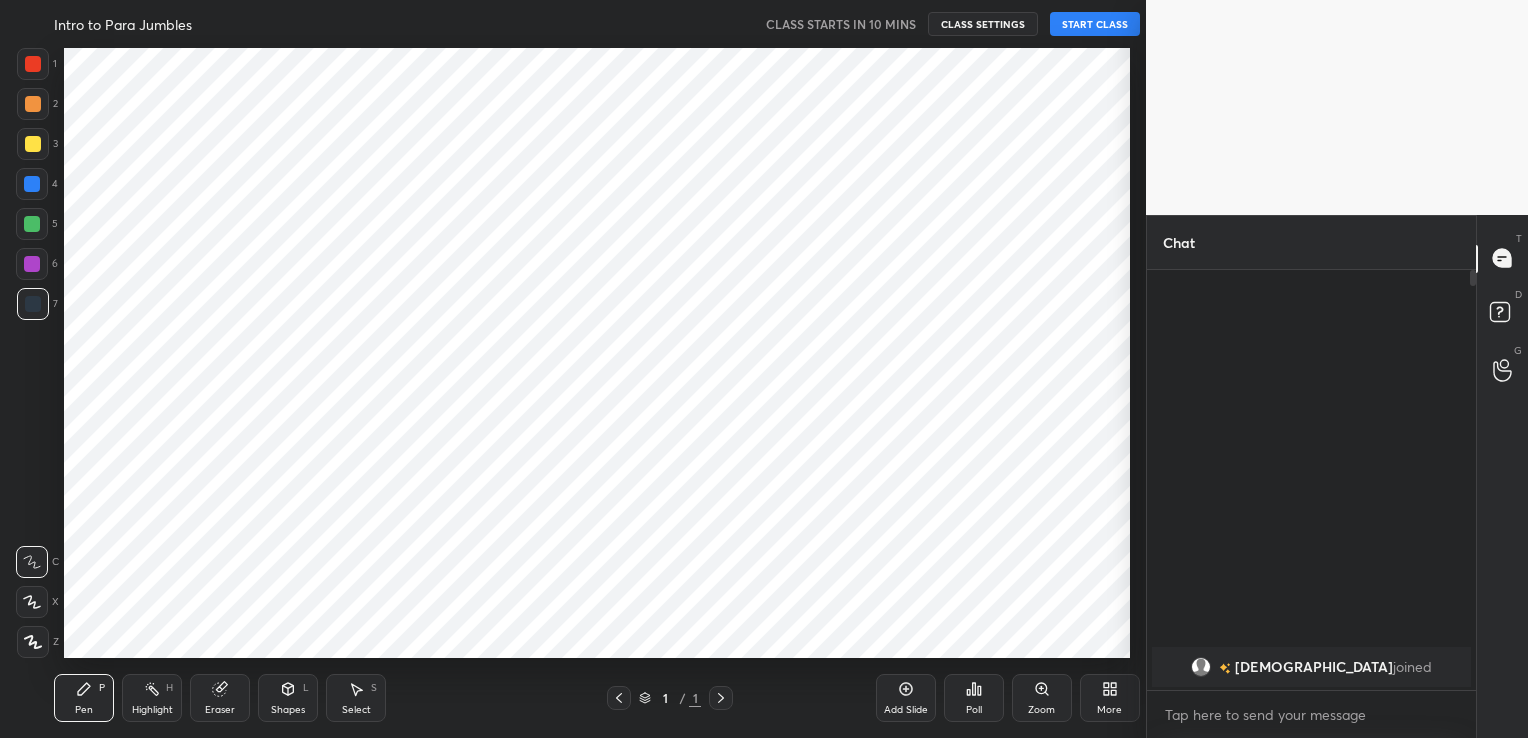 scroll, scrollTop: 0, scrollLeft: 0, axis: both 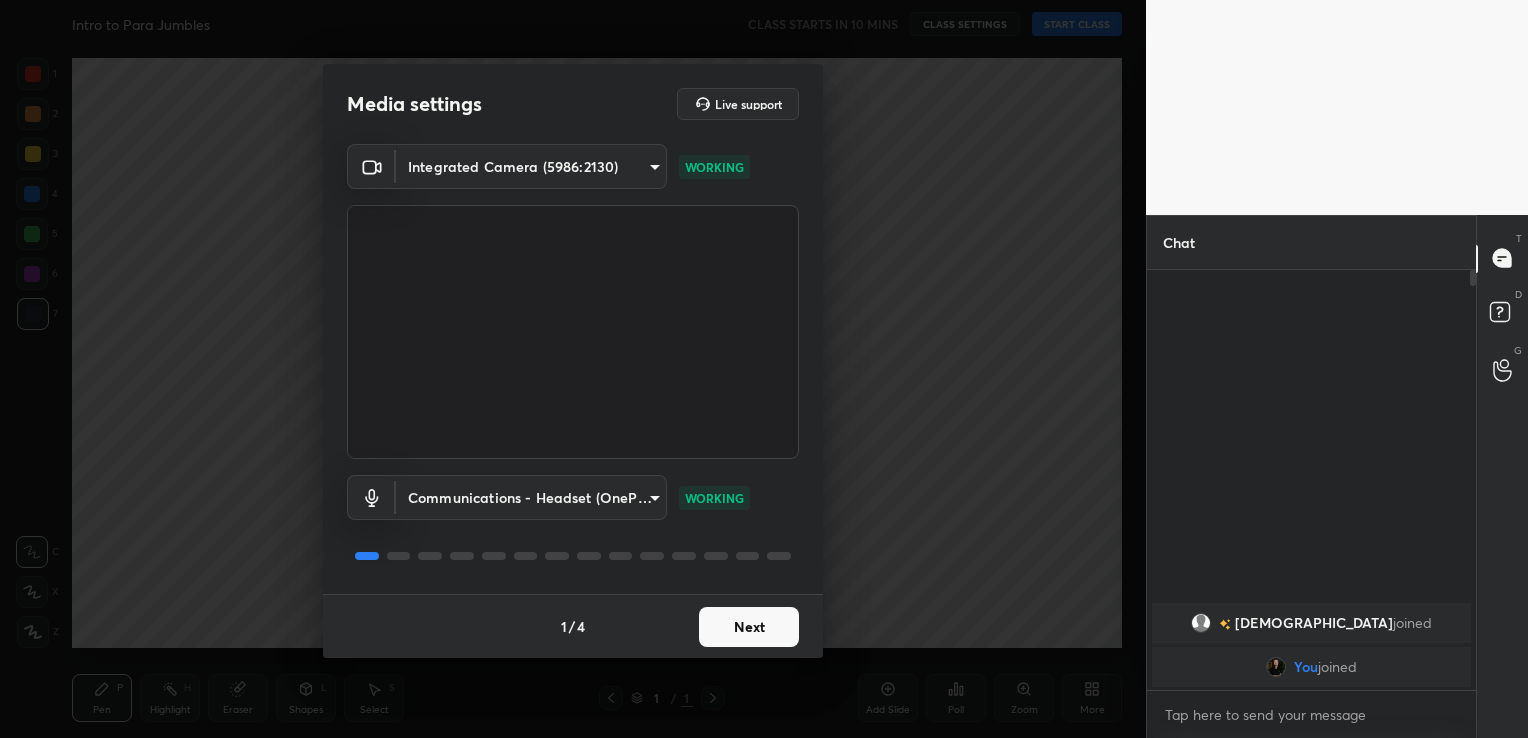 click on "Next" at bounding box center (749, 627) 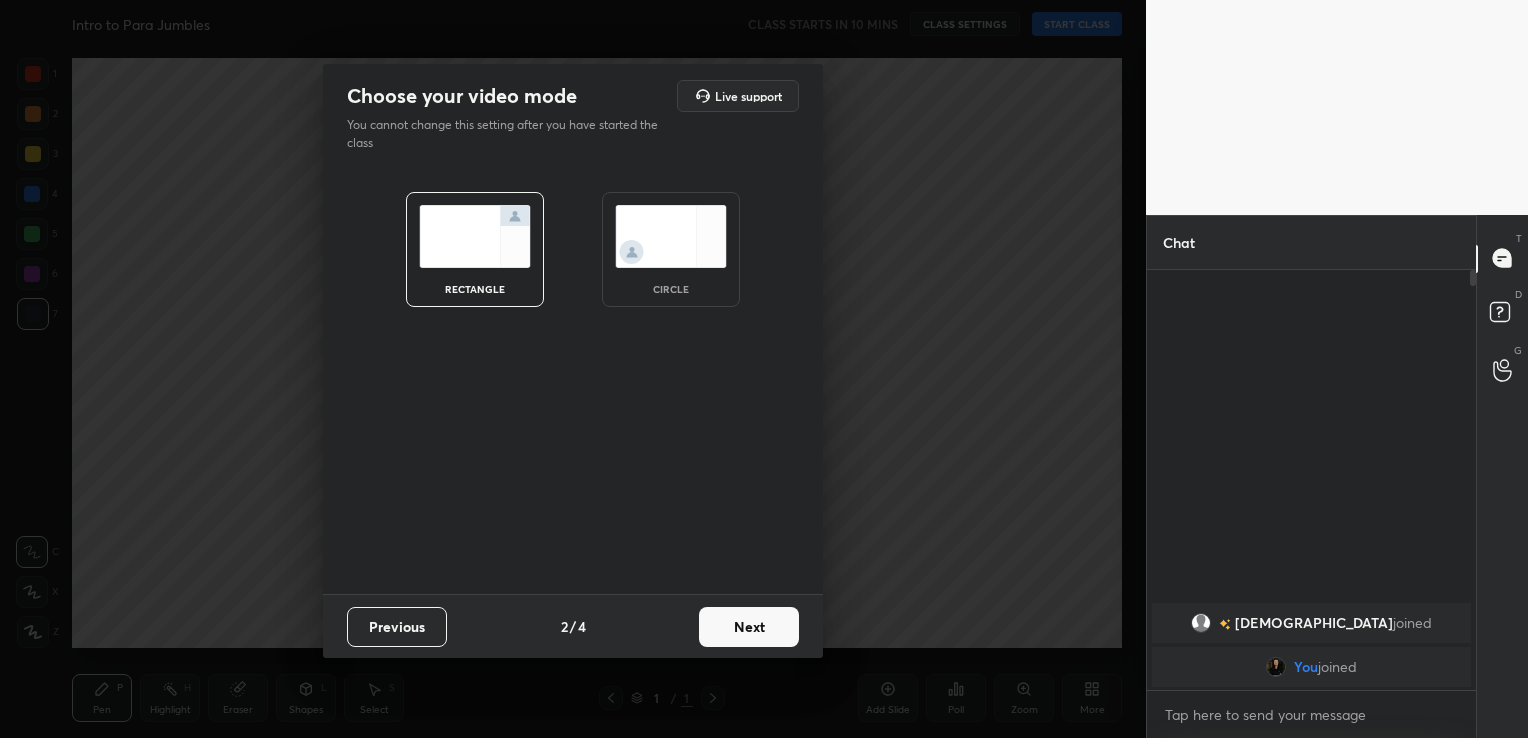 click on "Next" at bounding box center [749, 627] 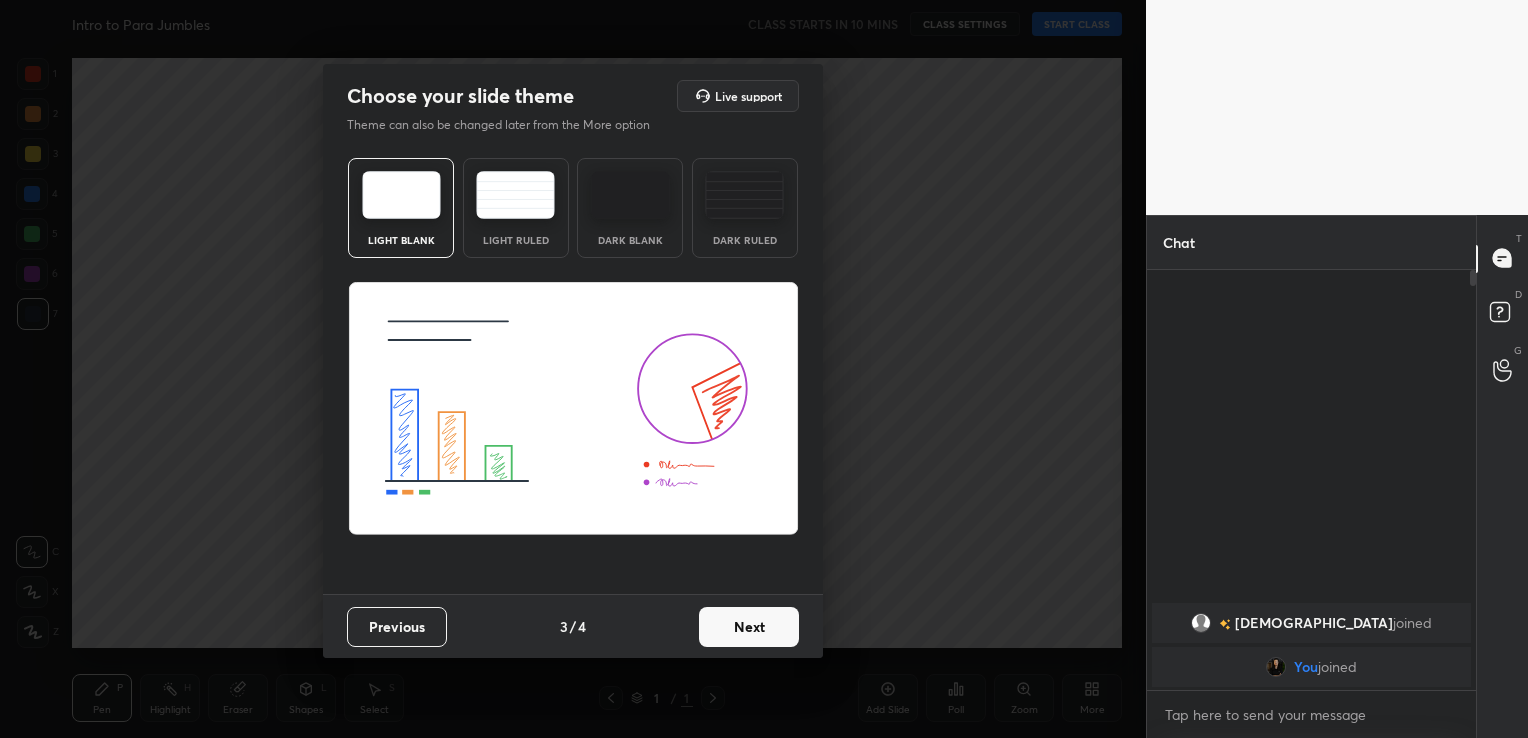 click on "Next" at bounding box center (749, 627) 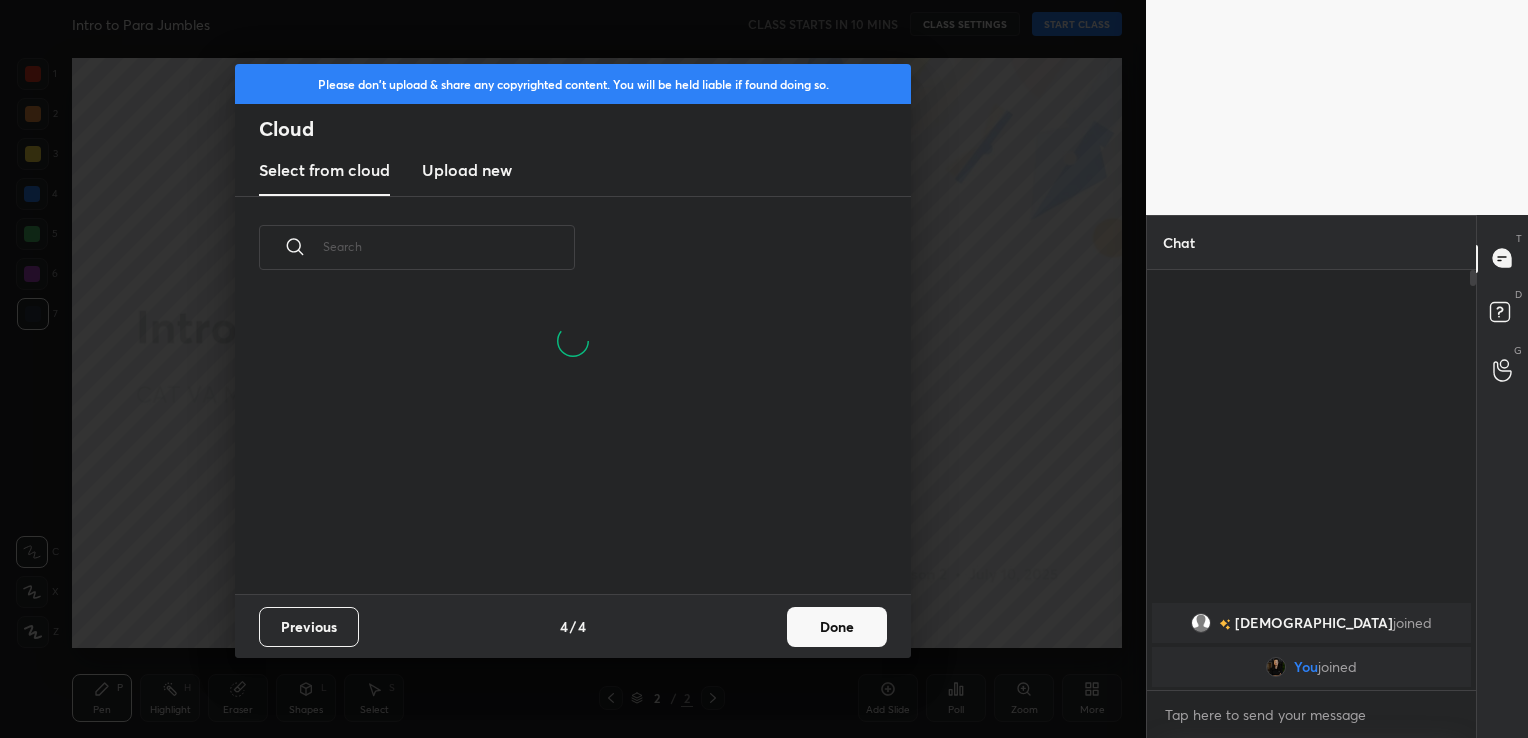 click on "Upload new" at bounding box center (467, 170) 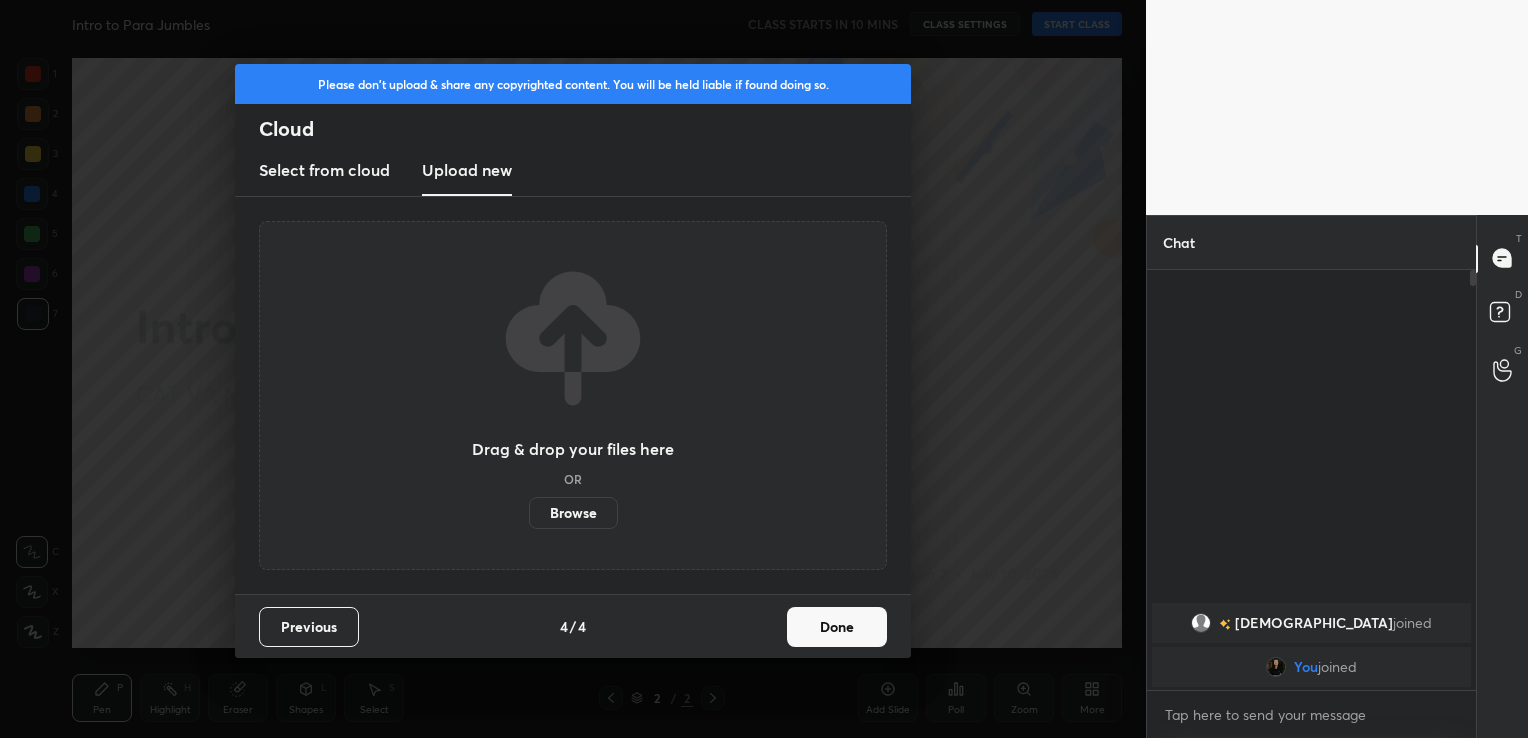 click on "Browse" at bounding box center (573, 513) 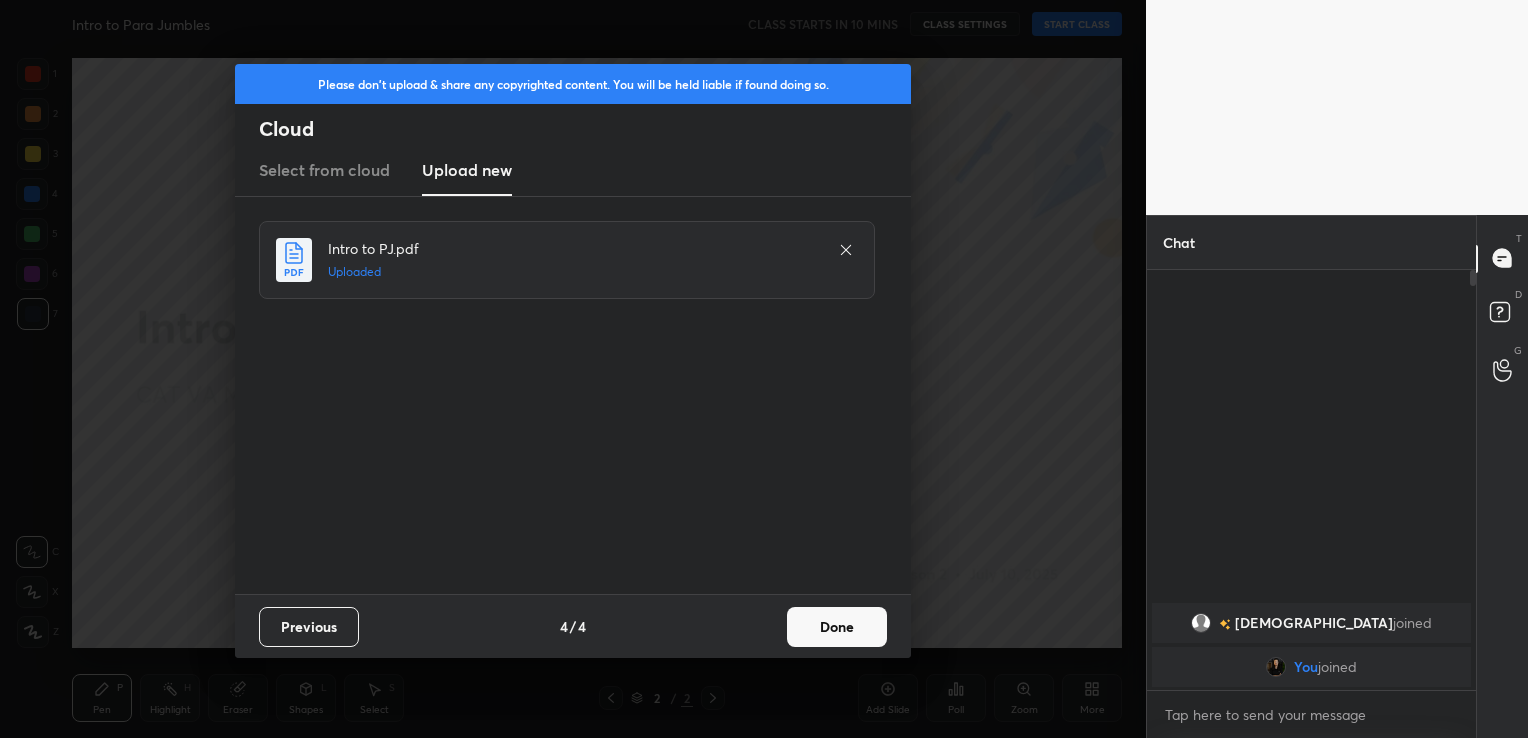 click on "Done" at bounding box center (837, 627) 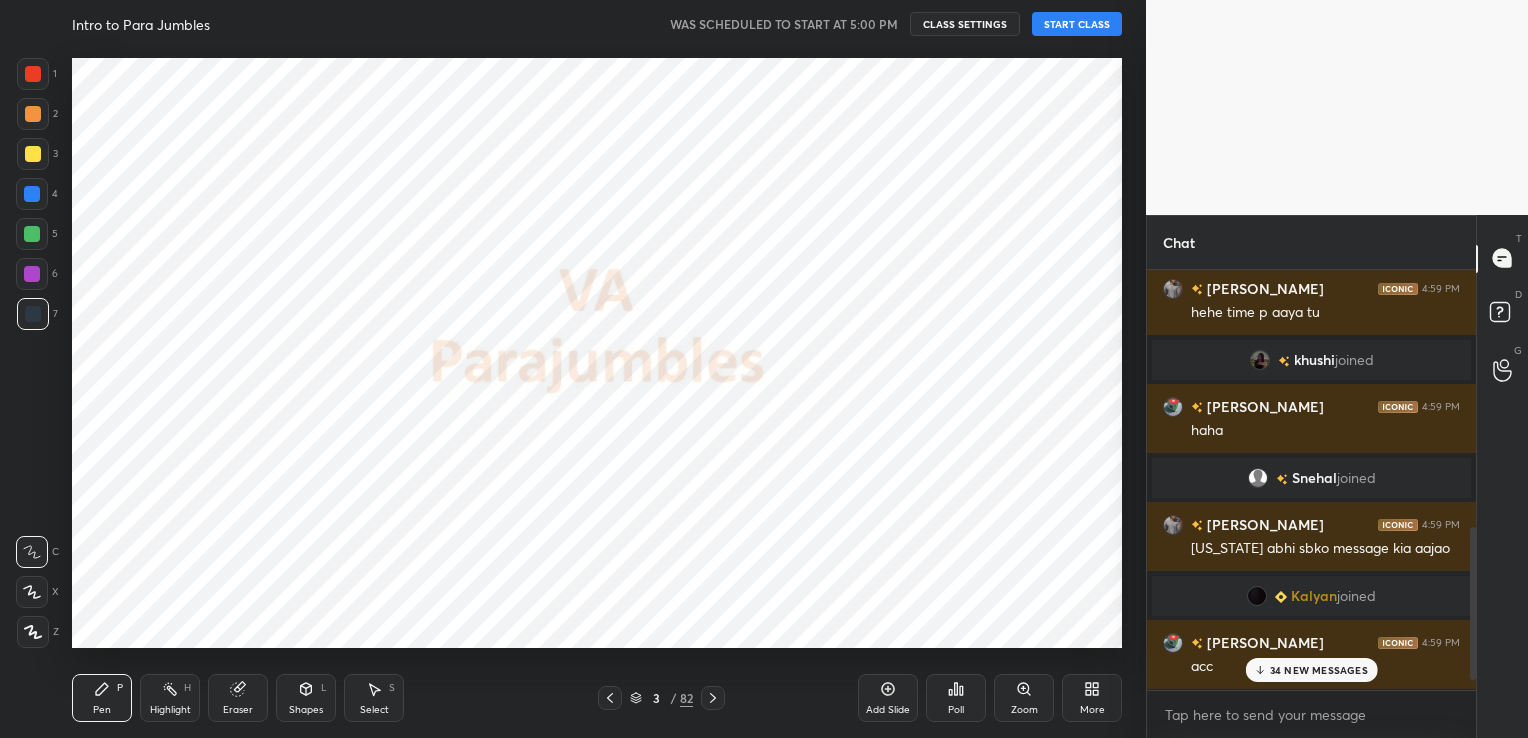 scroll, scrollTop: 887, scrollLeft: 0, axis: vertical 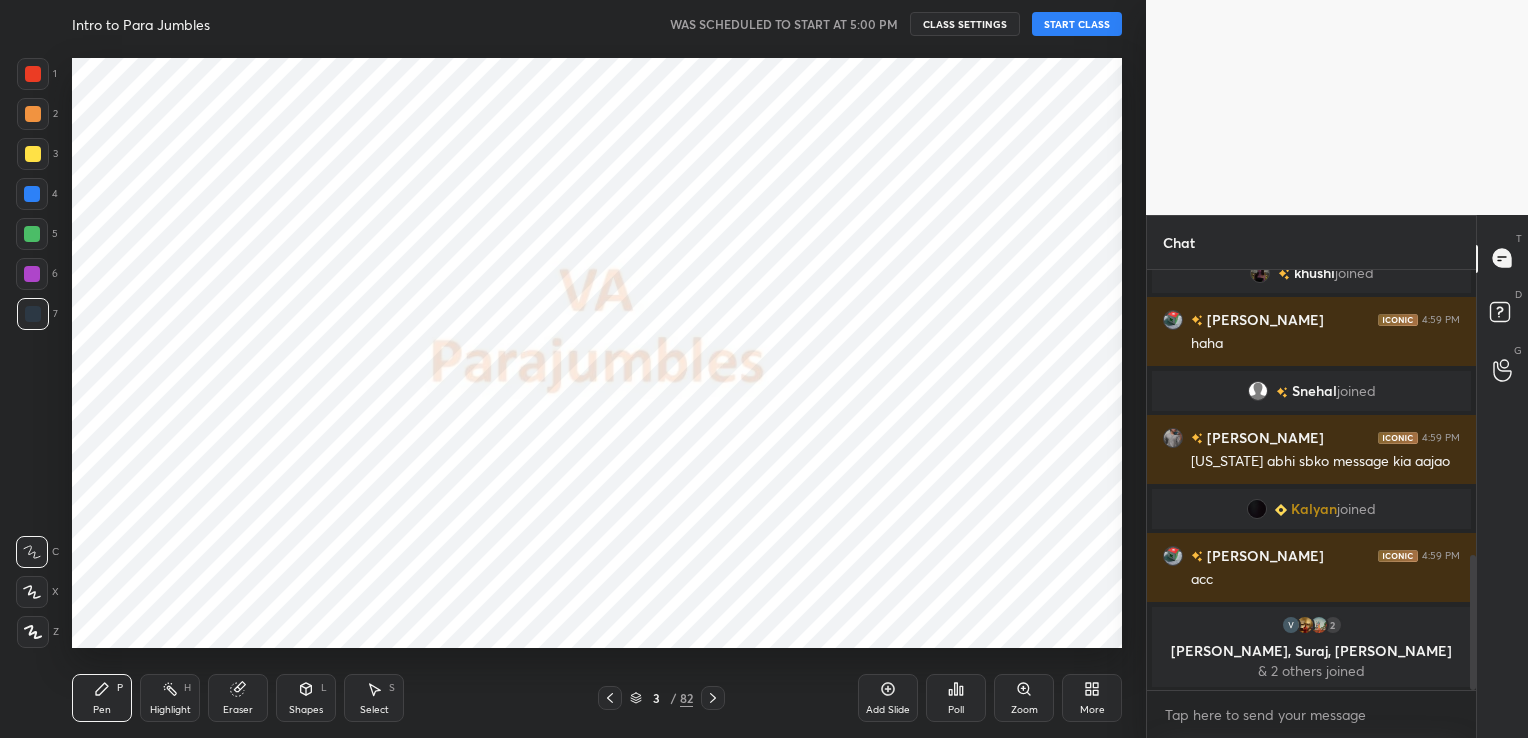 click on "START CLASS" at bounding box center (1077, 24) 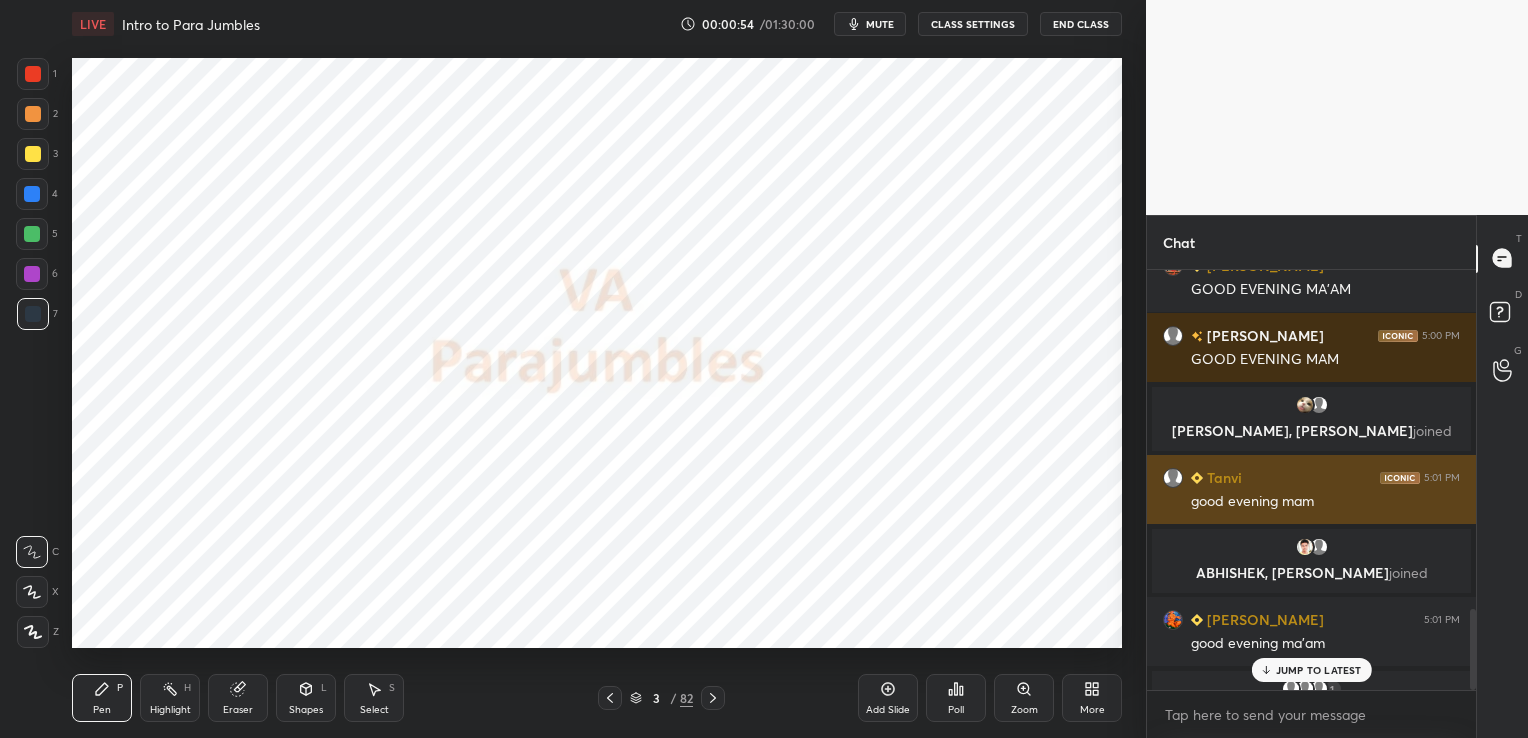 scroll, scrollTop: 1756, scrollLeft: 0, axis: vertical 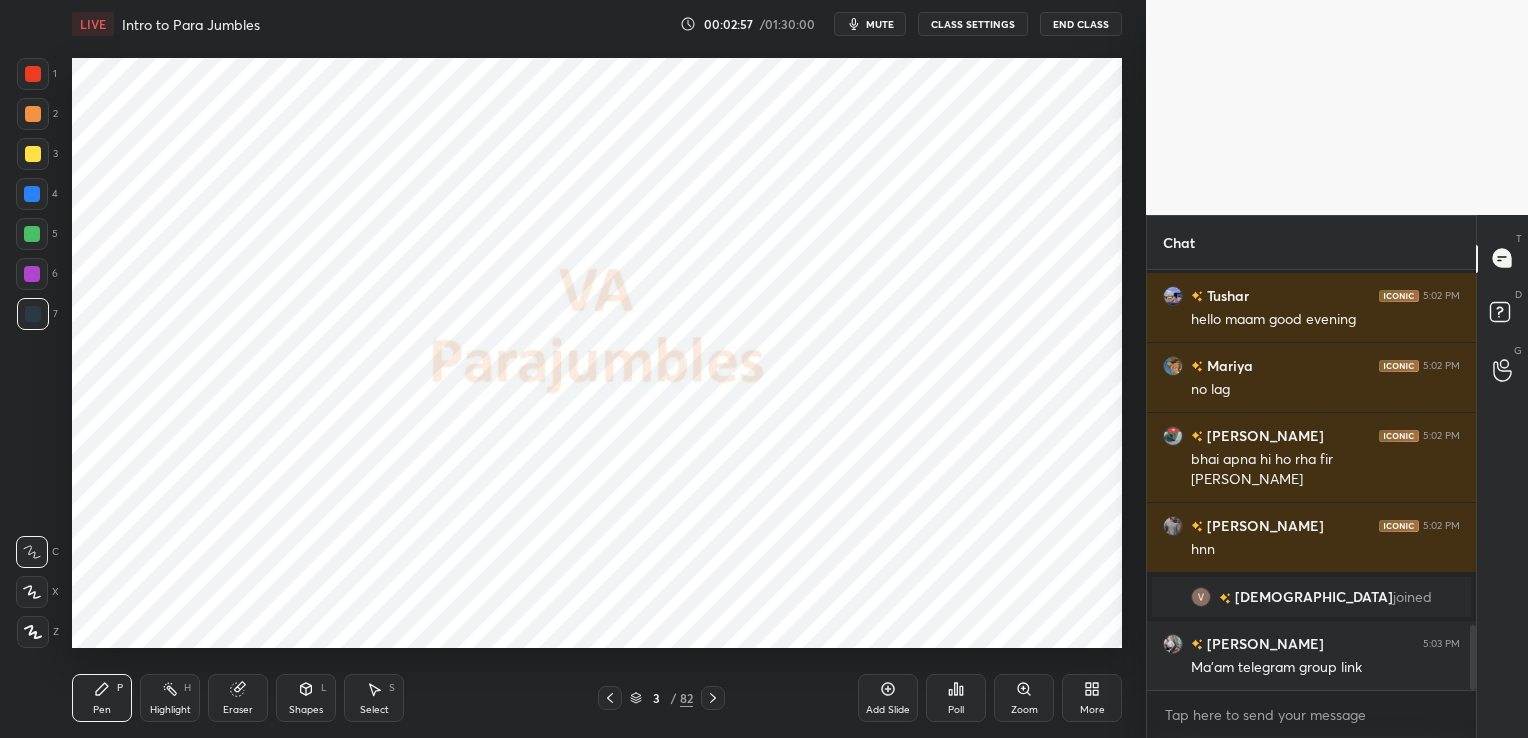 click 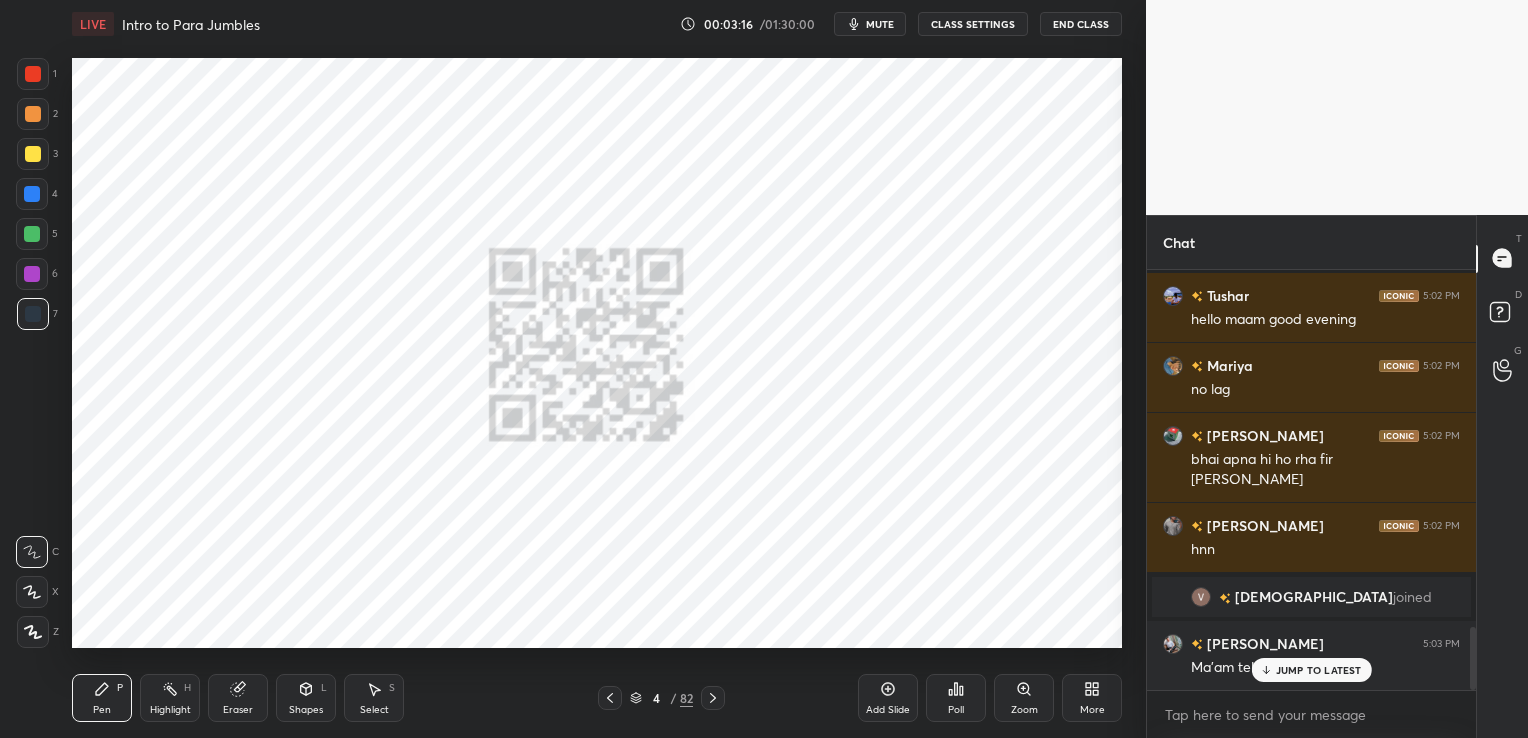 scroll, scrollTop: 2384, scrollLeft: 0, axis: vertical 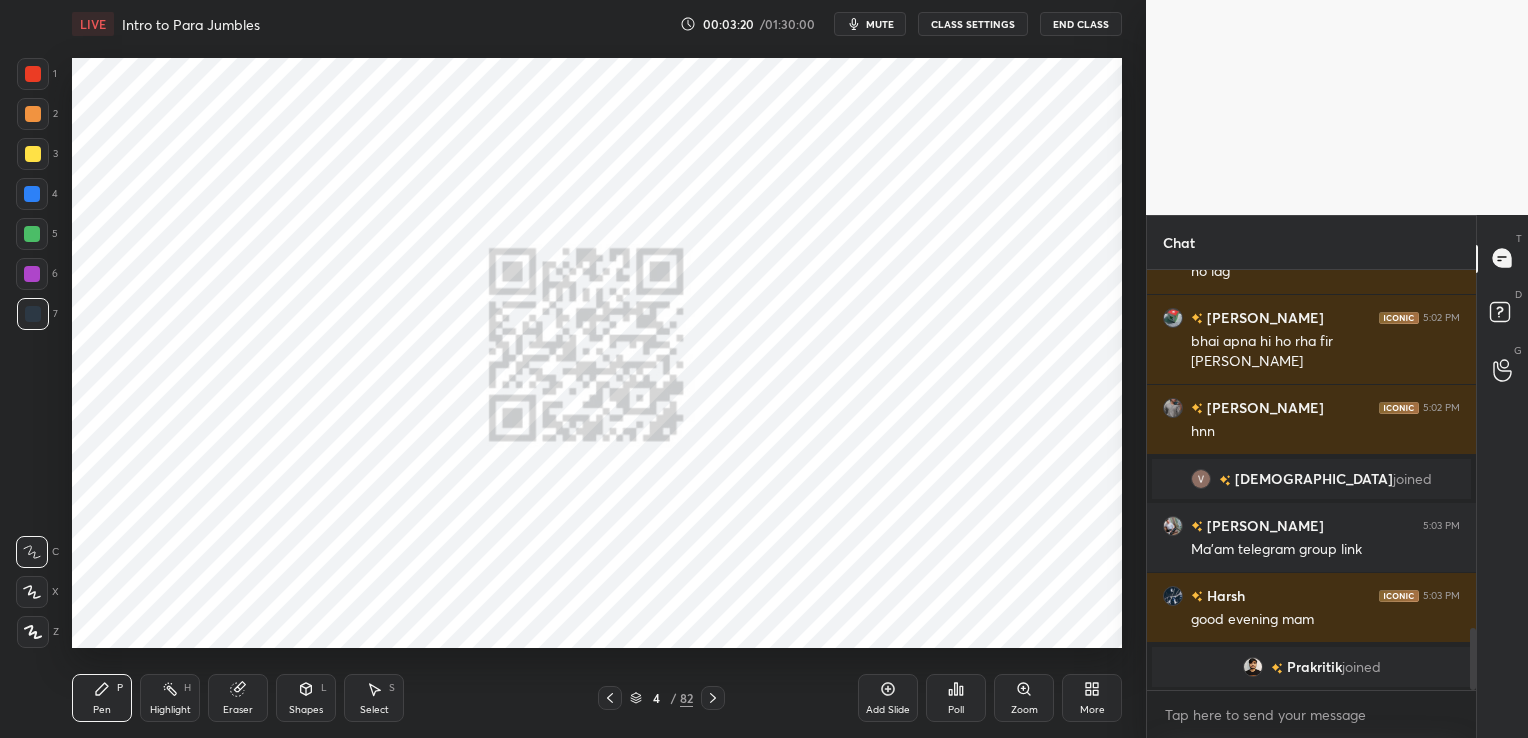 click 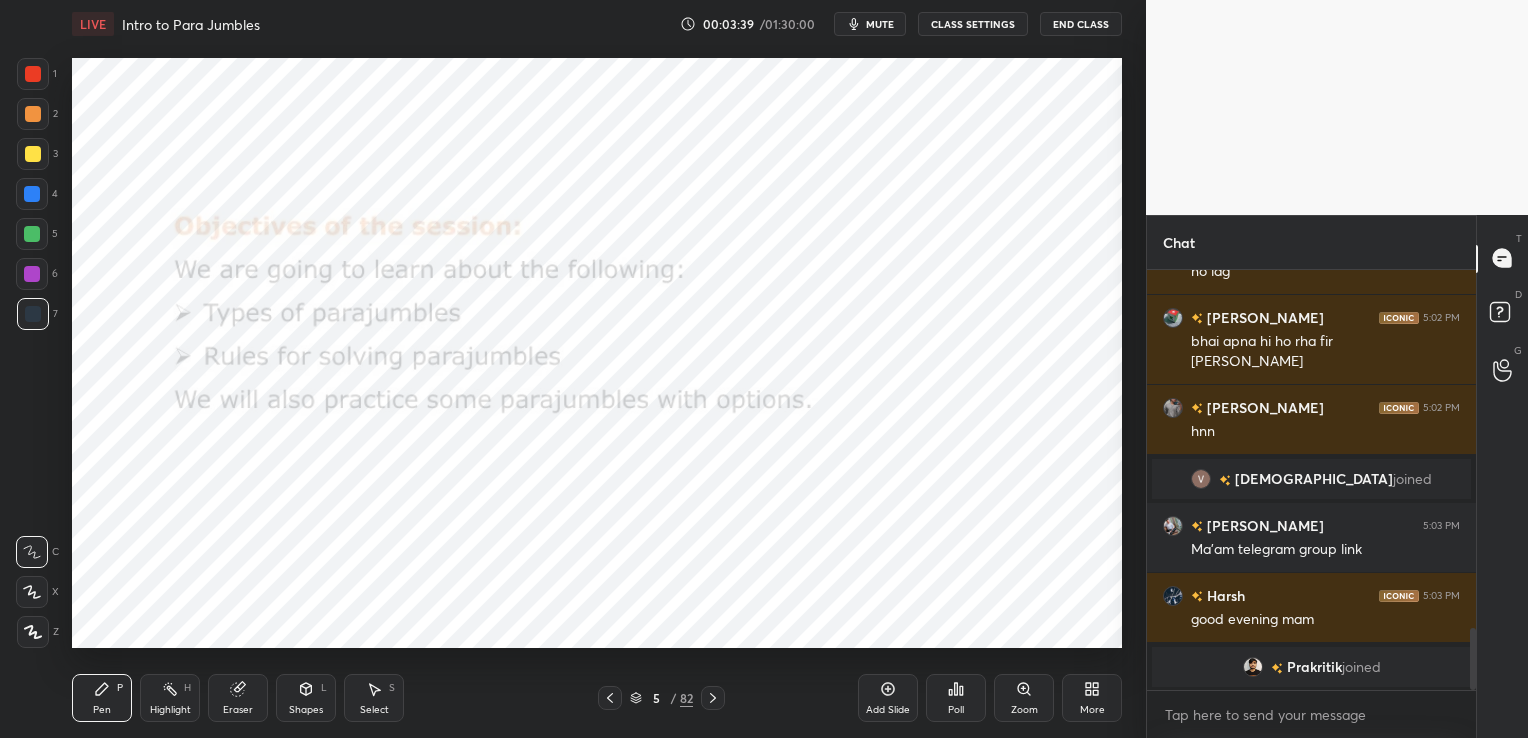 click at bounding box center [33, 632] 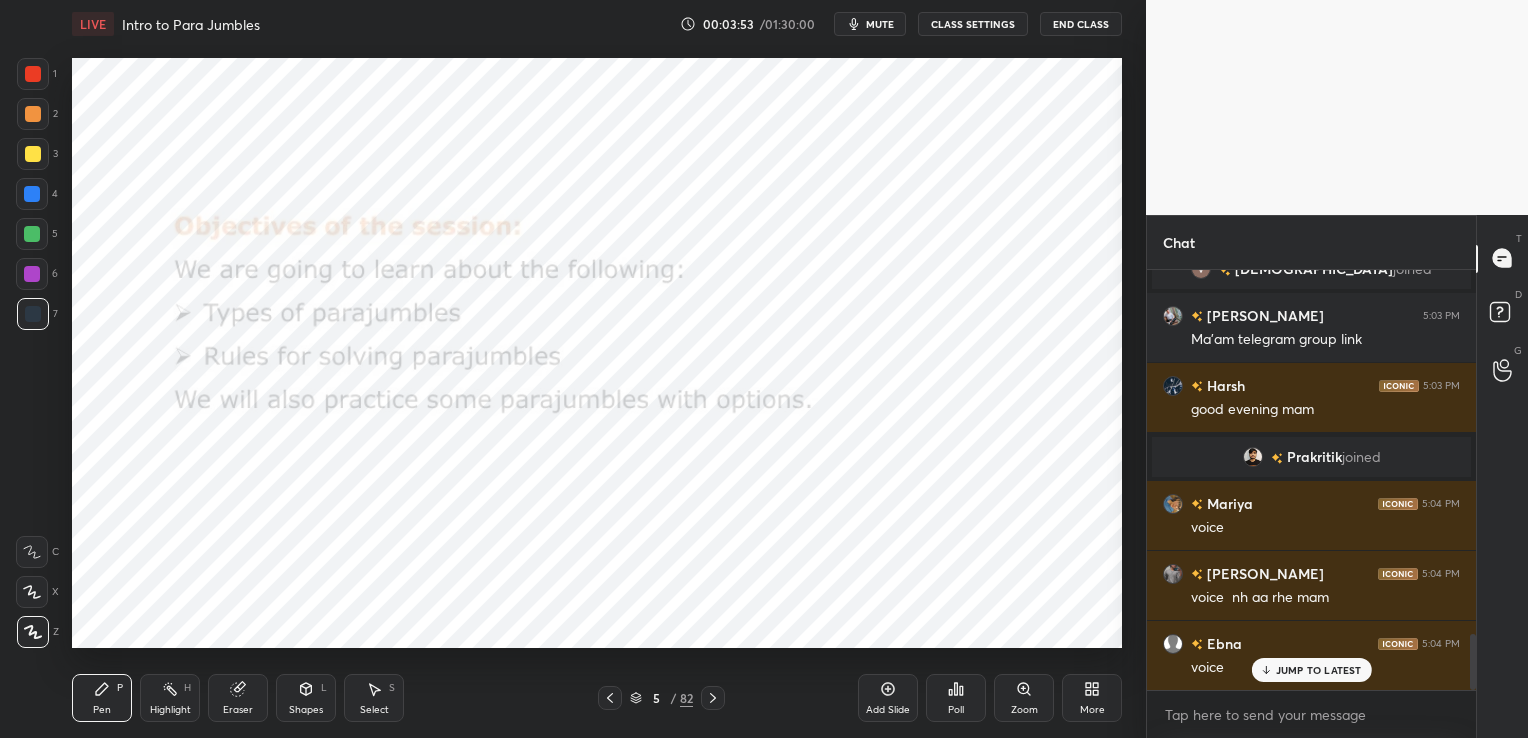 scroll, scrollTop: 2712, scrollLeft: 0, axis: vertical 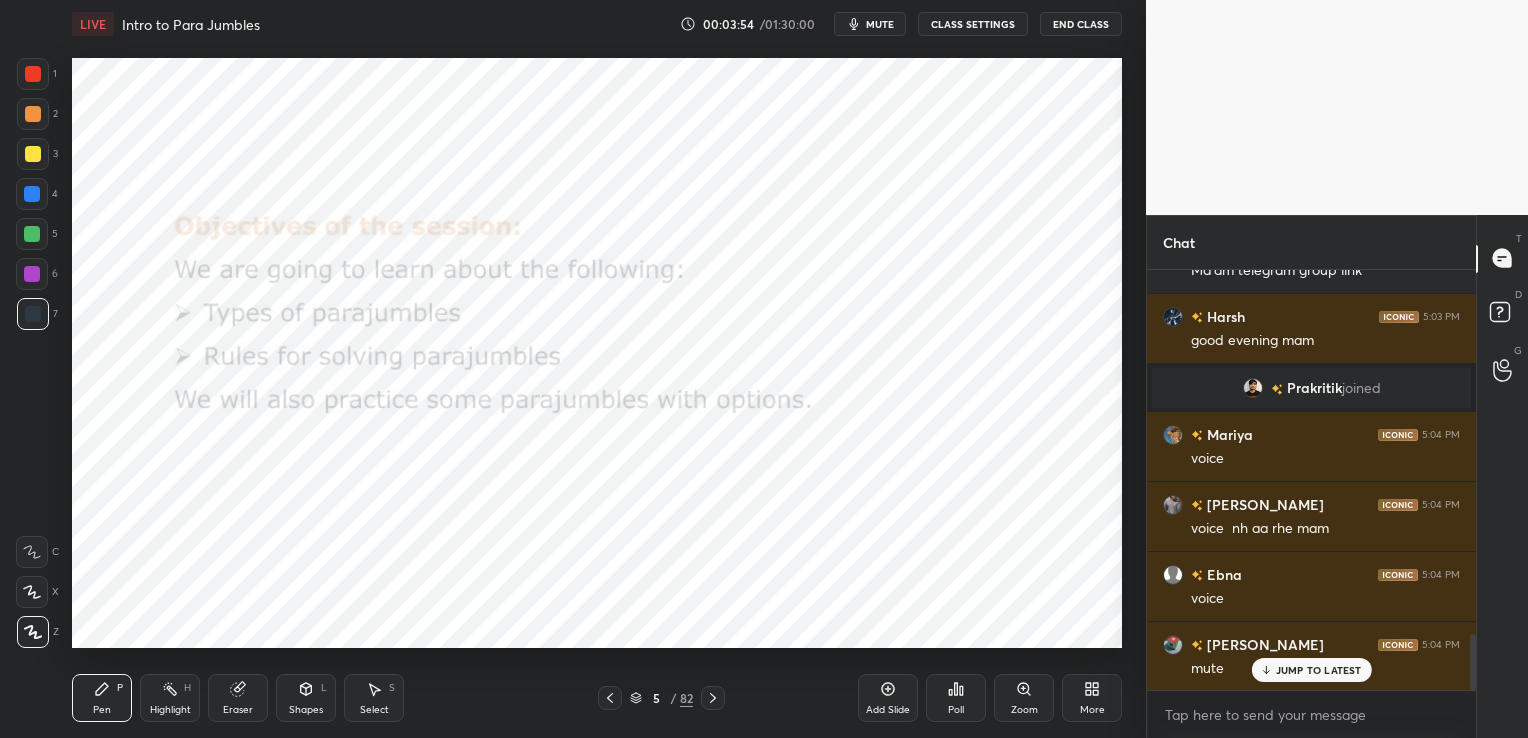 click on "CLASS SETTINGS" at bounding box center [973, 24] 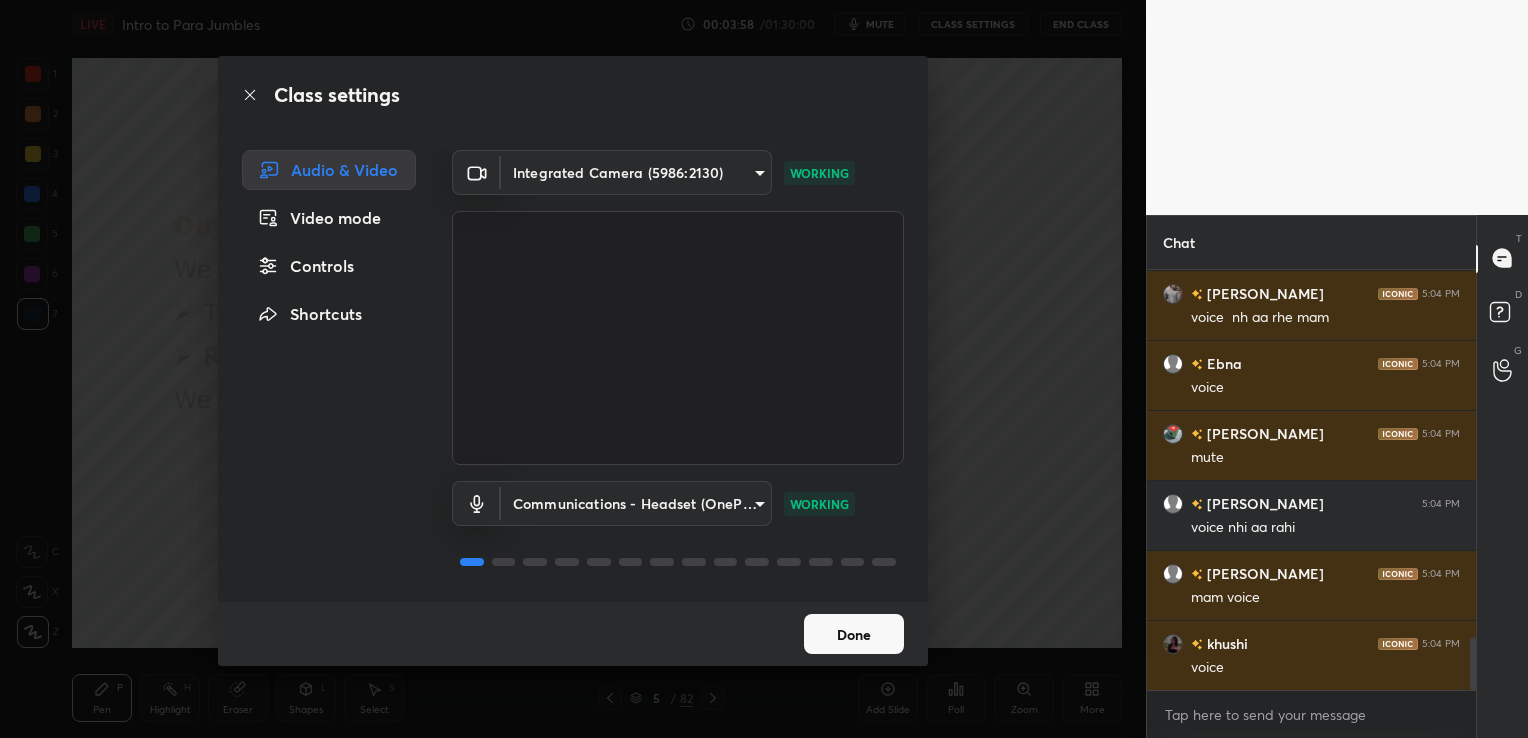 scroll, scrollTop: 2992, scrollLeft: 0, axis: vertical 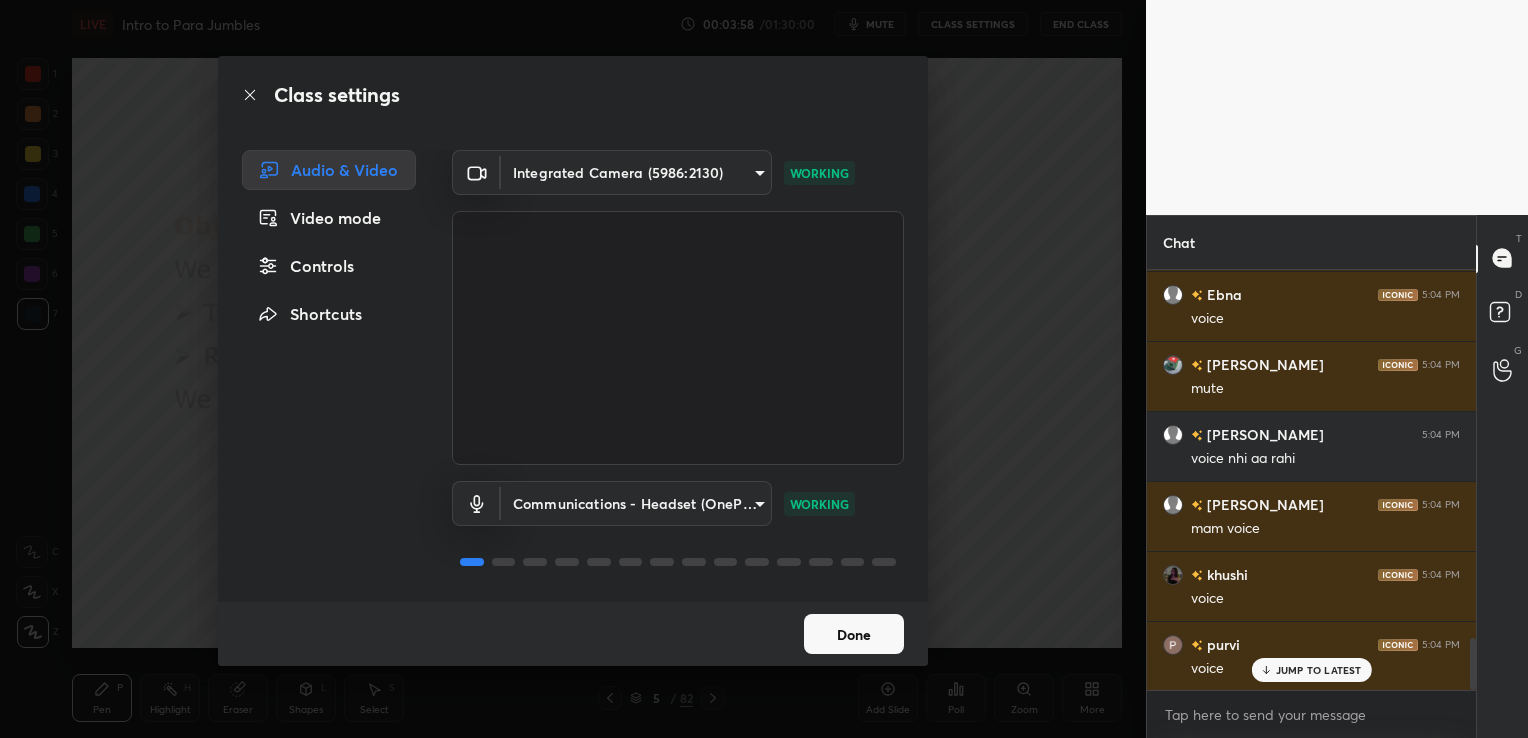click on "Done" at bounding box center (854, 634) 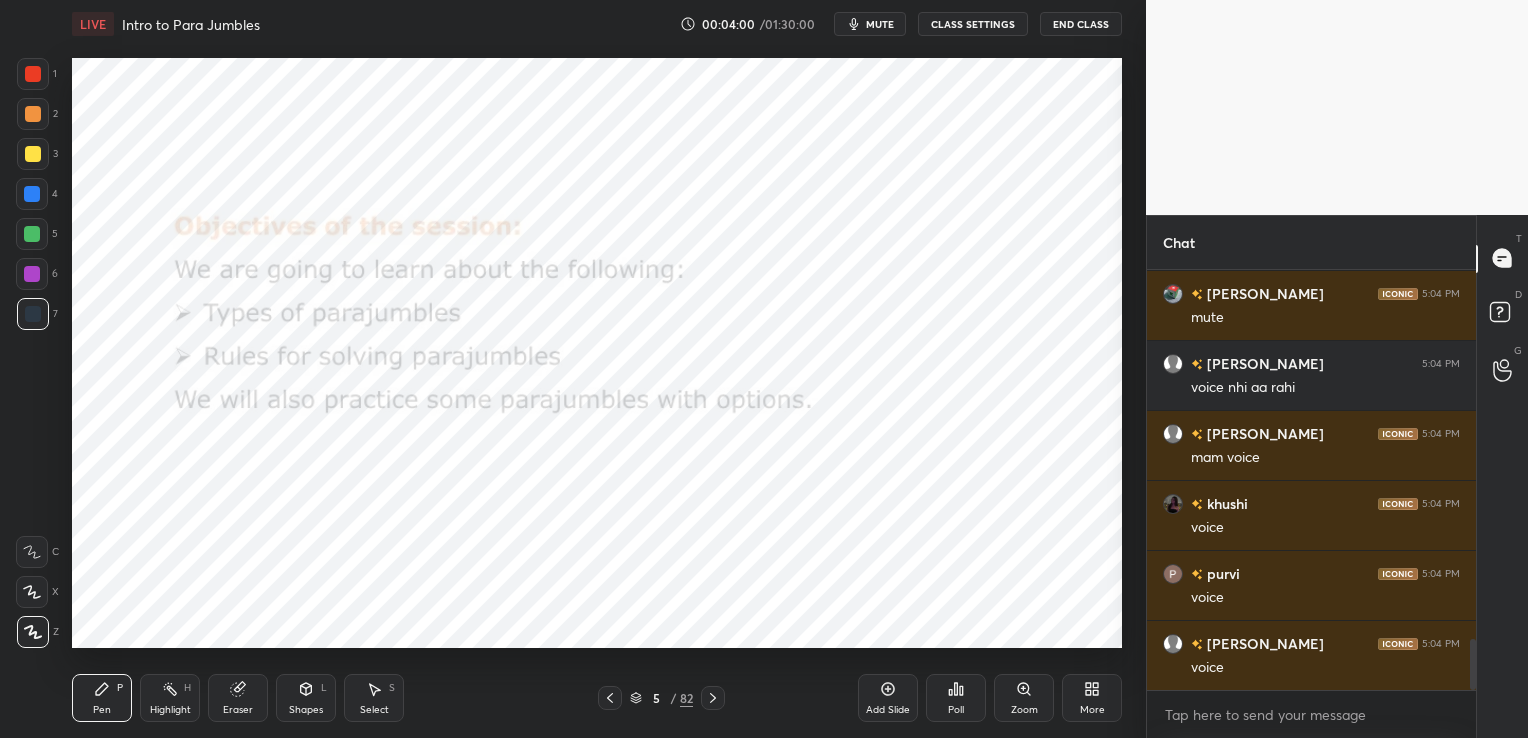 scroll, scrollTop: 3132, scrollLeft: 0, axis: vertical 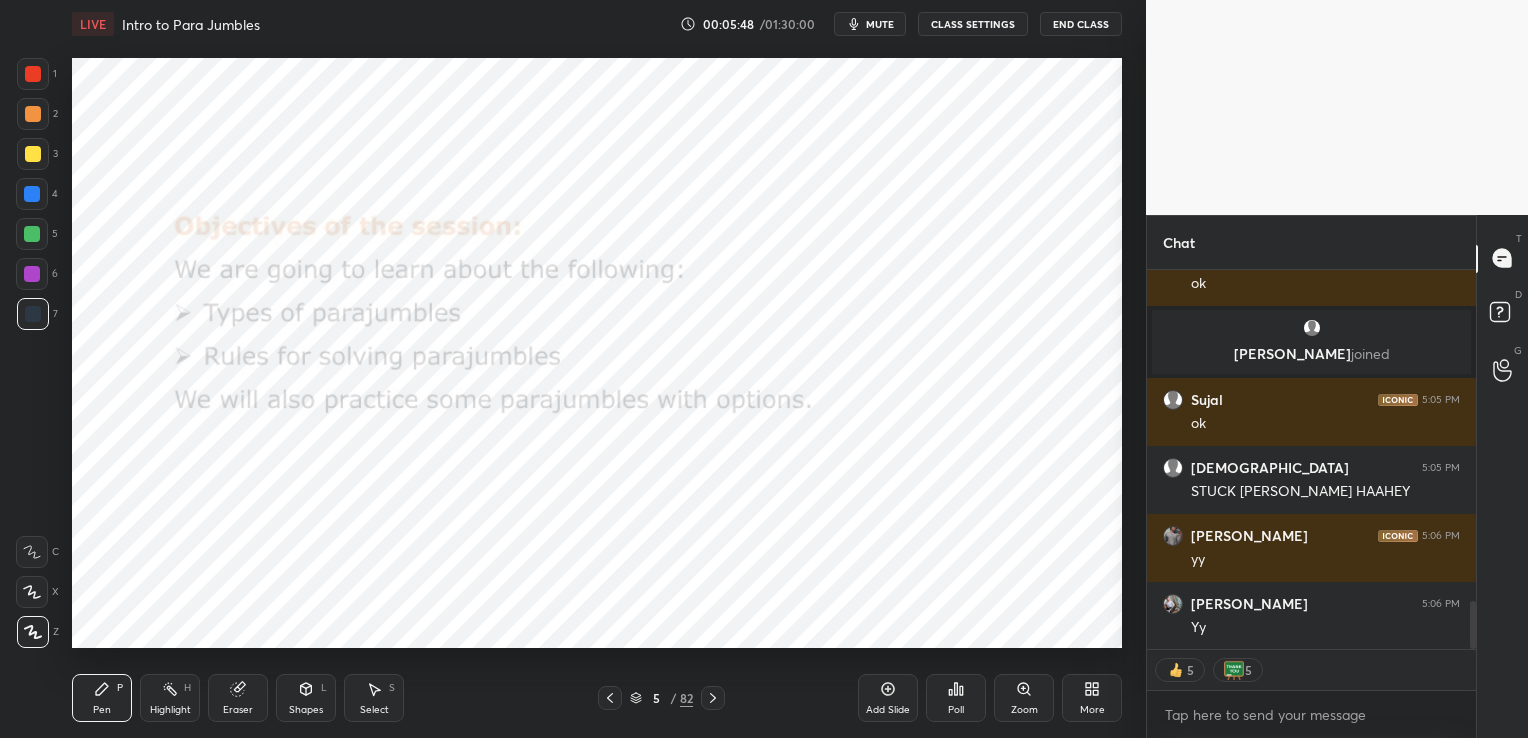 click 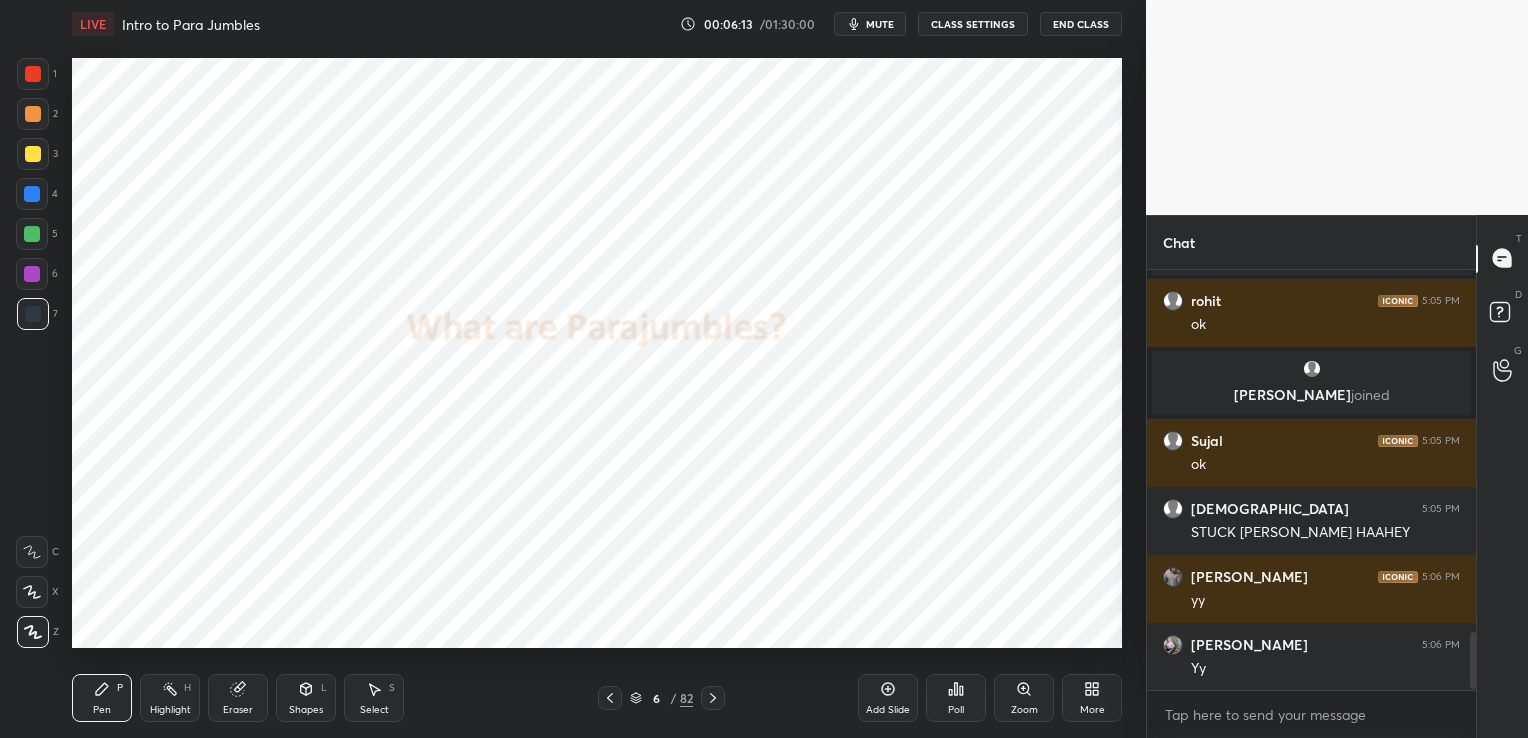 scroll, scrollTop: 7, scrollLeft: 6, axis: both 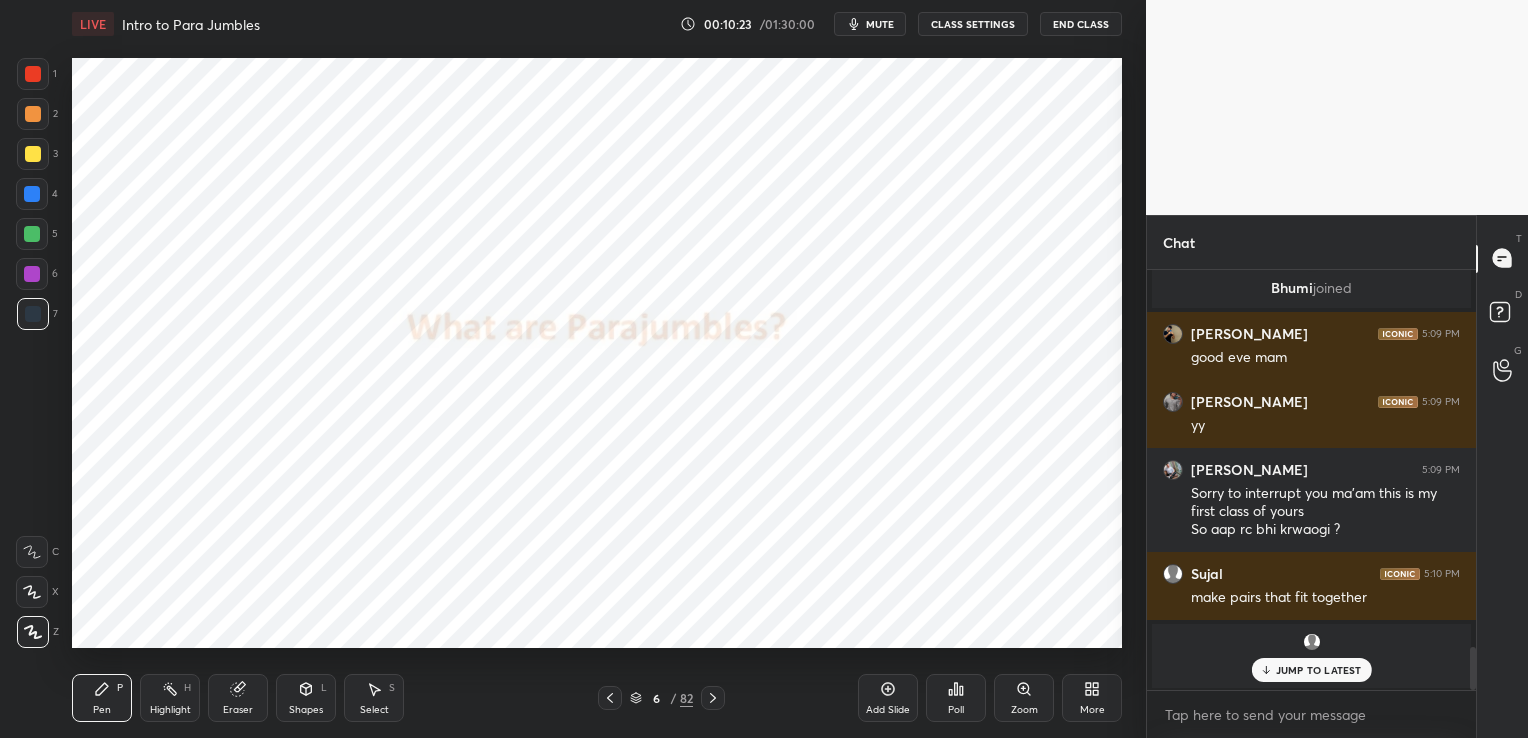 click 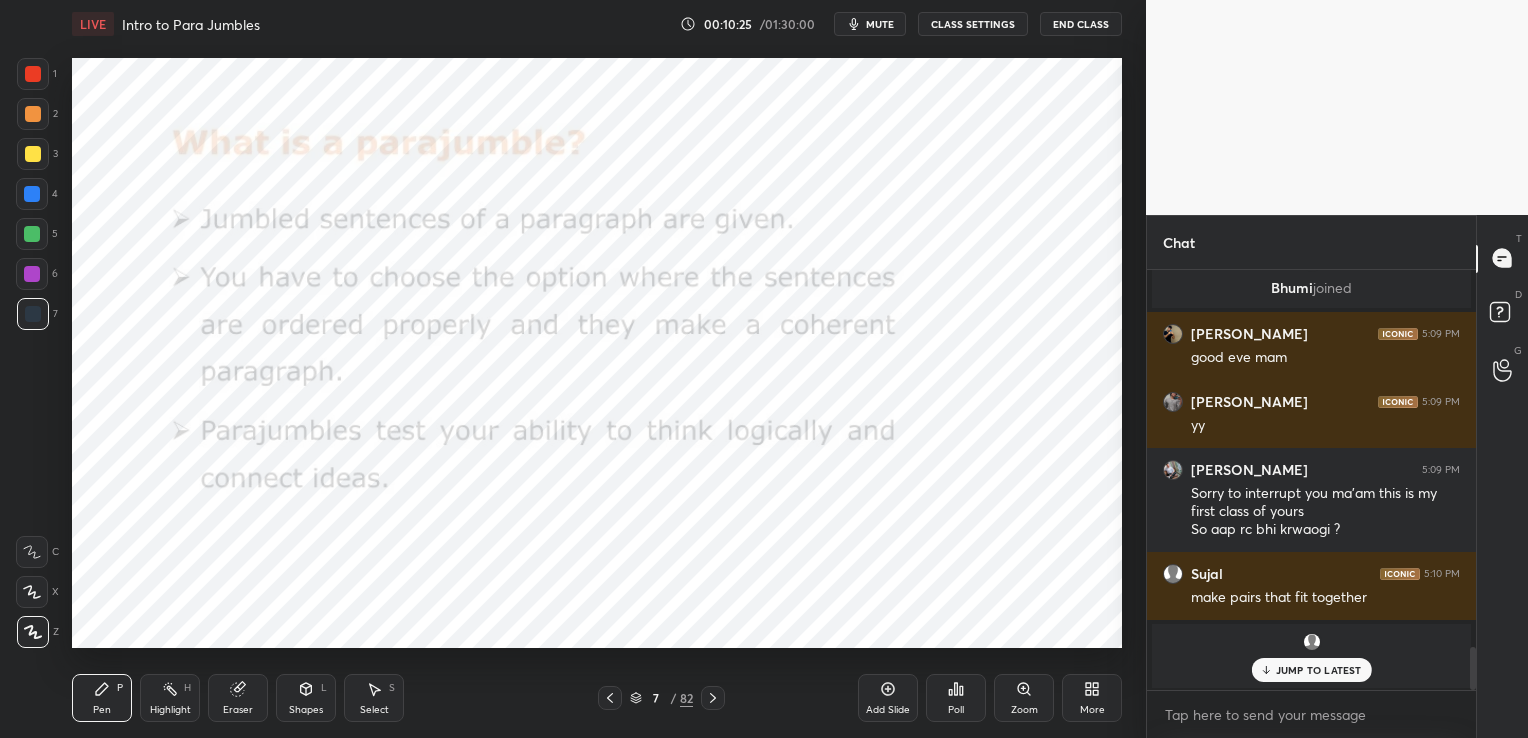 scroll, scrollTop: 3707, scrollLeft: 0, axis: vertical 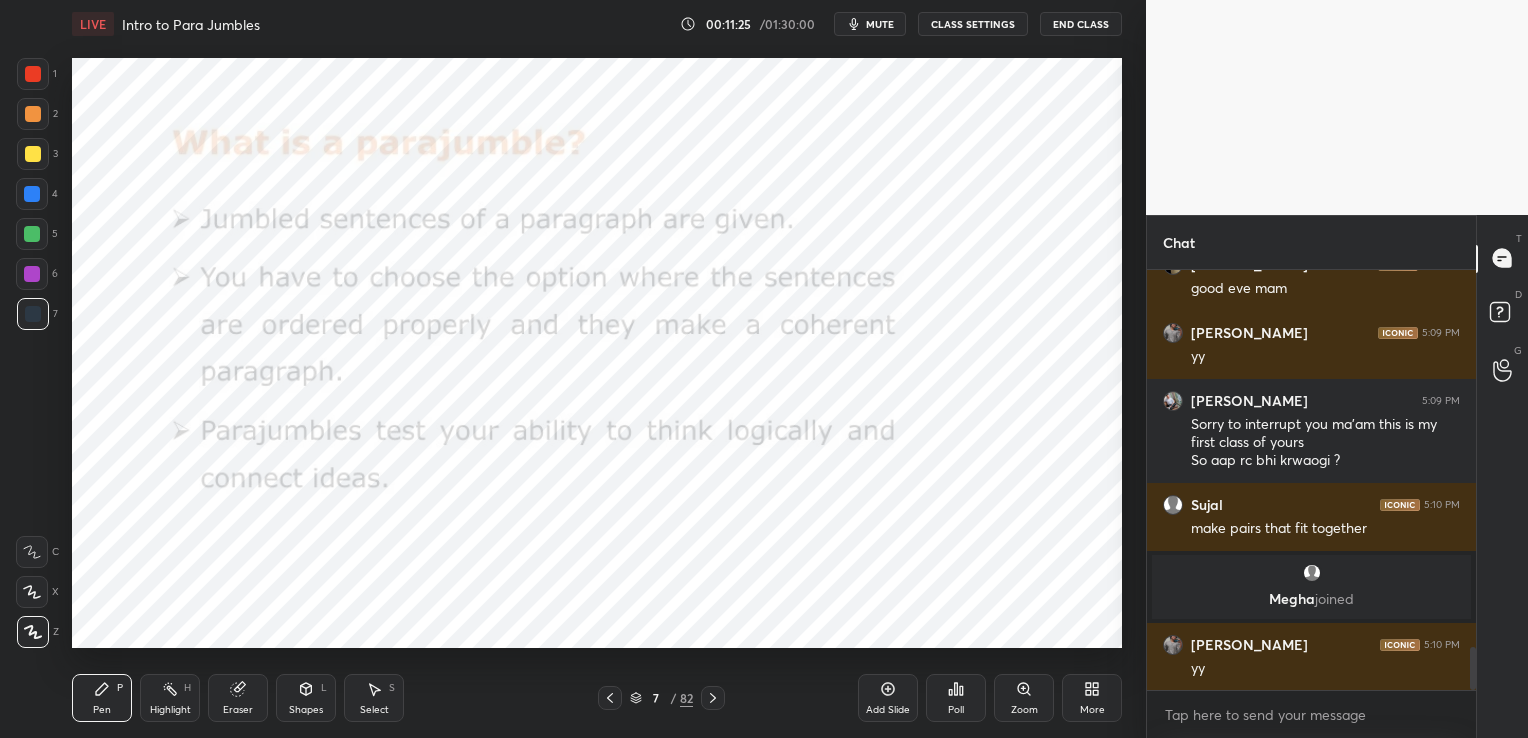 click 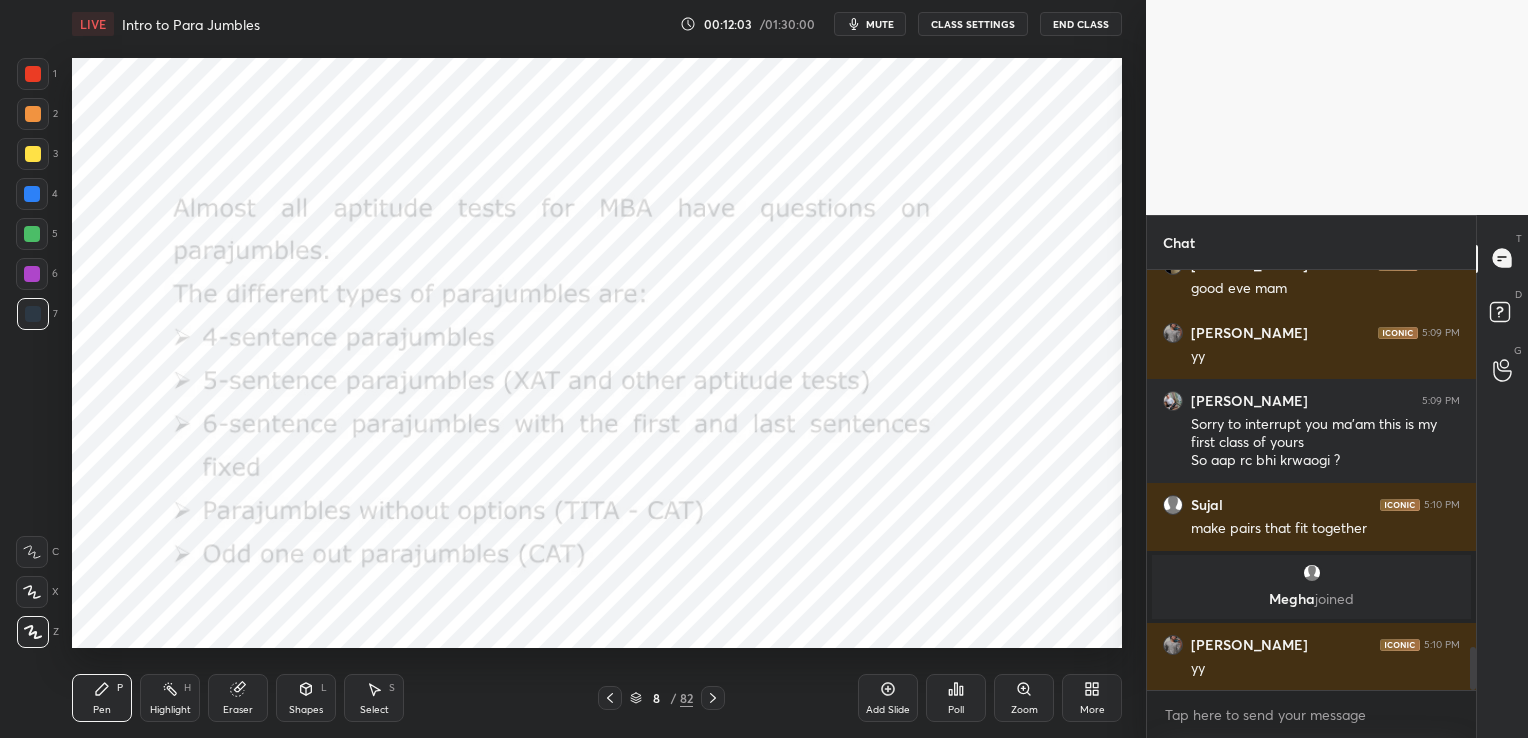 scroll, scrollTop: 373, scrollLeft: 323, axis: both 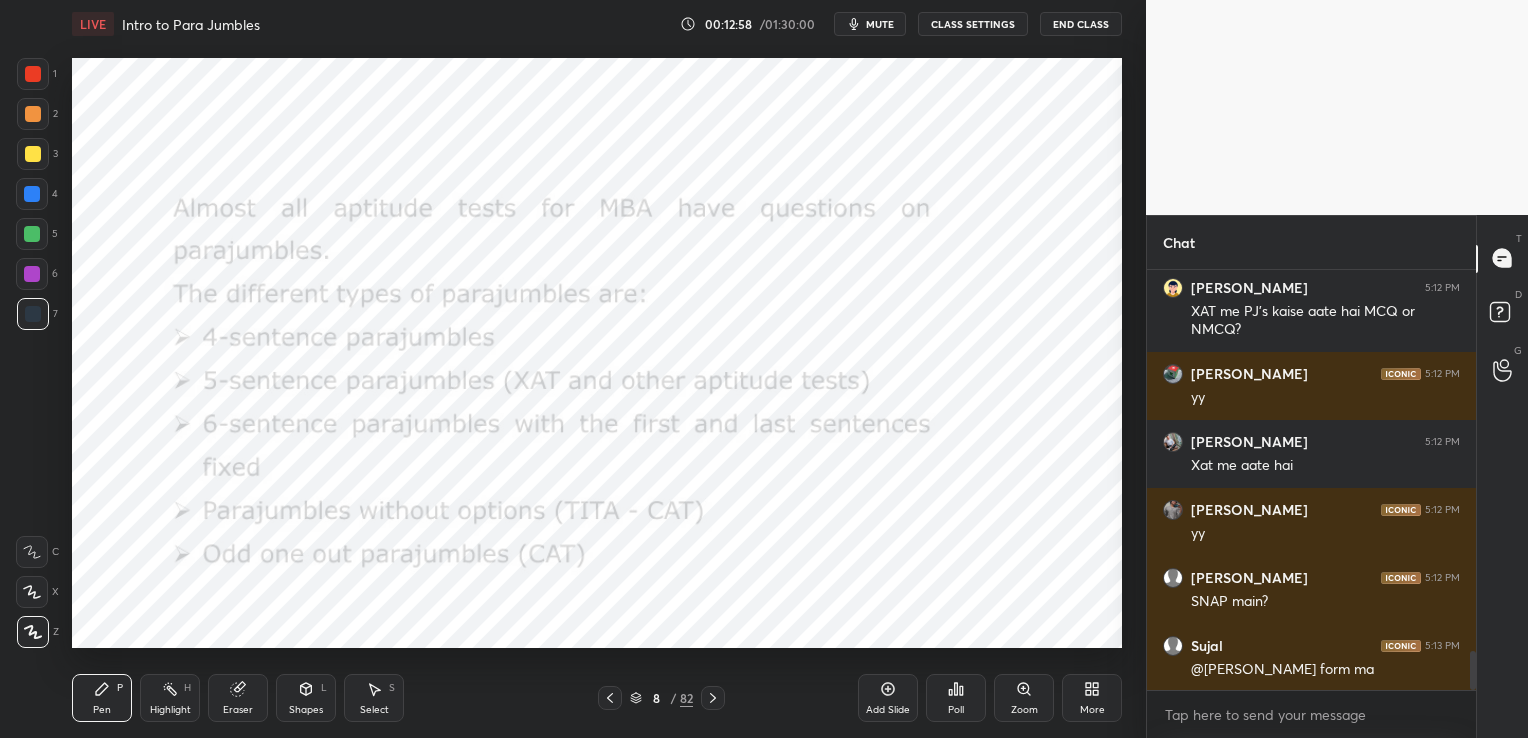 click 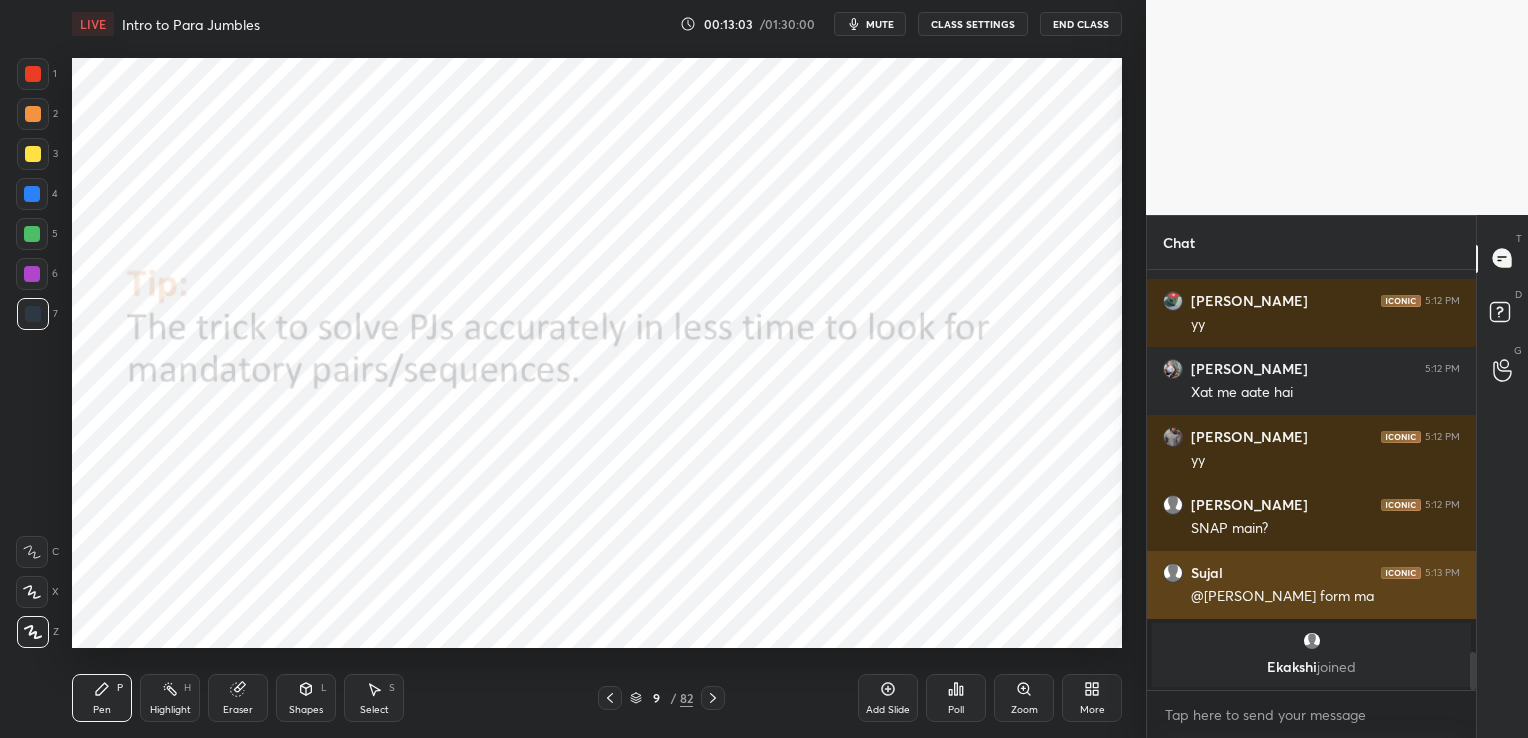scroll, scrollTop: 4143, scrollLeft: 0, axis: vertical 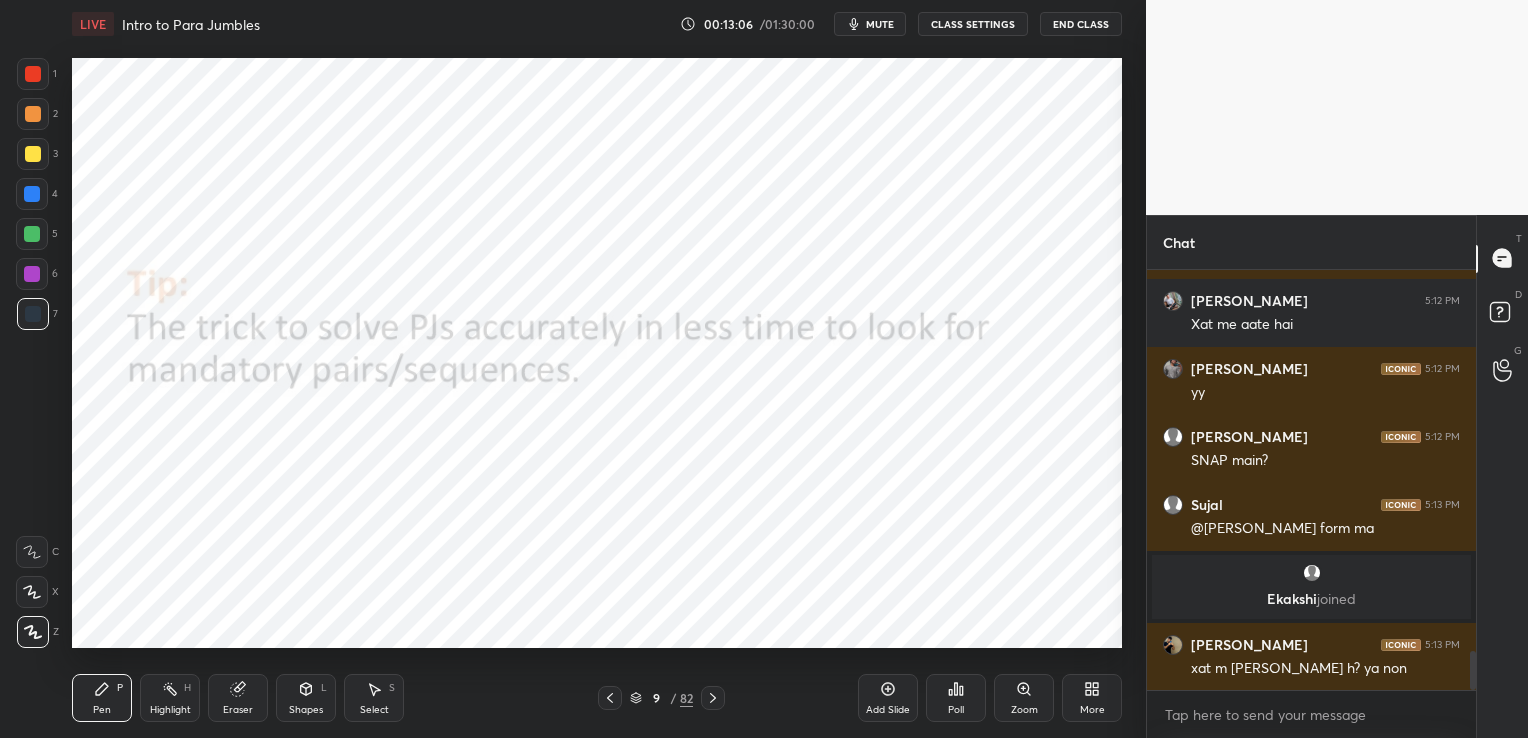 click 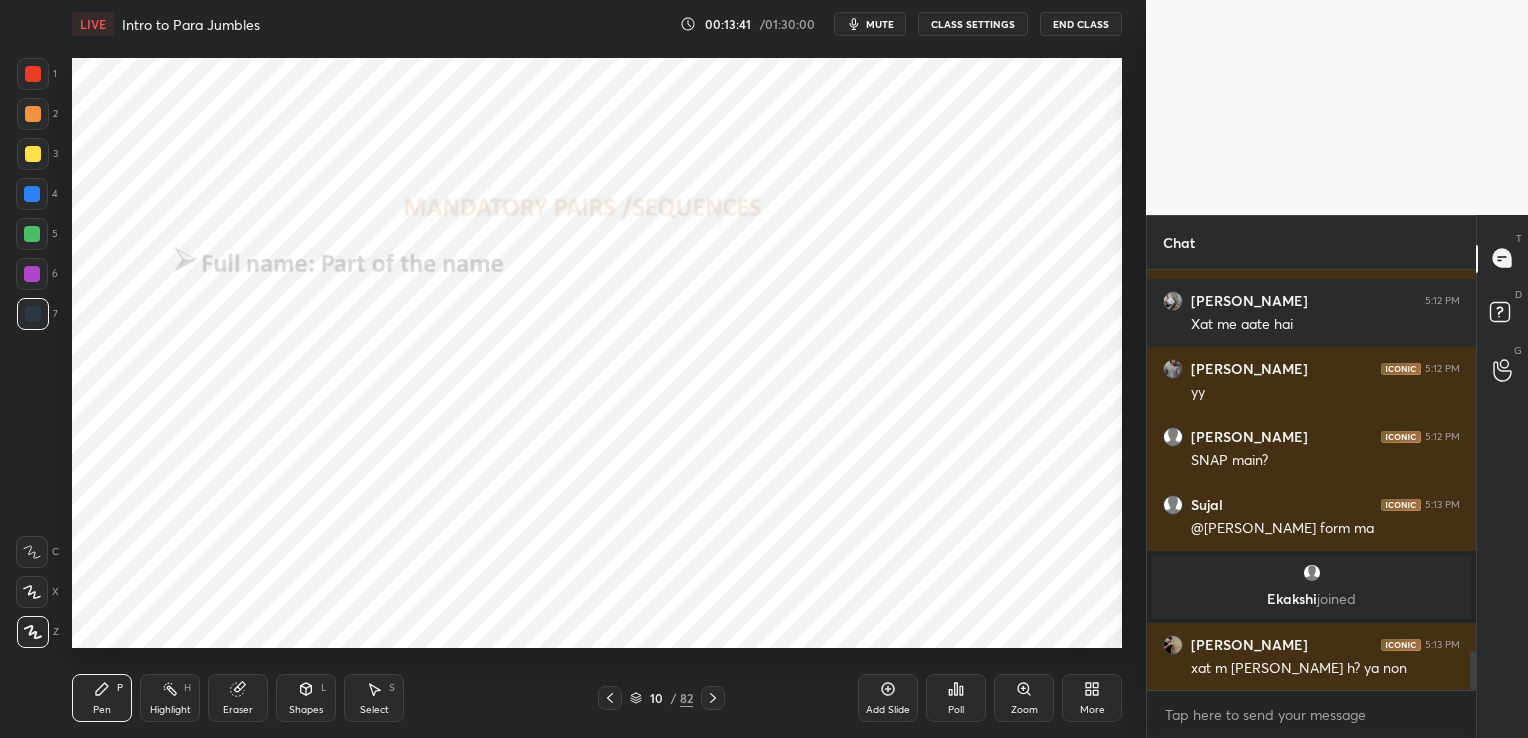 click on "Eraser" at bounding box center [238, 698] 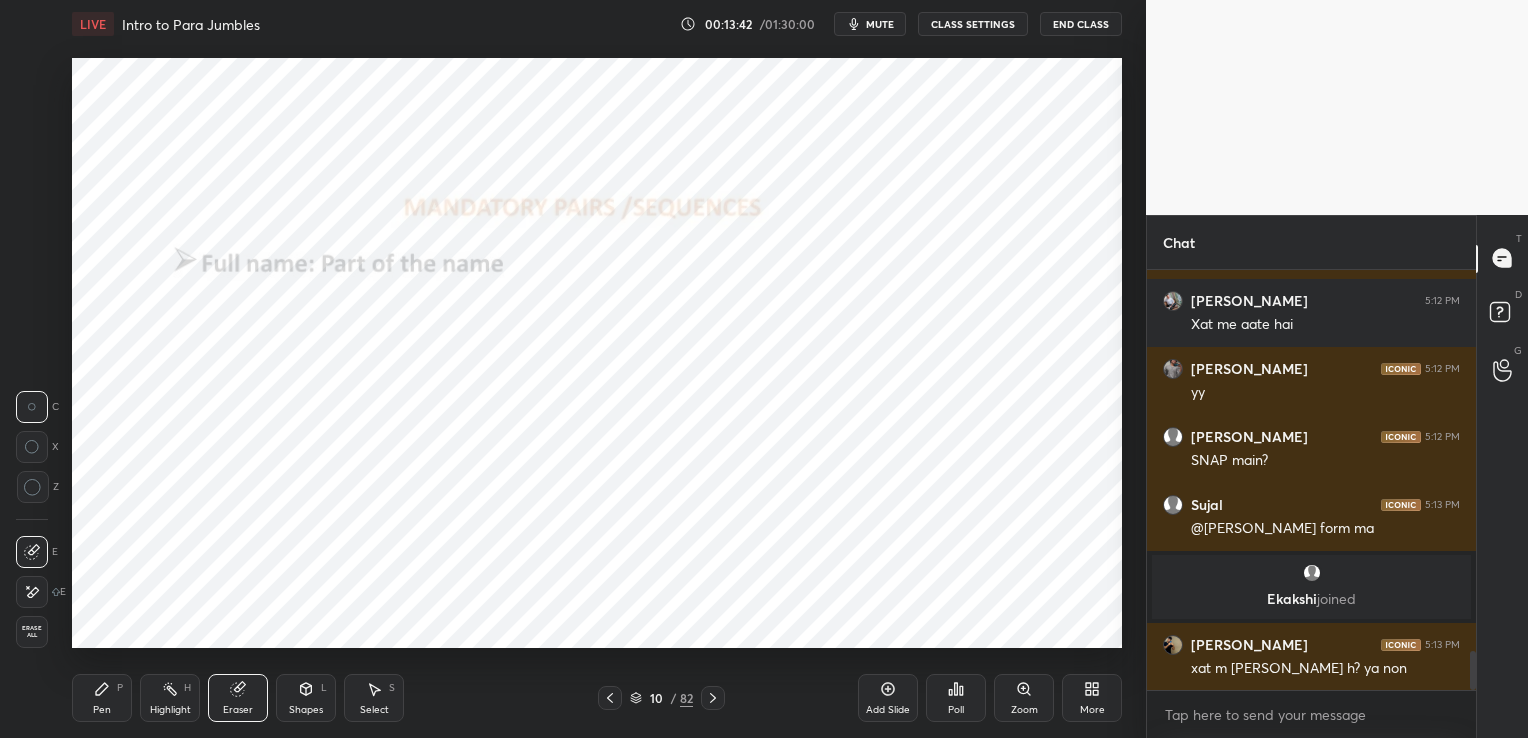 click on "Erase all" at bounding box center [32, 632] 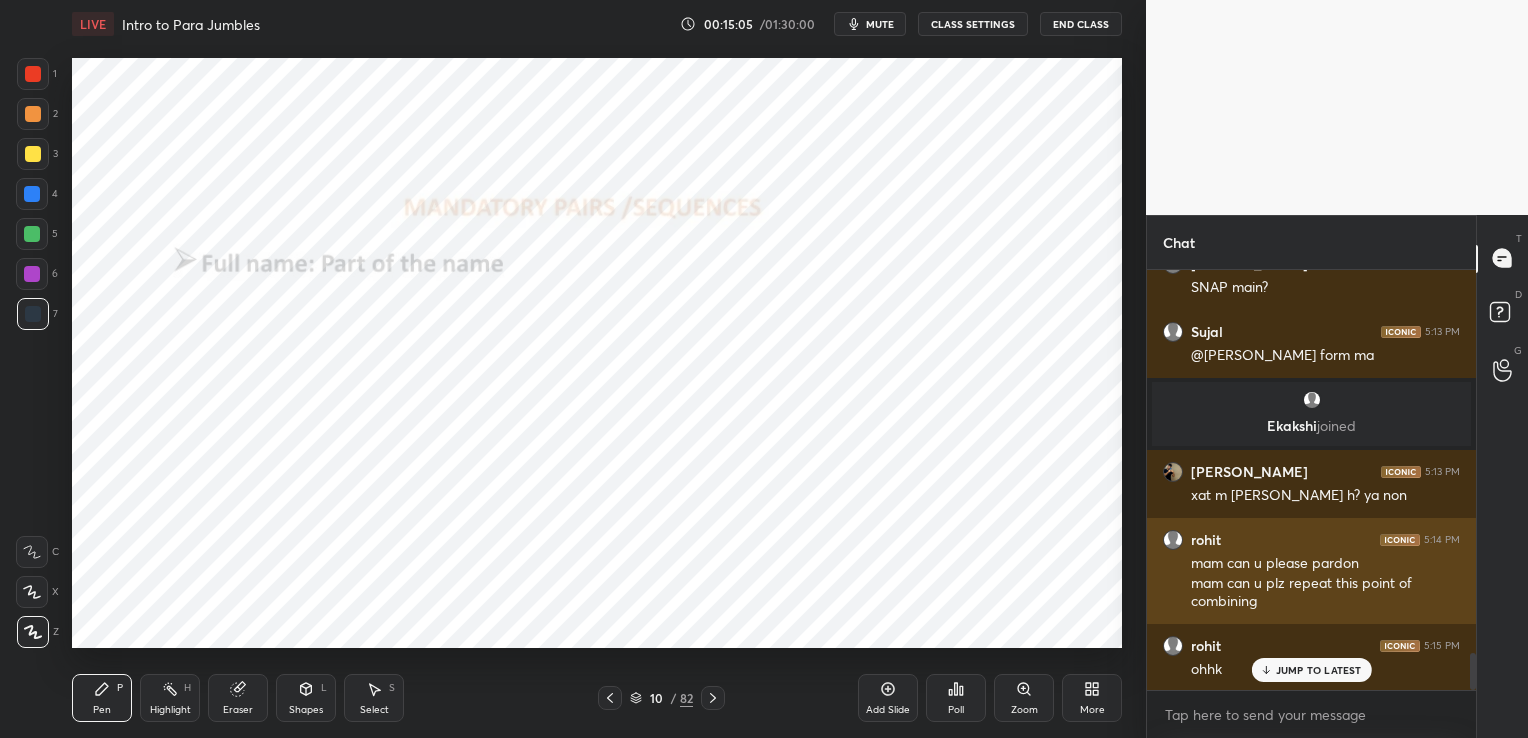 scroll, scrollTop: 4388, scrollLeft: 0, axis: vertical 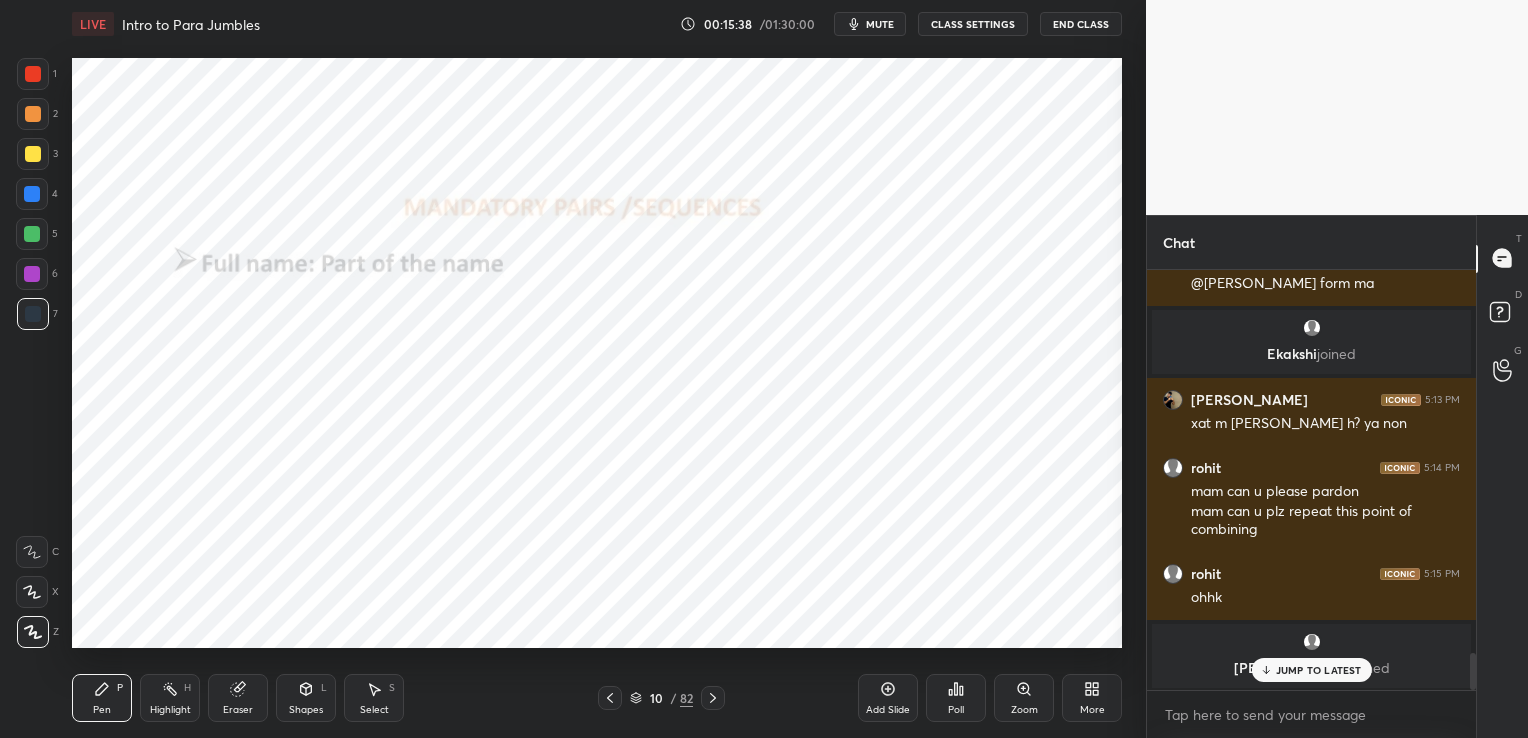 click 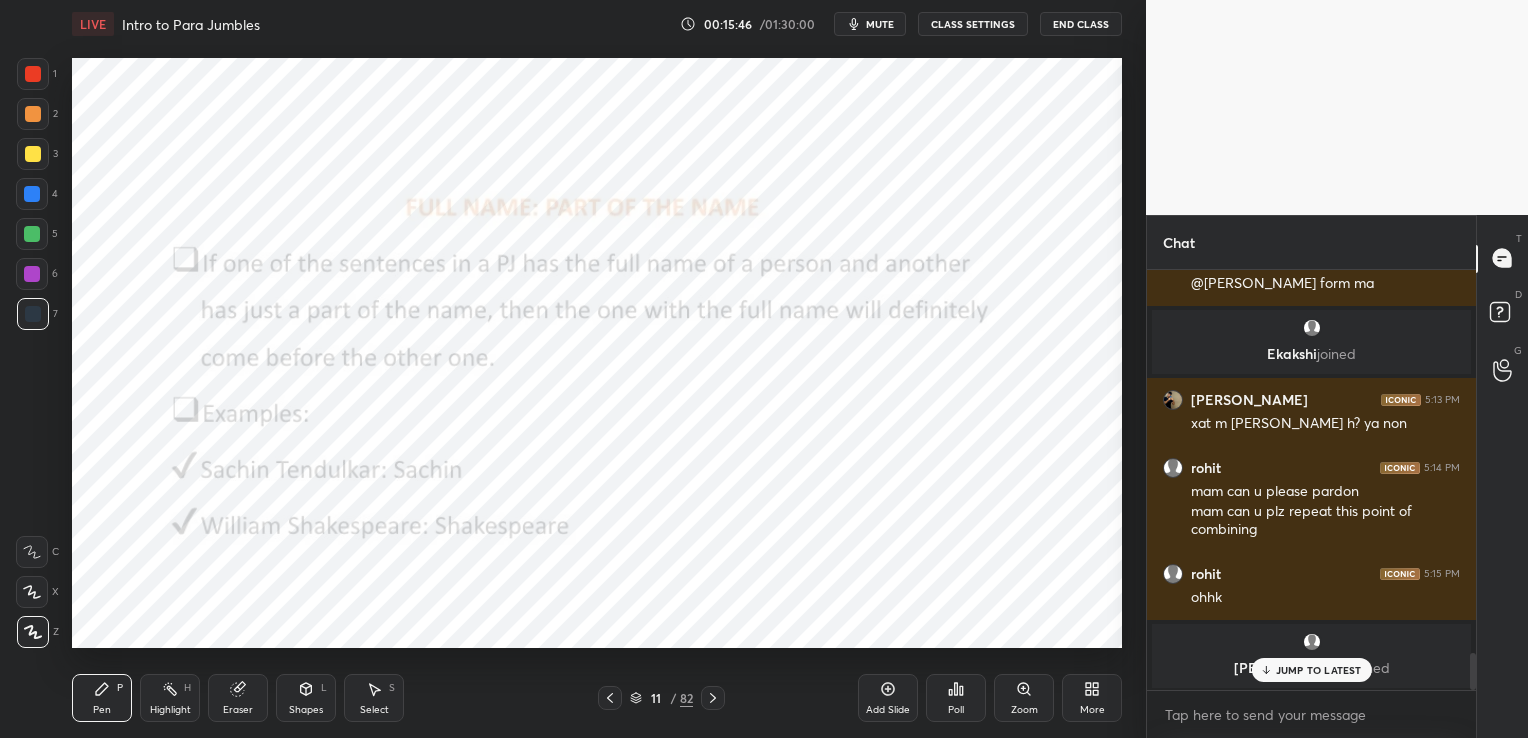 click 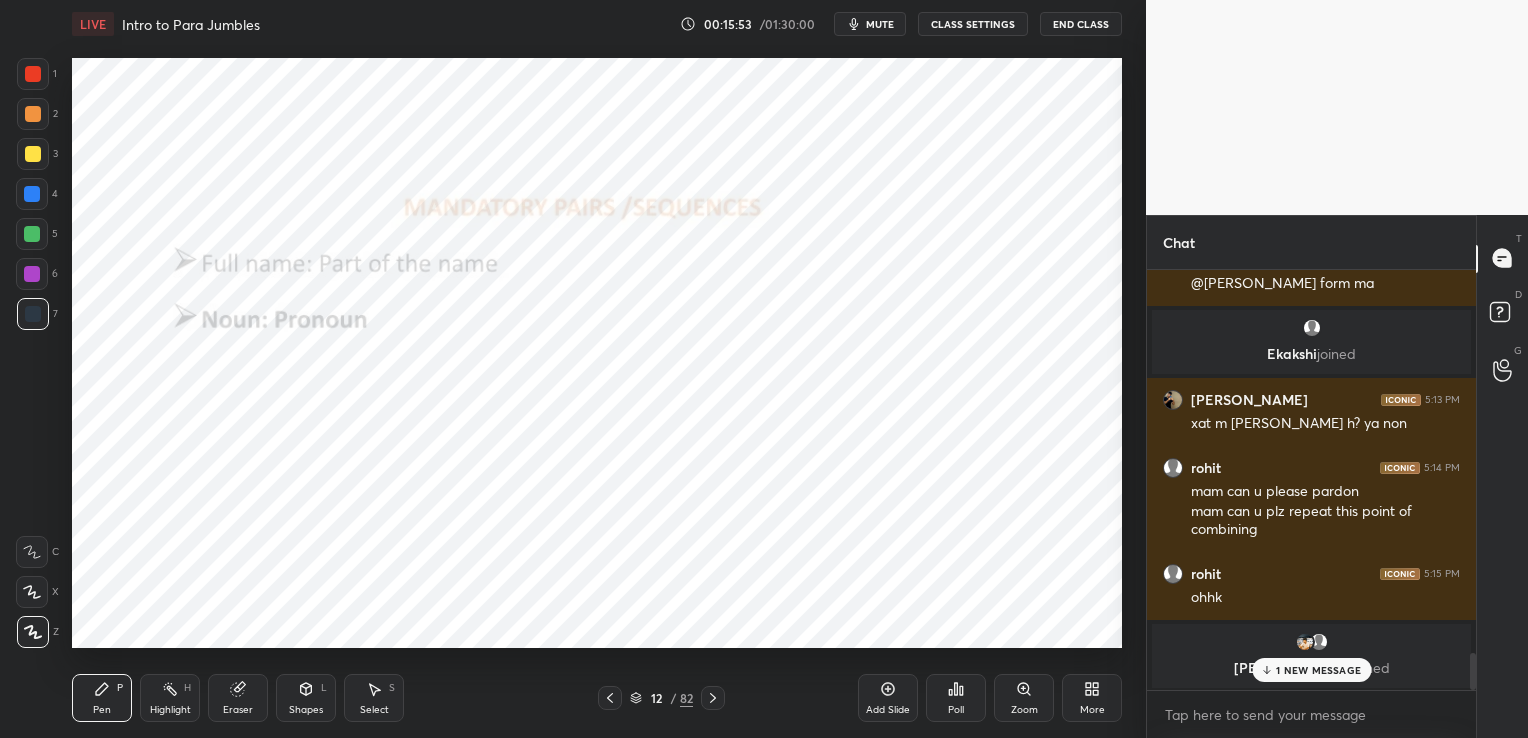 scroll, scrollTop: 4389, scrollLeft: 0, axis: vertical 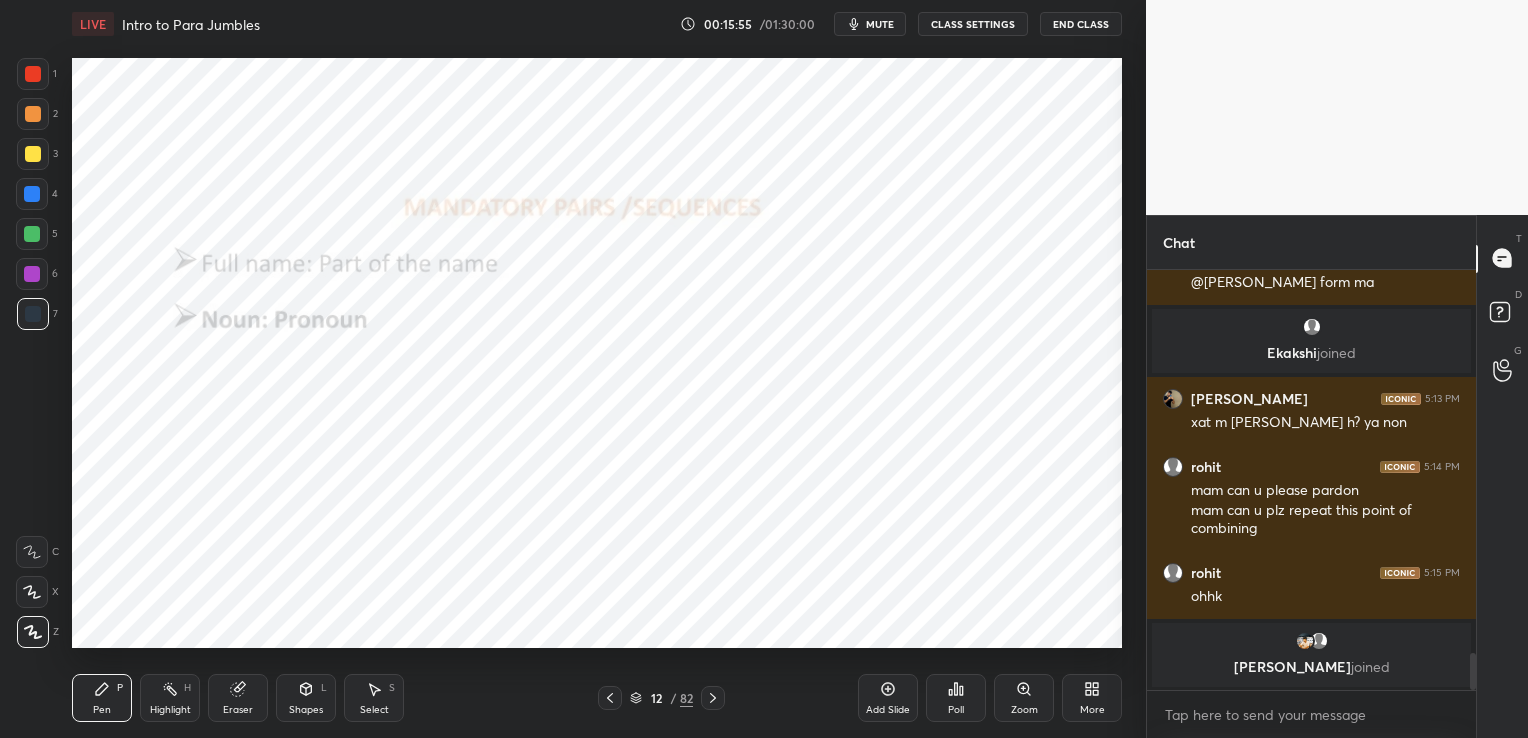 click at bounding box center (610, 698) 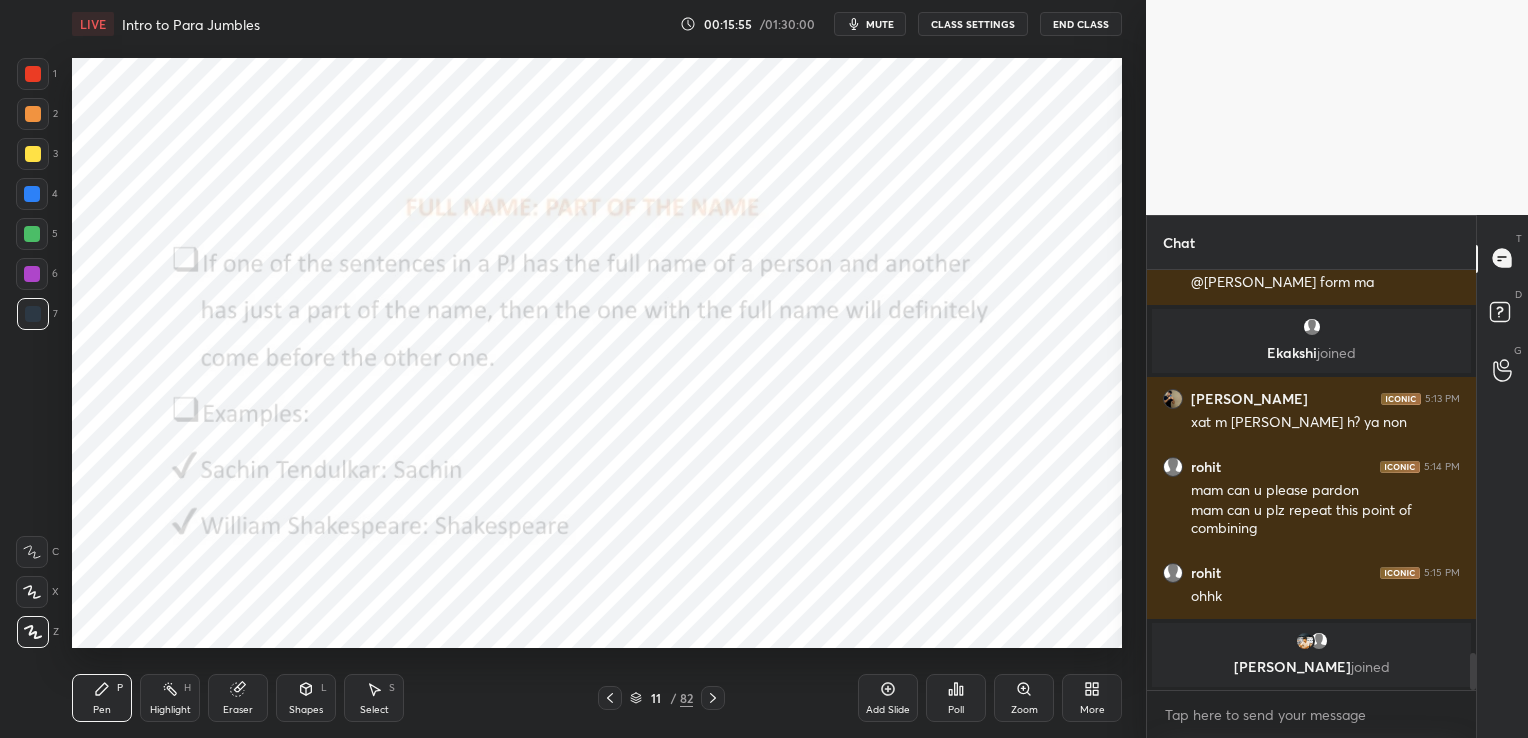 click 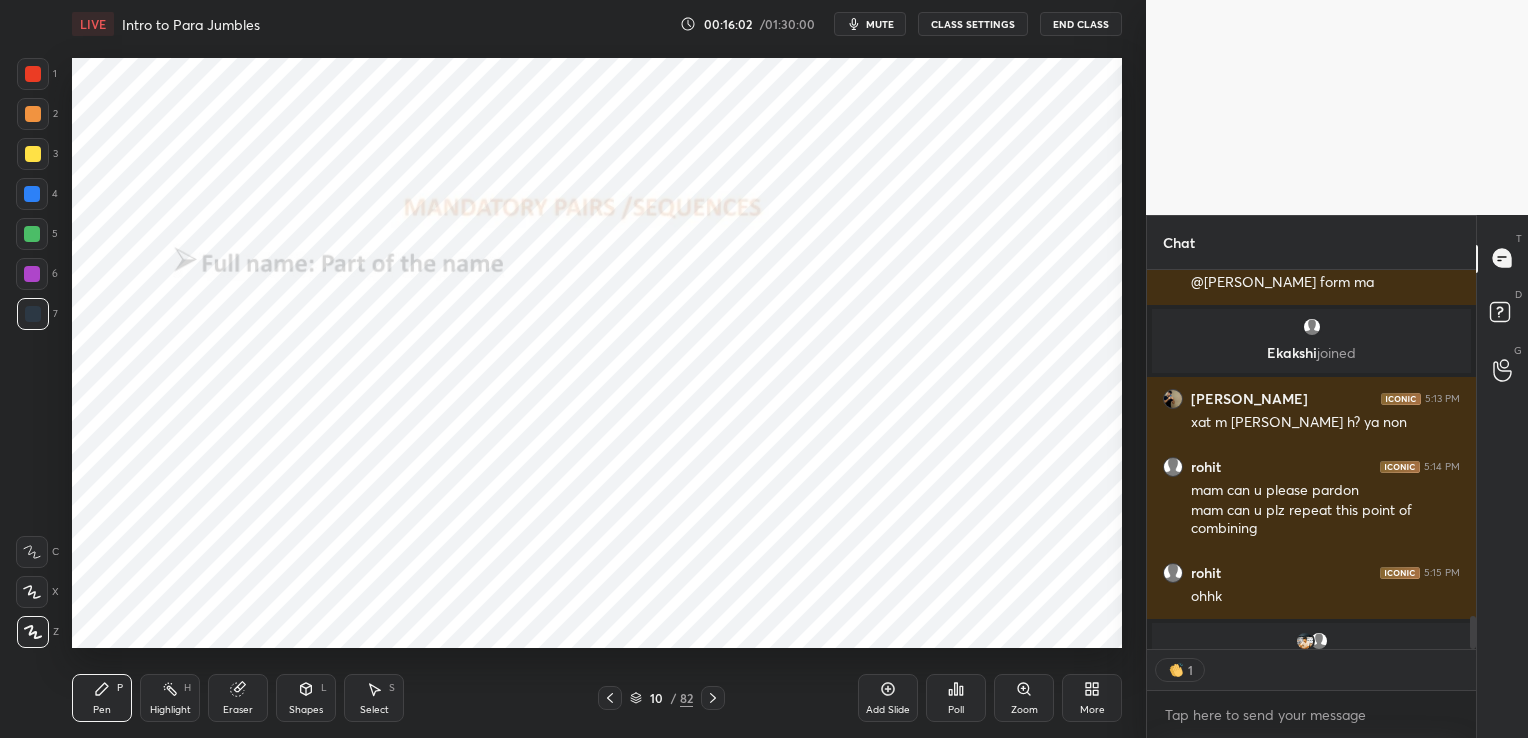 scroll, scrollTop: 373, scrollLeft: 323, axis: both 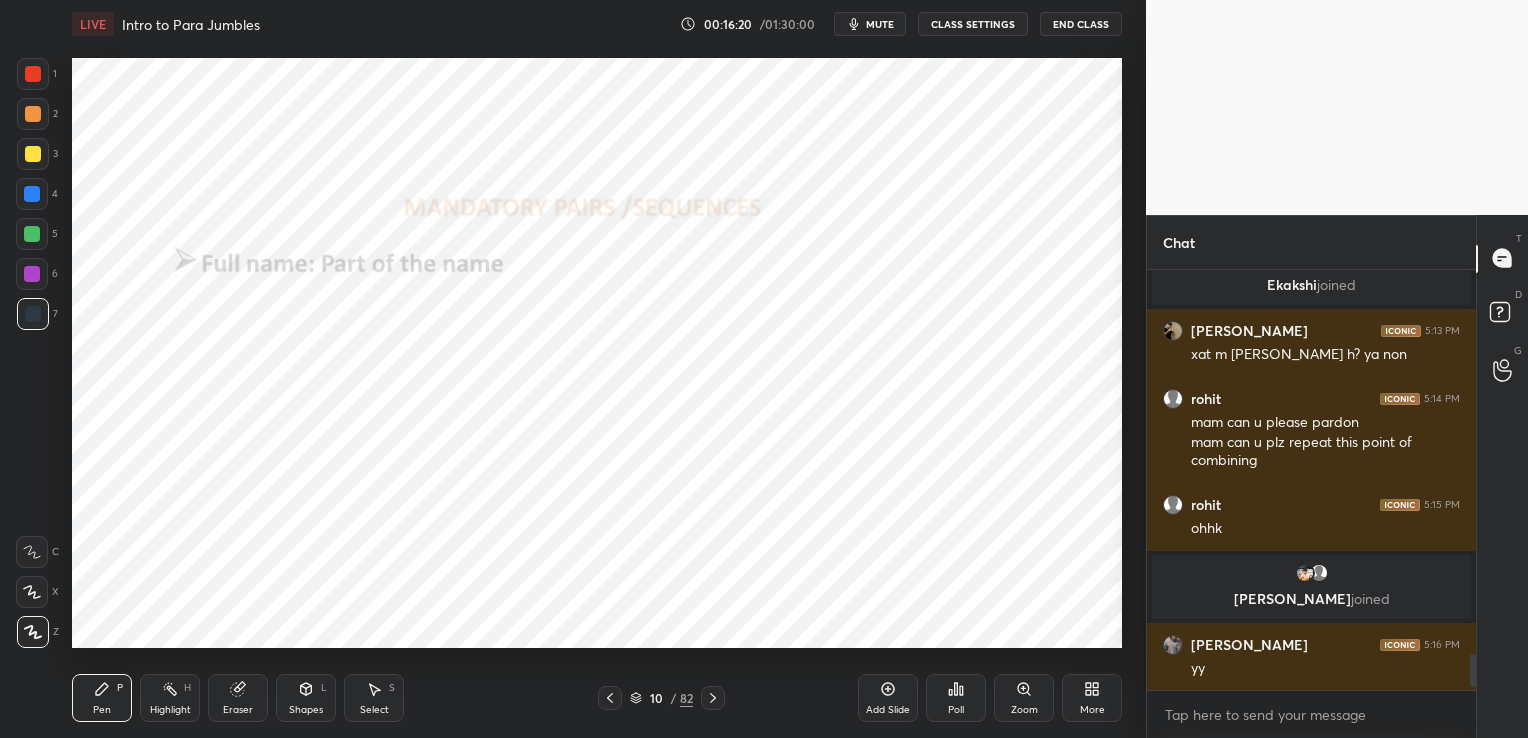 click 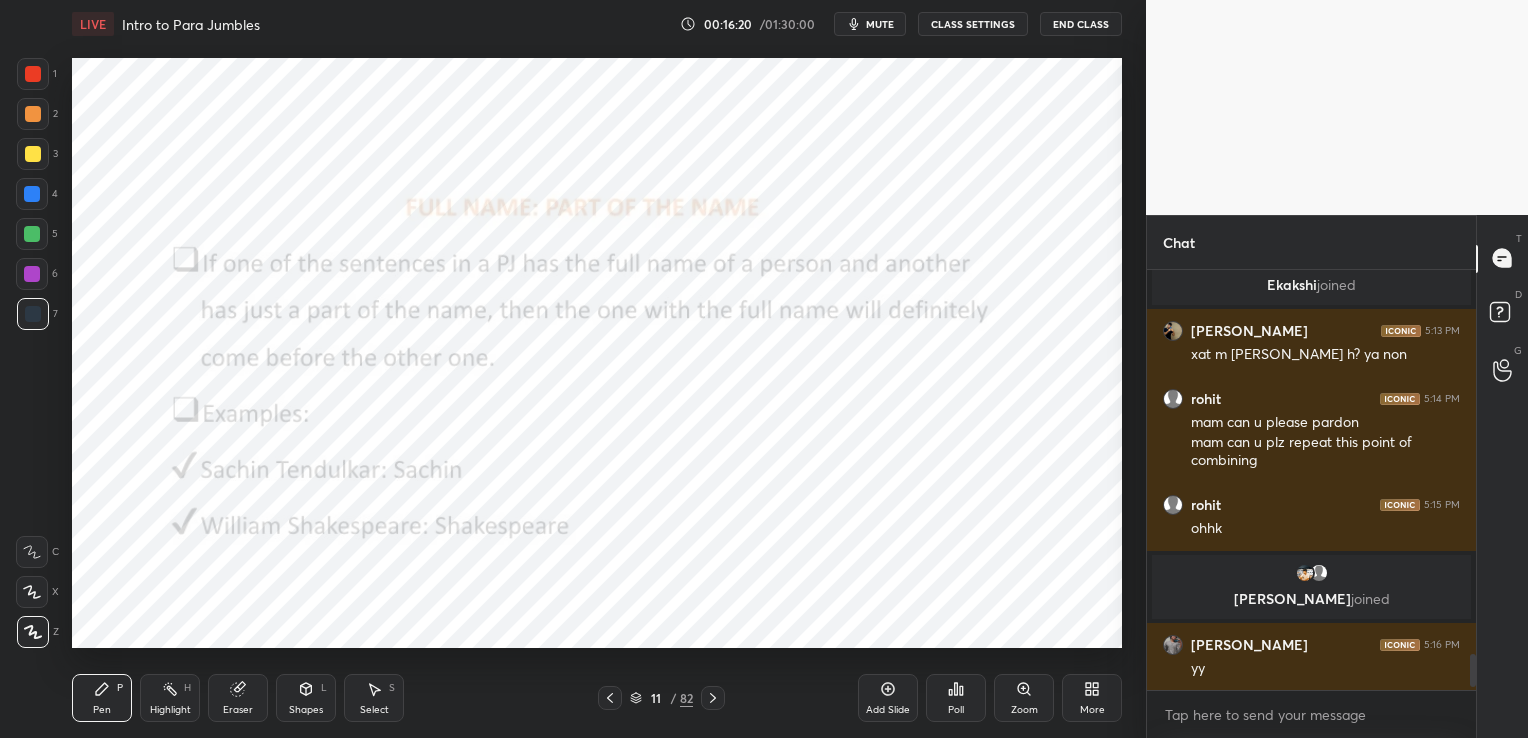 click 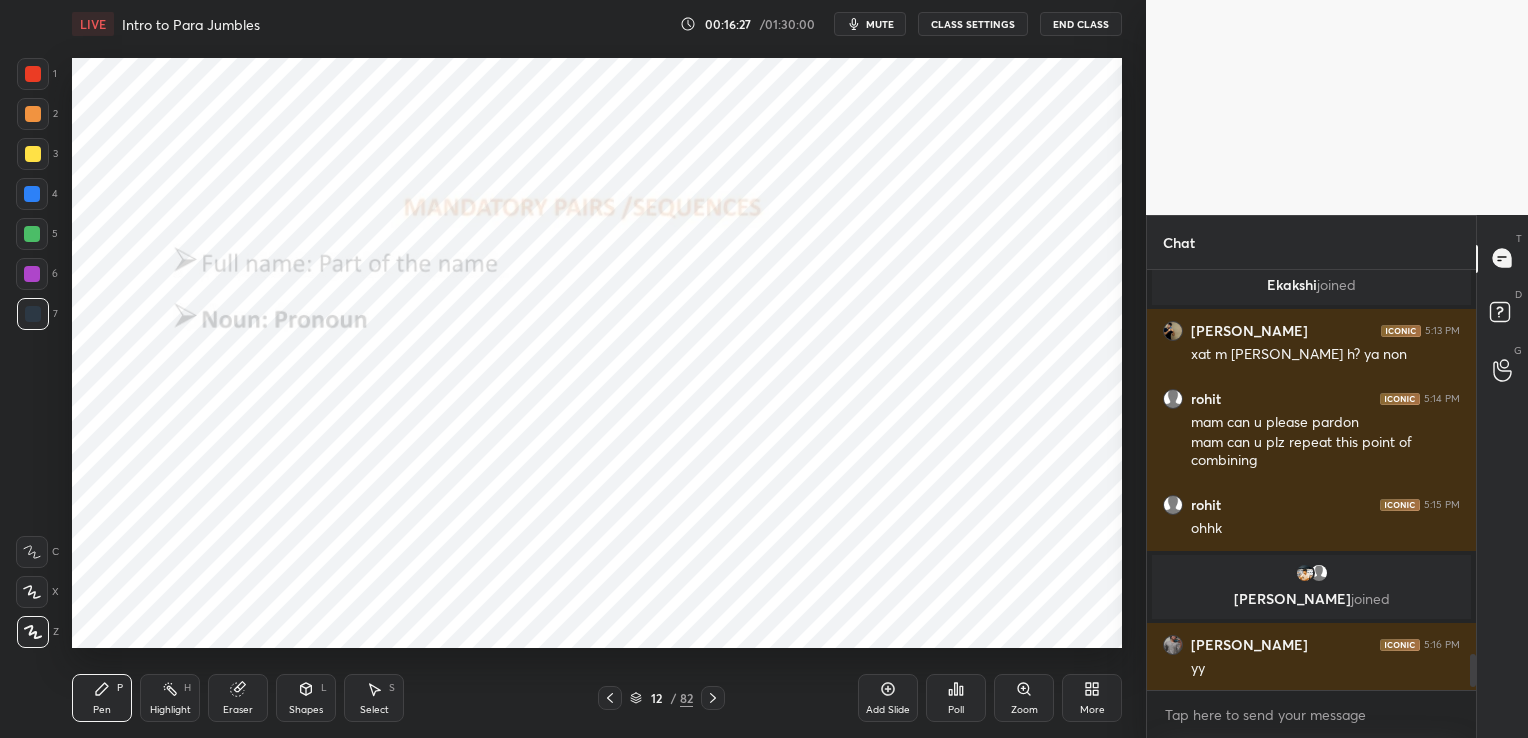 scroll, scrollTop: 4528, scrollLeft: 0, axis: vertical 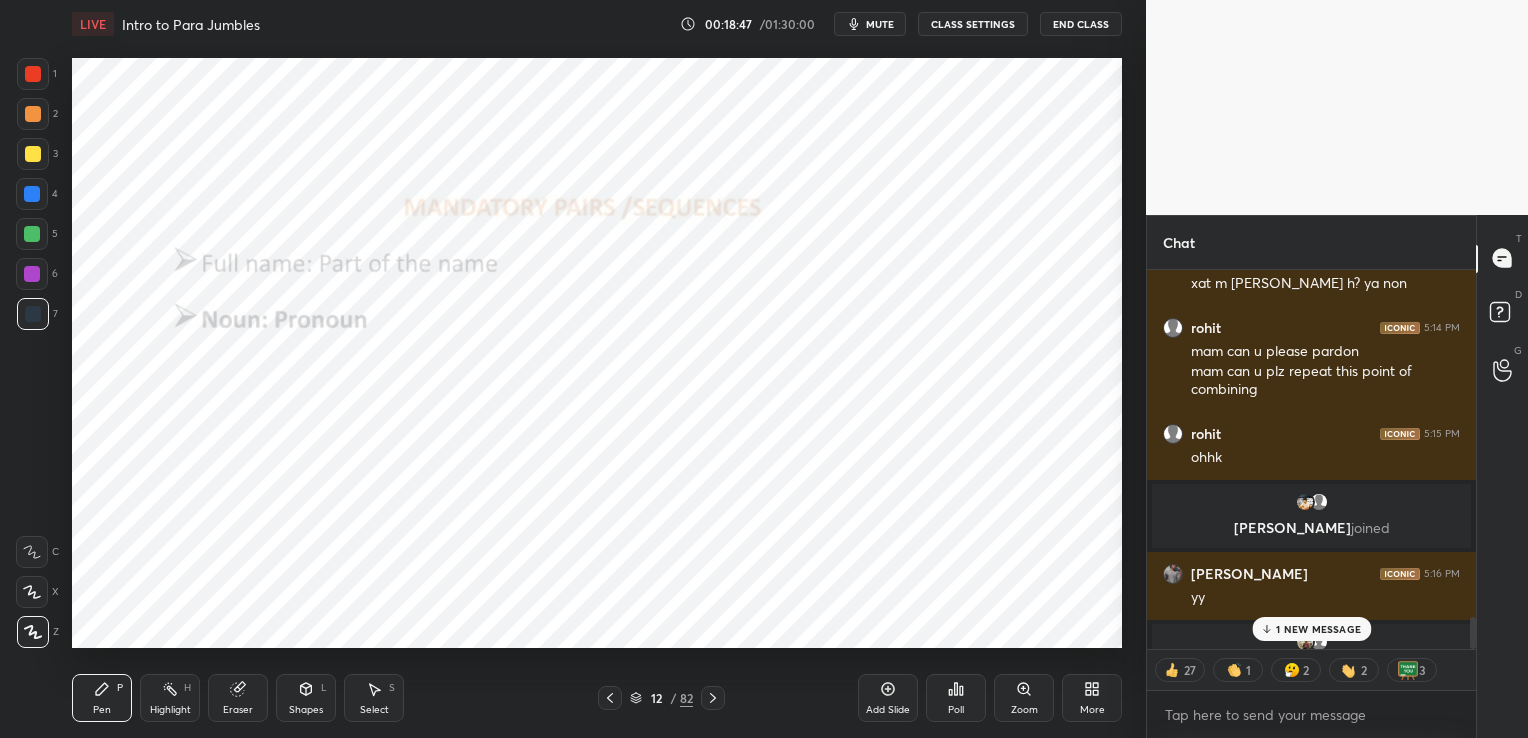 click 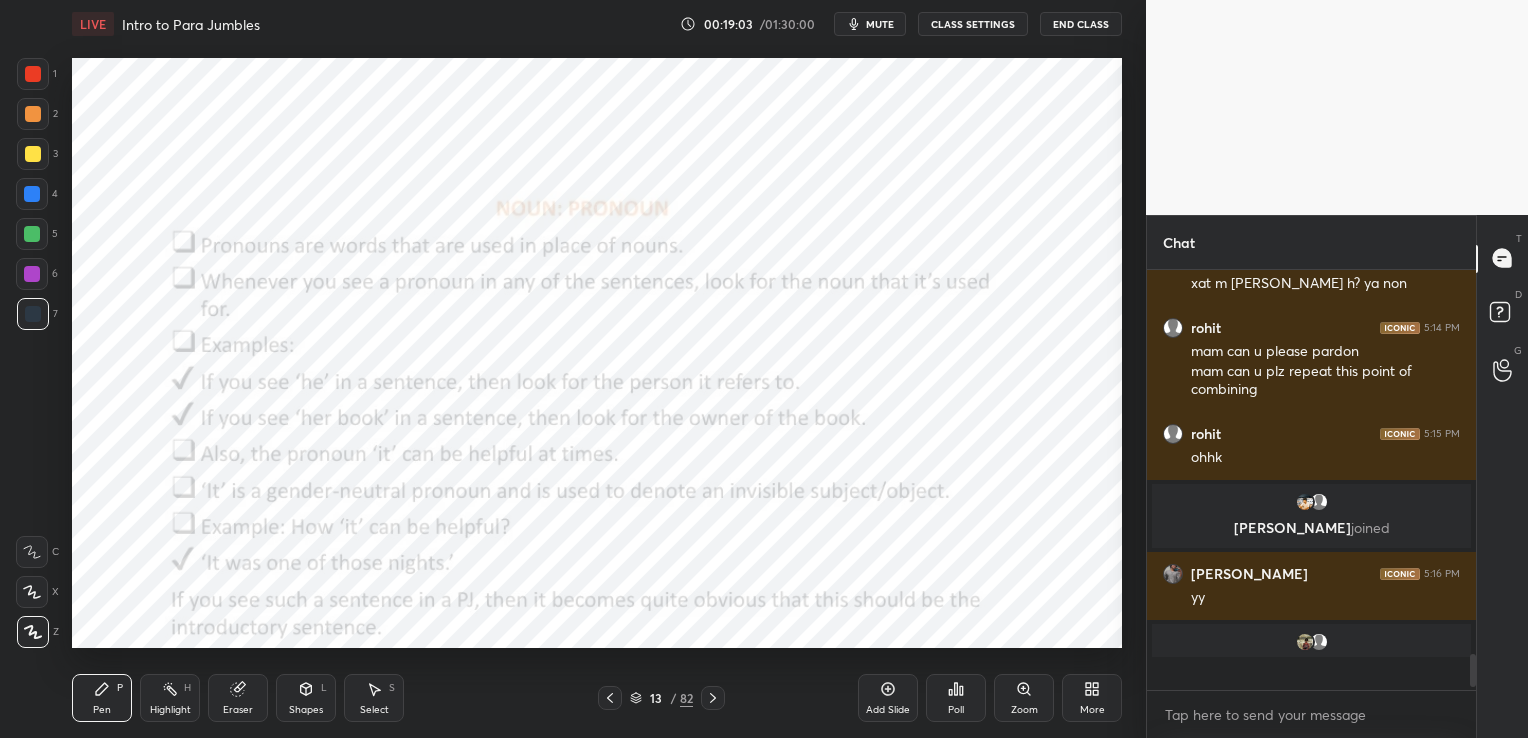scroll, scrollTop: 7, scrollLeft: 6, axis: both 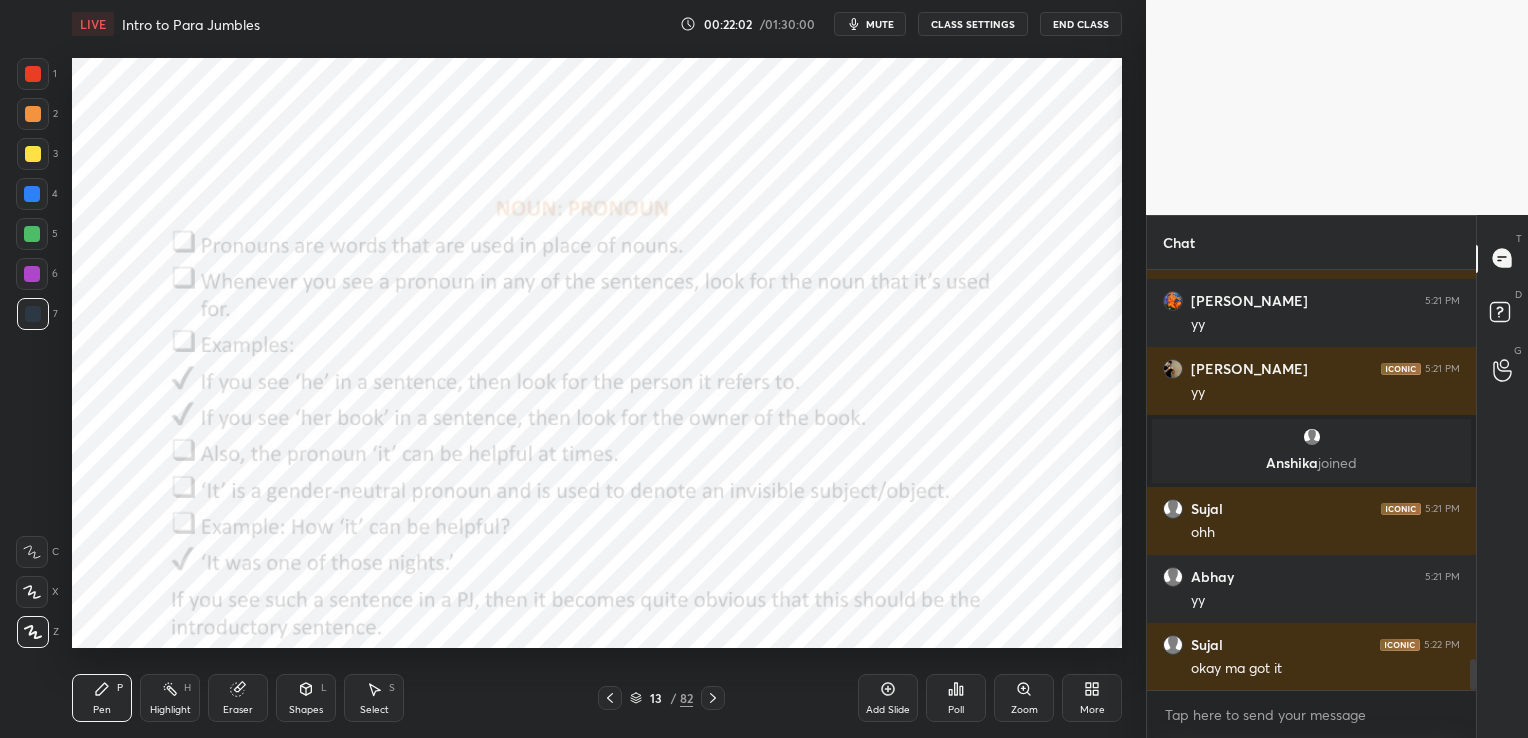 click 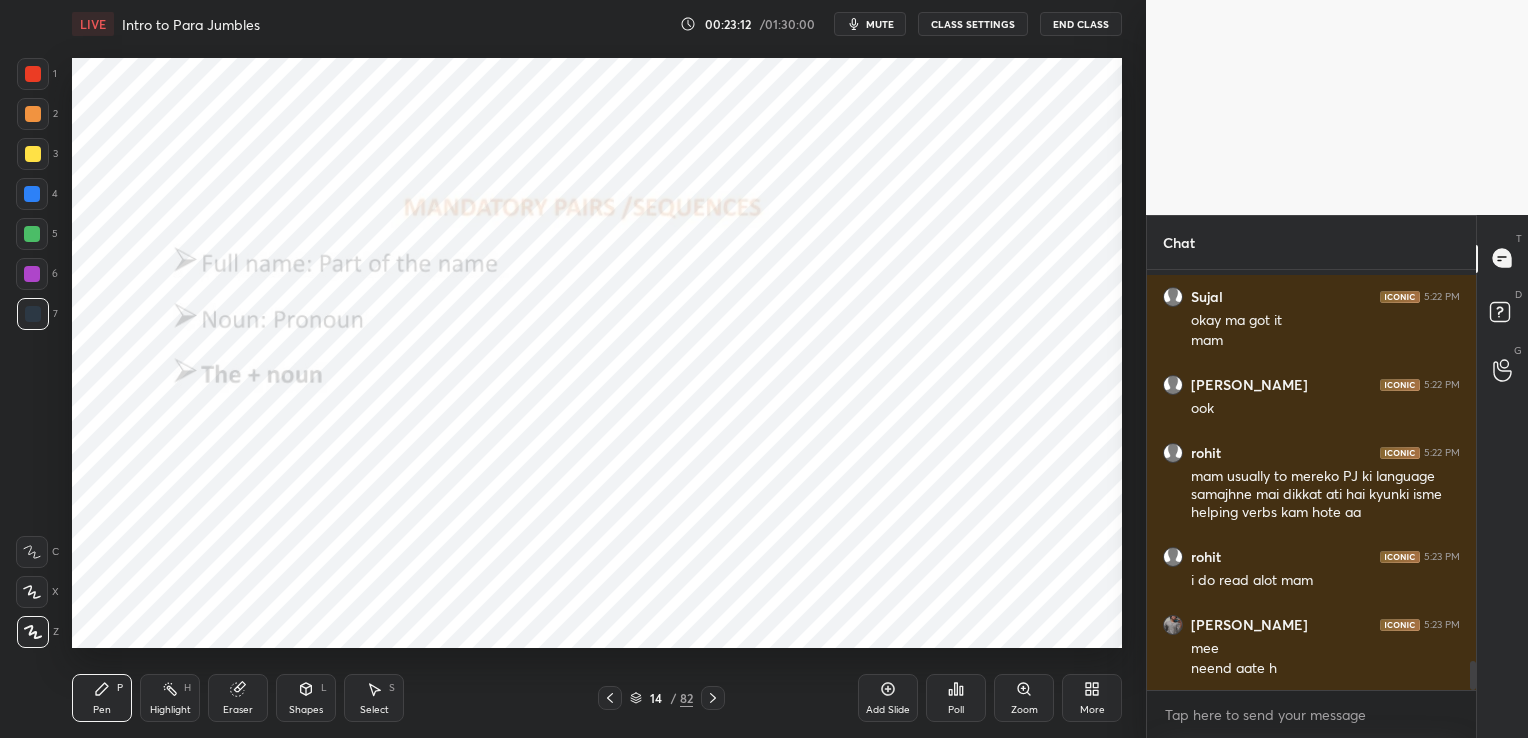 scroll, scrollTop: 5671, scrollLeft: 0, axis: vertical 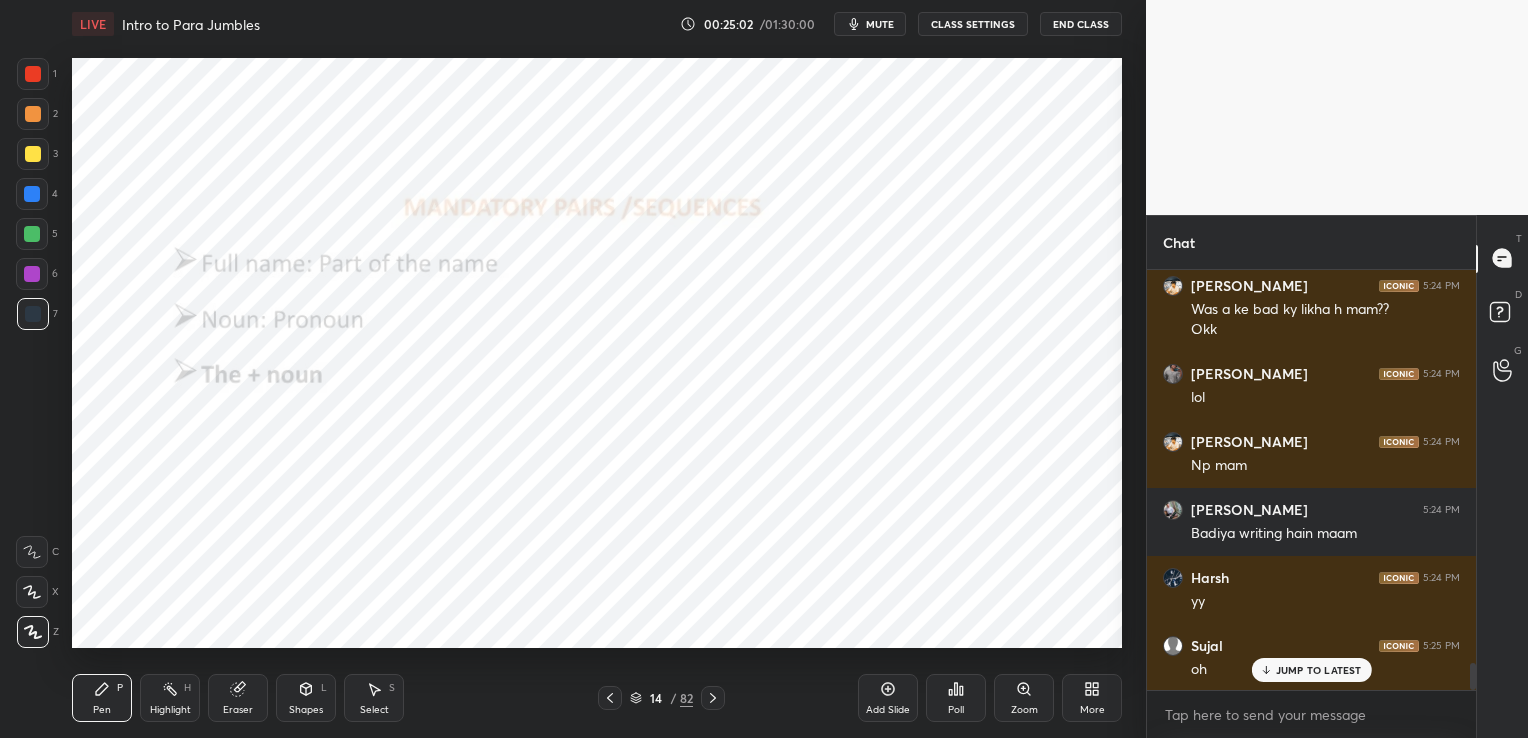 click on "Eraser" at bounding box center [238, 698] 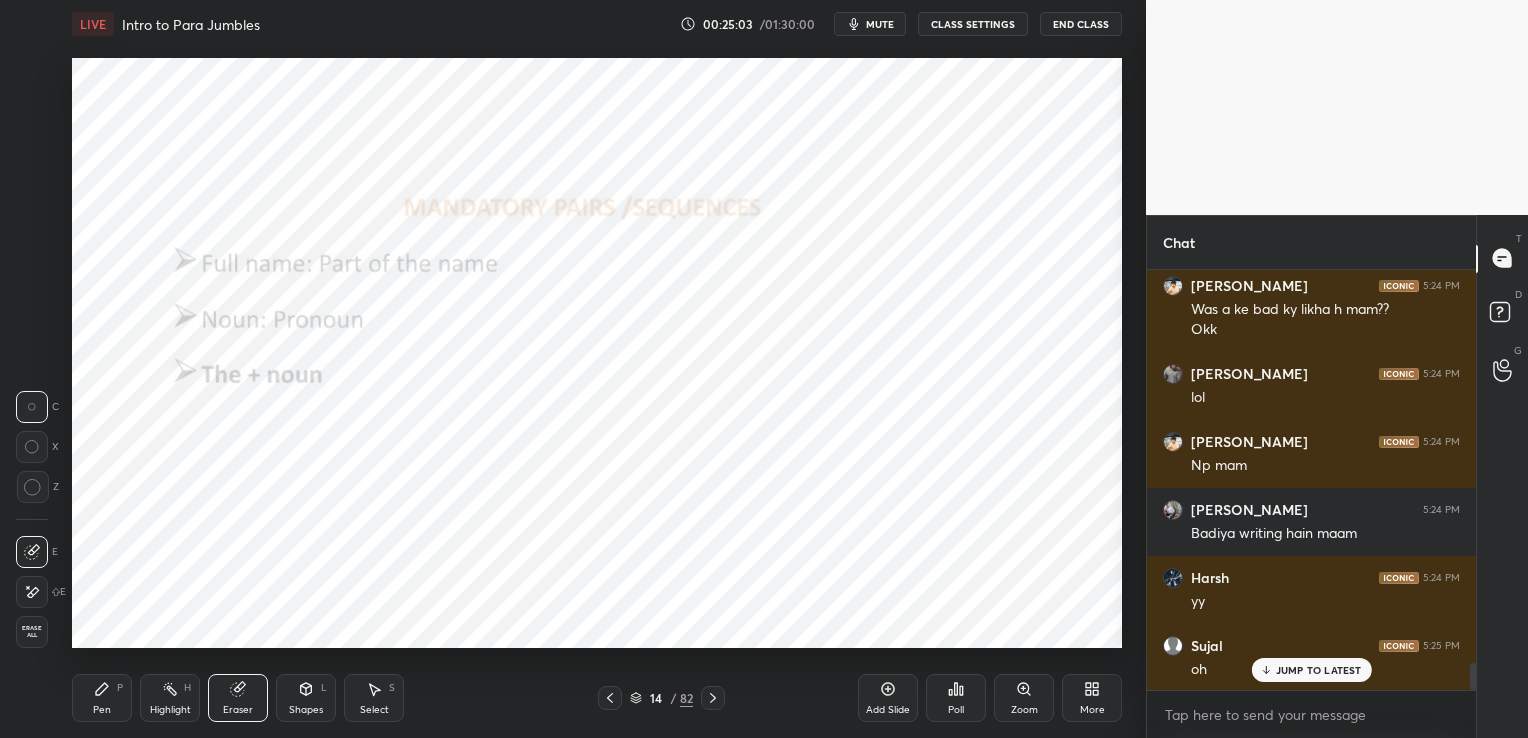 click on "Erase all" at bounding box center [32, 632] 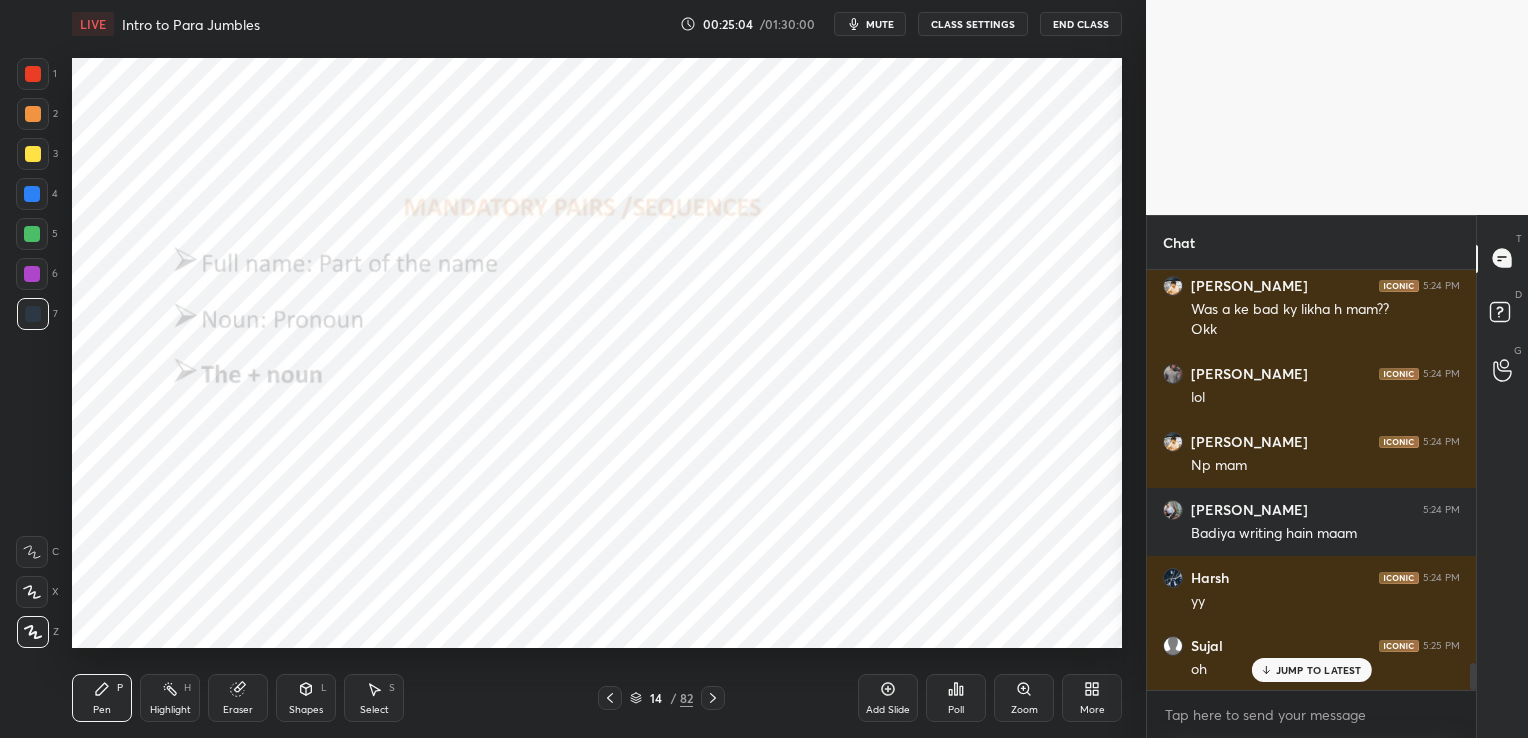 click at bounding box center (713, 698) 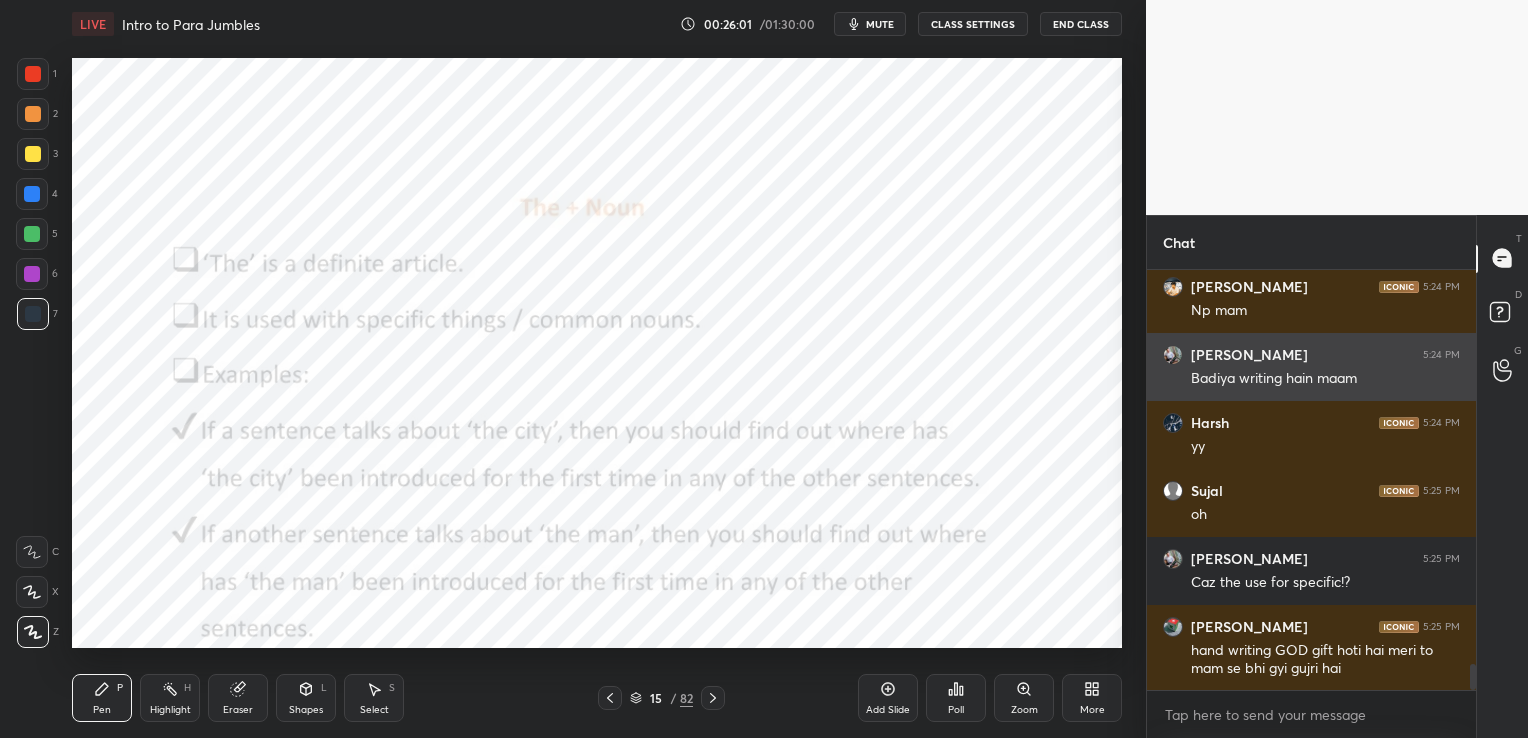 scroll, scrollTop: 6475, scrollLeft: 0, axis: vertical 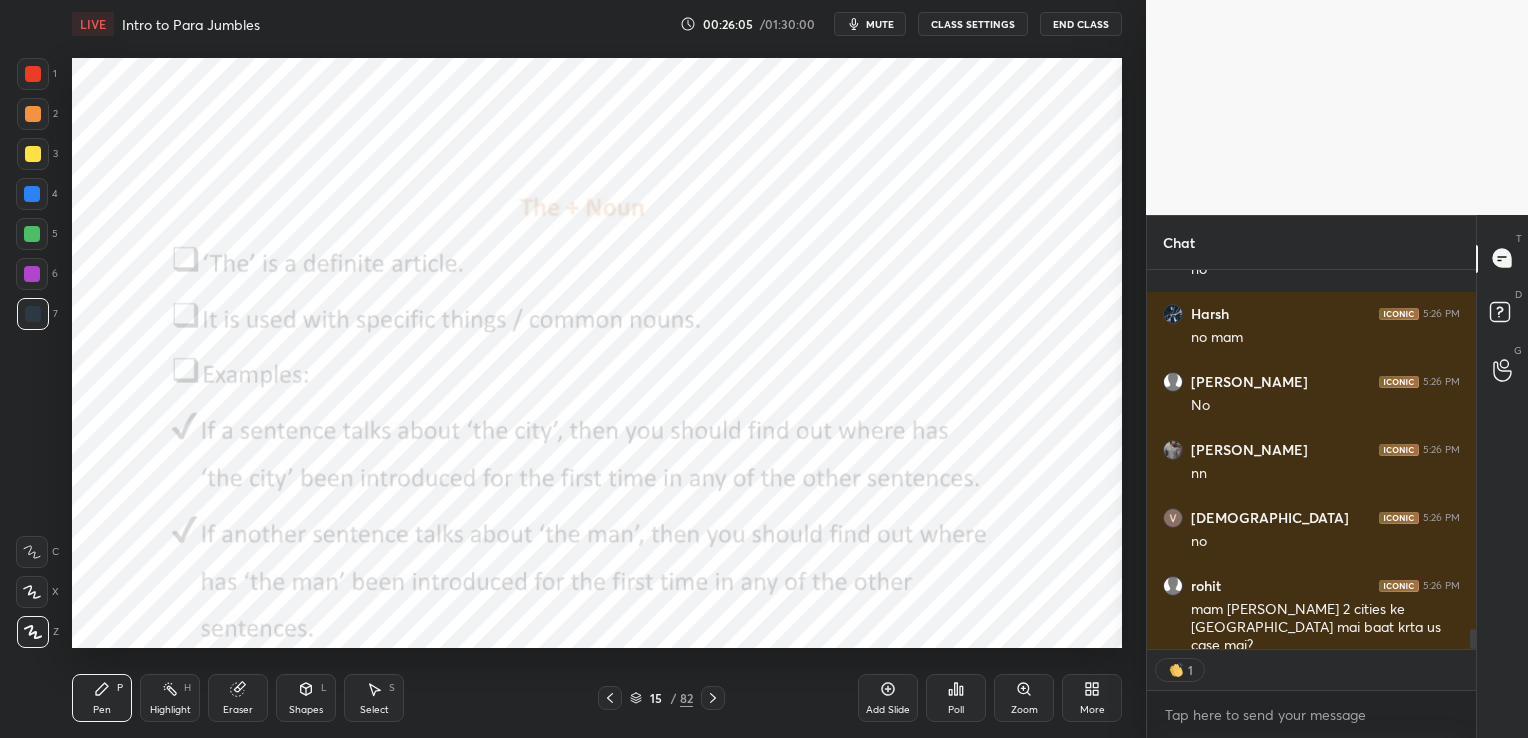 click on "Eraser" at bounding box center [238, 698] 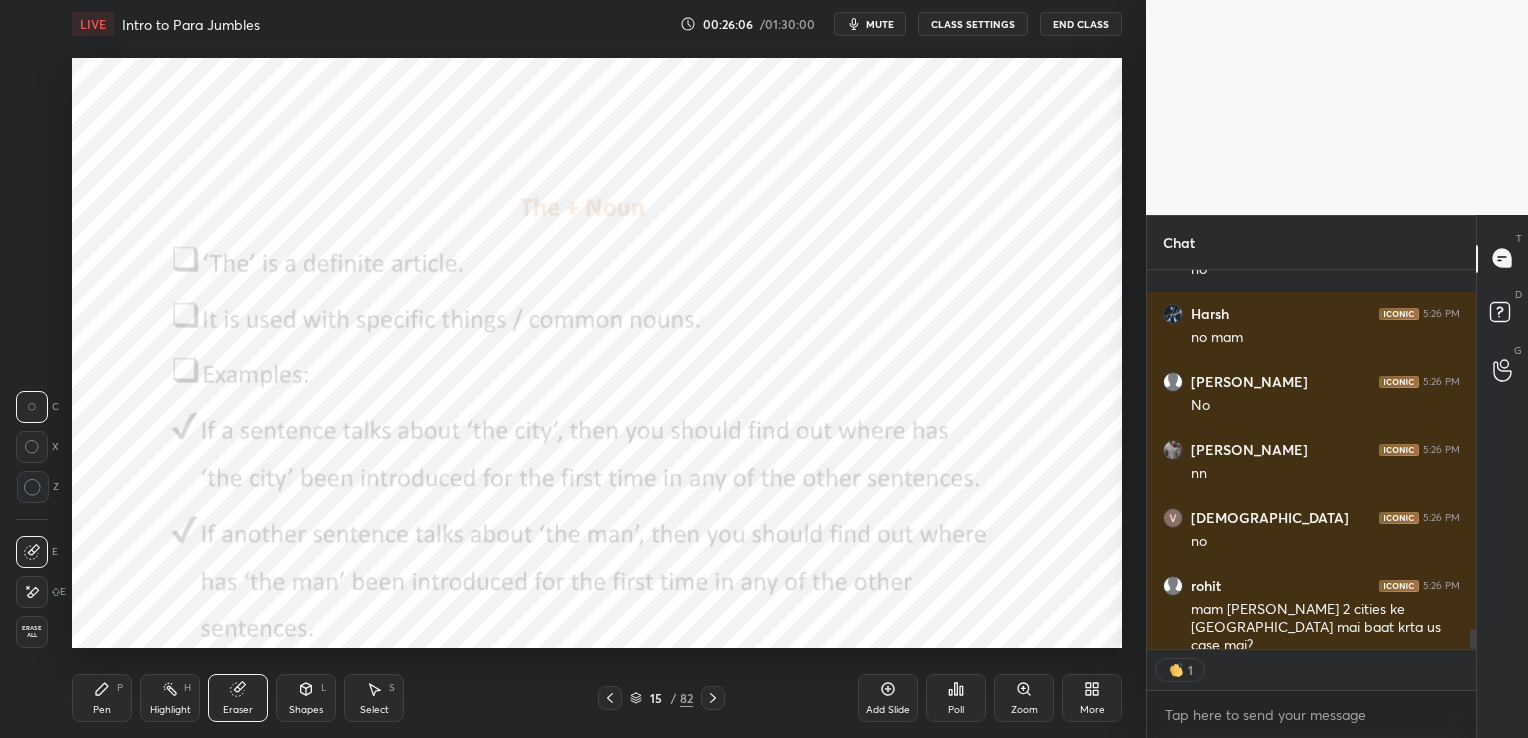 click on "Erase all" at bounding box center (32, 632) 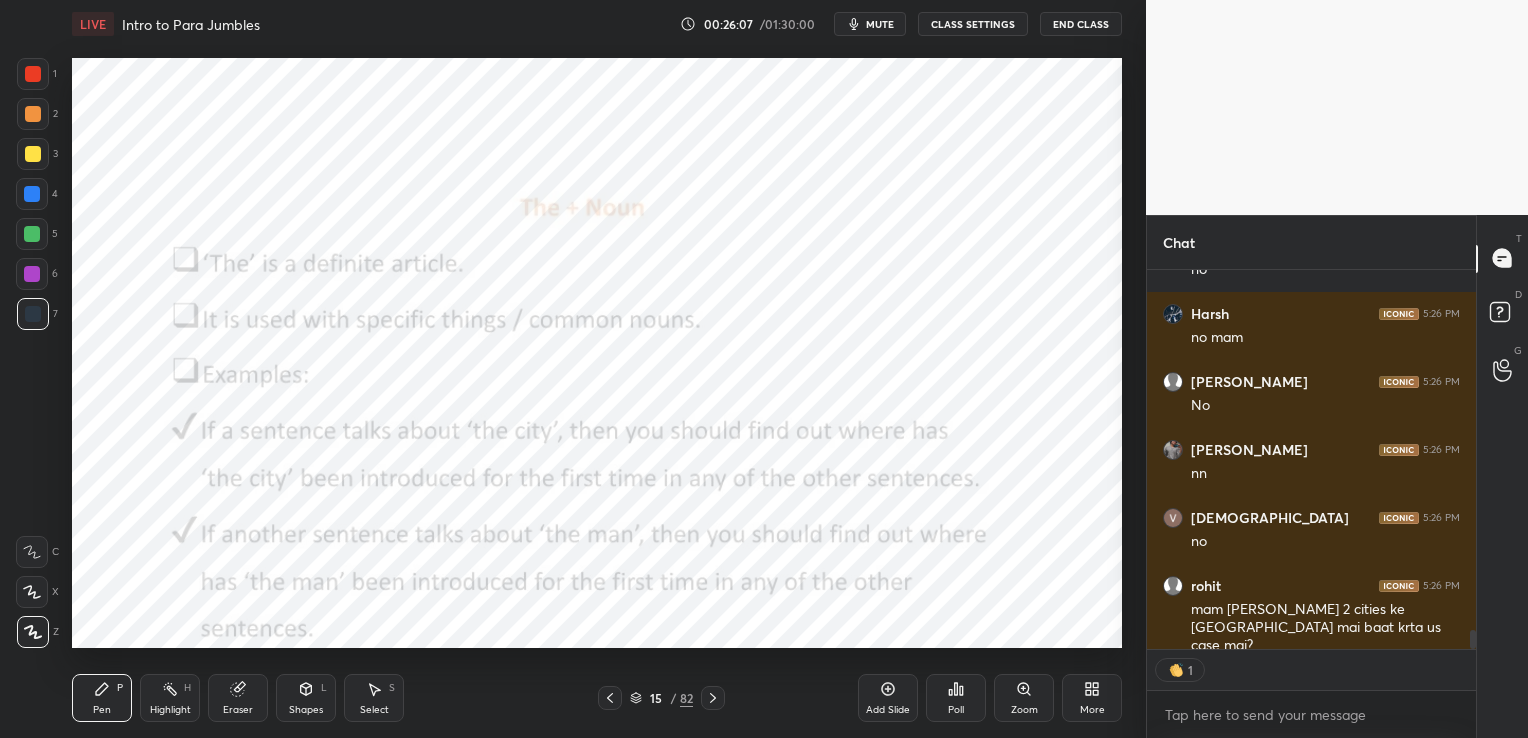scroll, scrollTop: 7010, scrollLeft: 0, axis: vertical 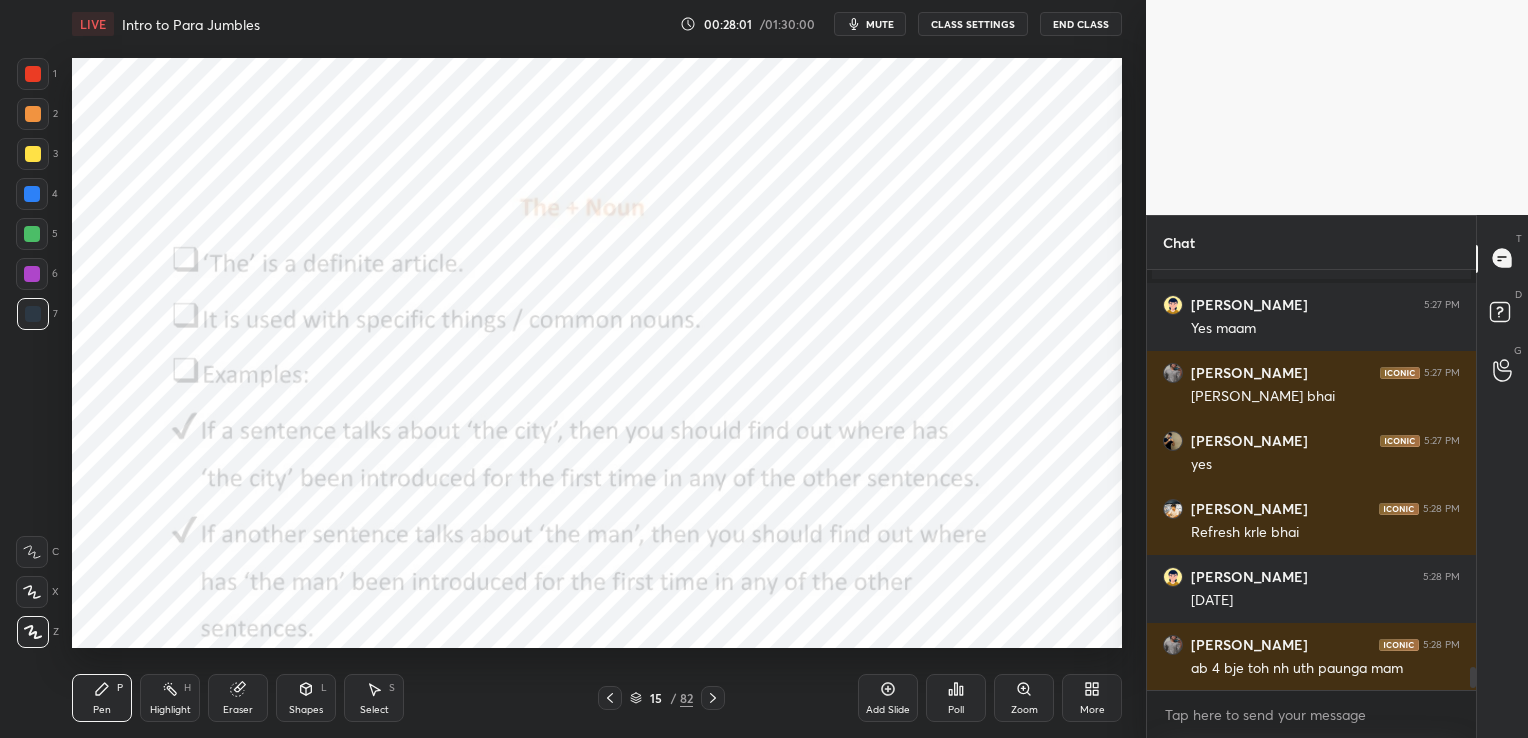 click 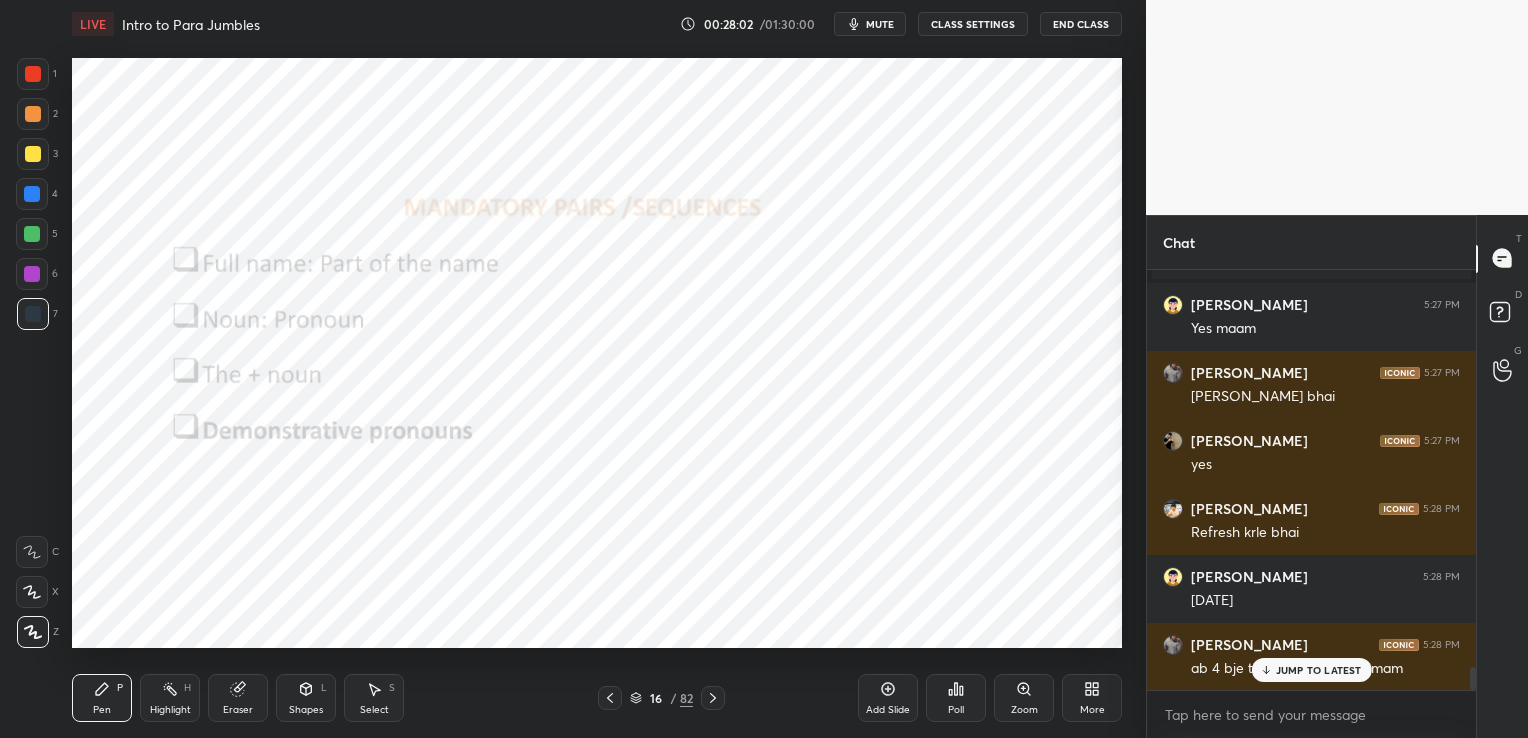 scroll, scrollTop: 7336, scrollLeft: 0, axis: vertical 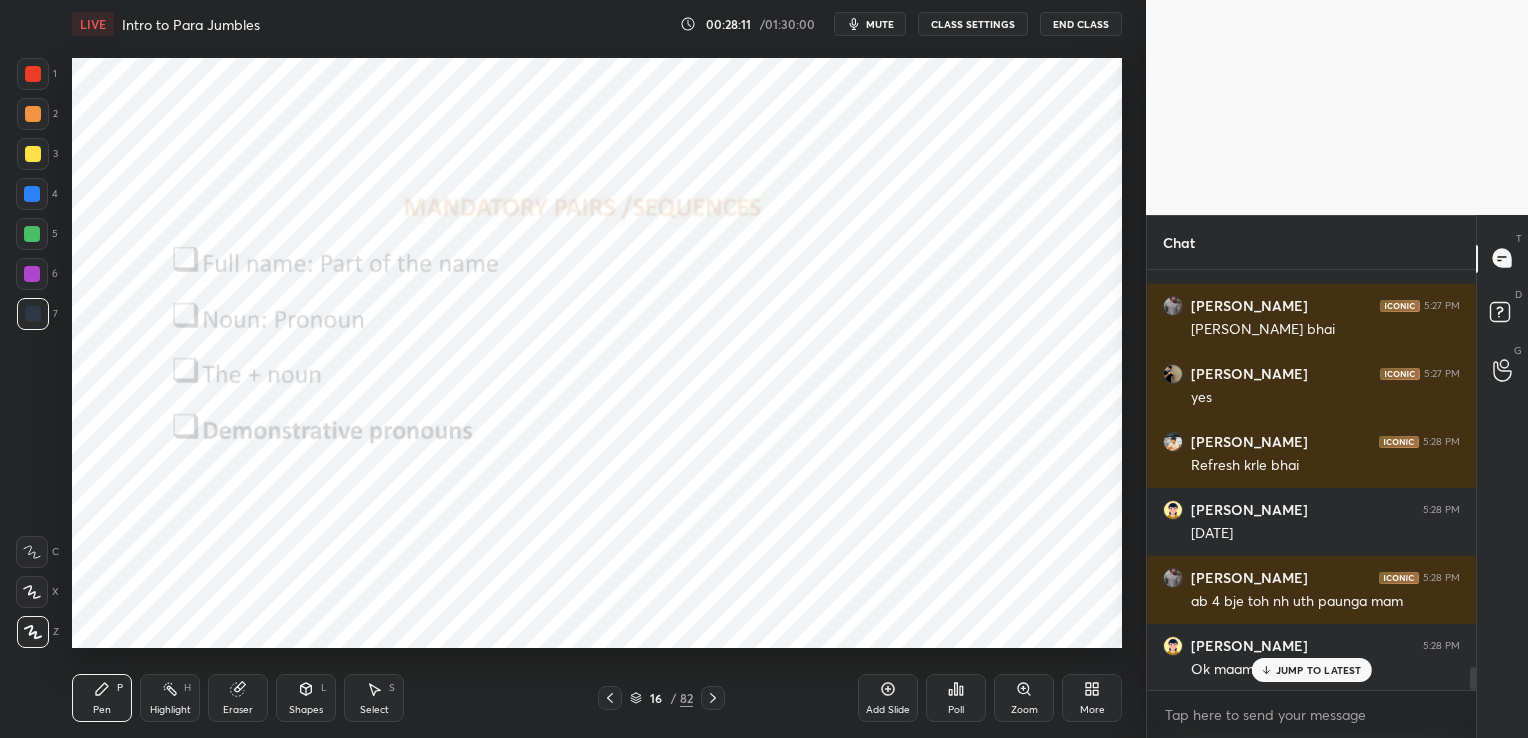 click 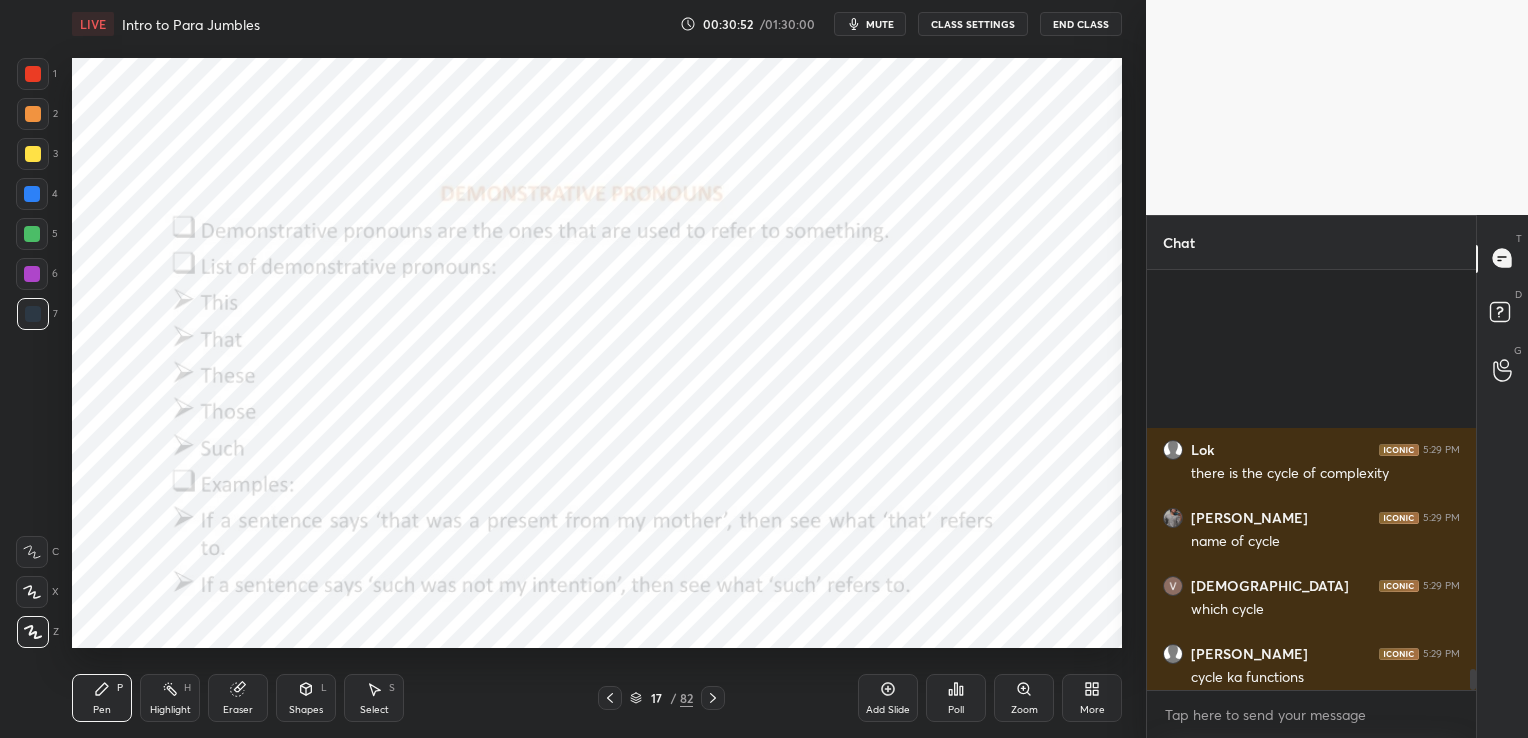 scroll, scrollTop: 8089, scrollLeft: 0, axis: vertical 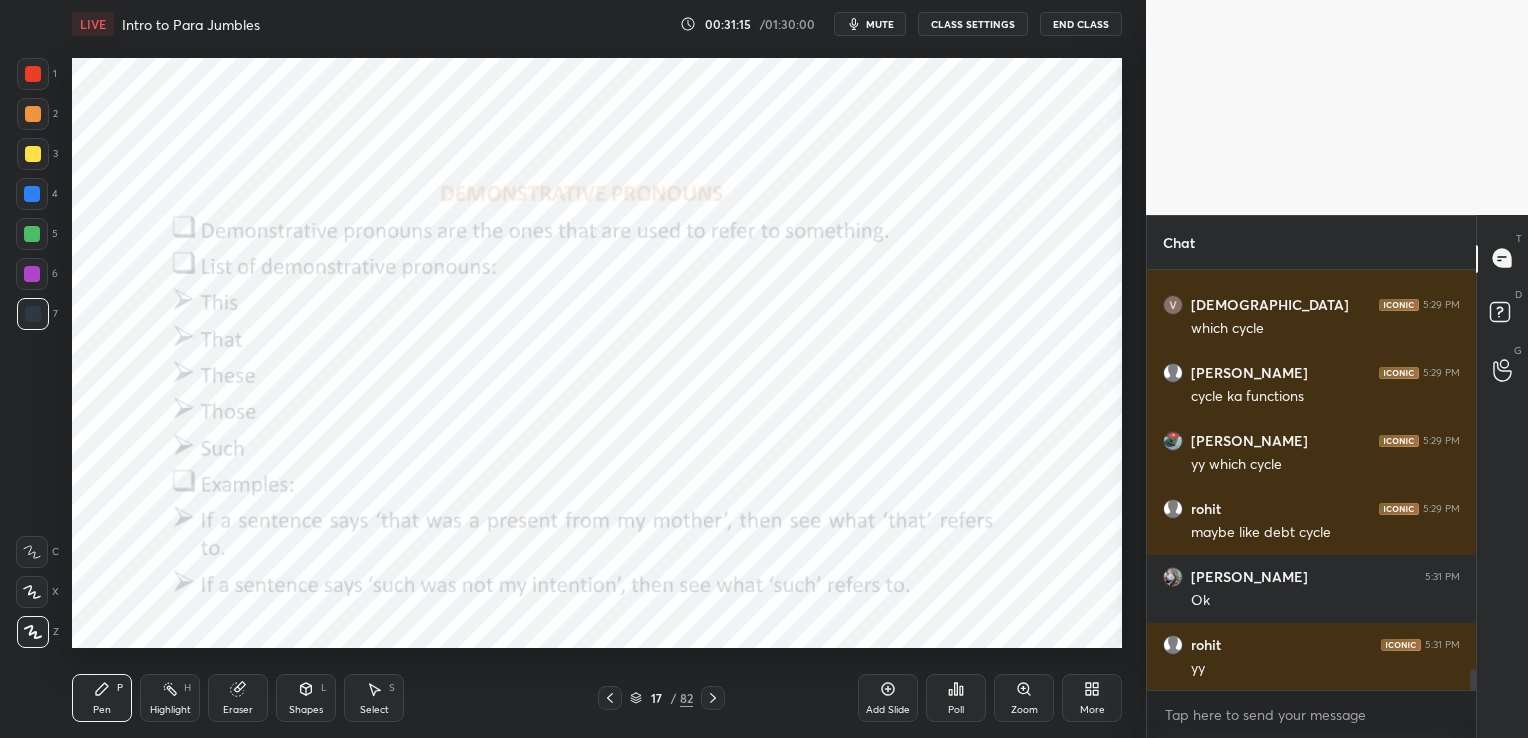 click 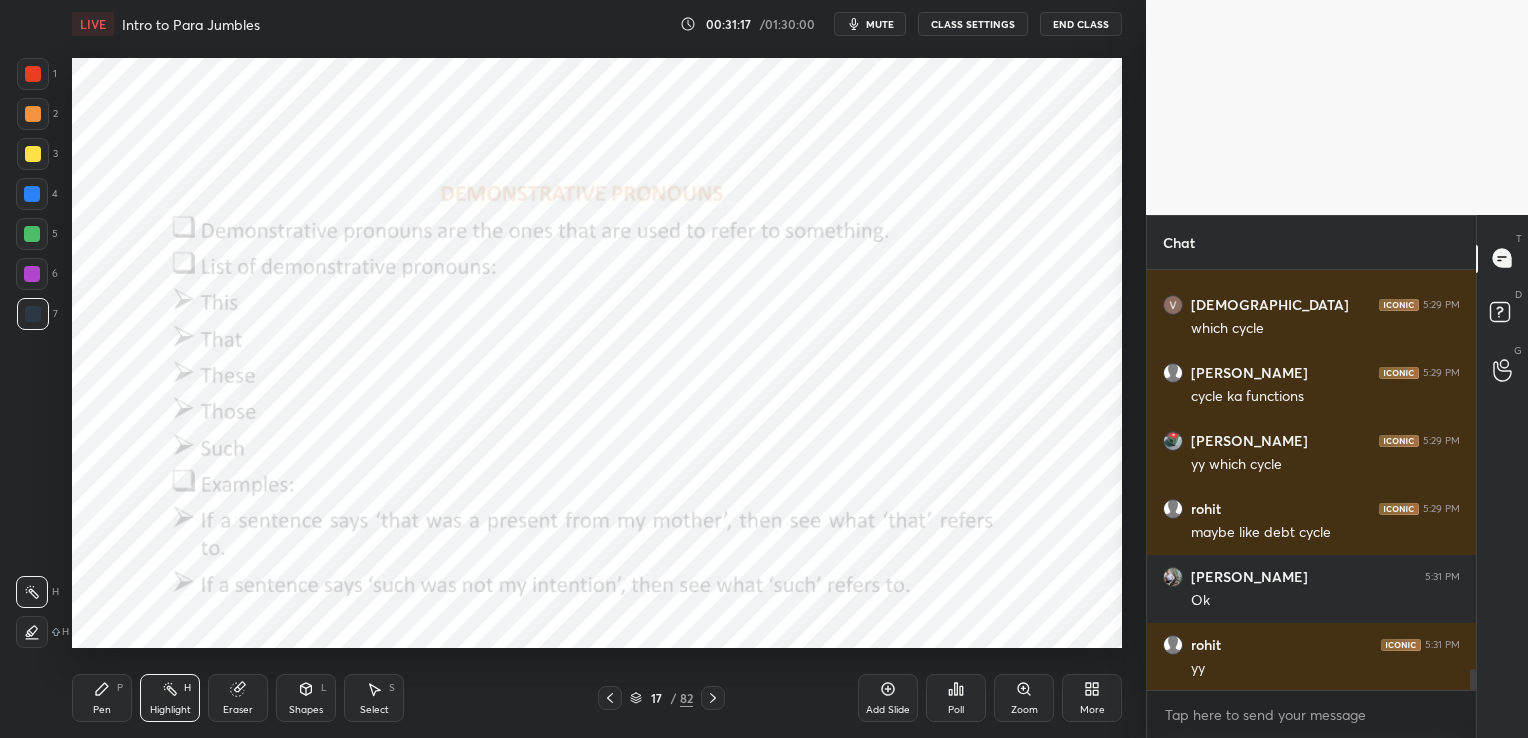 click 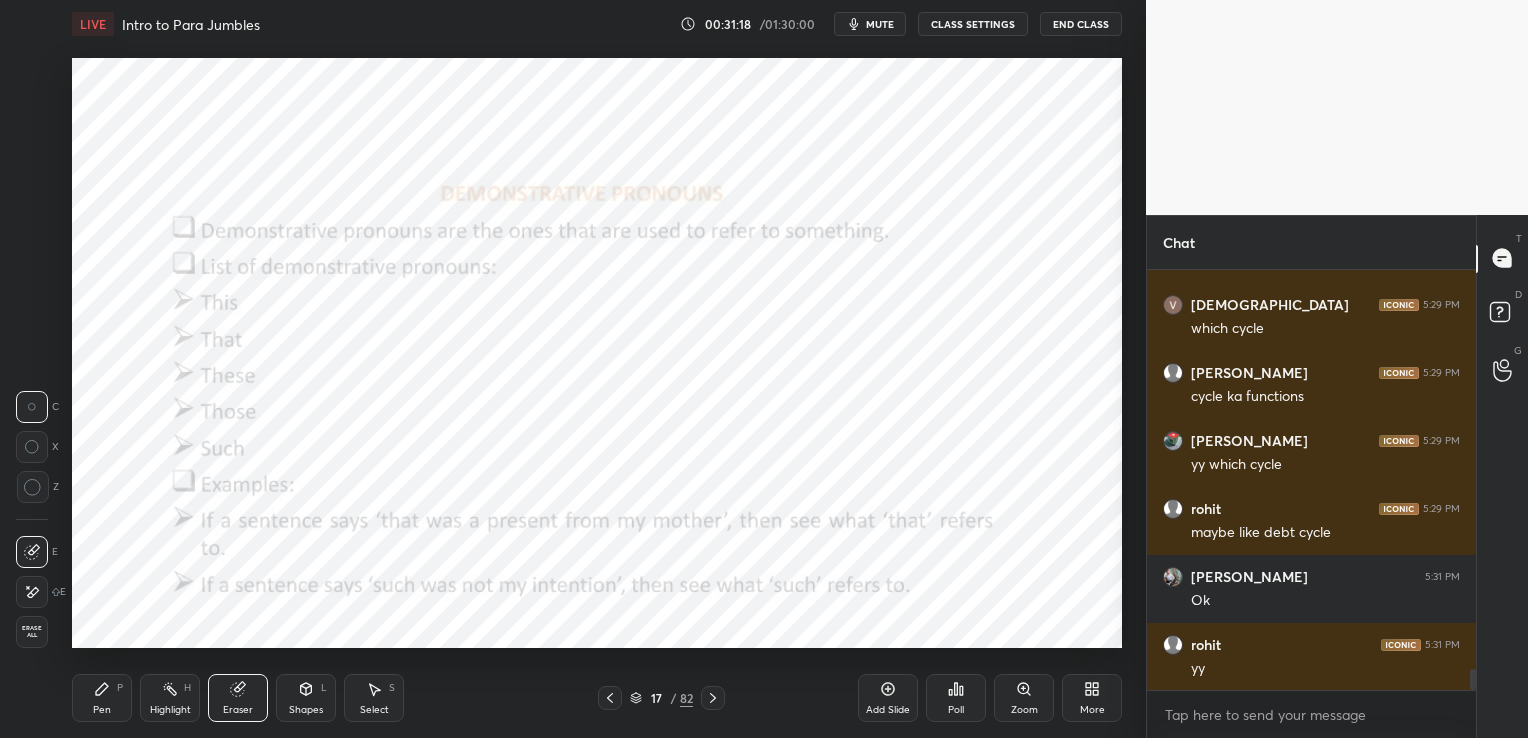 click on "Erase all" at bounding box center (32, 632) 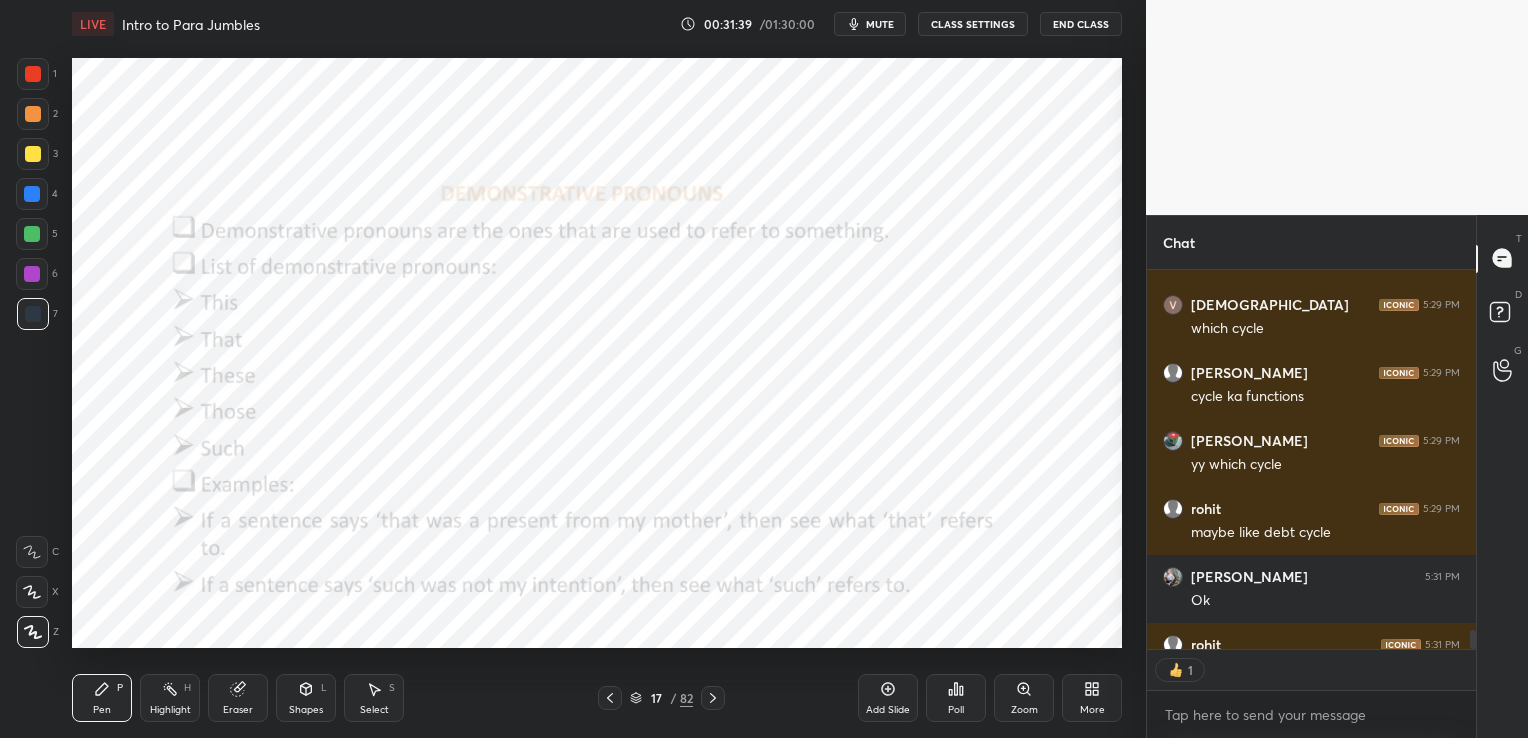 scroll, scrollTop: 373, scrollLeft: 323, axis: both 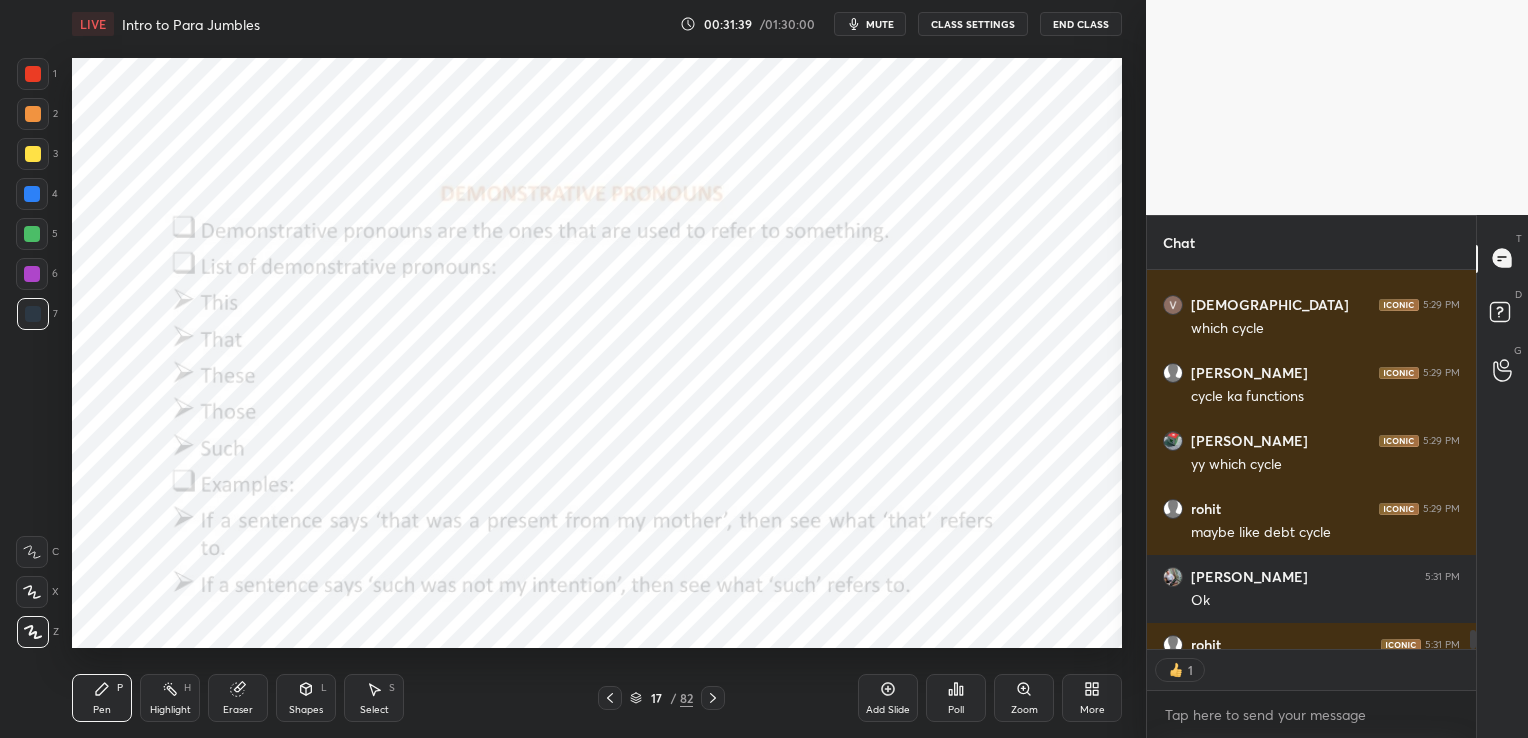 click 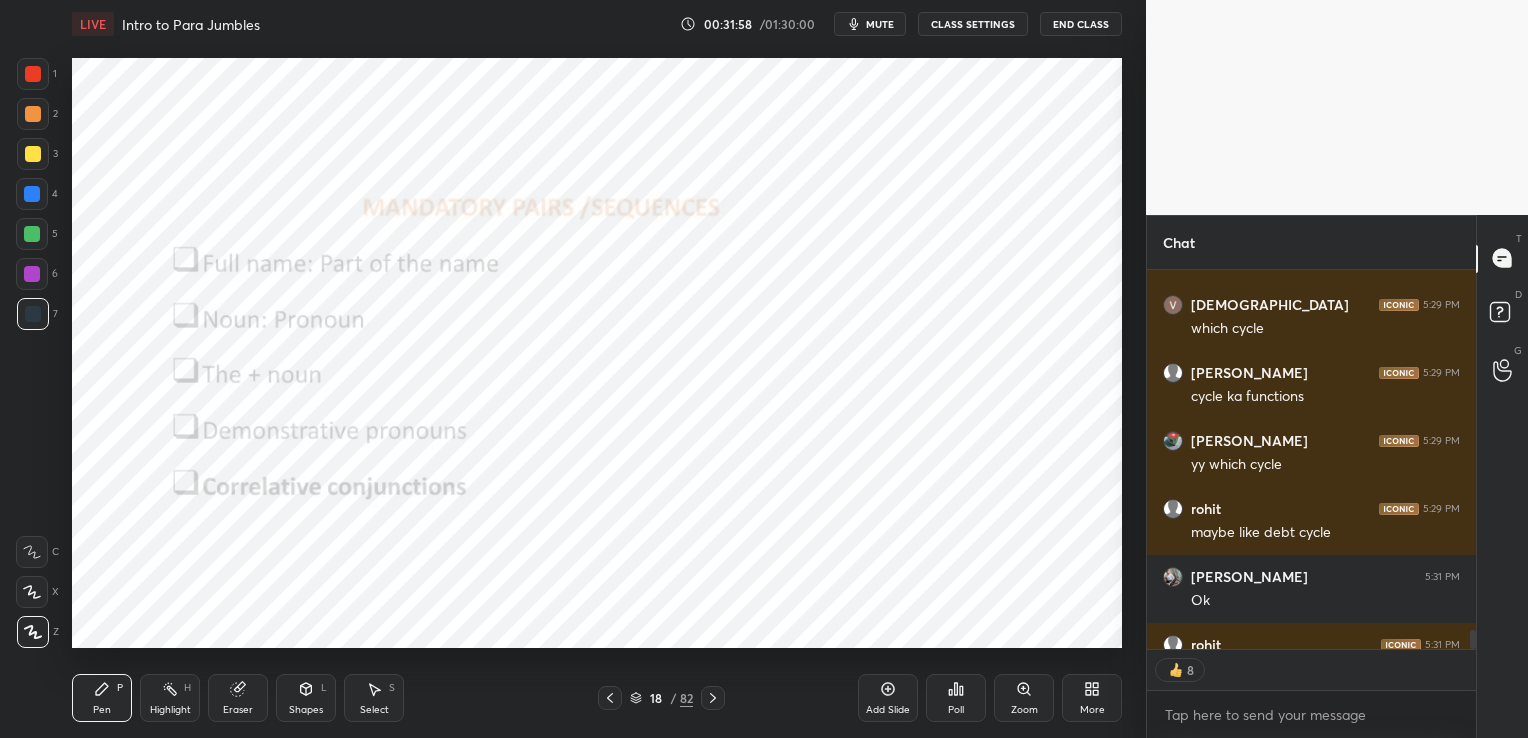 click 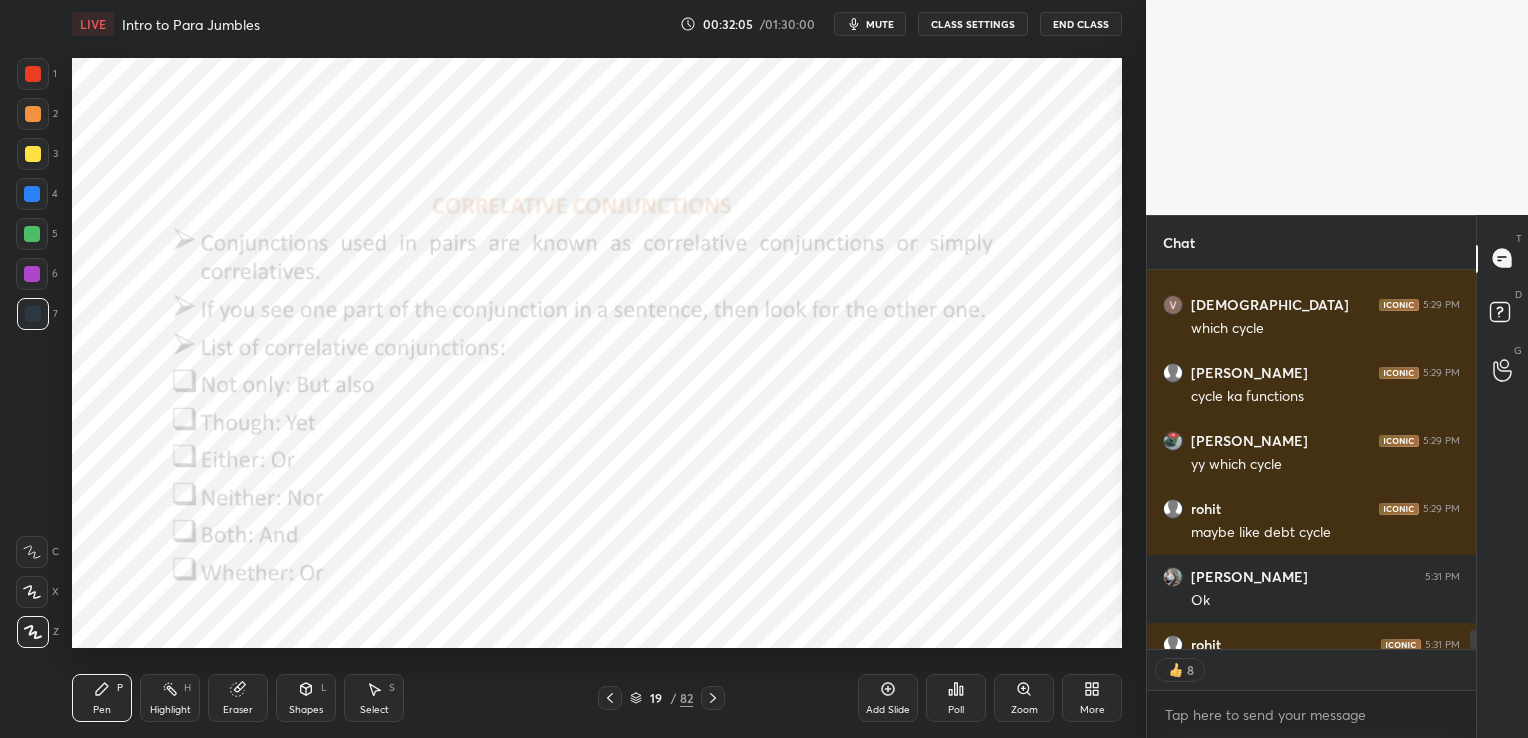 scroll, scrollTop: 7, scrollLeft: 6, axis: both 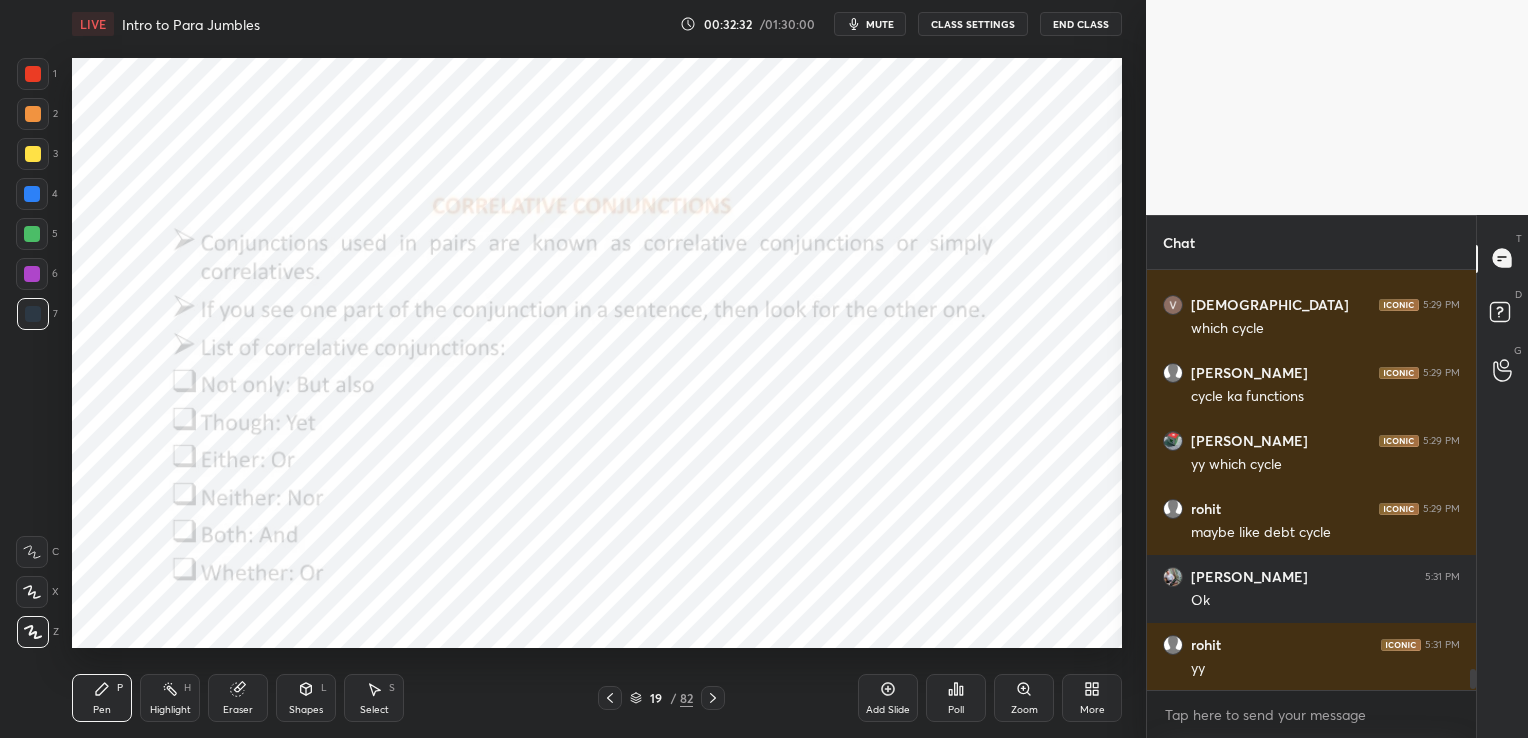 click 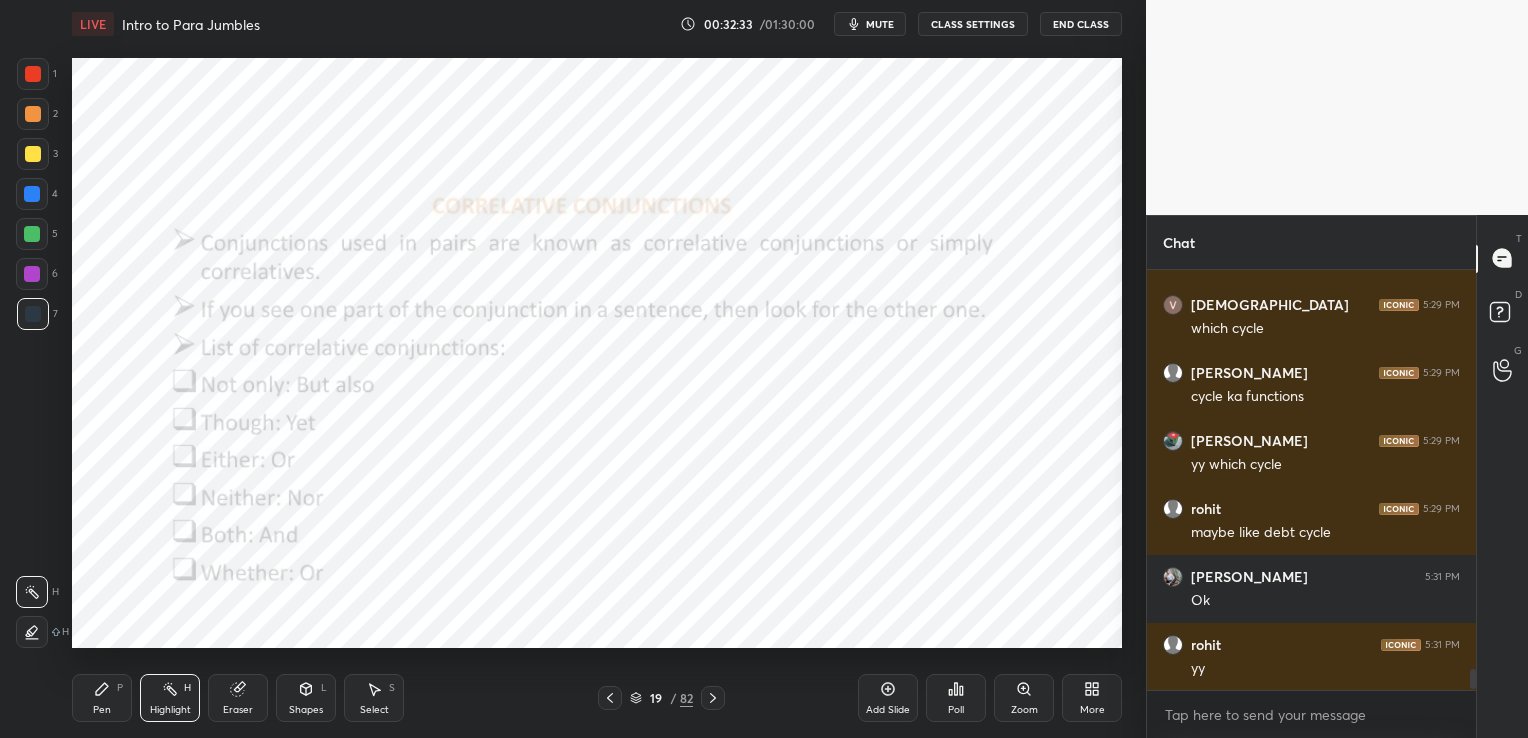 click 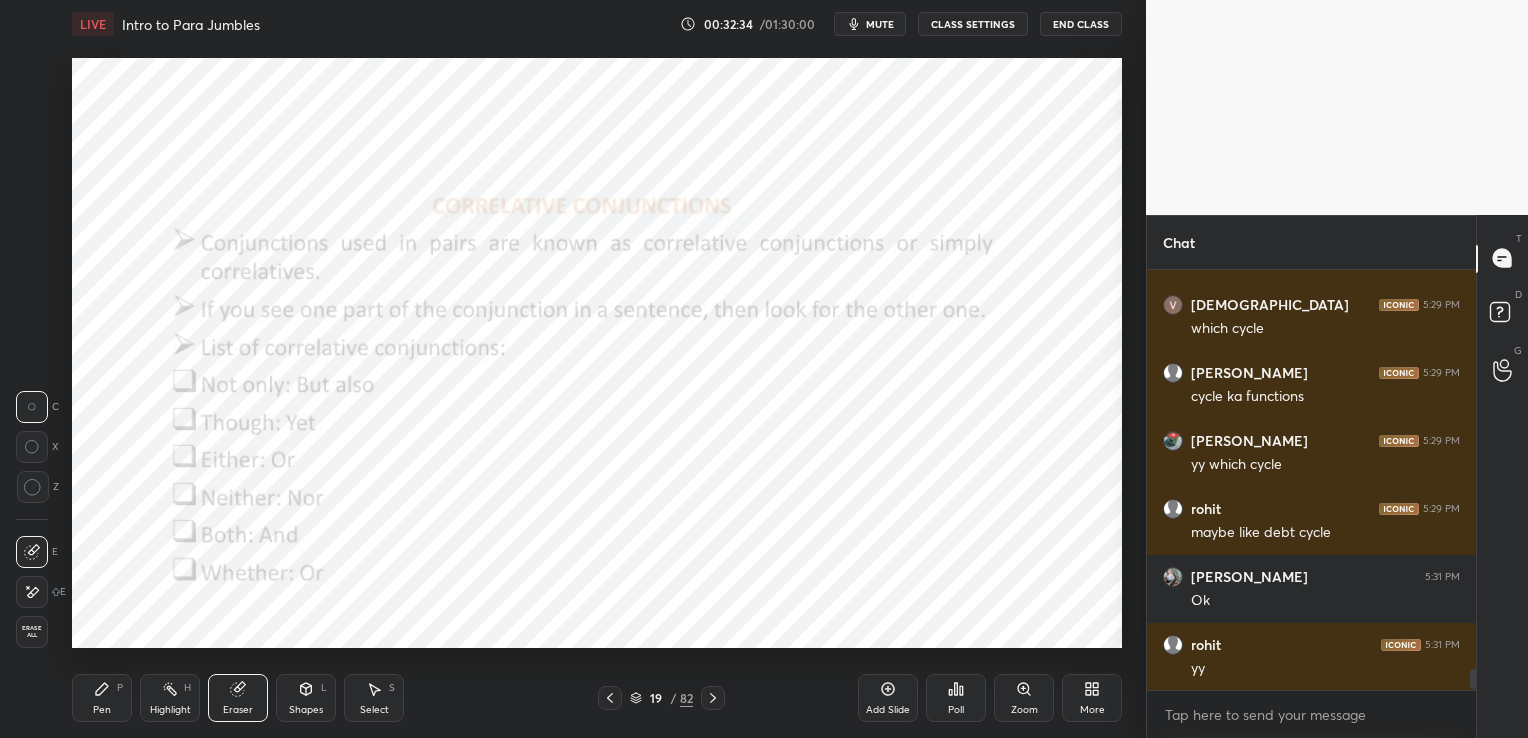 click on "Erase all" at bounding box center (32, 632) 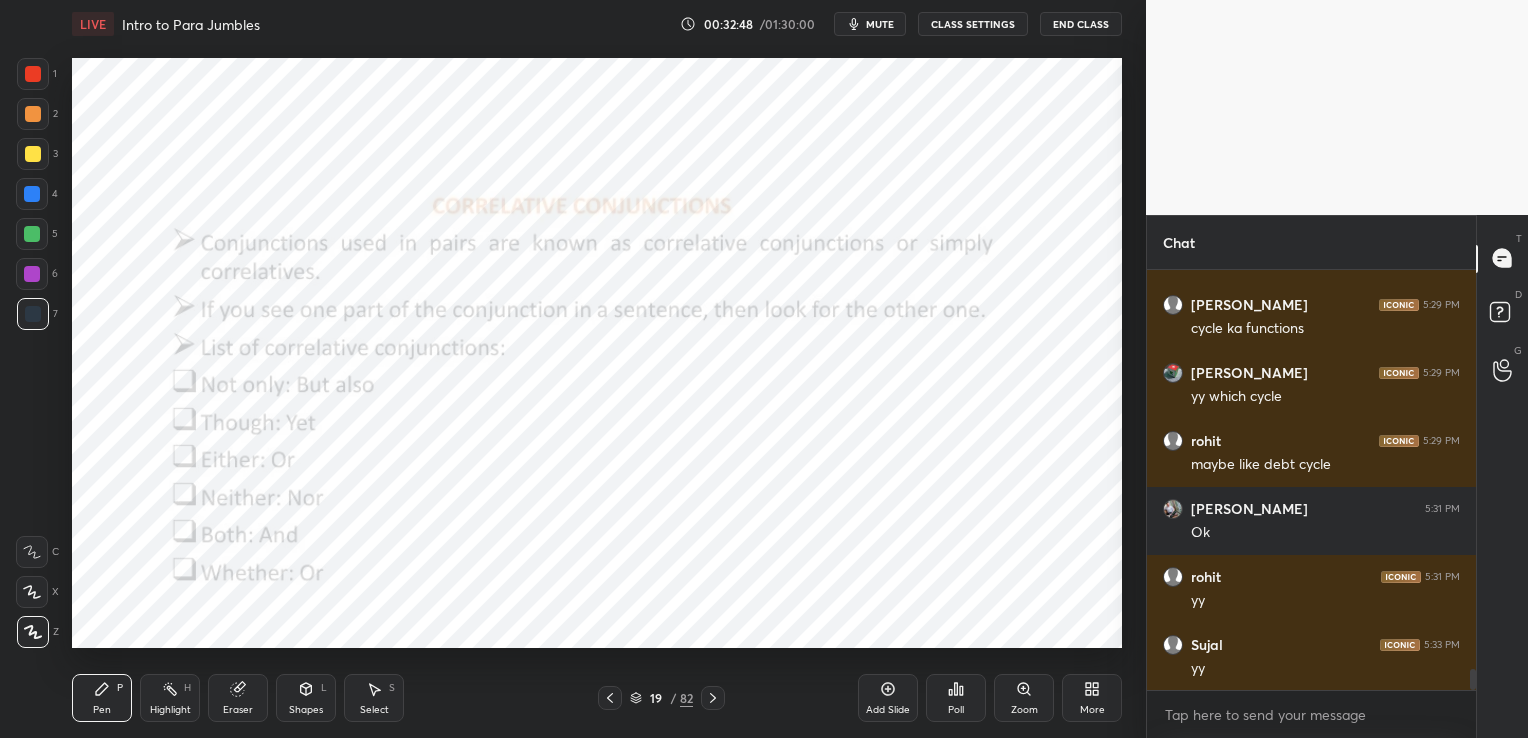 scroll, scrollTop: 8224, scrollLeft: 0, axis: vertical 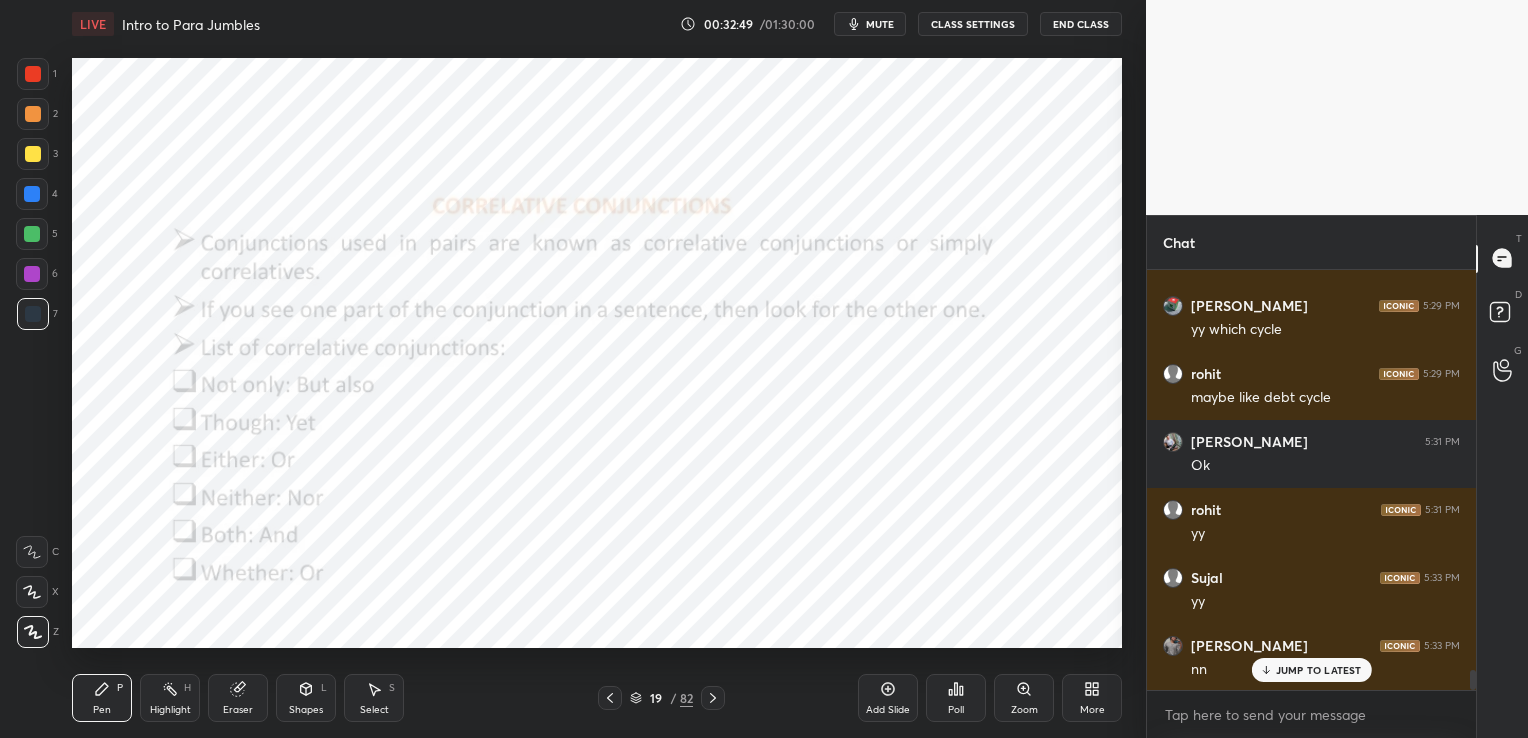 click on "Eraser" at bounding box center (238, 698) 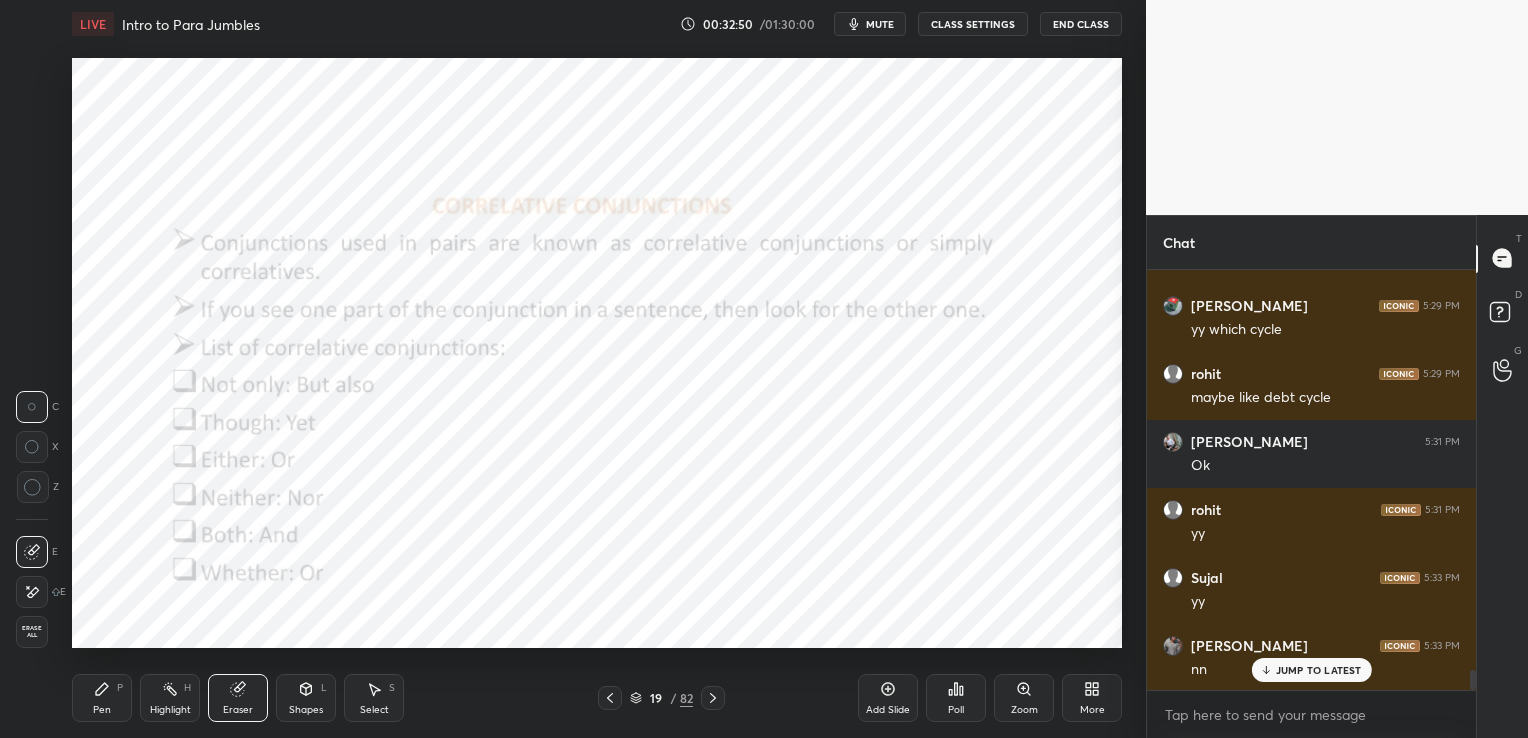 click on "Erase all" at bounding box center [32, 632] 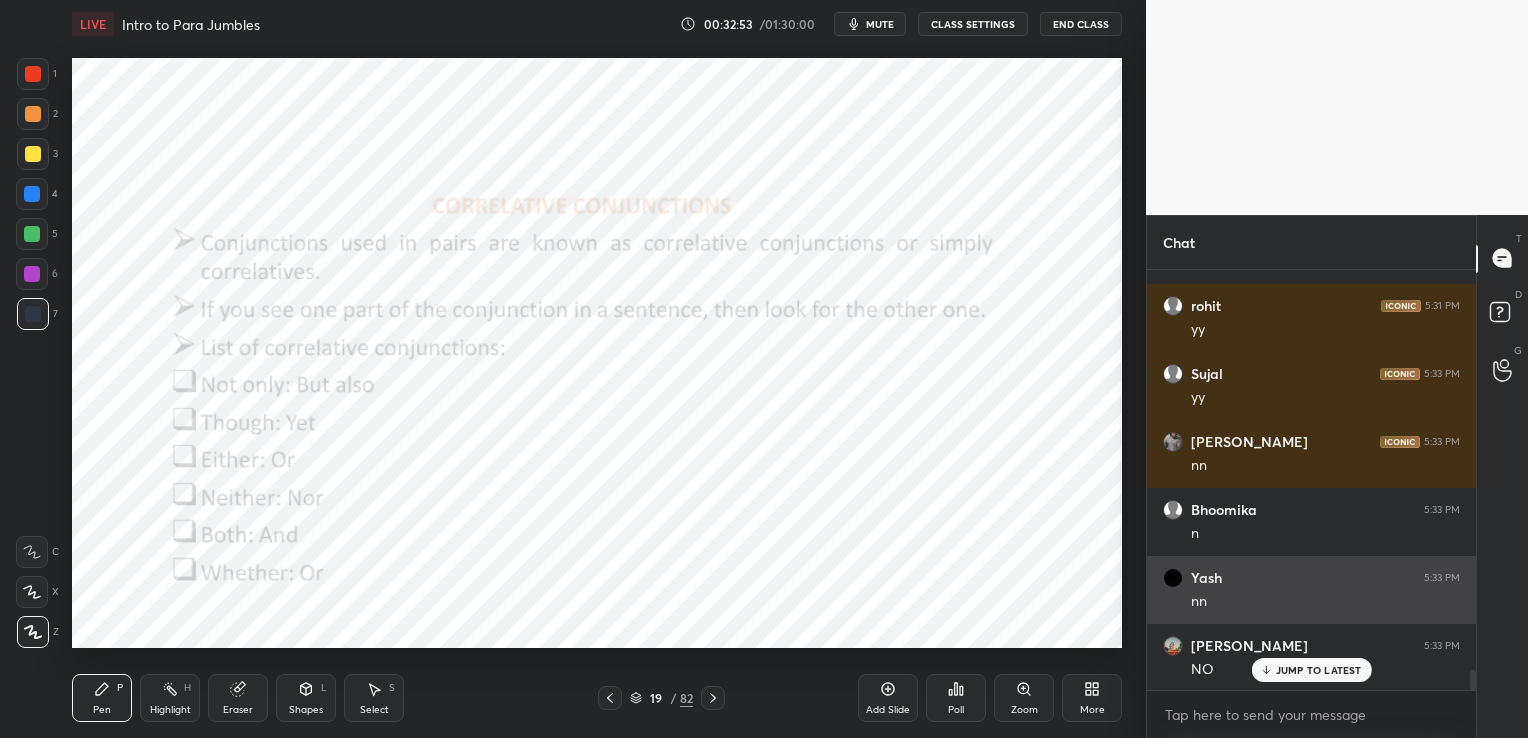 scroll, scrollTop: 8429, scrollLeft: 0, axis: vertical 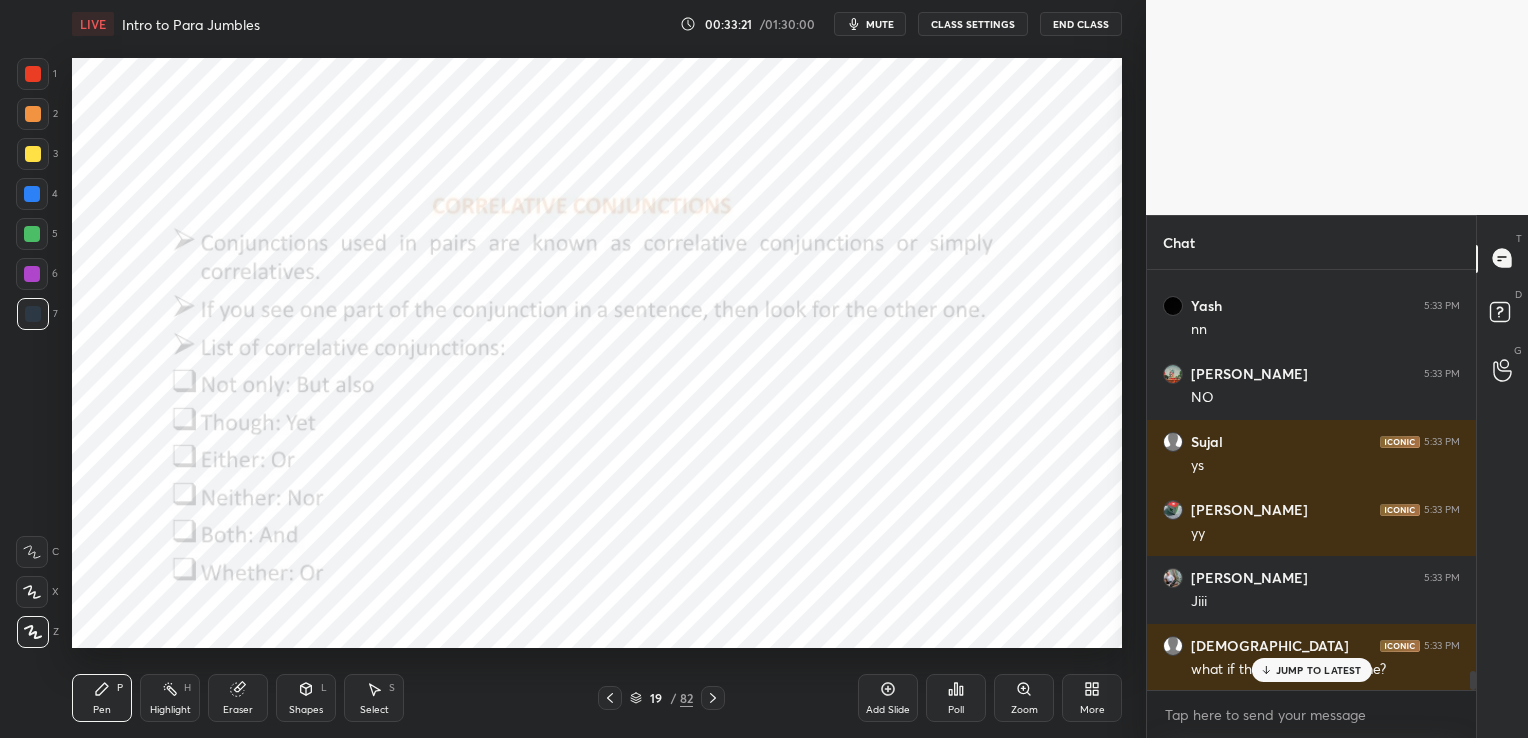 click 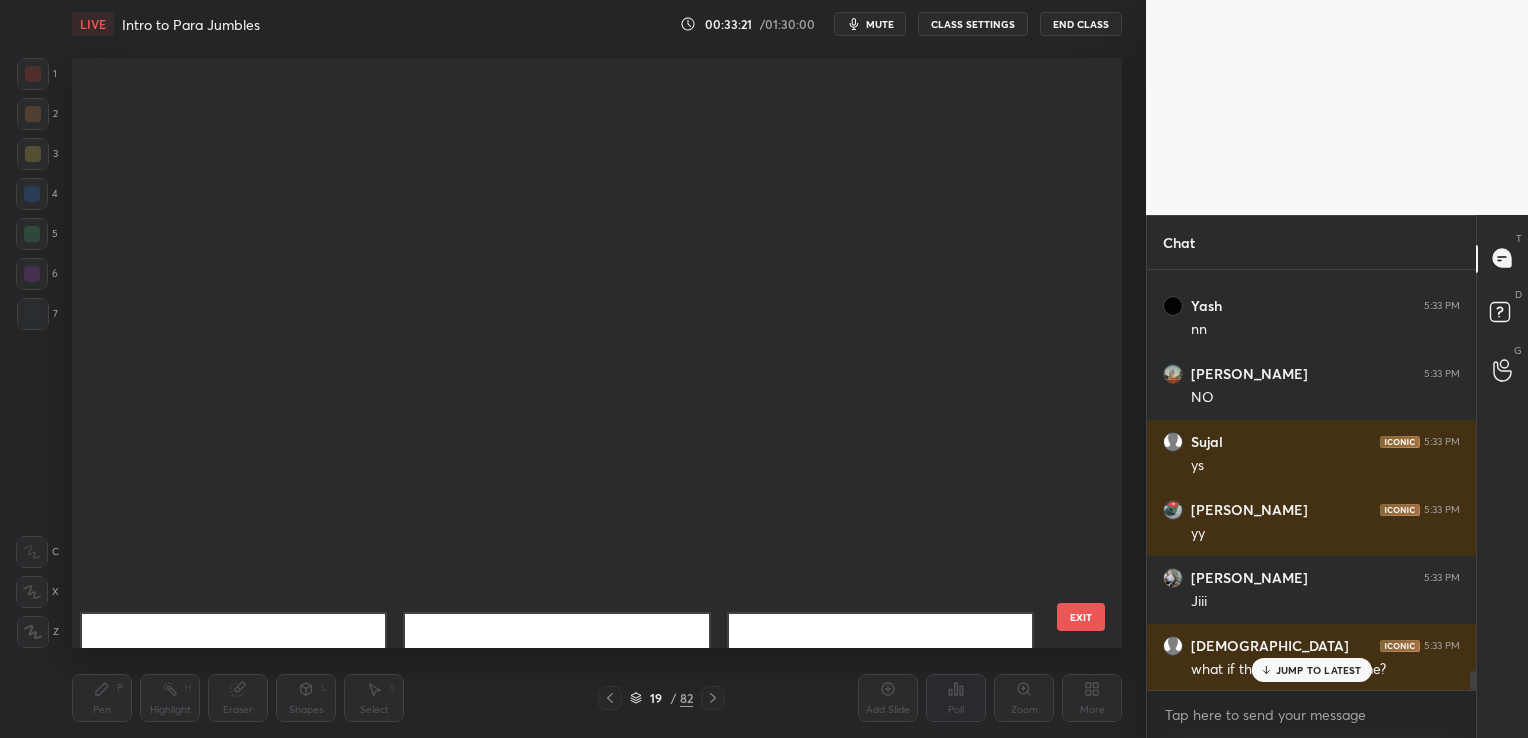 scroll, scrollTop: 682, scrollLeft: 0, axis: vertical 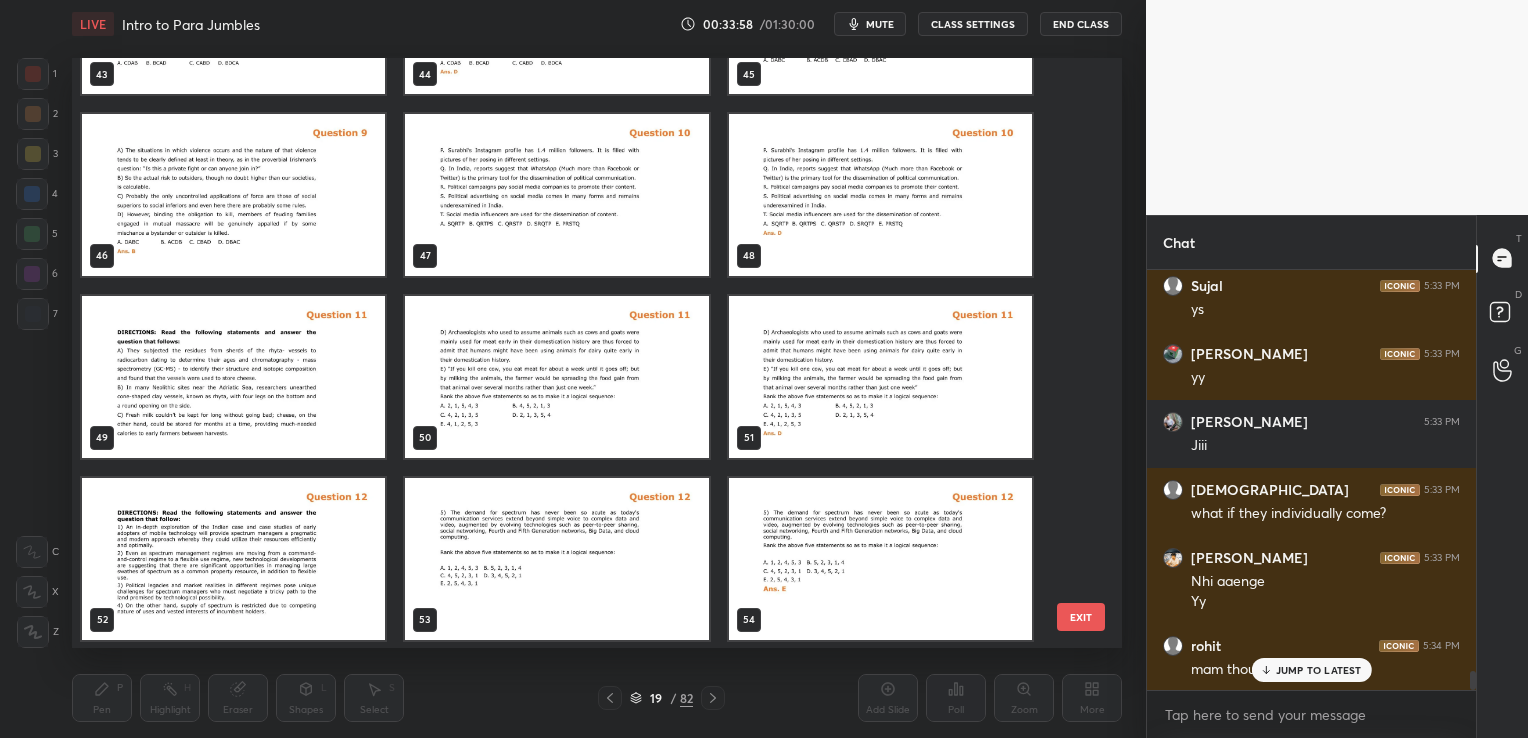 click at bounding box center [556, 559] 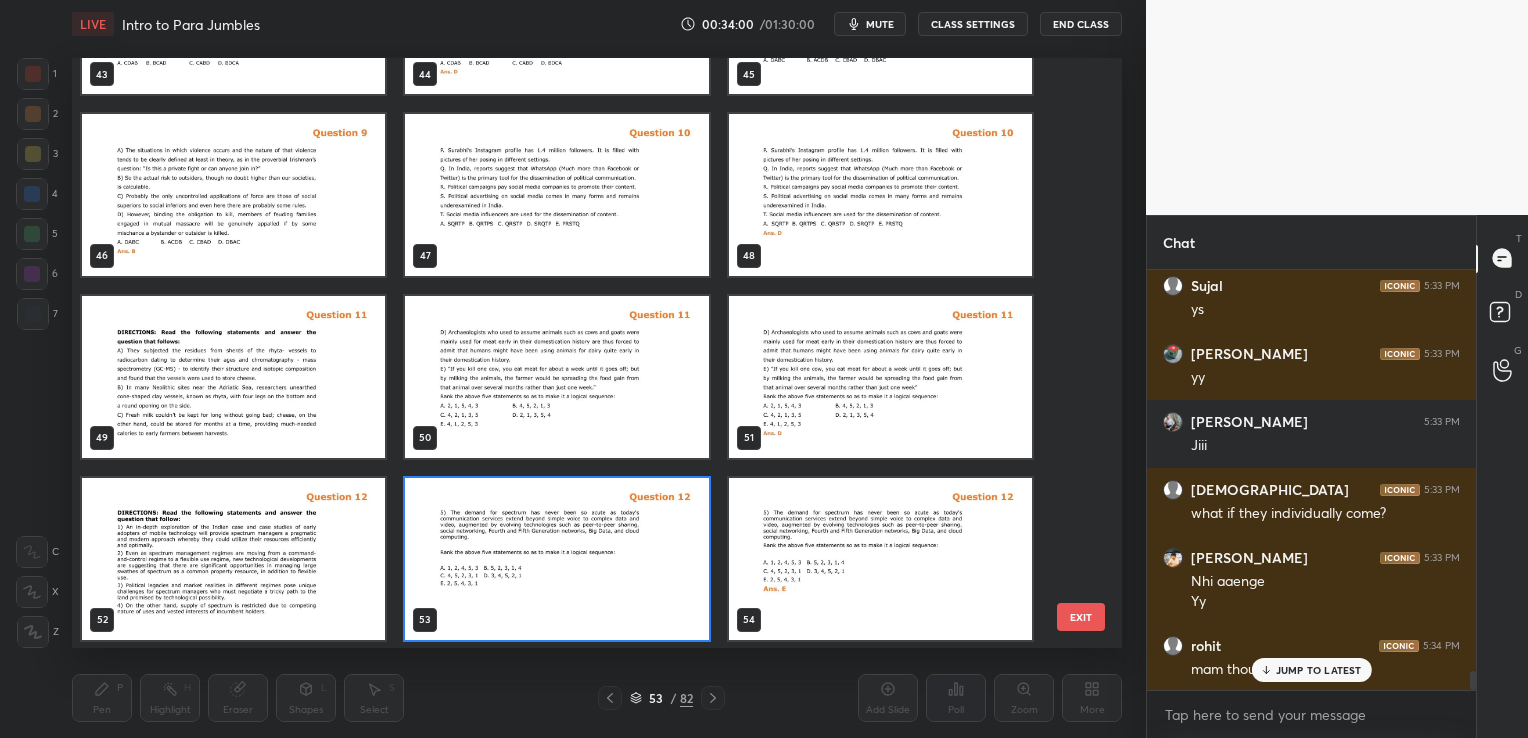 click at bounding box center [556, 559] 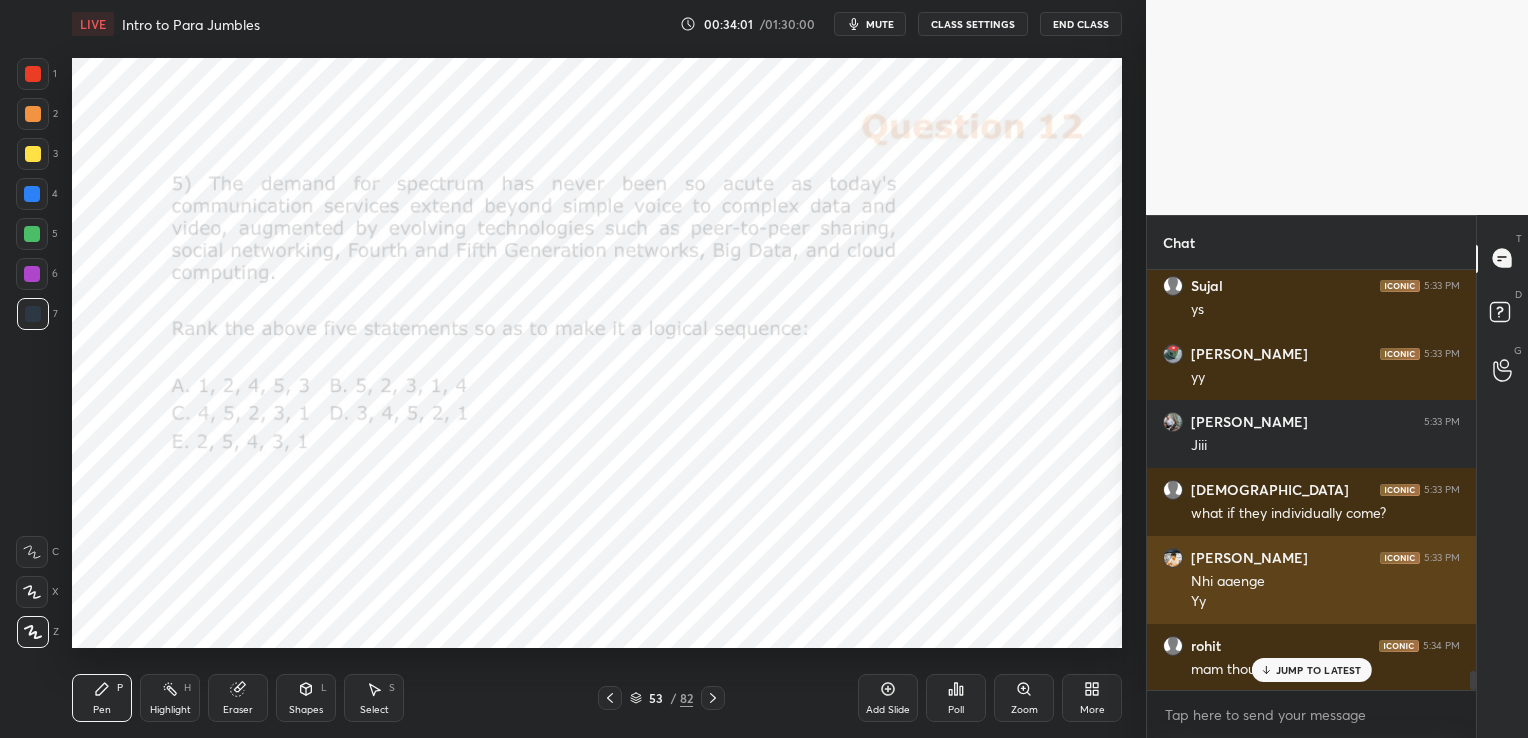 scroll, scrollTop: 8857, scrollLeft: 0, axis: vertical 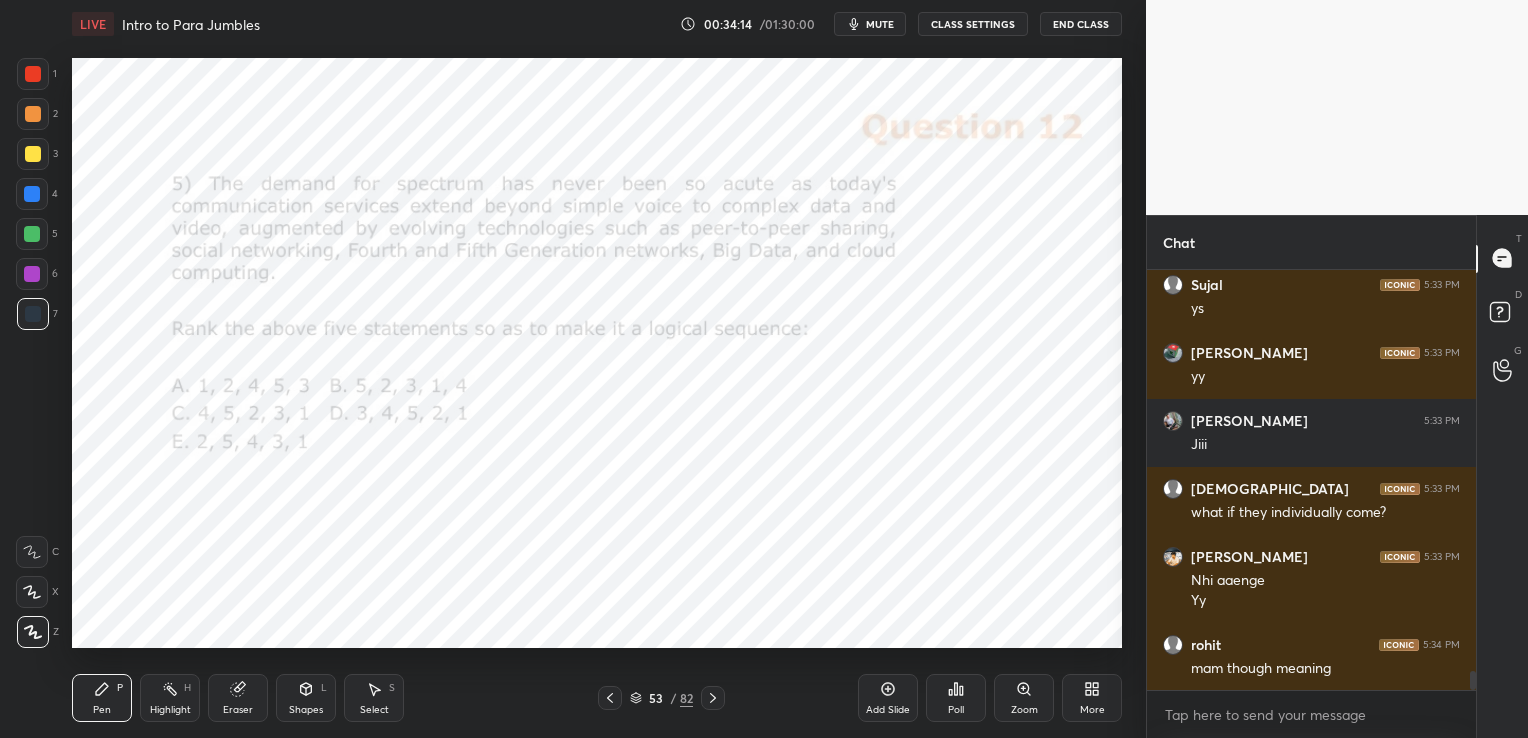 click 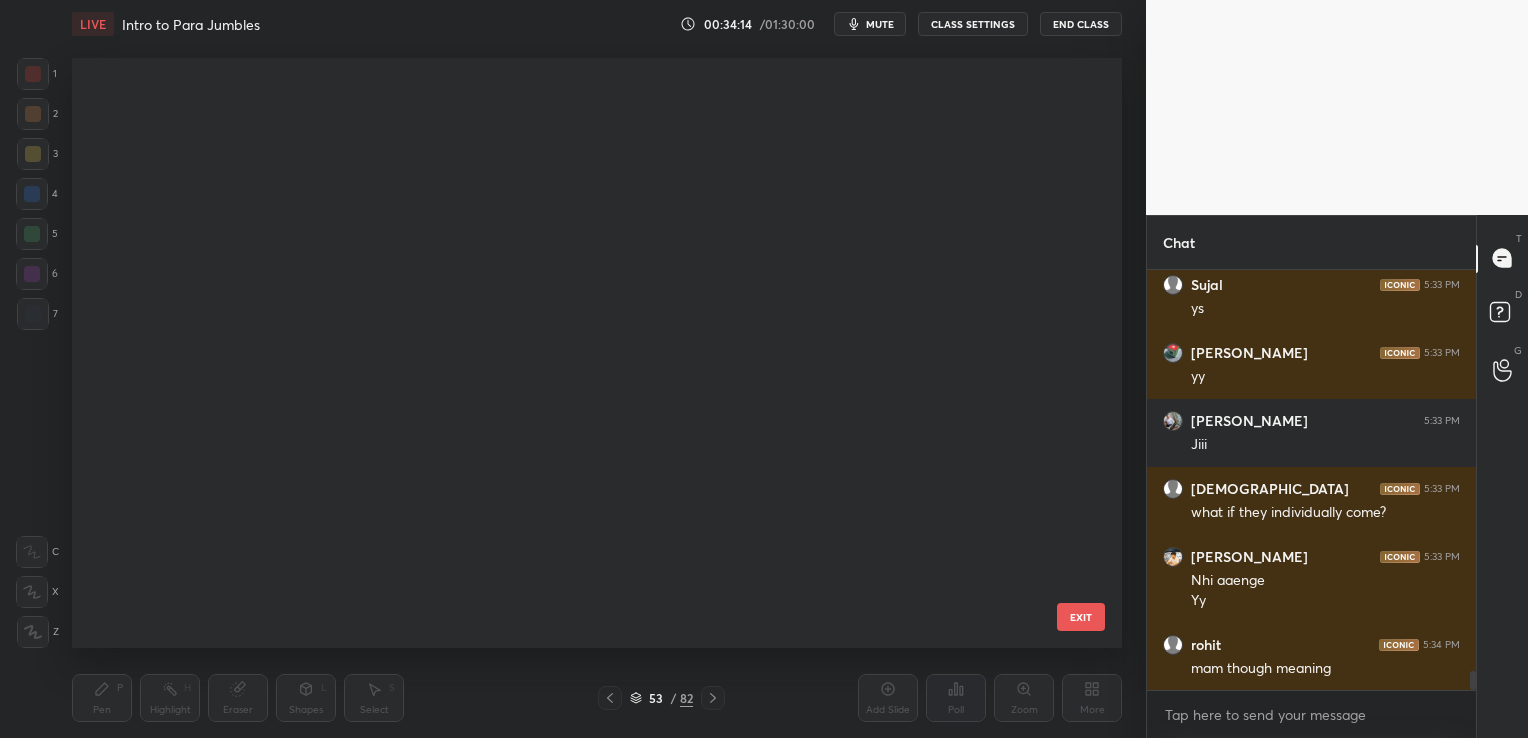 scroll, scrollTop: 2682, scrollLeft: 0, axis: vertical 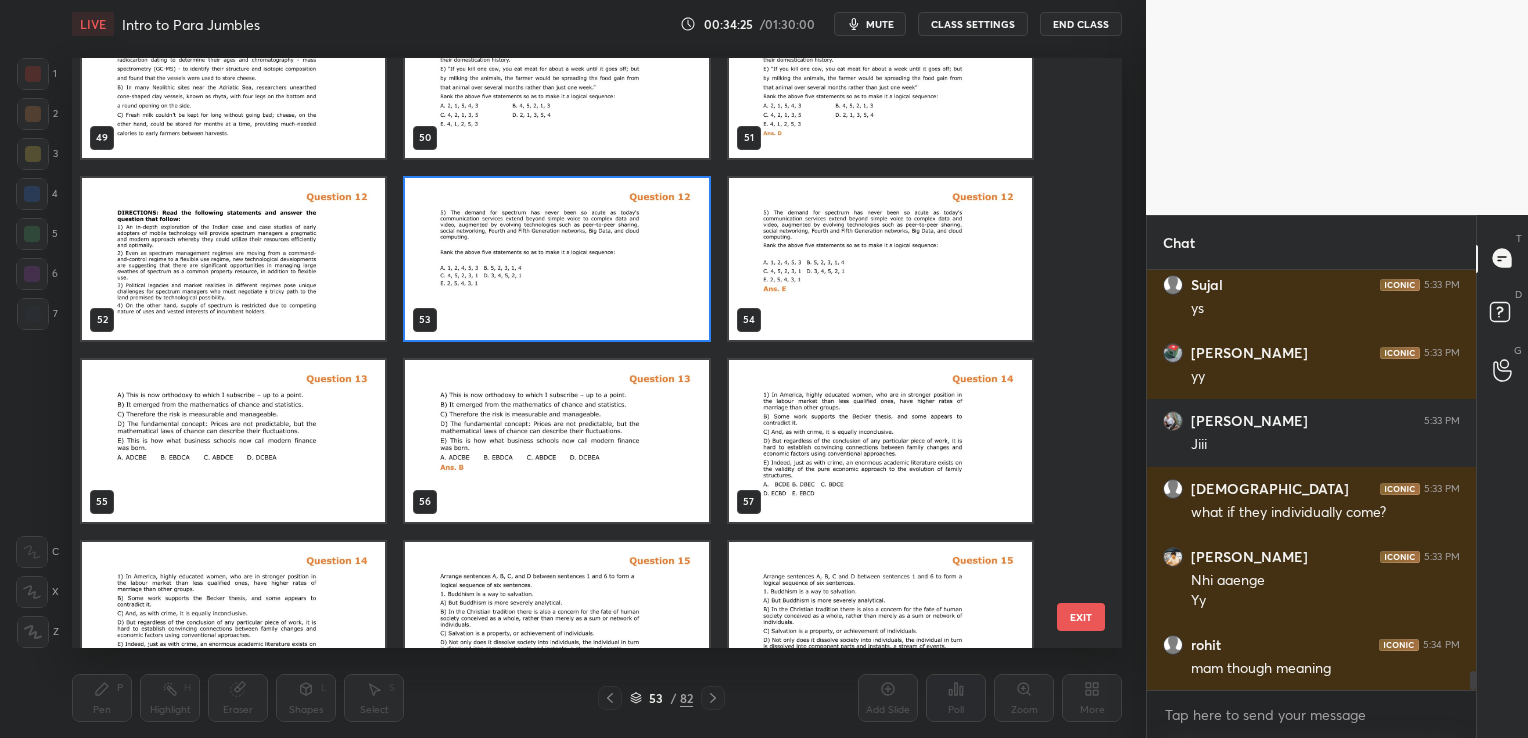 click at bounding box center [233, 440] 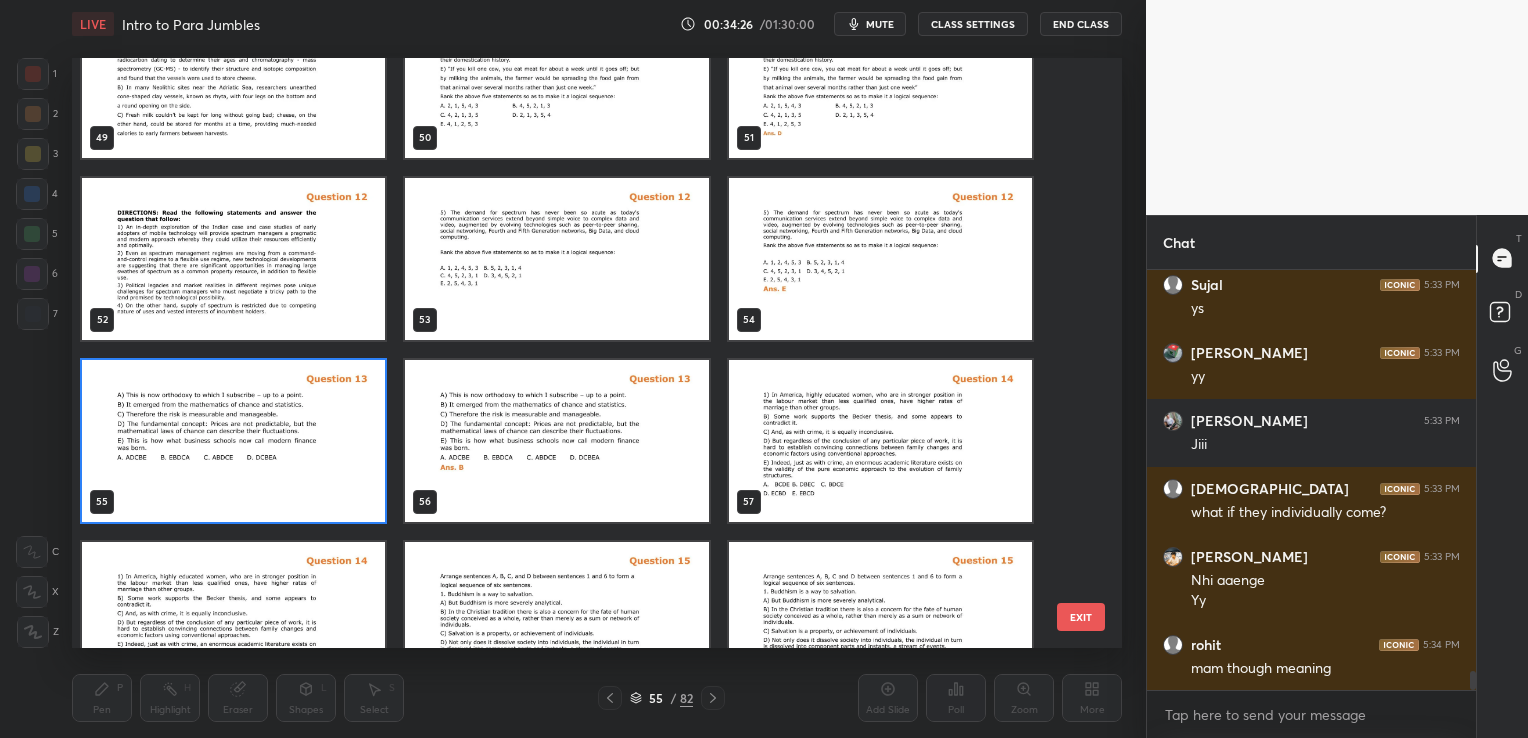 click at bounding box center [233, 440] 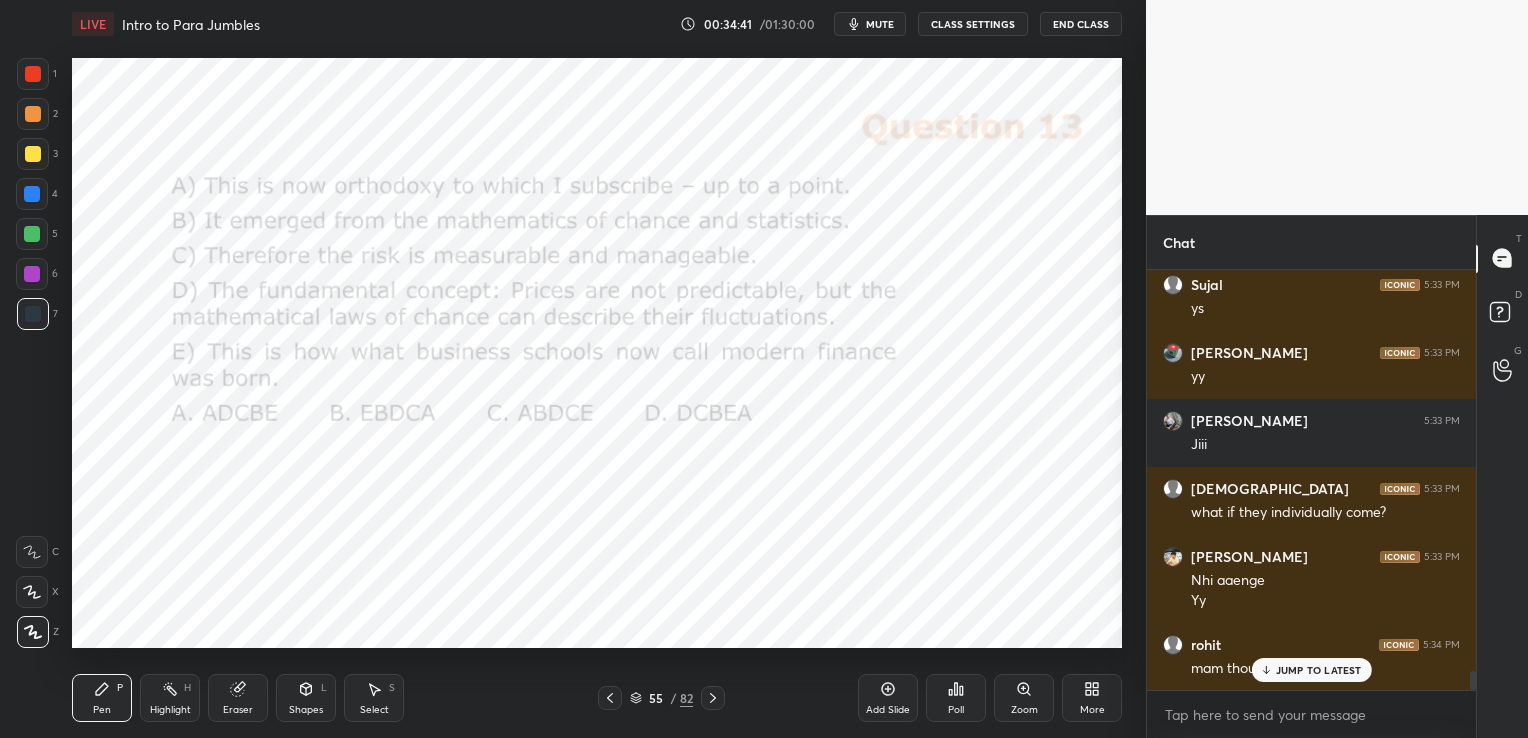 scroll, scrollTop: 8924, scrollLeft: 0, axis: vertical 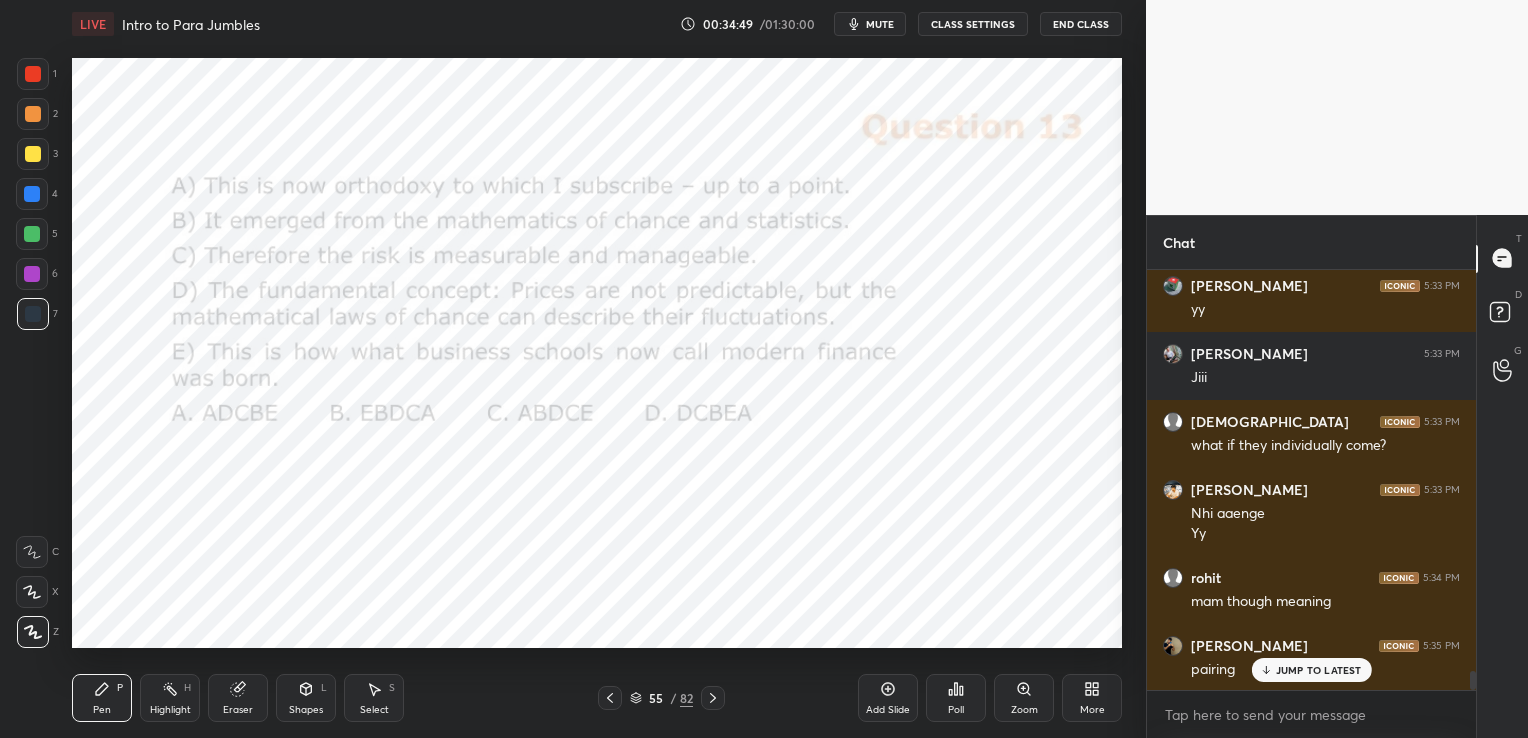 click 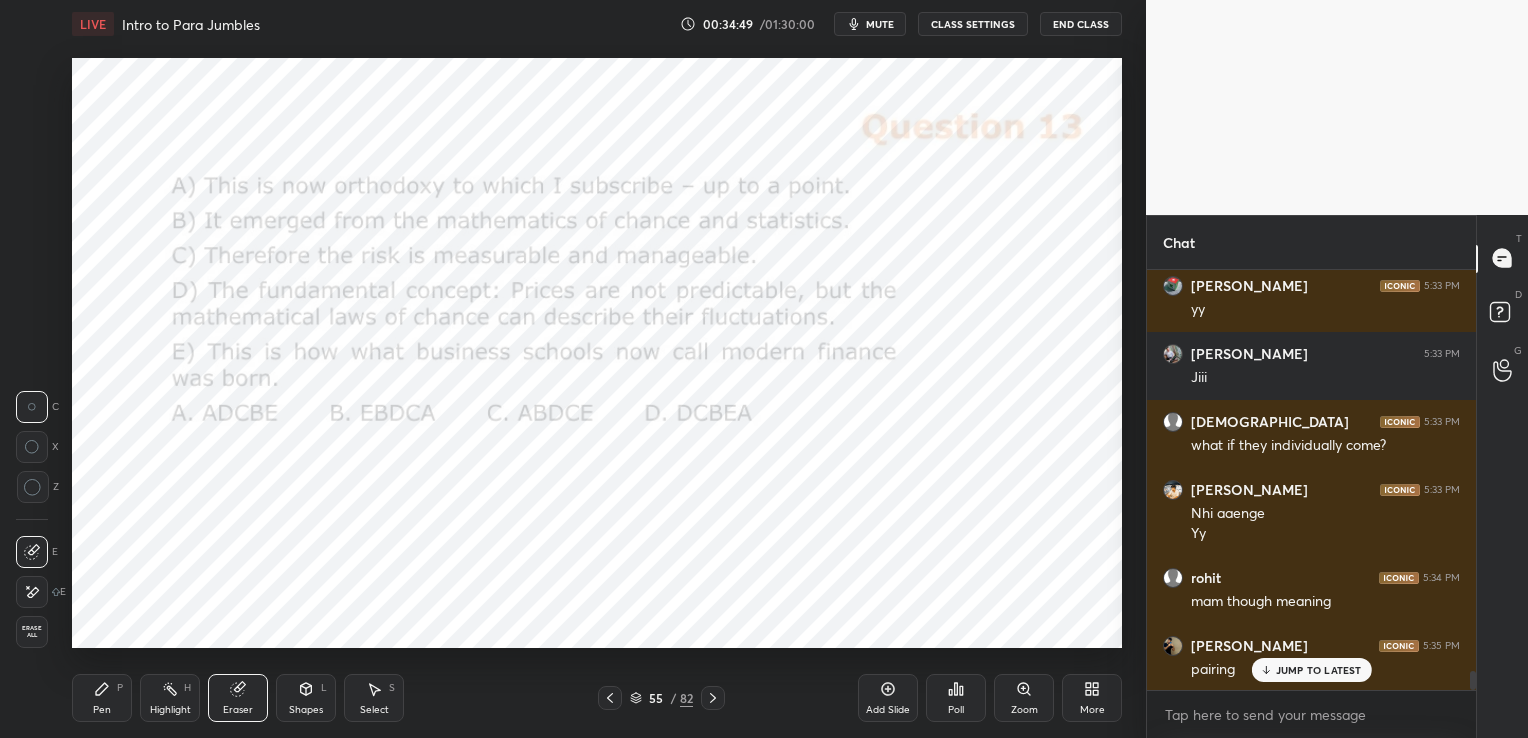 click on "Erase all" at bounding box center [32, 632] 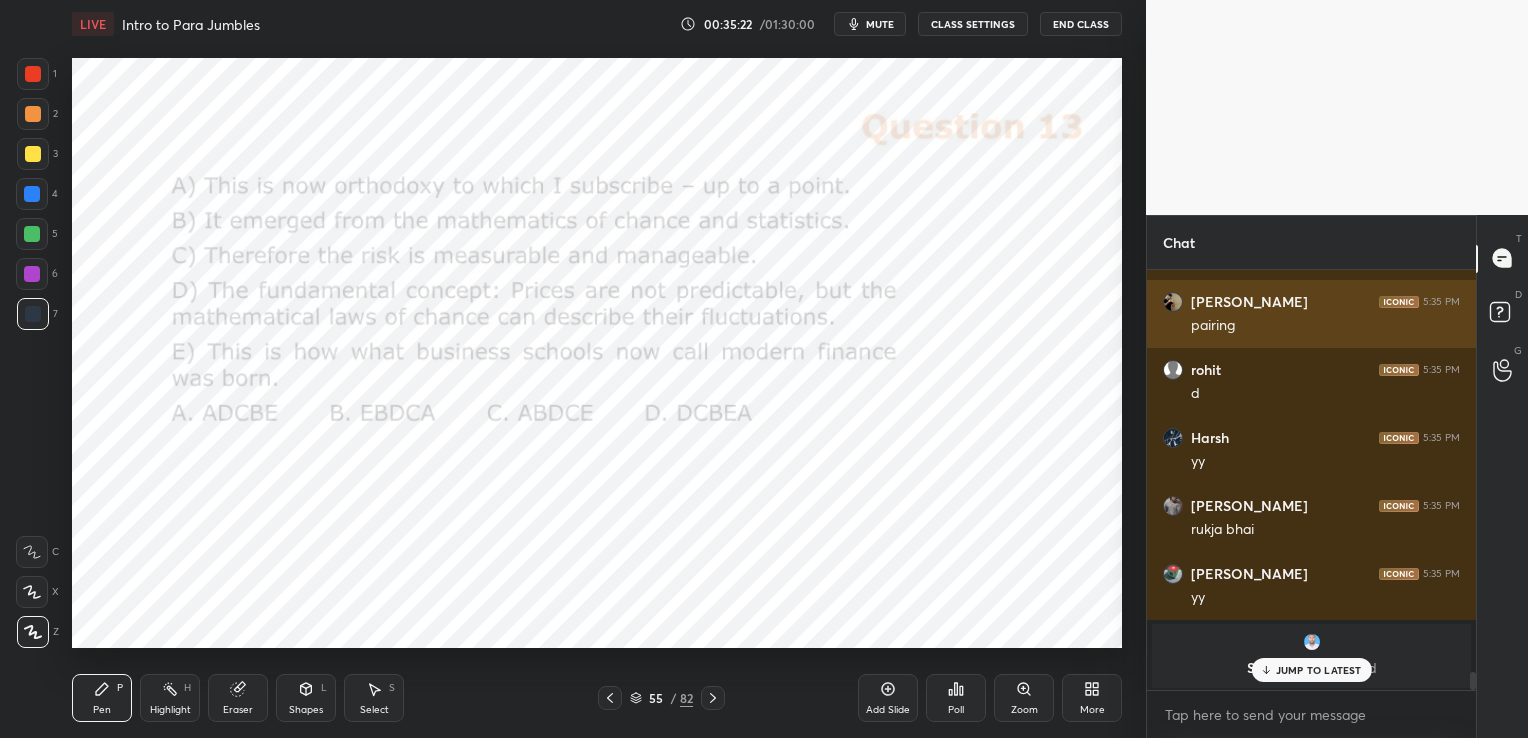 scroll, scrollTop: 9336, scrollLeft: 0, axis: vertical 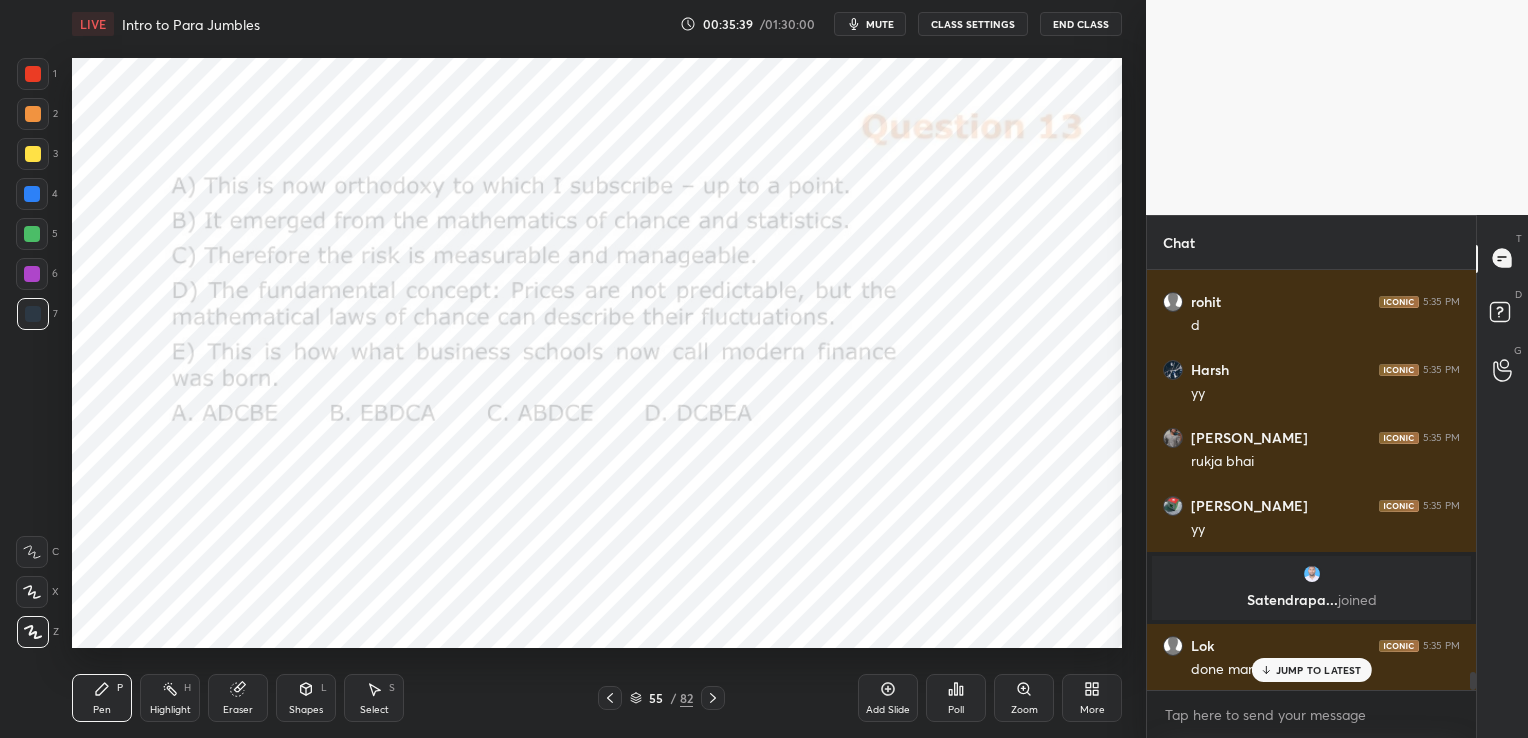 click 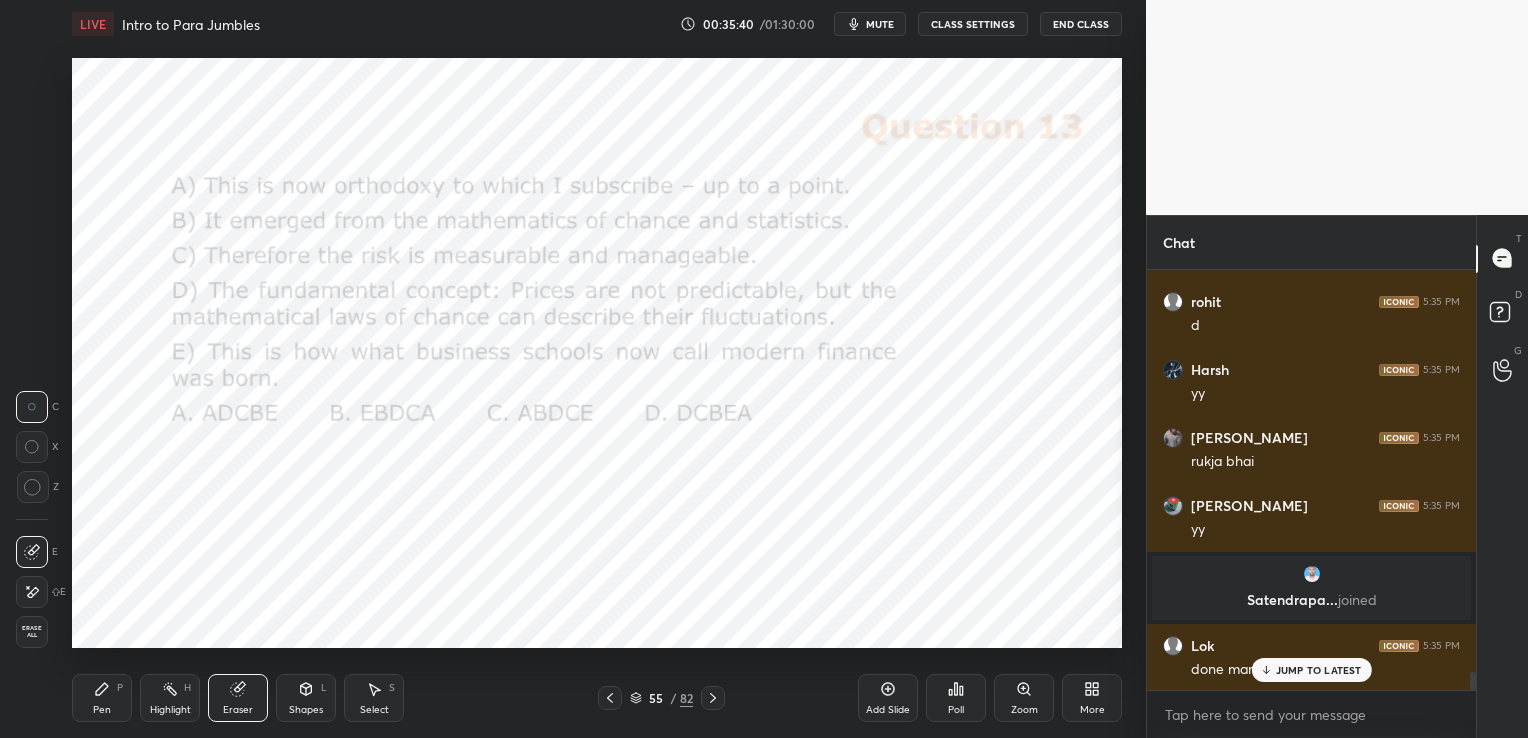 click on "Erase all" at bounding box center (32, 632) 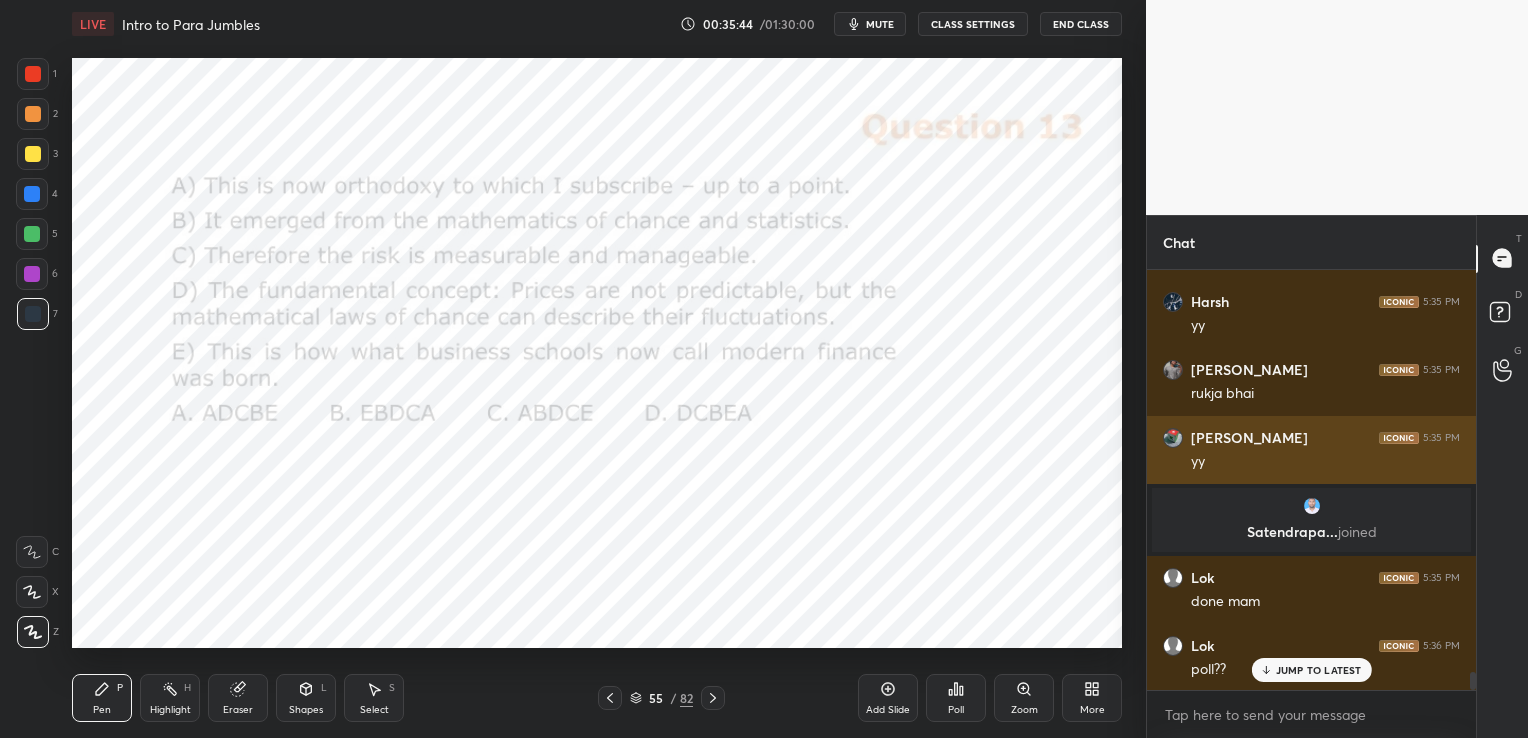 scroll, scrollTop: 9405, scrollLeft: 0, axis: vertical 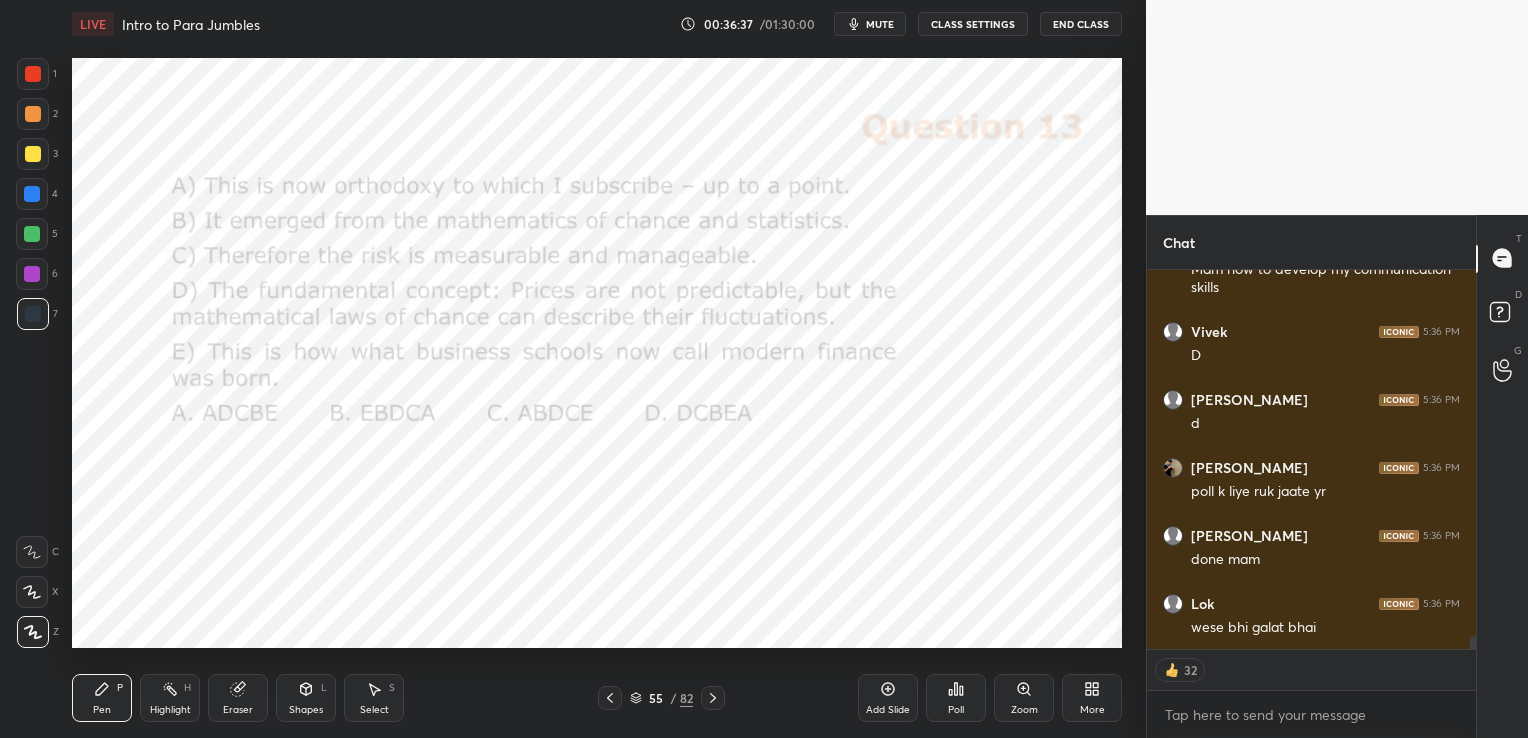 click 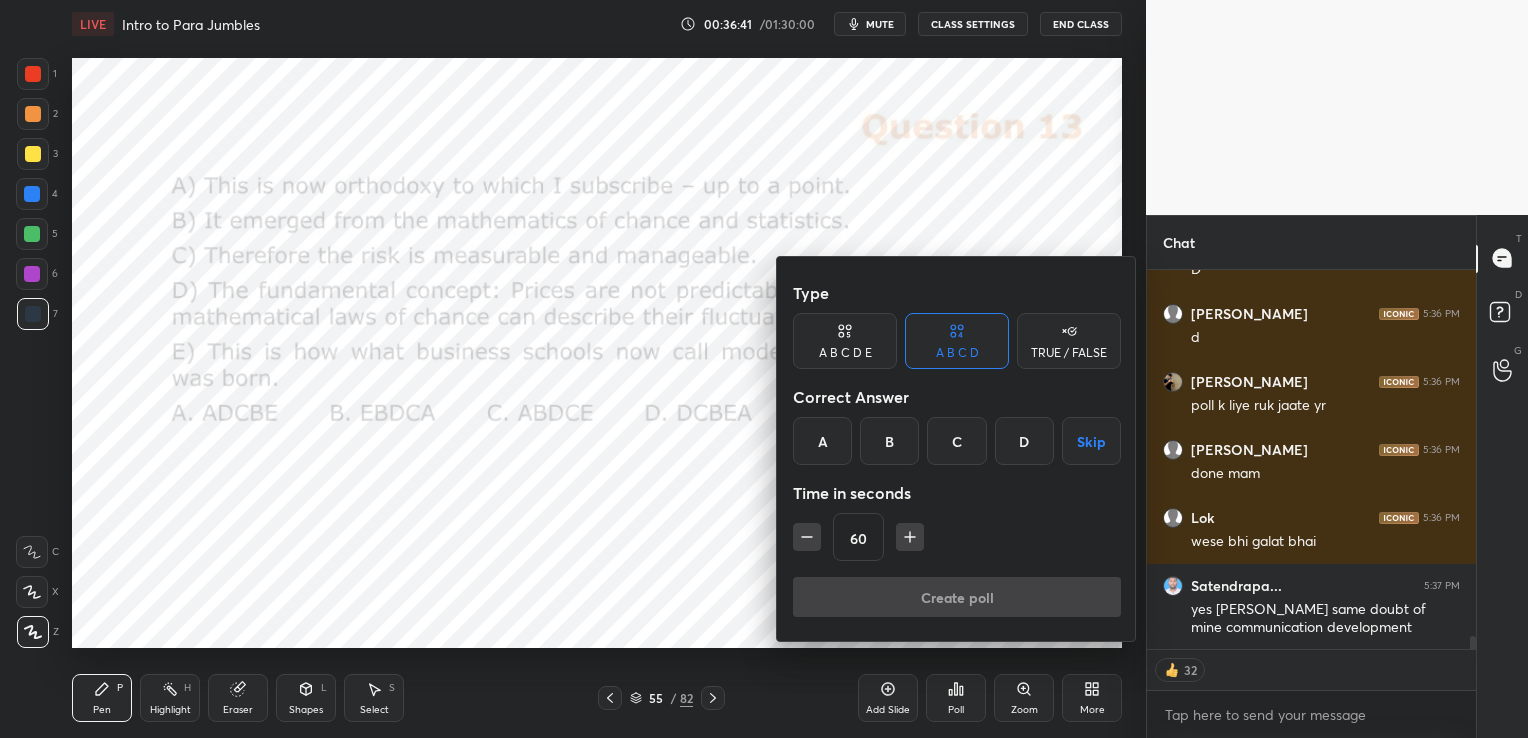 scroll, scrollTop: 10522, scrollLeft: 0, axis: vertical 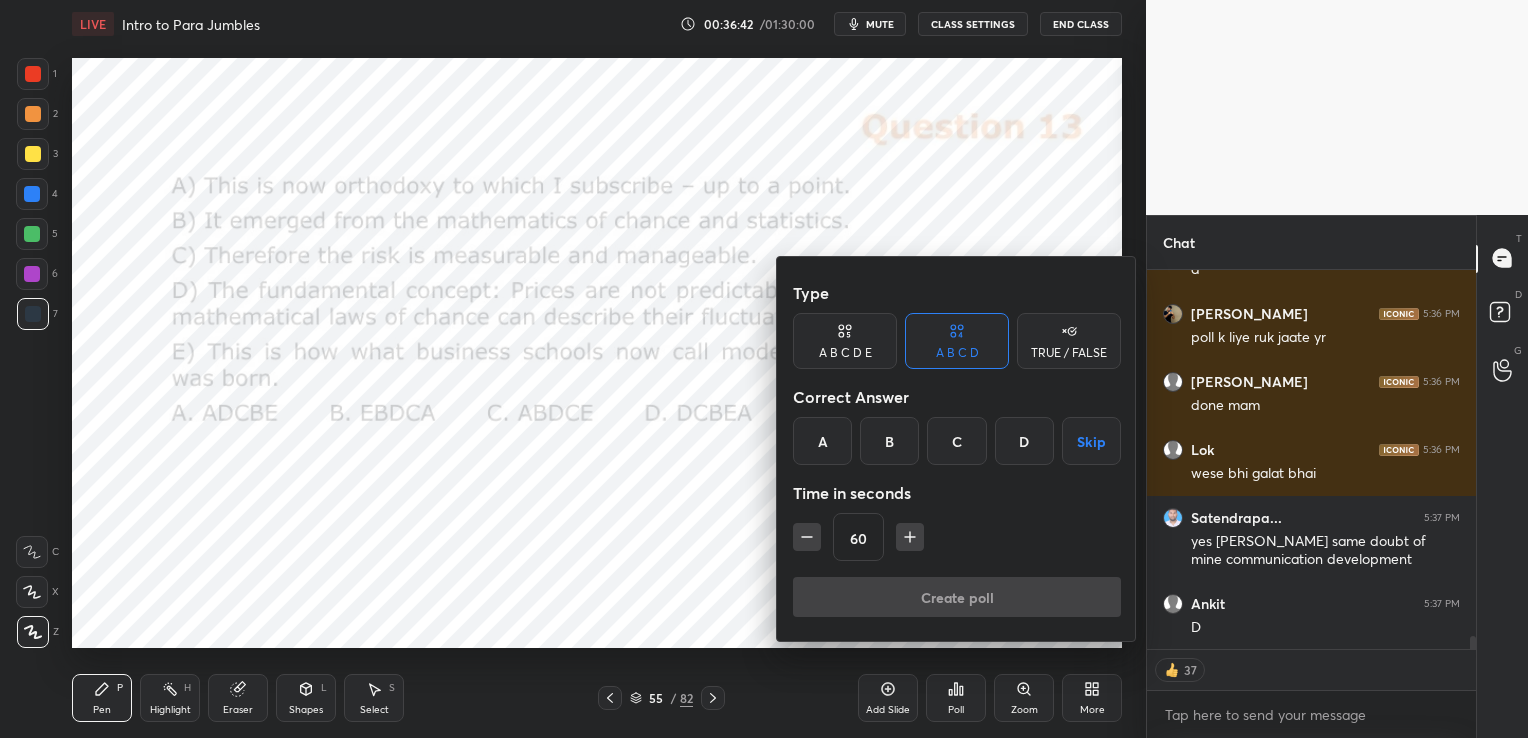 click on "B" at bounding box center (889, 441) 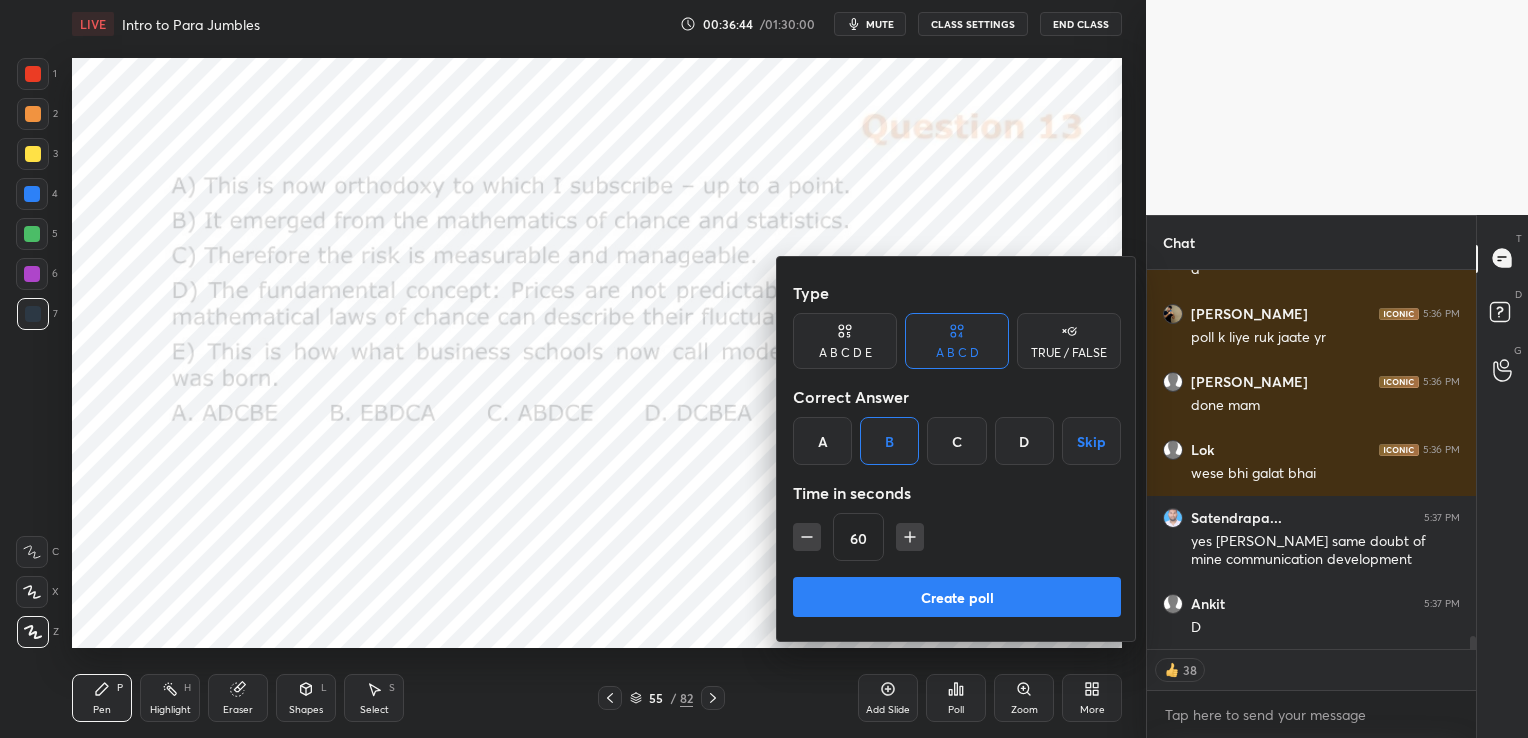 click on "Create poll" at bounding box center (957, 597) 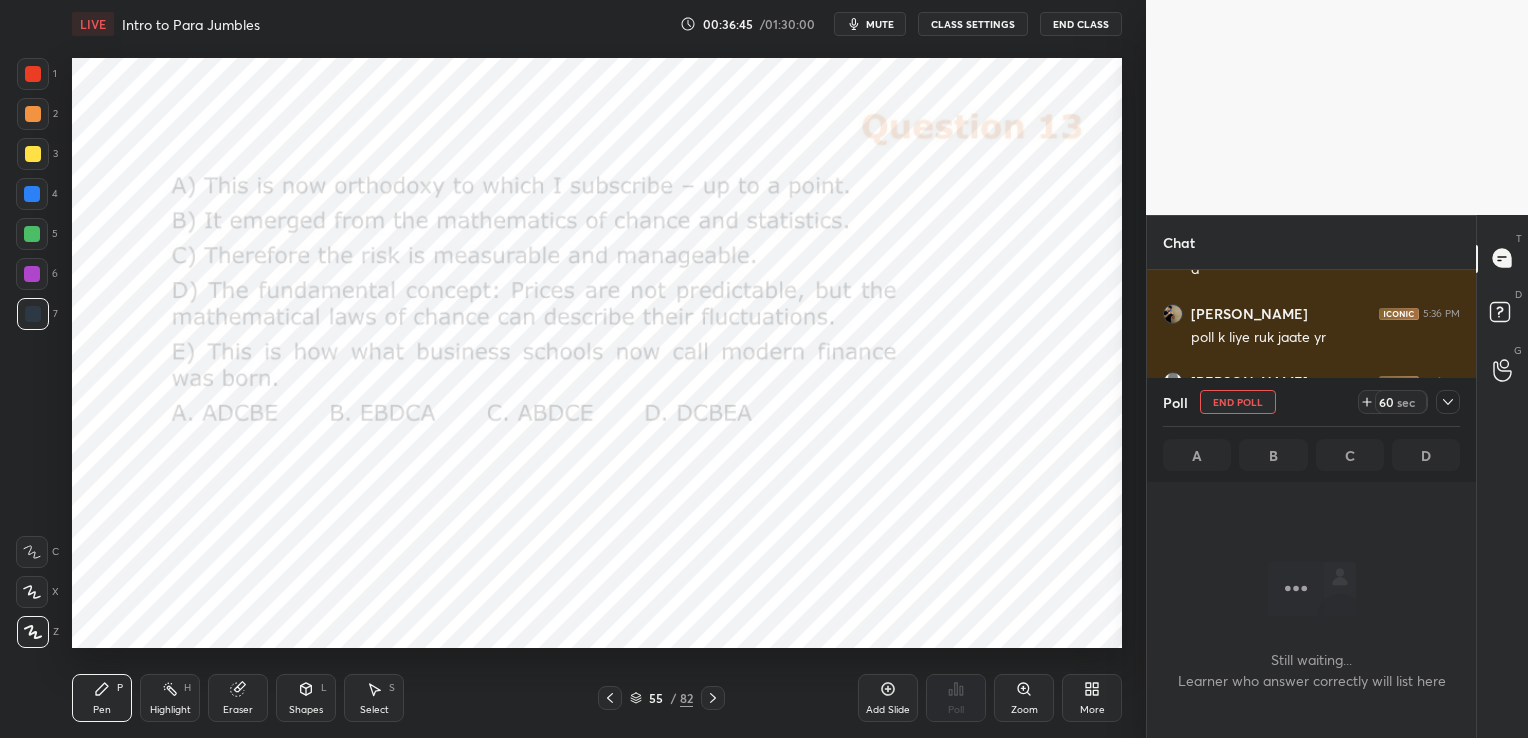 scroll, scrollTop: 332, scrollLeft: 323, axis: both 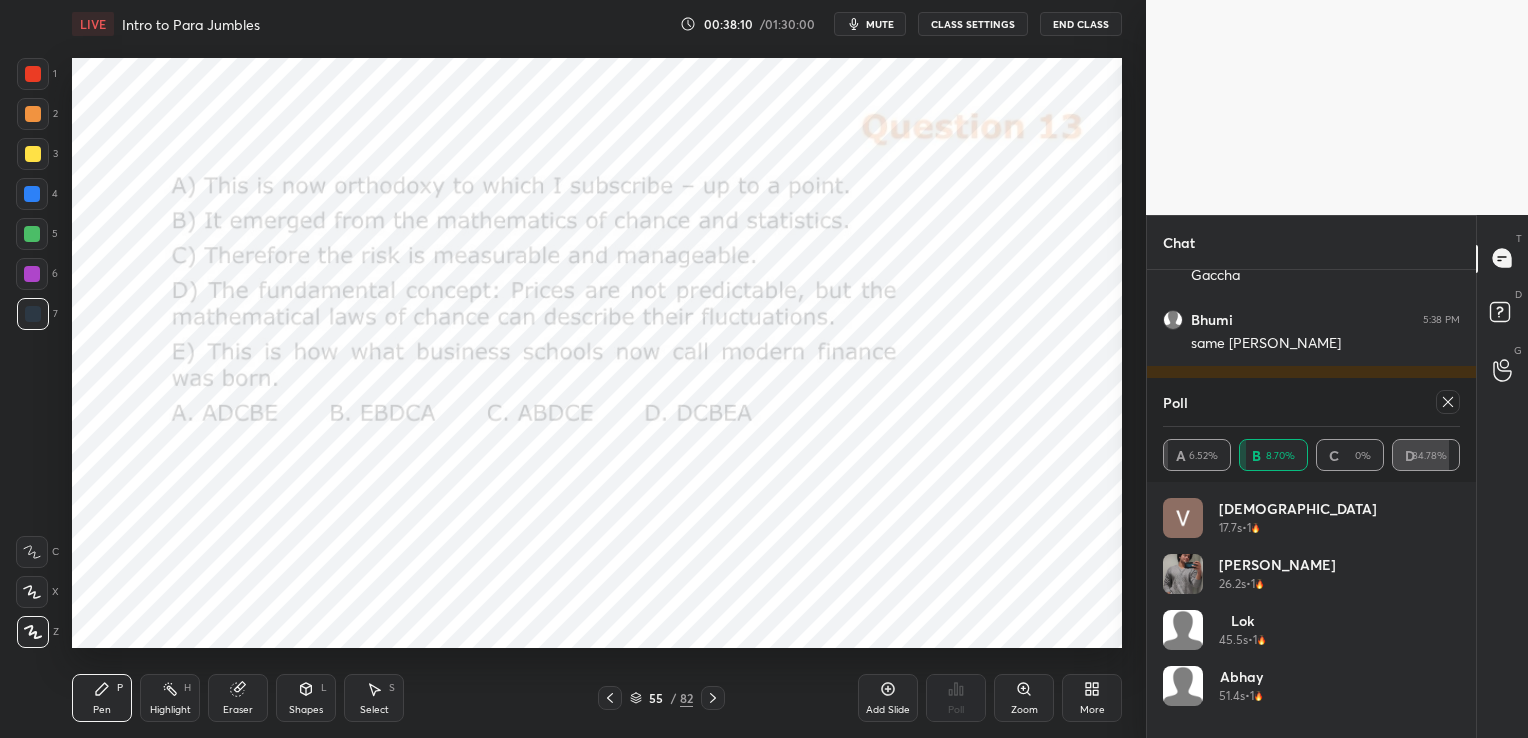 click 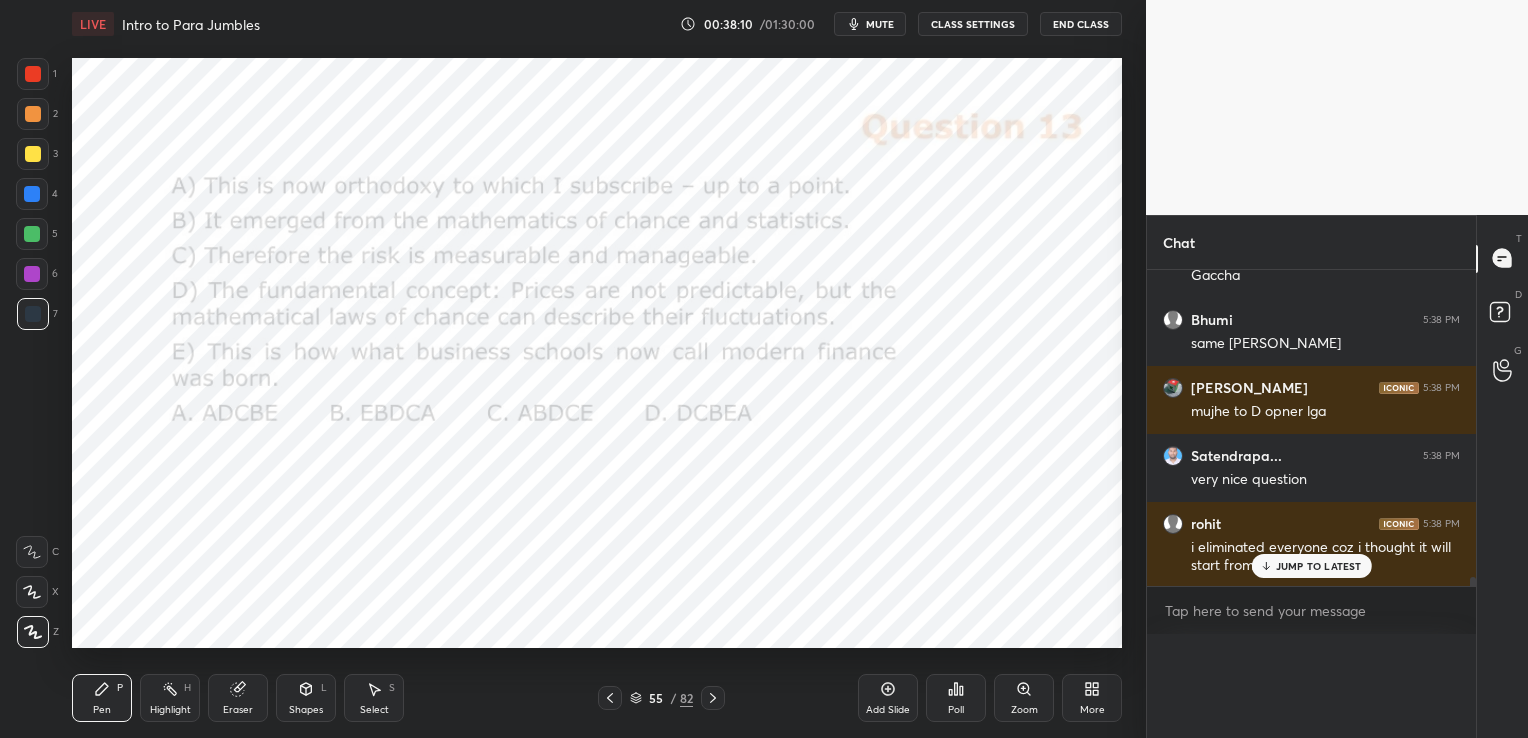 scroll, scrollTop: 0, scrollLeft: 0, axis: both 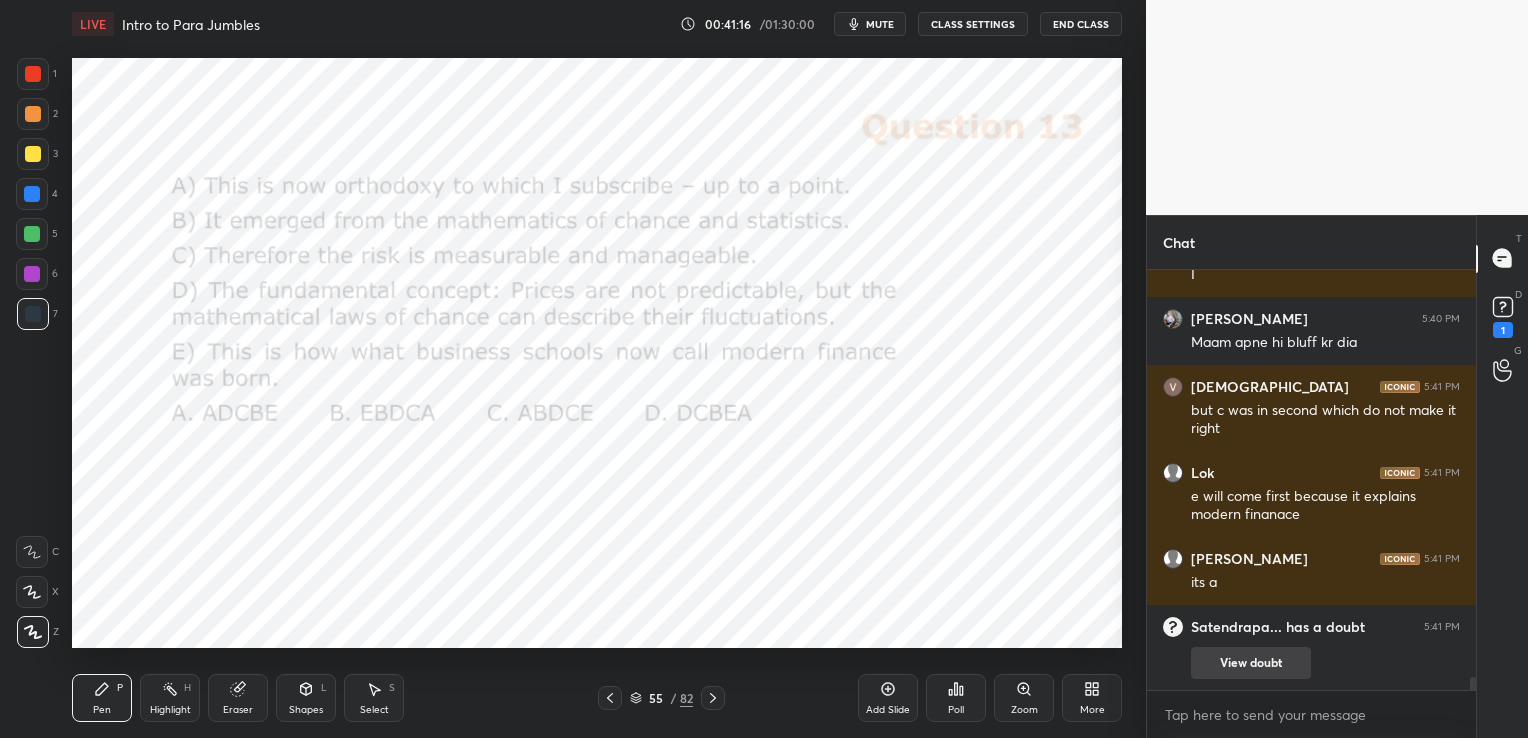 click on "View doubt" at bounding box center (1251, 663) 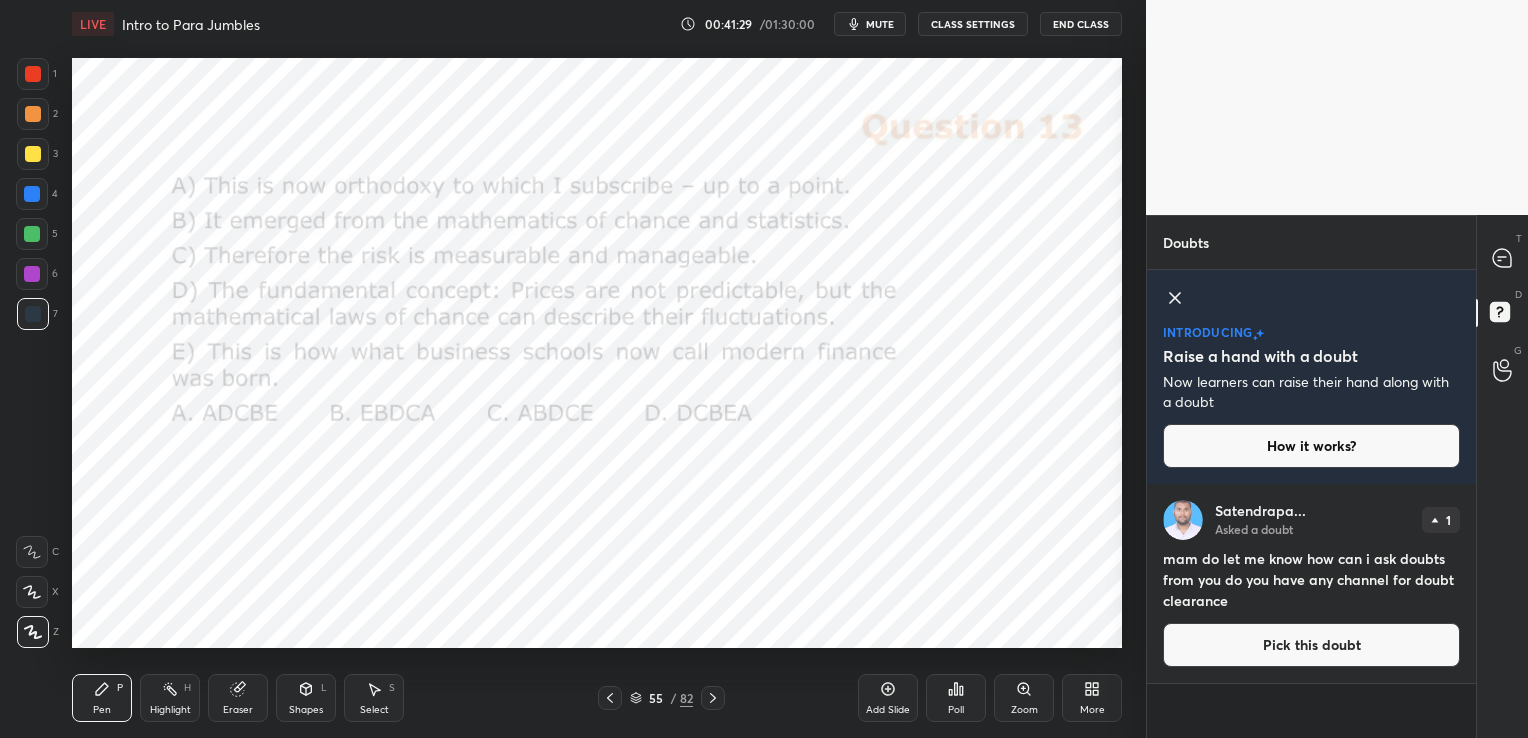 click 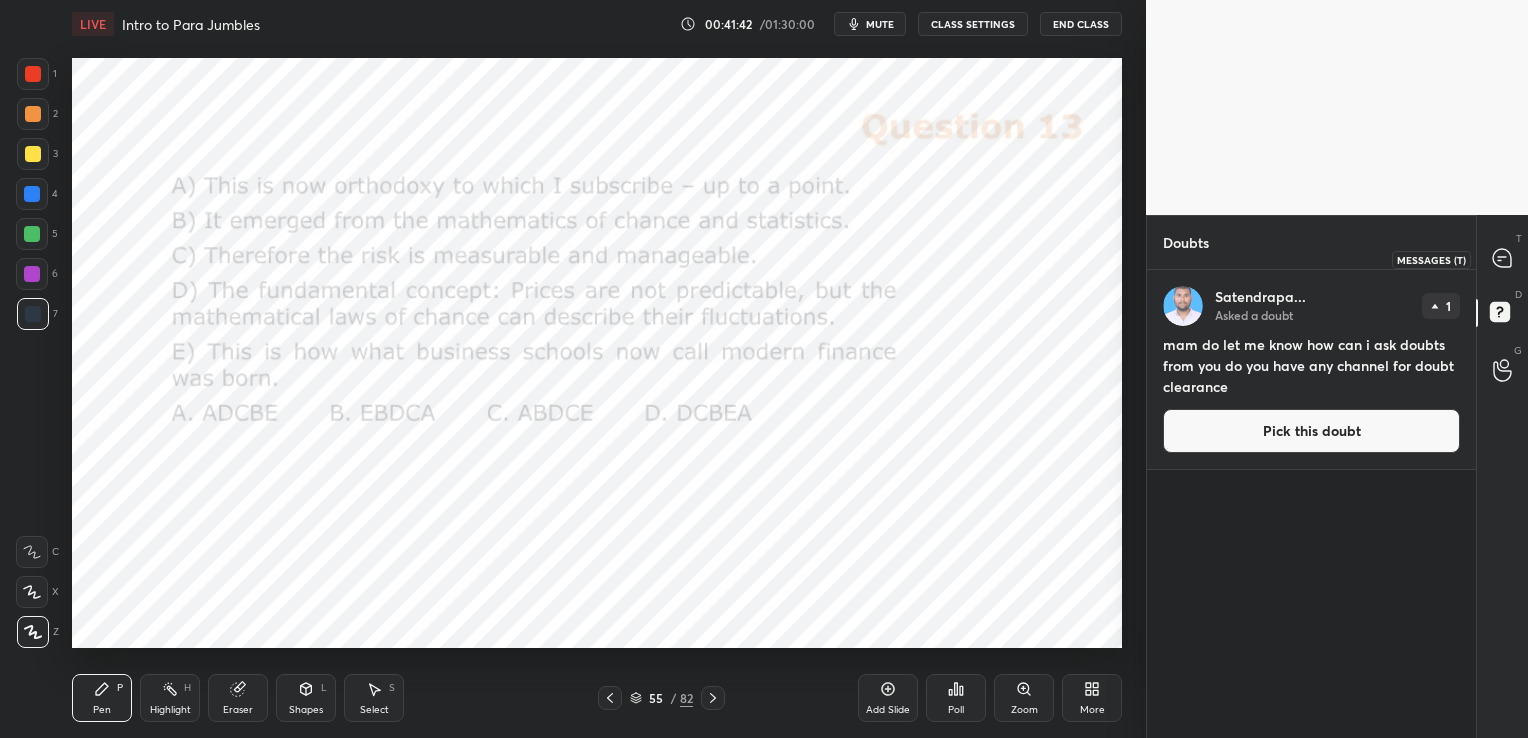 click at bounding box center (1503, 259) 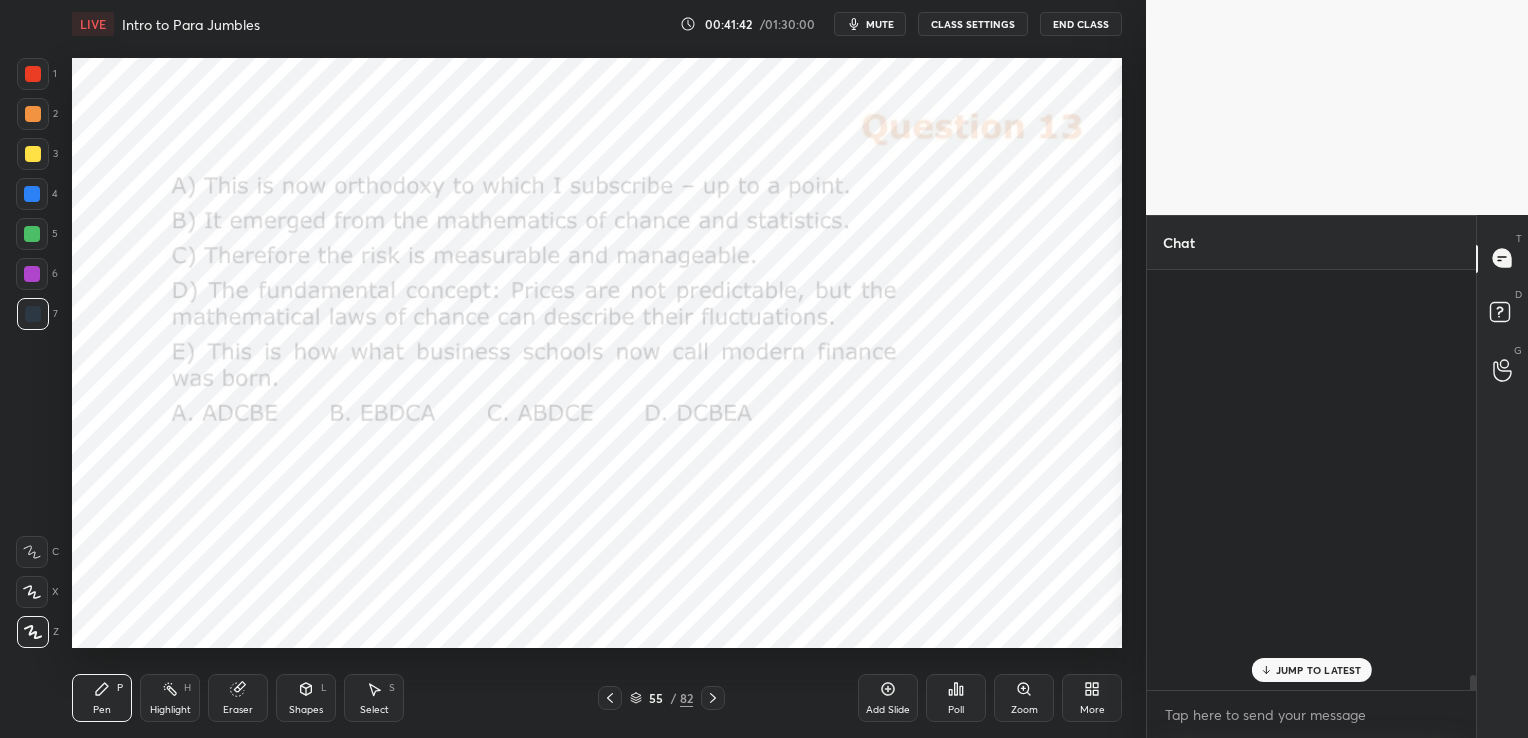 scroll, scrollTop: 11479, scrollLeft: 0, axis: vertical 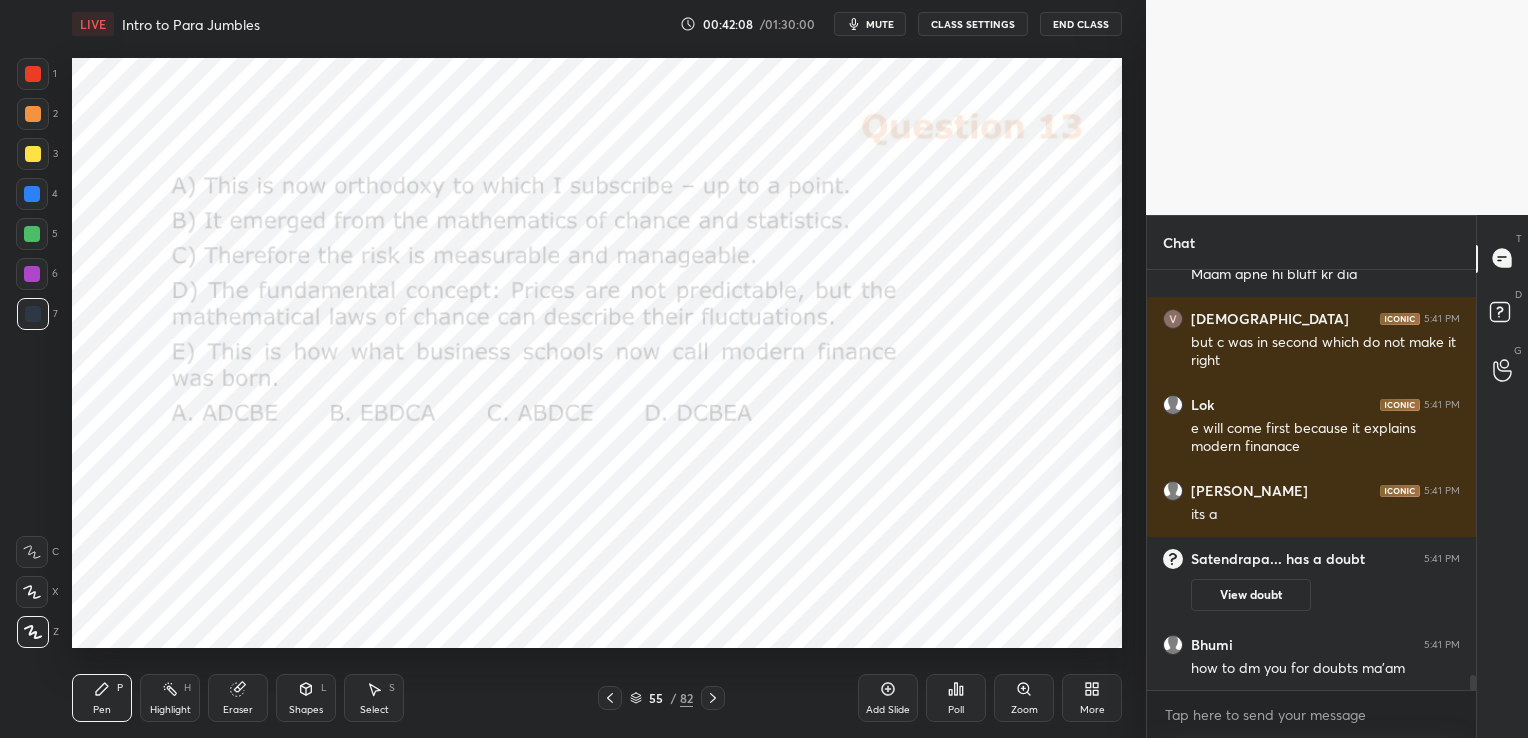 click 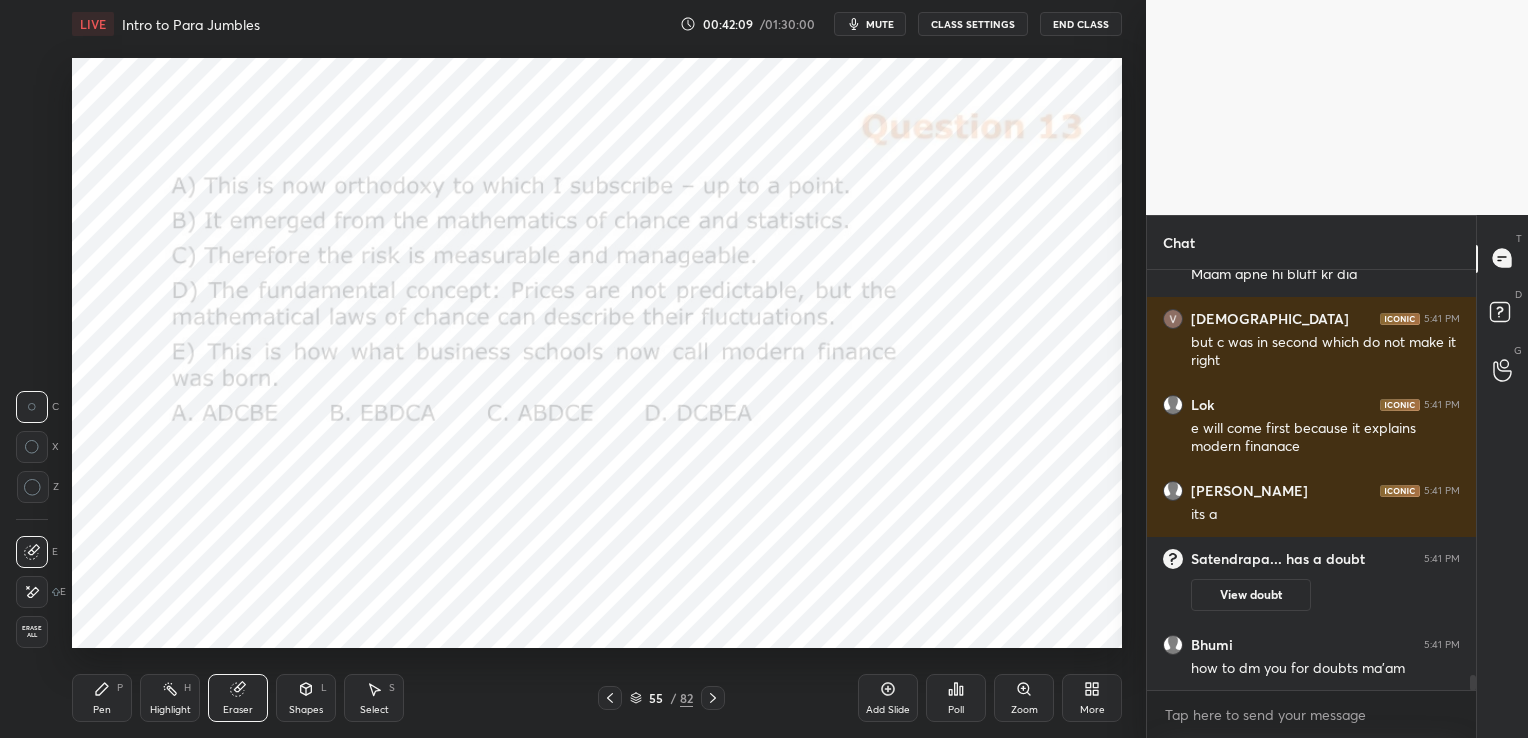 click on "Erase all" at bounding box center (32, 632) 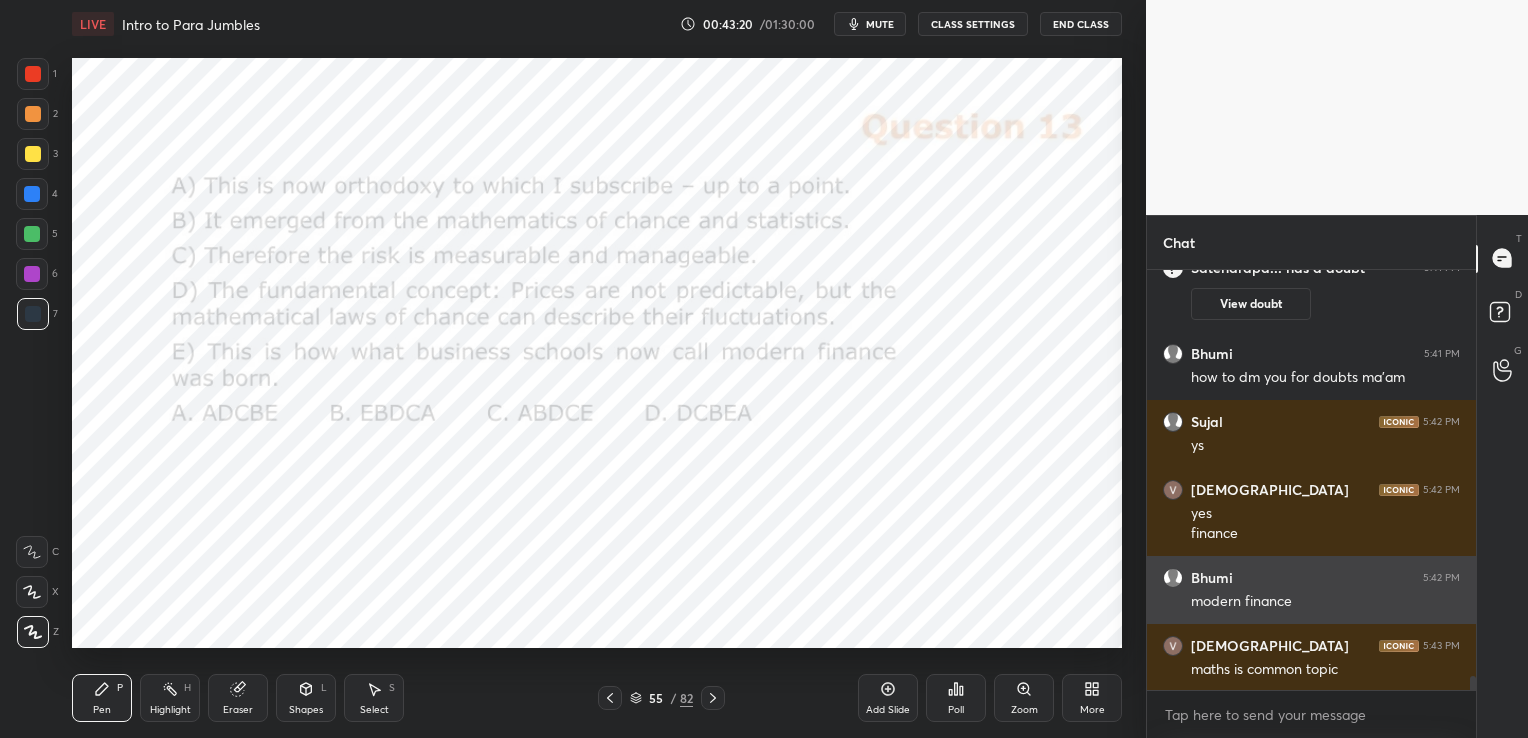 scroll, scrollTop: 11933, scrollLeft: 0, axis: vertical 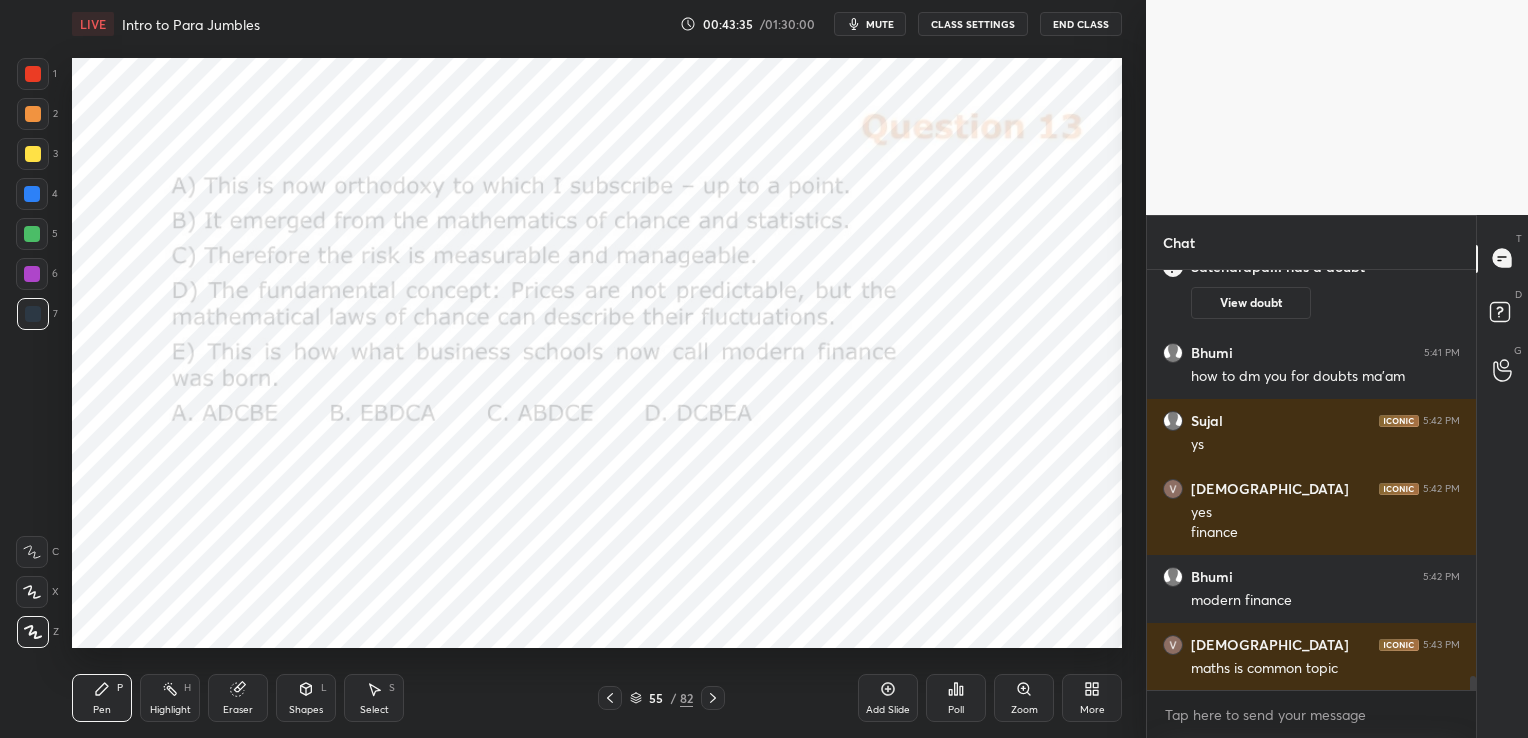 click on "Eraser" at bounding box center [238, 698] 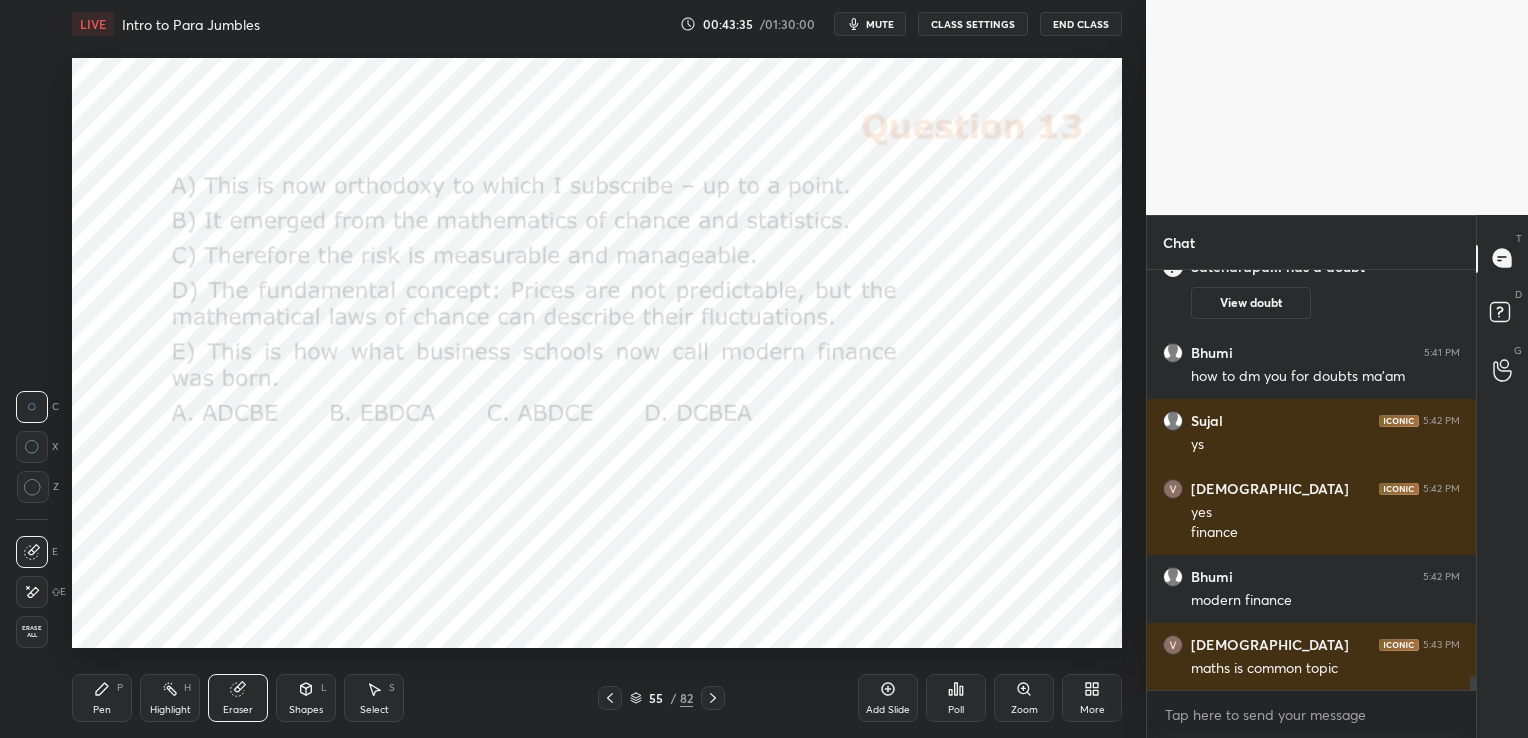 scroll, scrollTop: 12019, scrollLeft: 0, axis: vertical 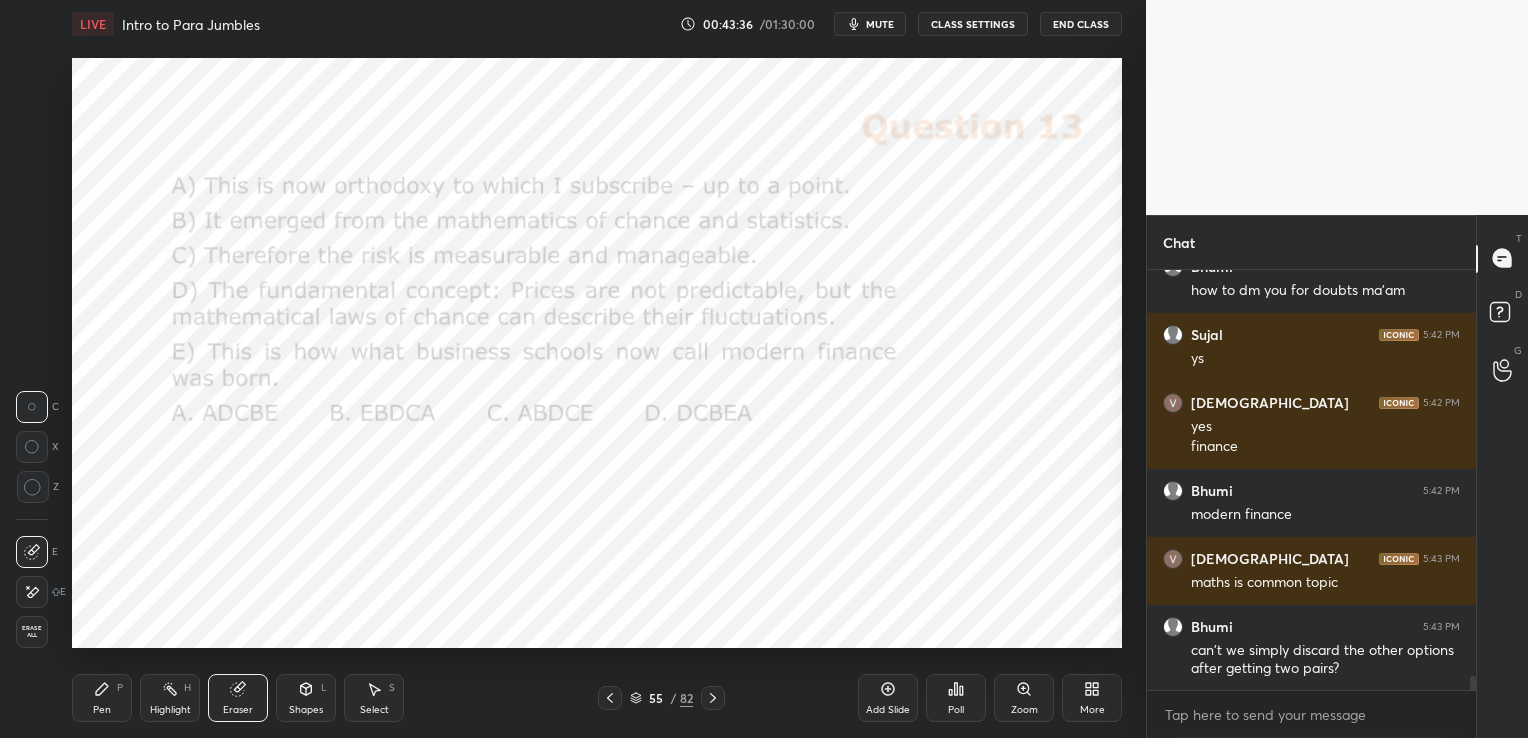 click on "Erase all" at bounding box center (32, 632) 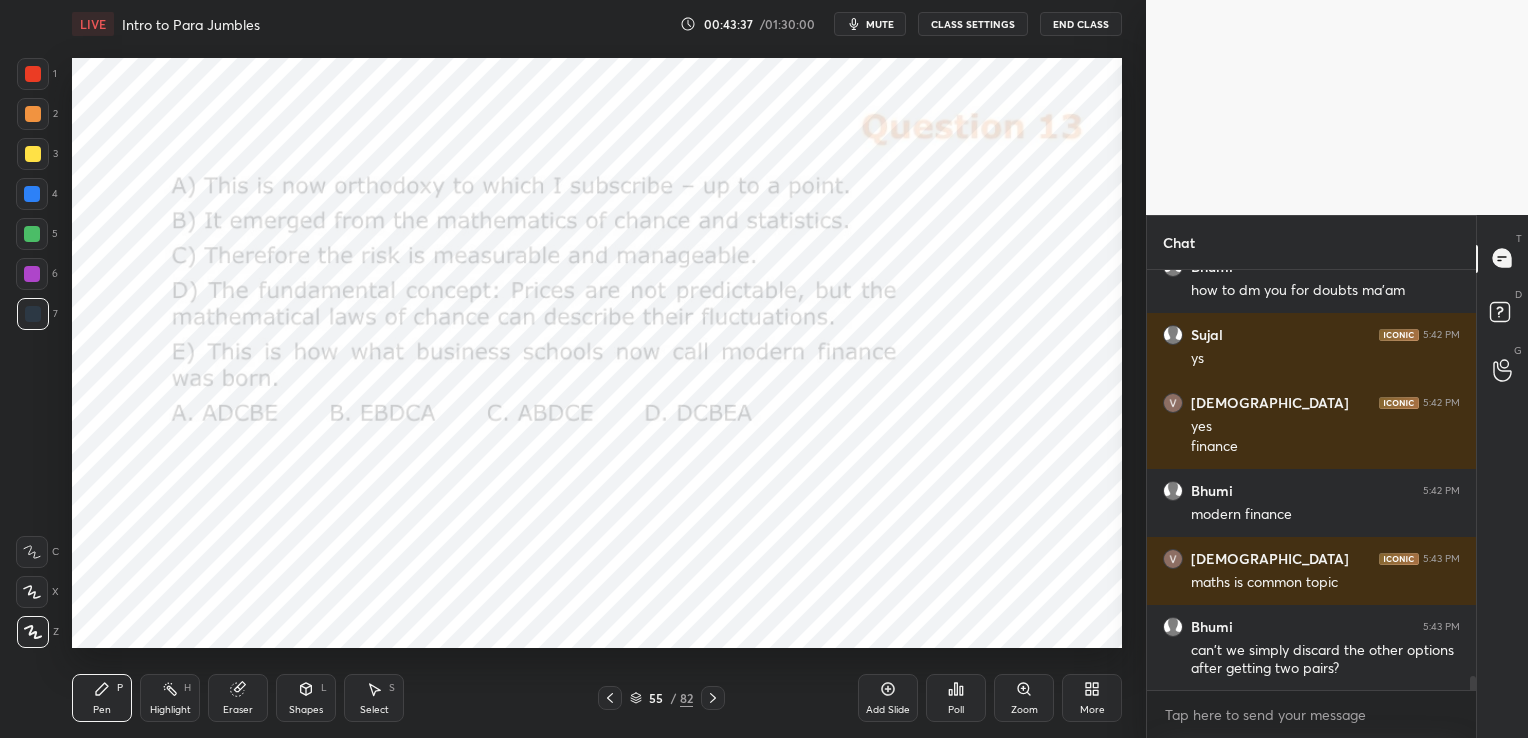 scroll, scrollTop: 12087, scrollLeft: 0, axis: vertical 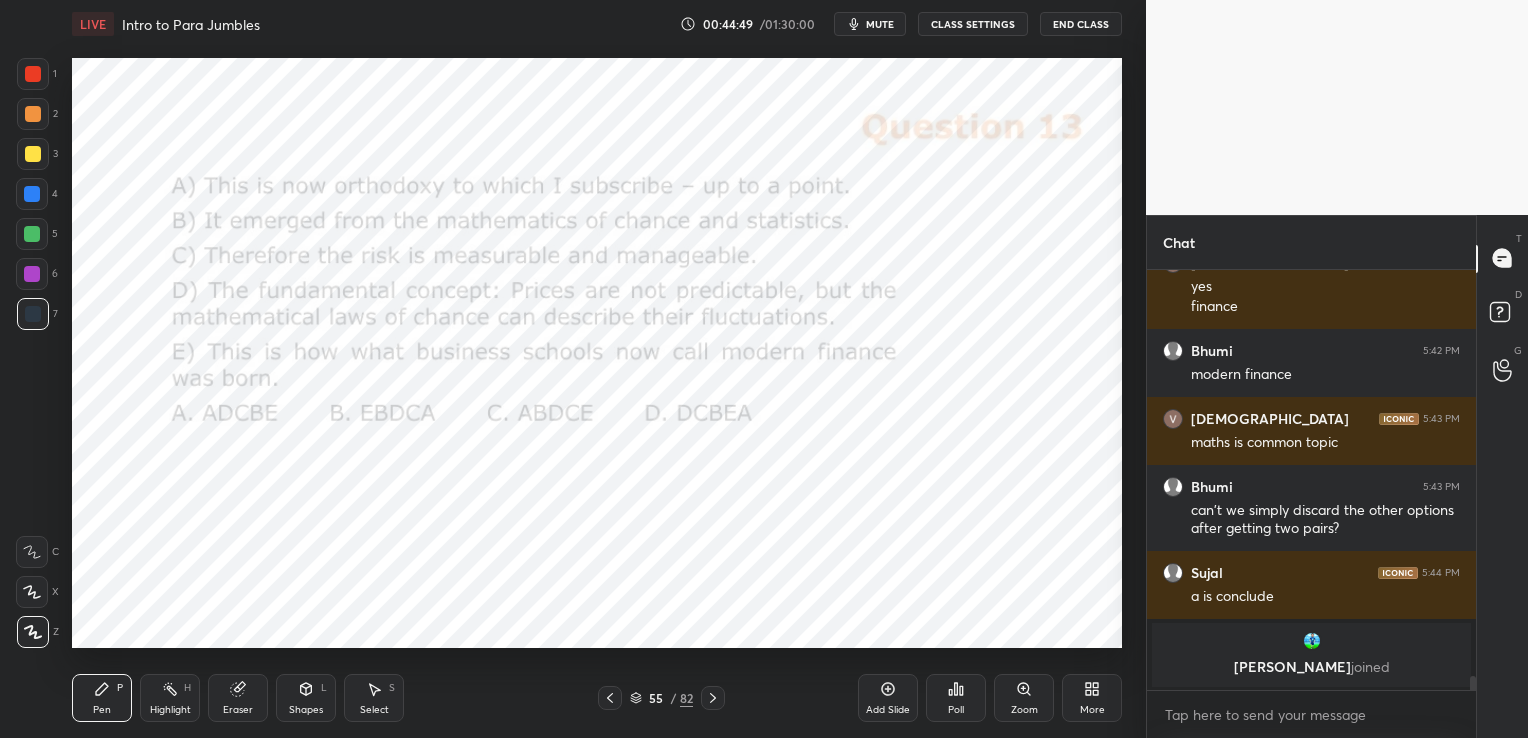 click 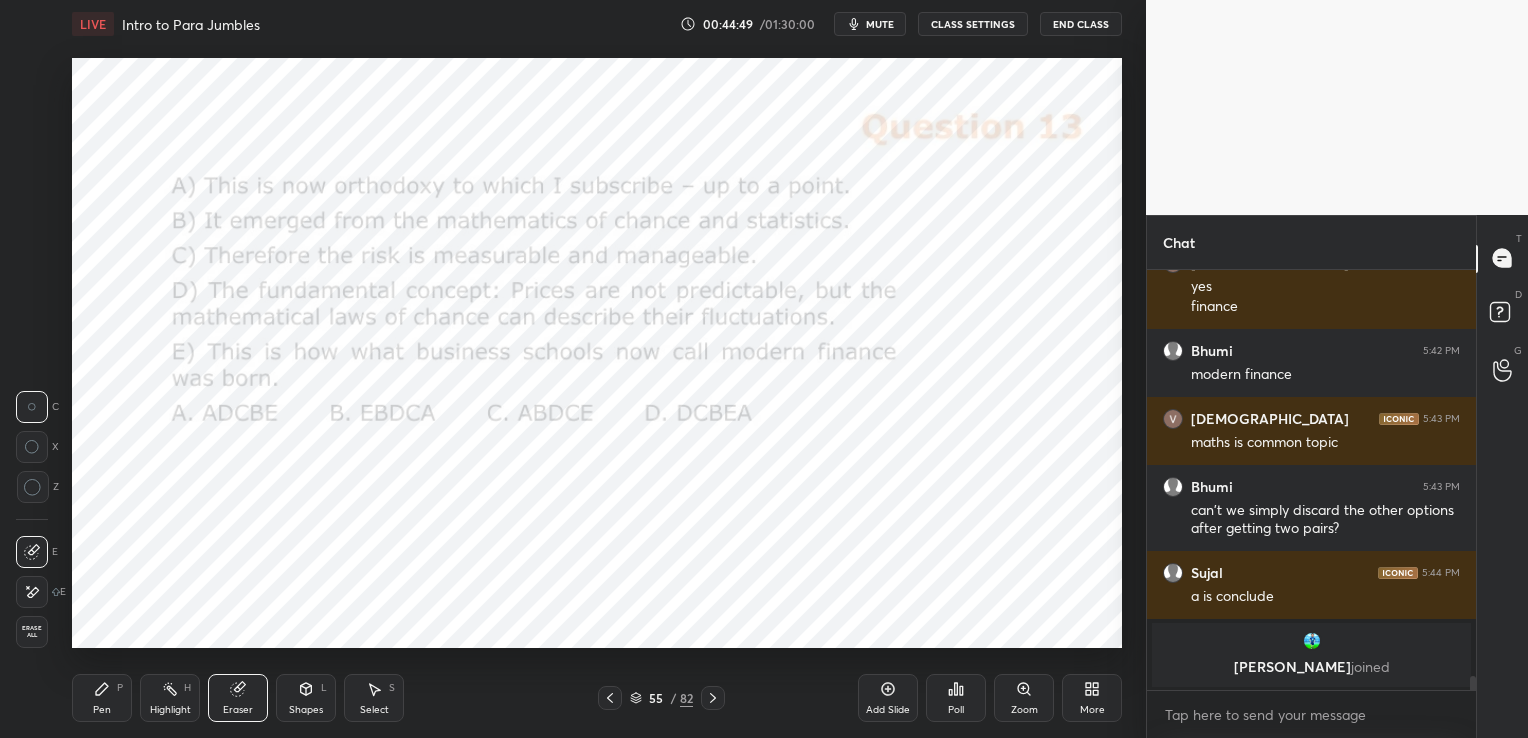 click on "Erase all" at bounding box center (32, 632) 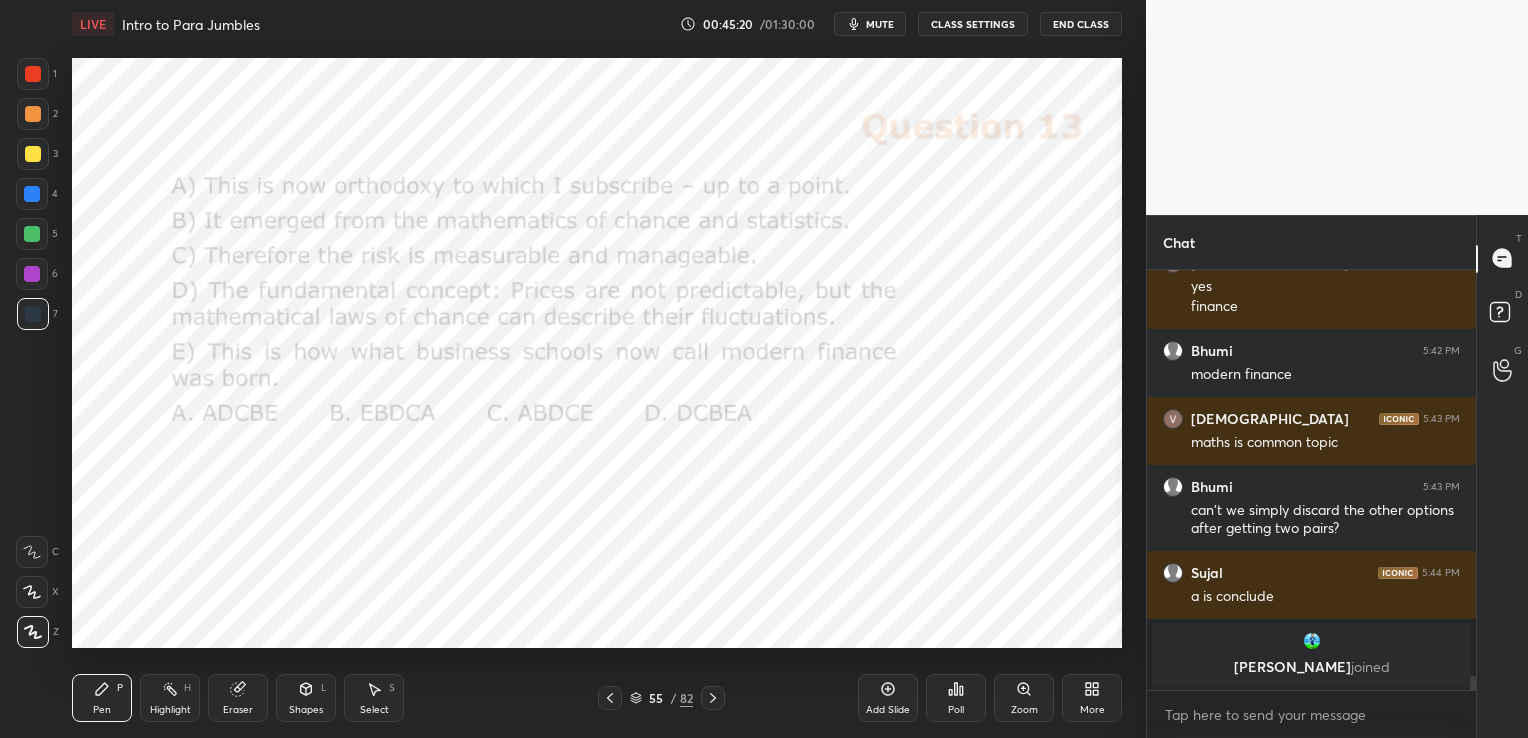 click on "Eraser" at bounding box center (238, 698) 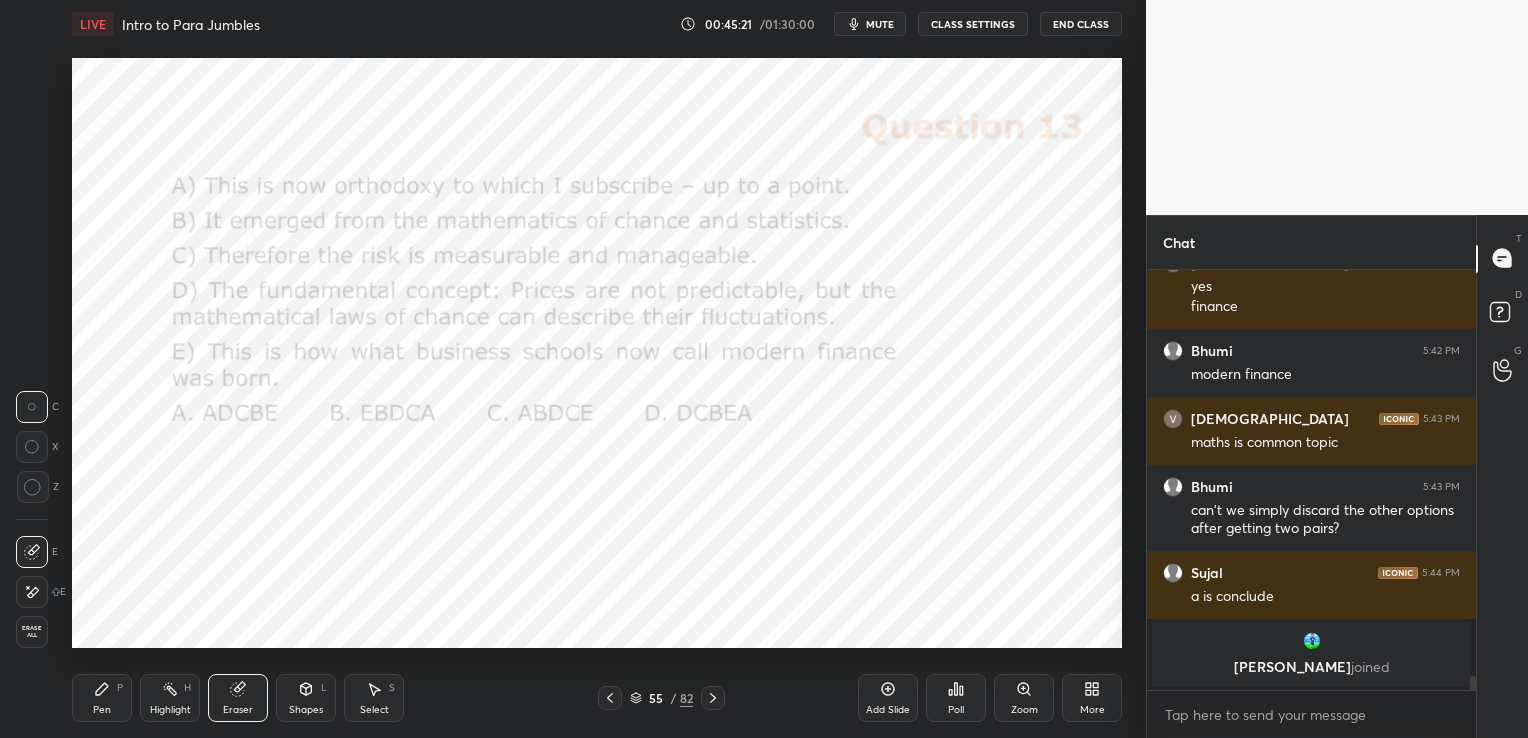 click on "Erase all" at bounding box center (32, 632) 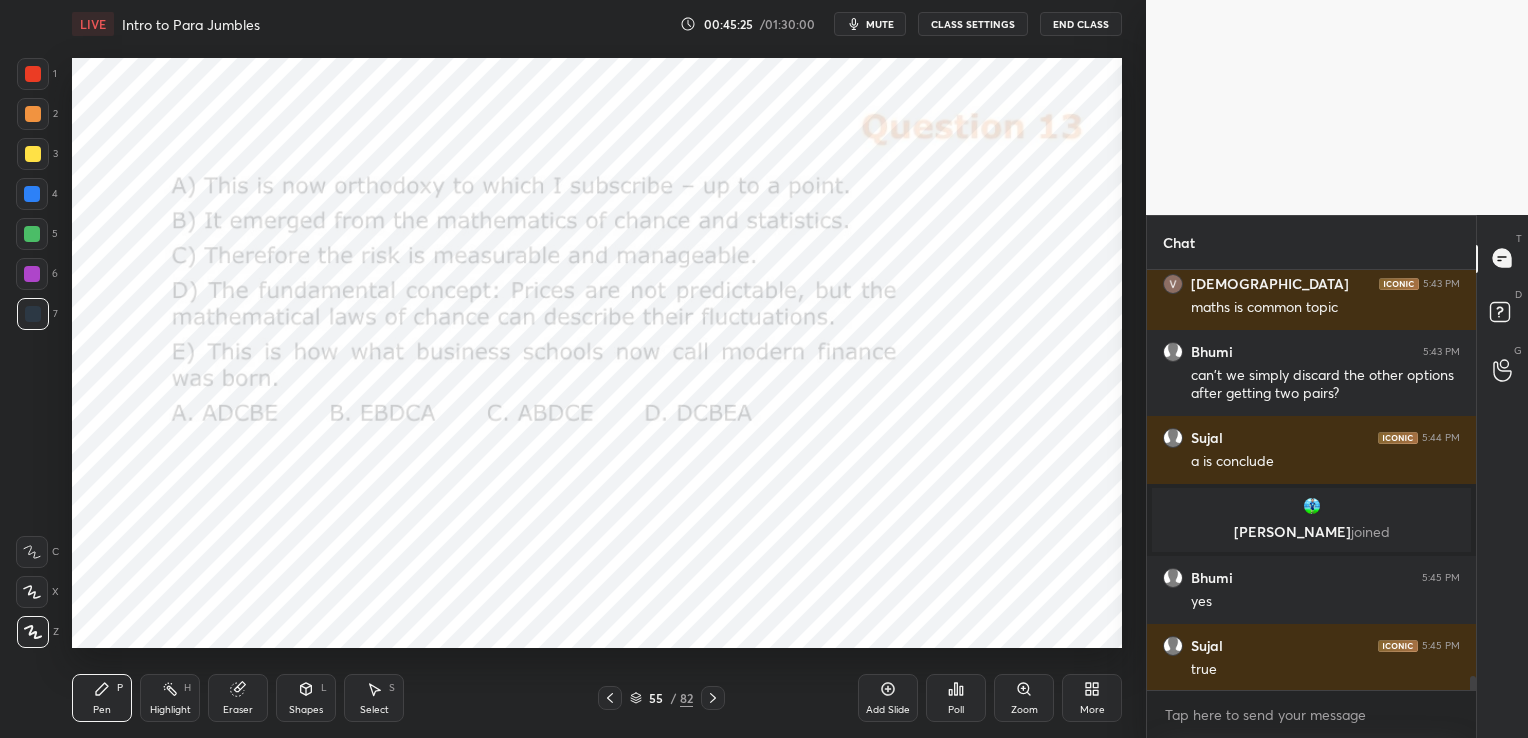 scroll, scrollTop: 11835, scrollLeft: 0, axis: vertical 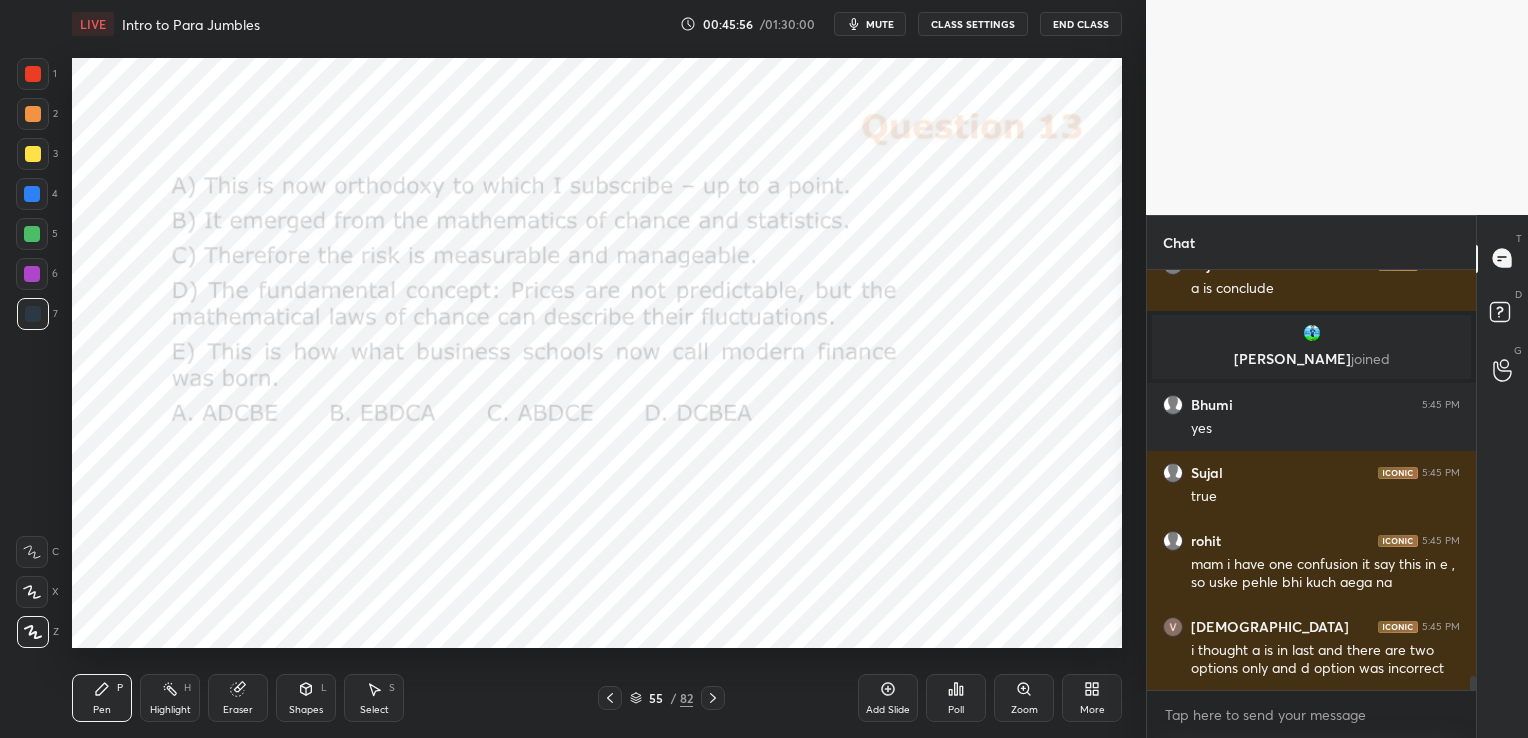 click on "Eraser" at bounding box center [238, 698] 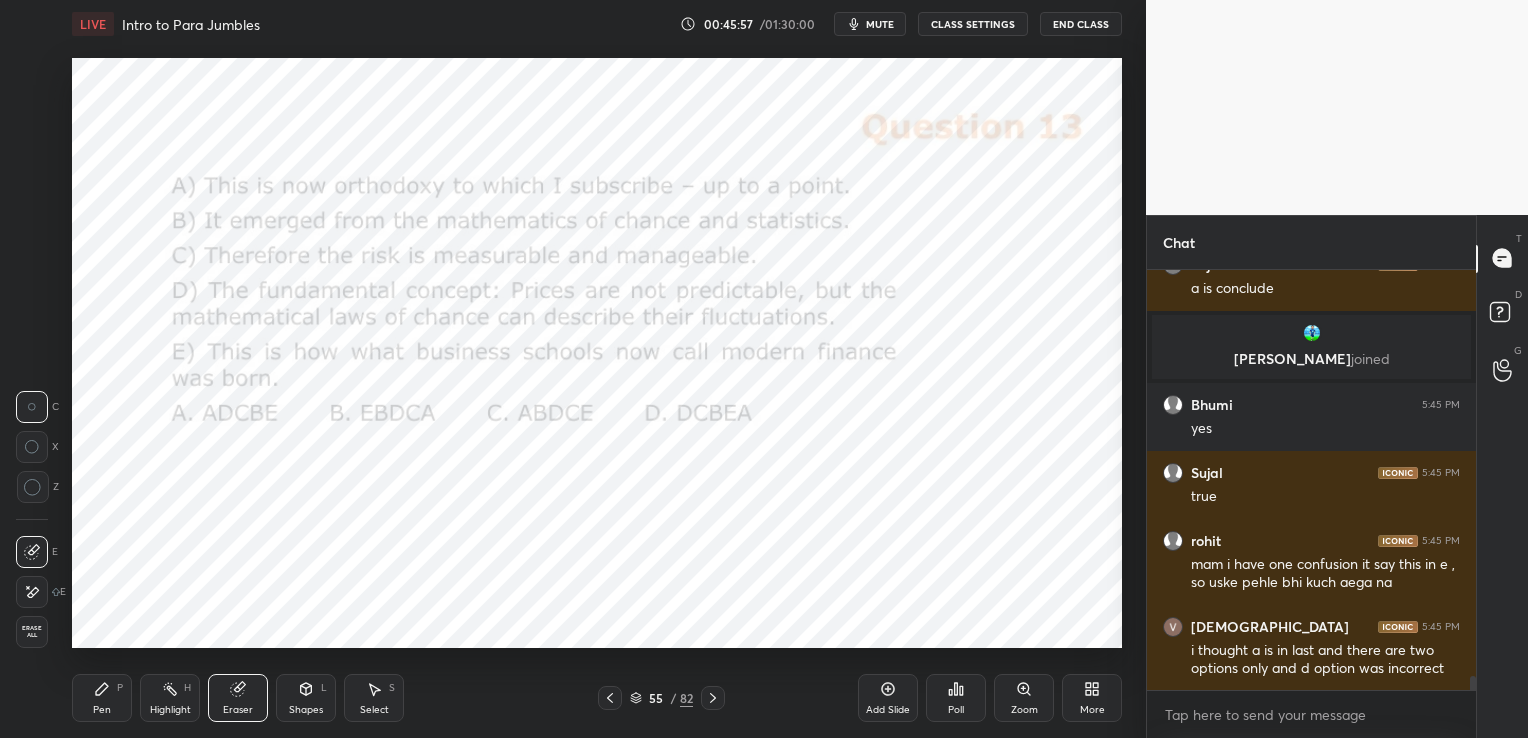 click on "Erase all" at bounding box center (32, 632) 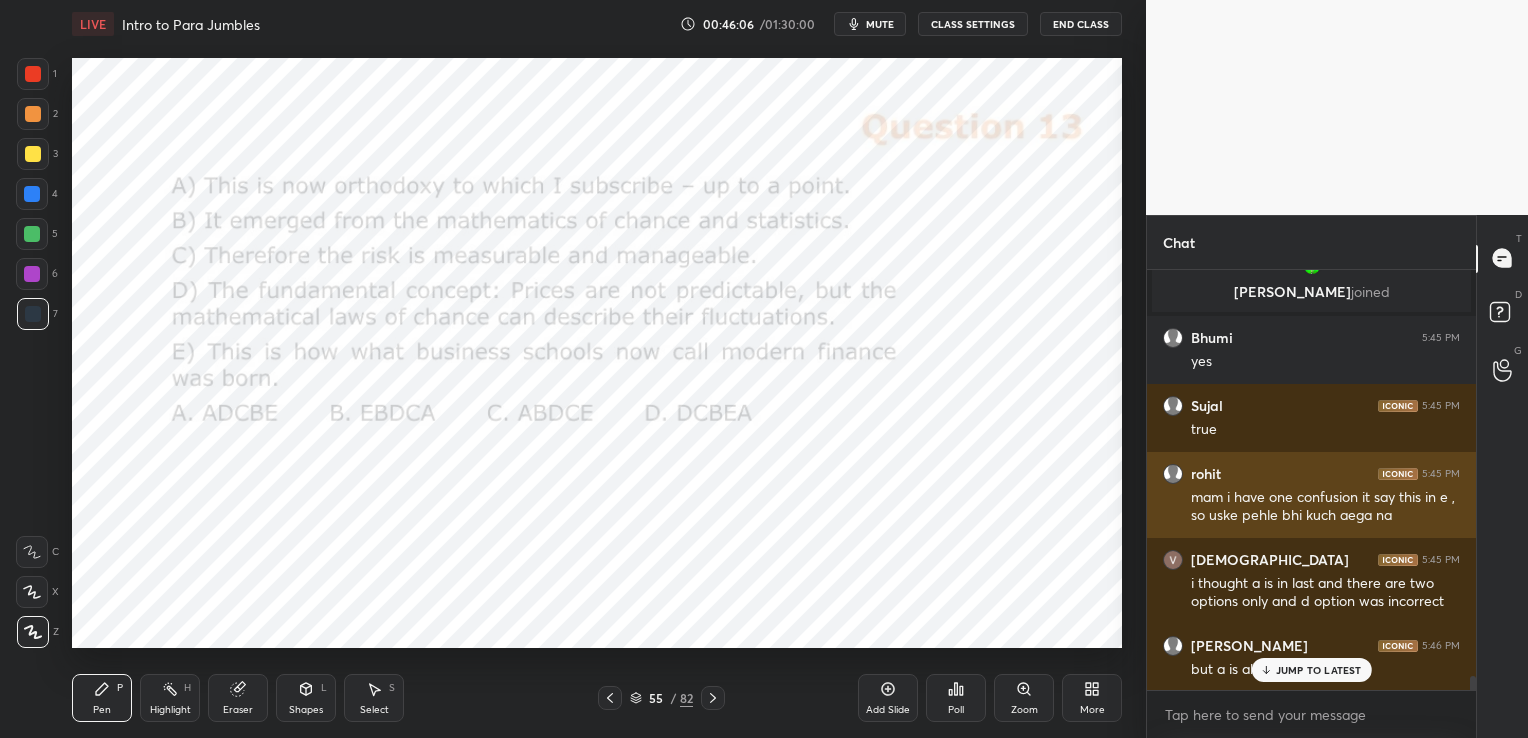 scroll, scrollTop: 11989, scrollLeft: 0, axis: vertical 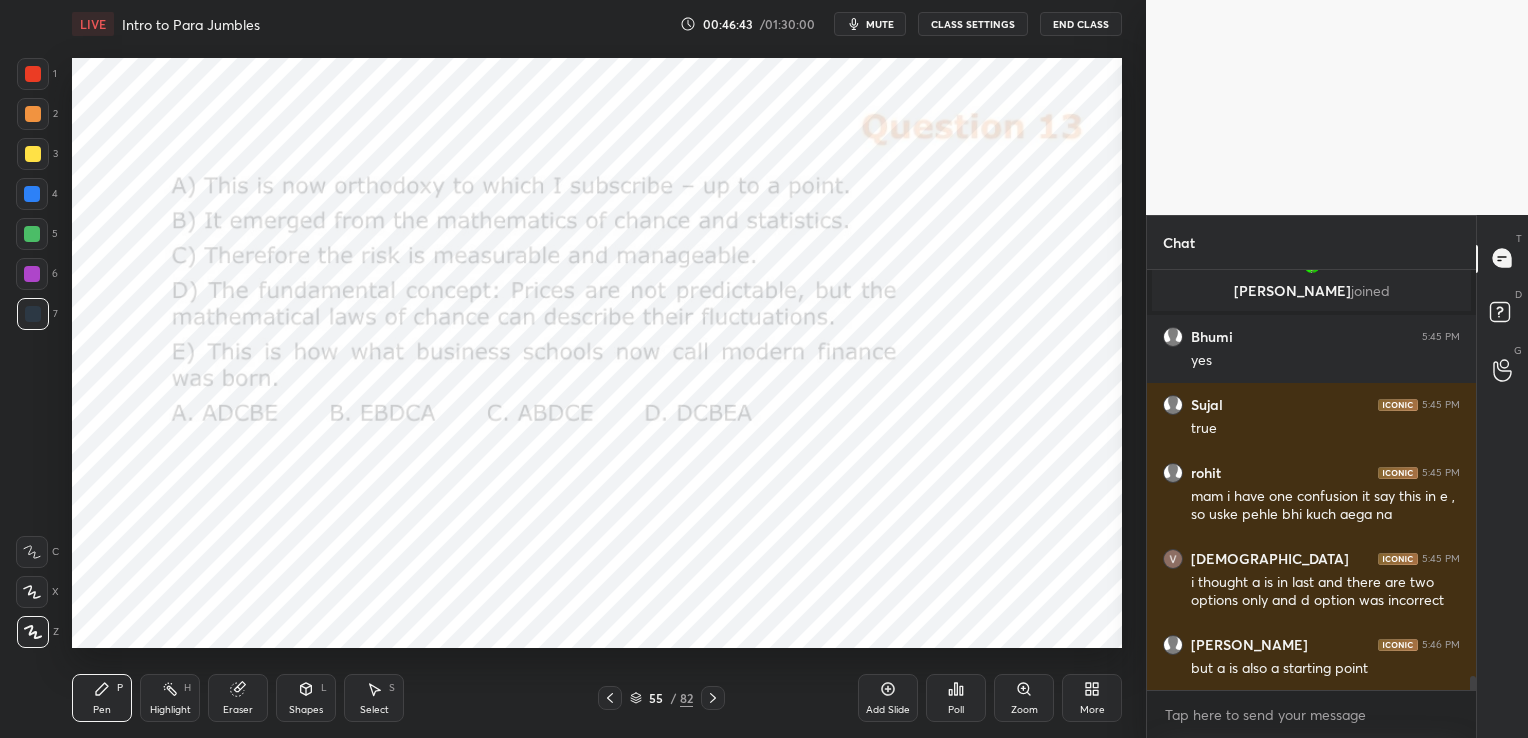 click 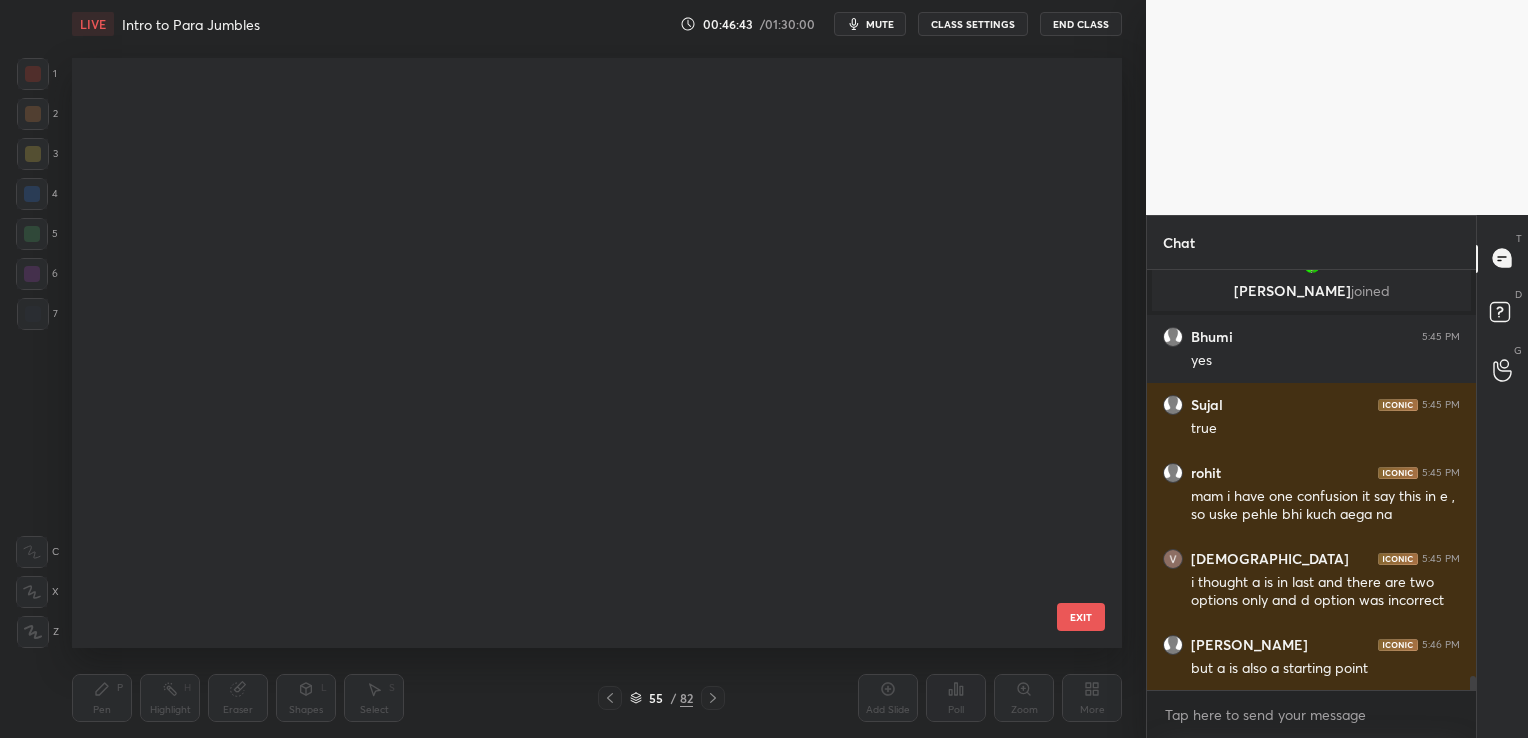 scroll, scrollTop: 2864, scrollLeft: 0, axis: vertical 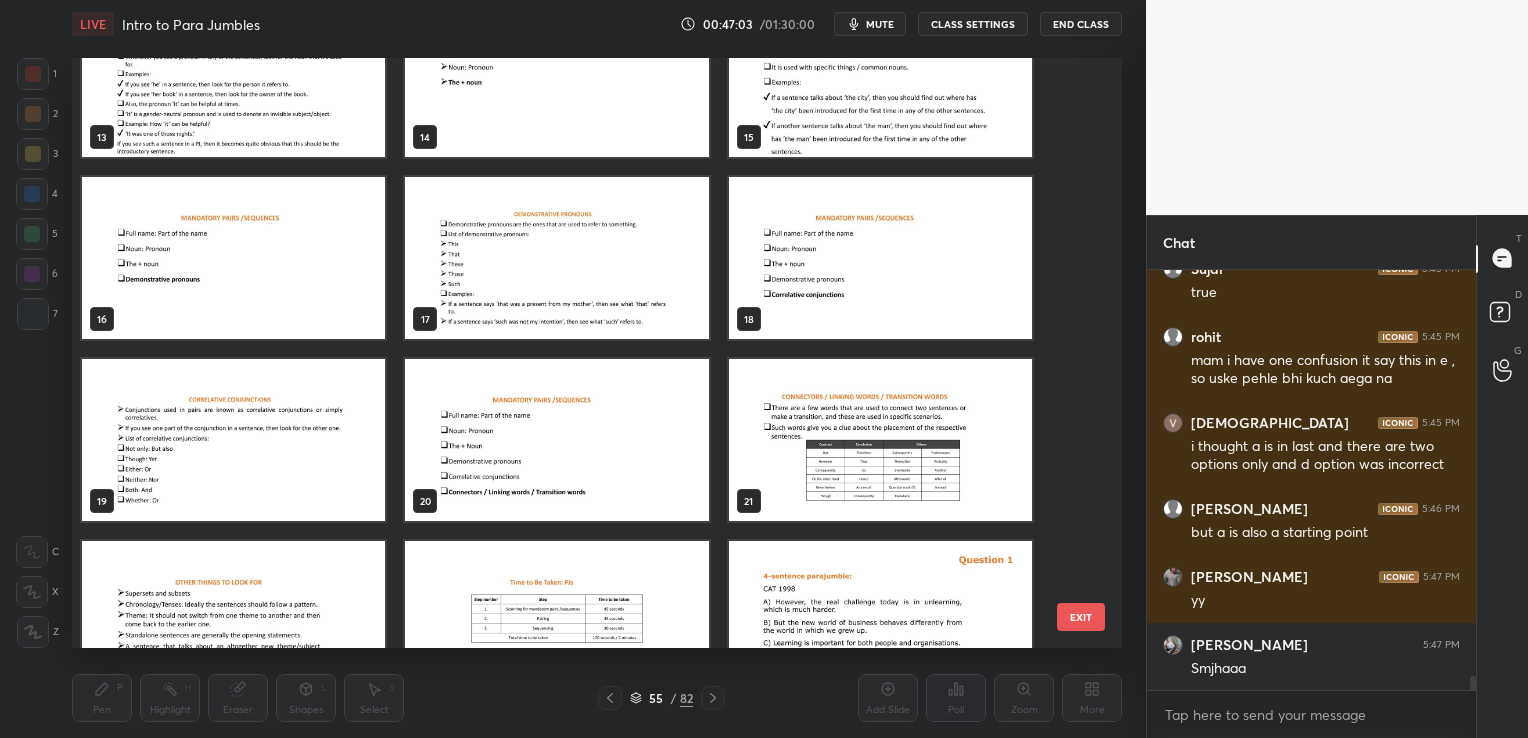 click at bounding box center [233, 440] 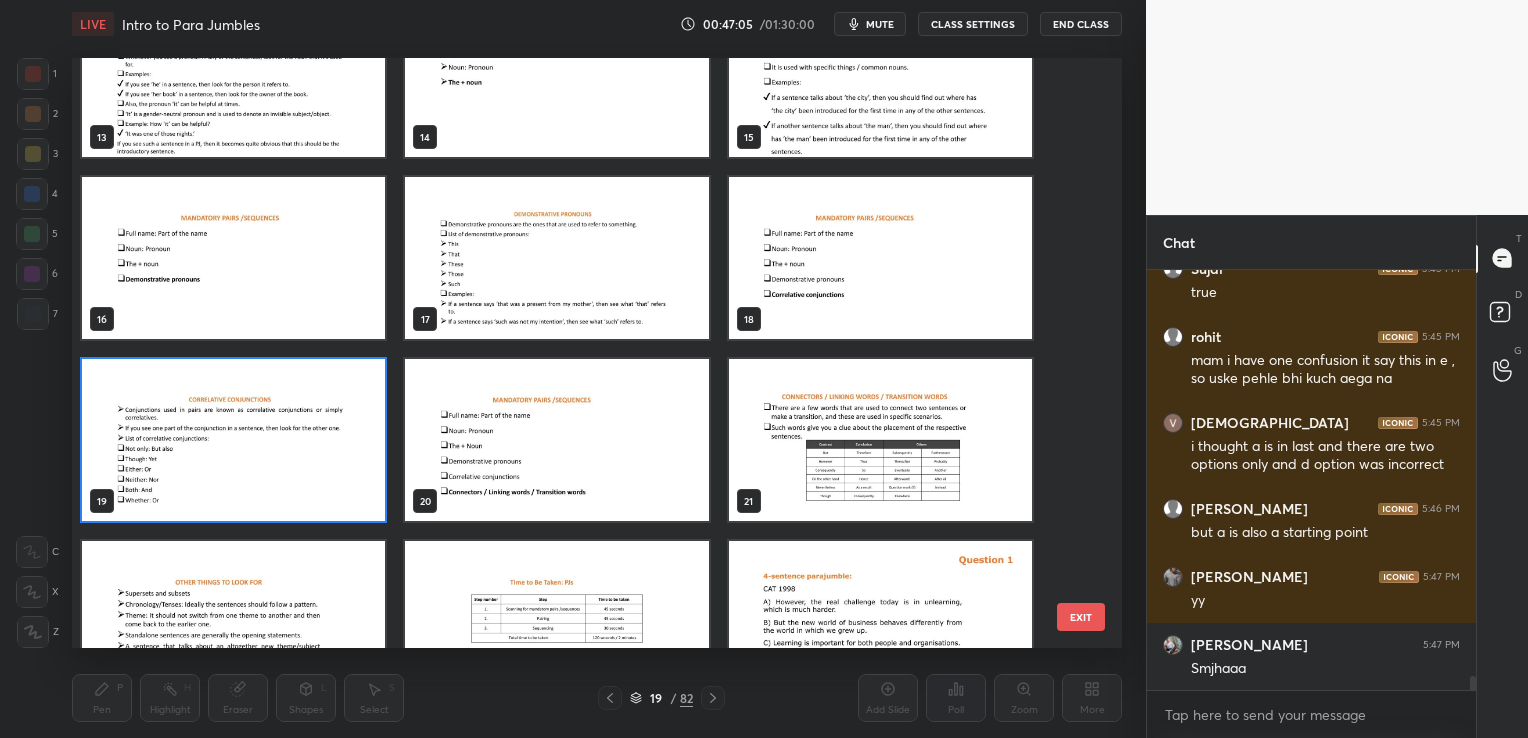 click at bounding box center [233, 440] 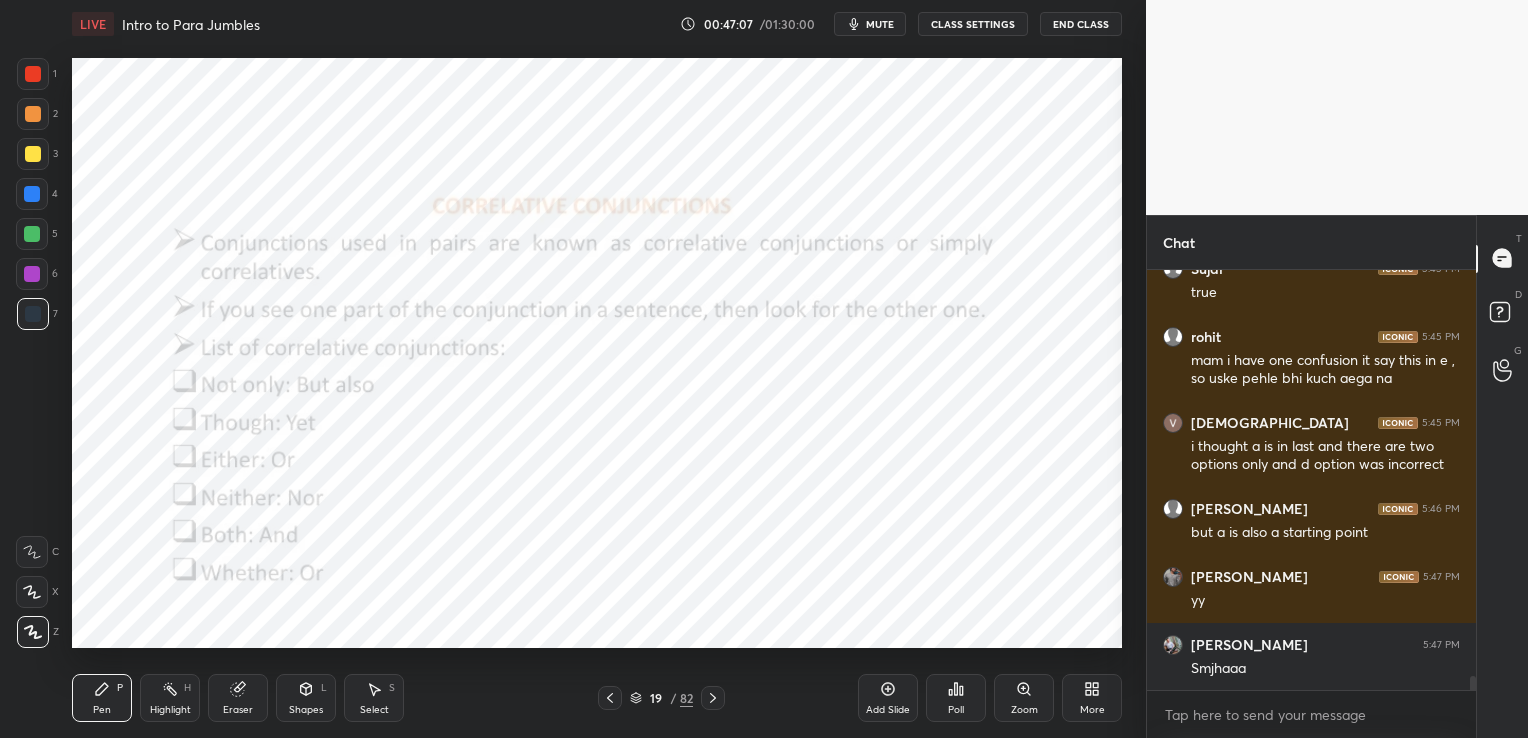 click 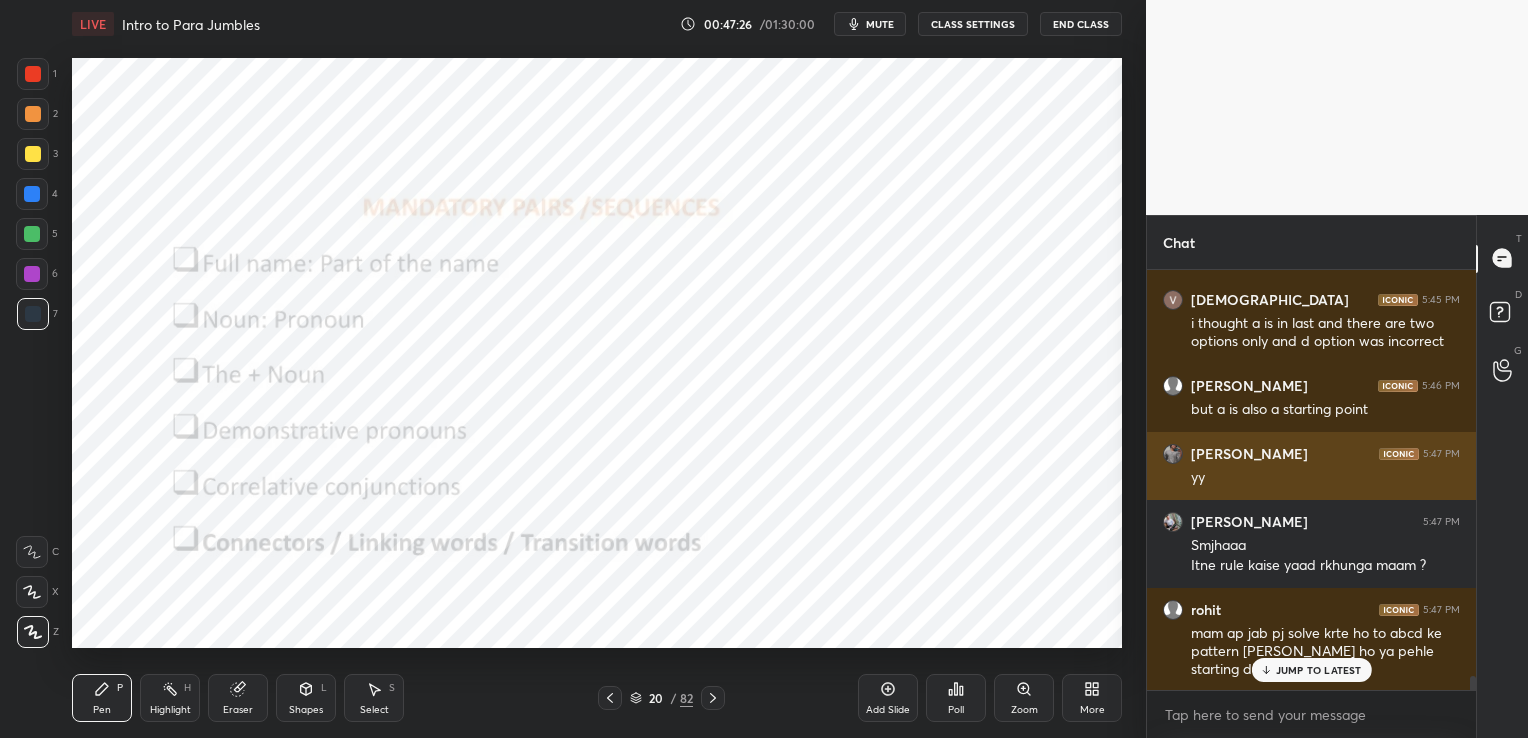 scroll, scrollTop: 12249, scrollLeft: 0, axis: vertical 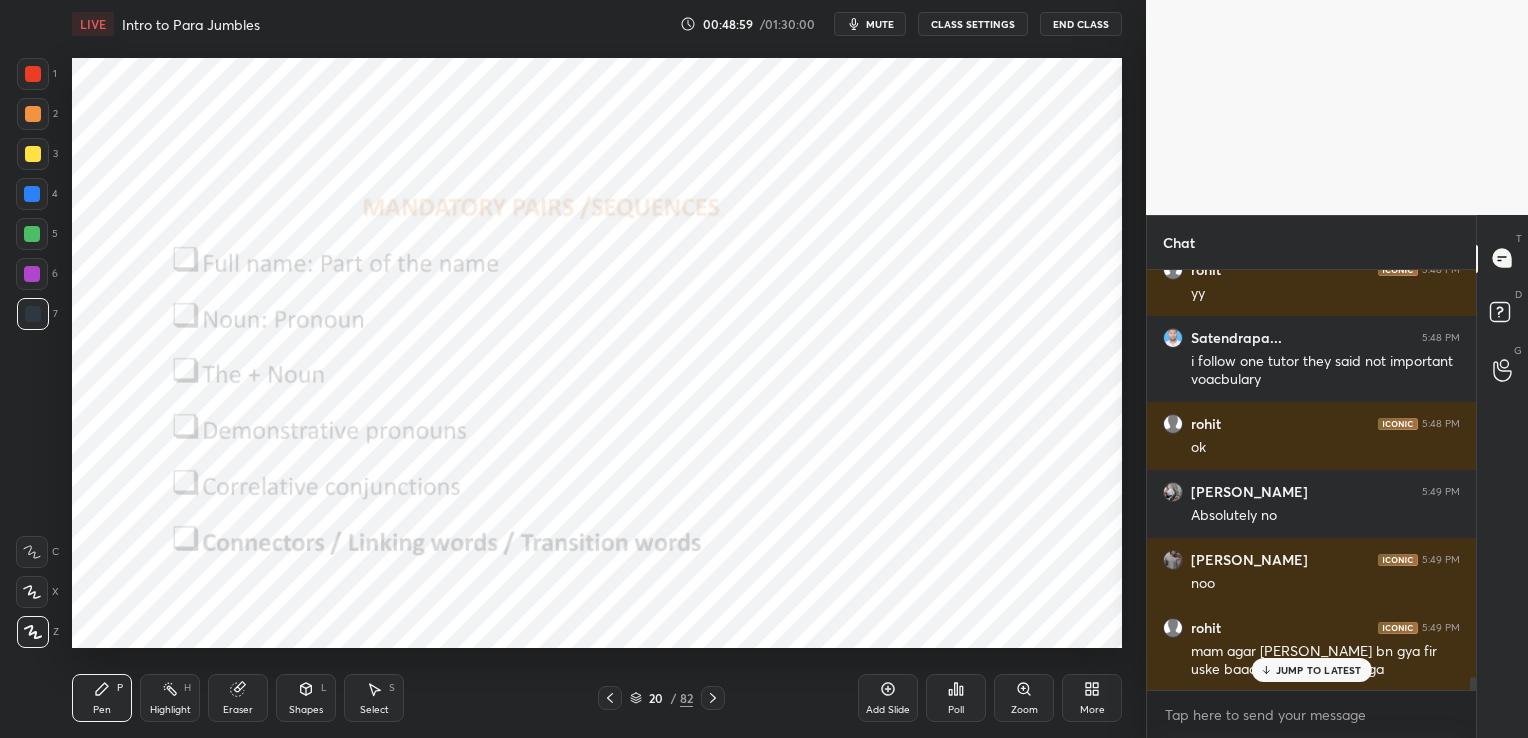 click 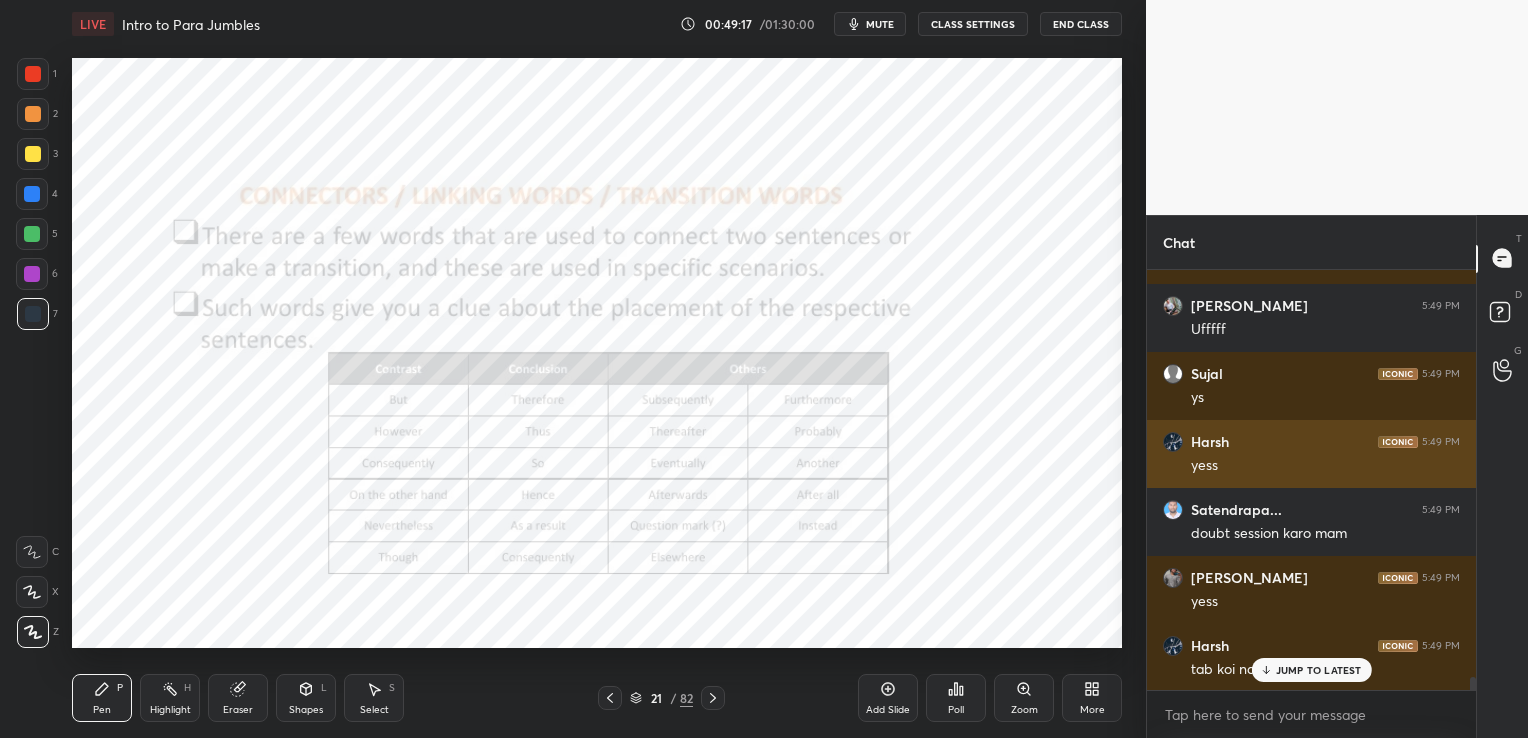 scroll, scrollTop: 13237, scrollLeft: 0, axis: vertical 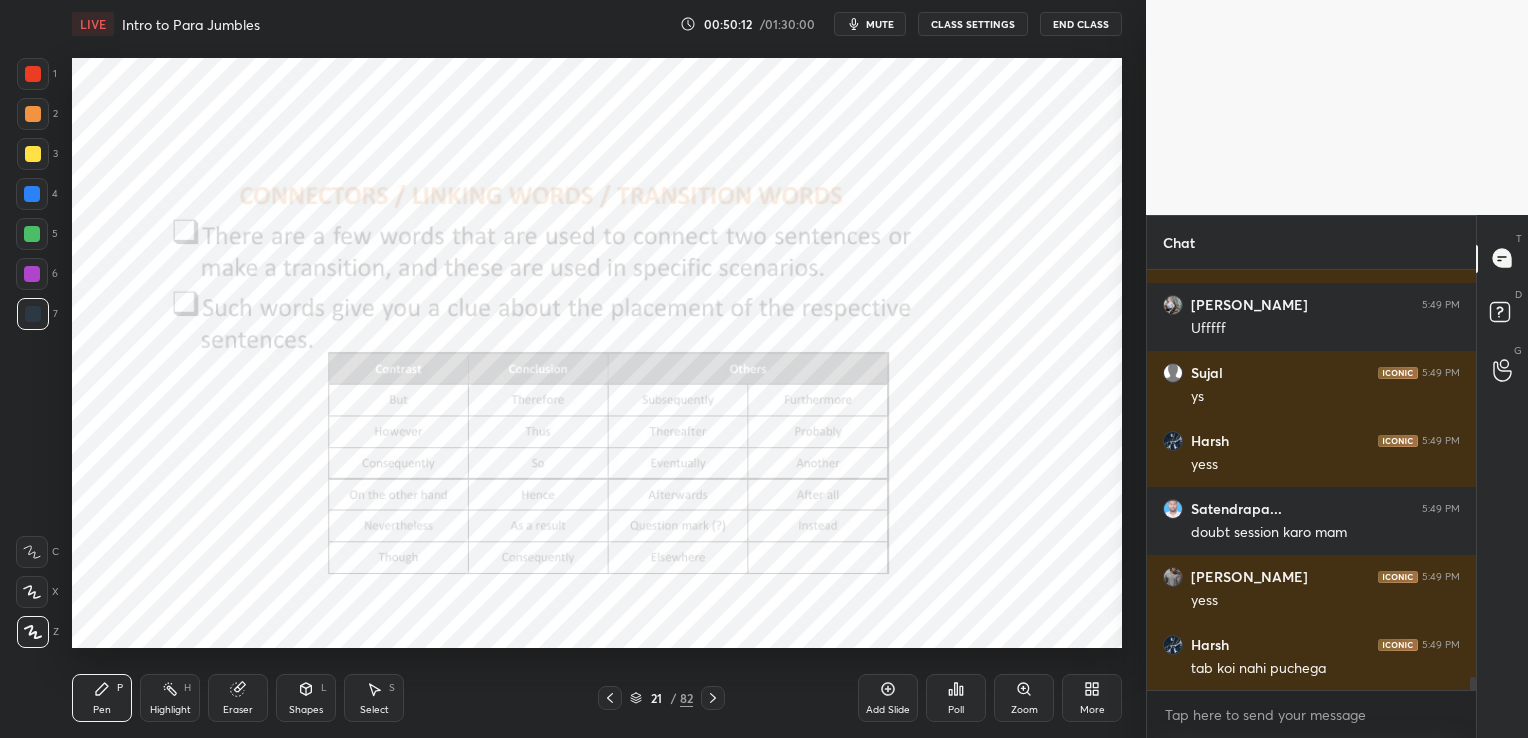 click on "Eraser" at bounding box center (238, 698) 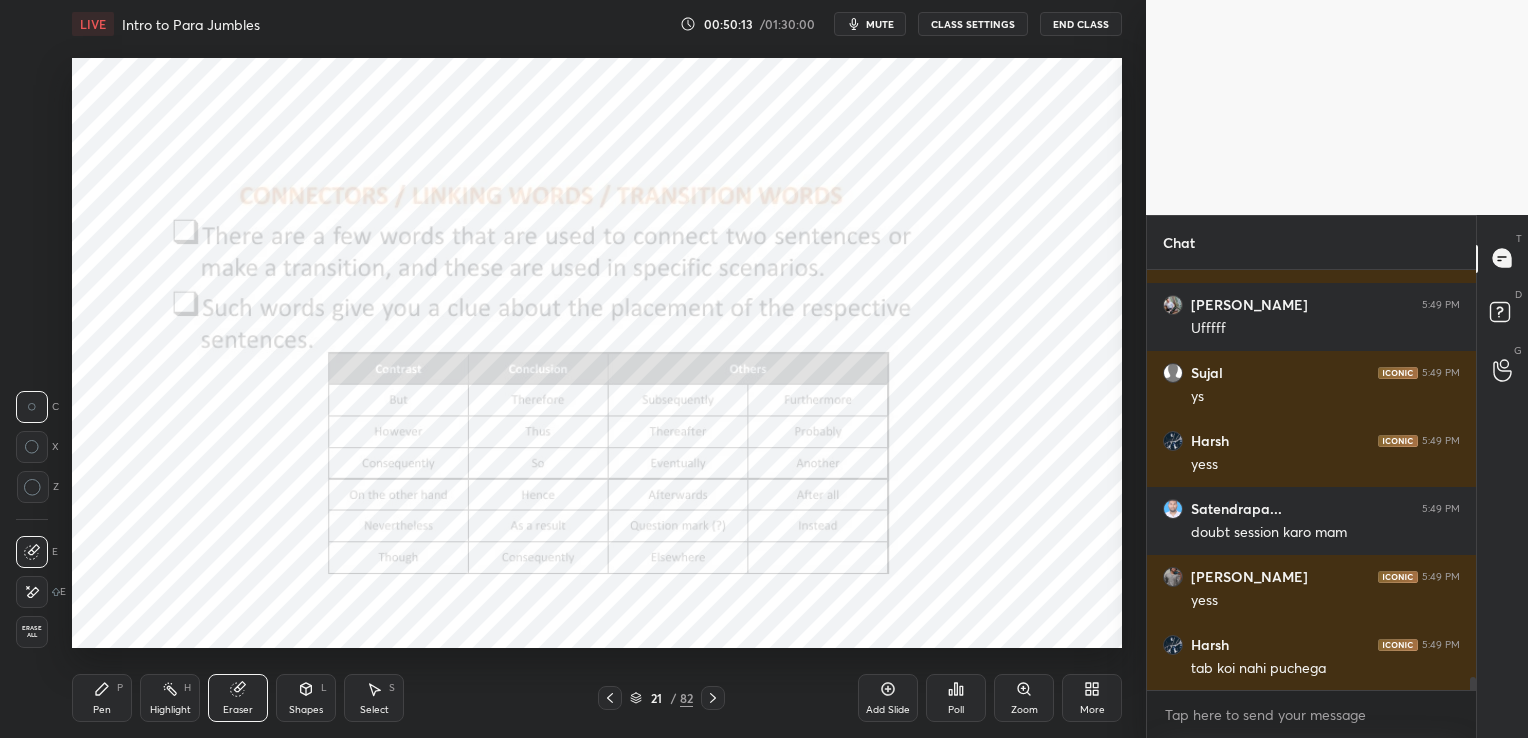 click on "Erase all" at bounding box center [32, 632] 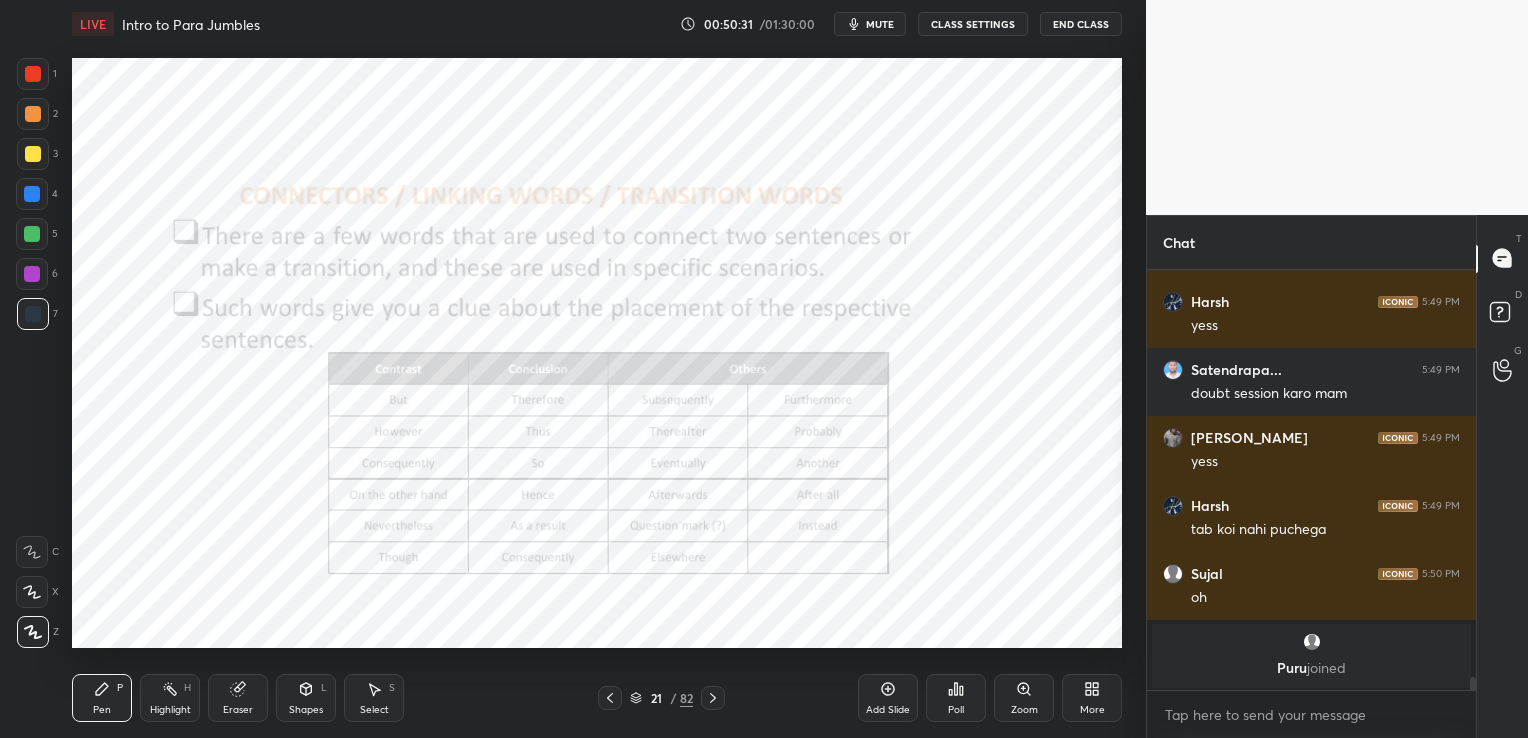 scroll, scrollTop: 13377, scrollLeft: 0, axis: vertical 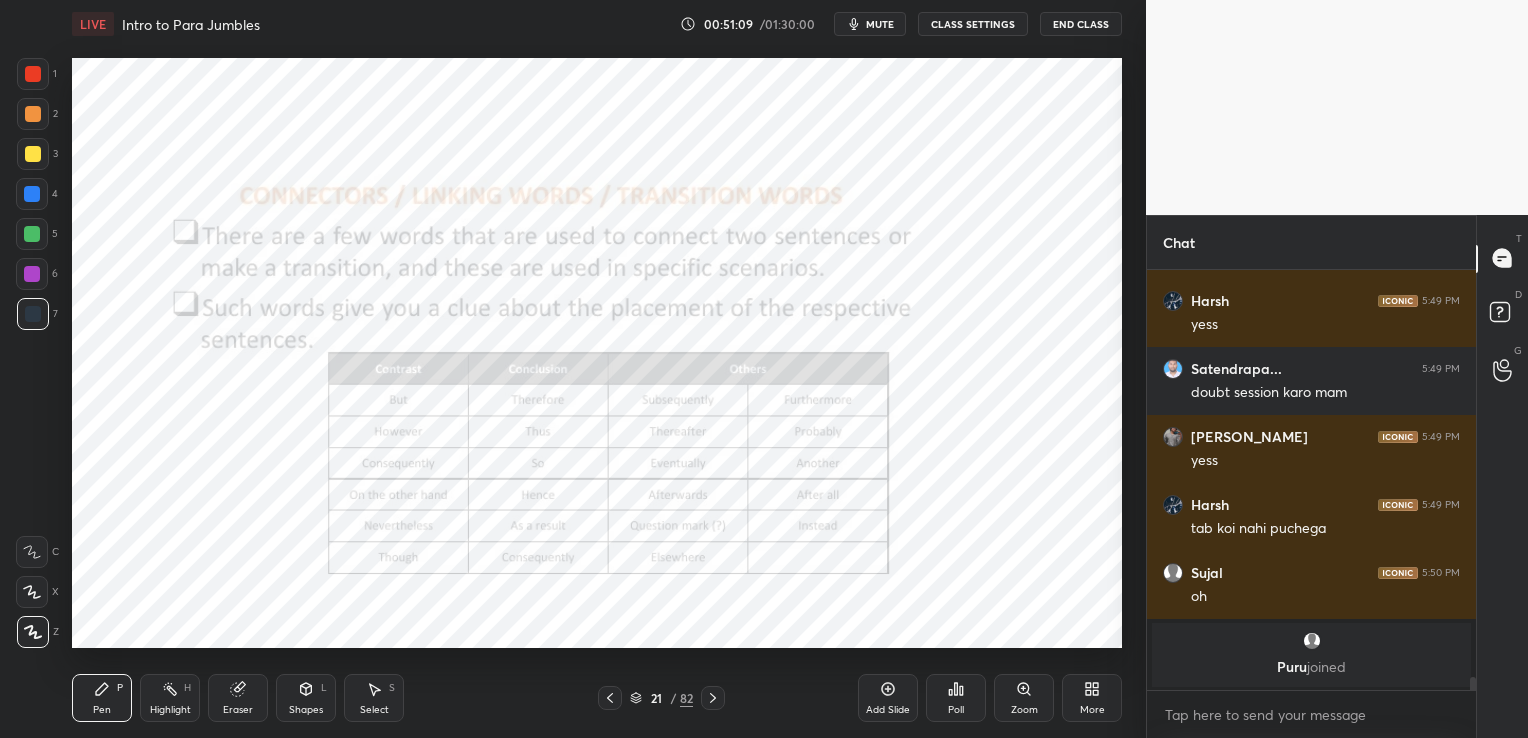 click on "Eraser" at bounding box center (238, 698) 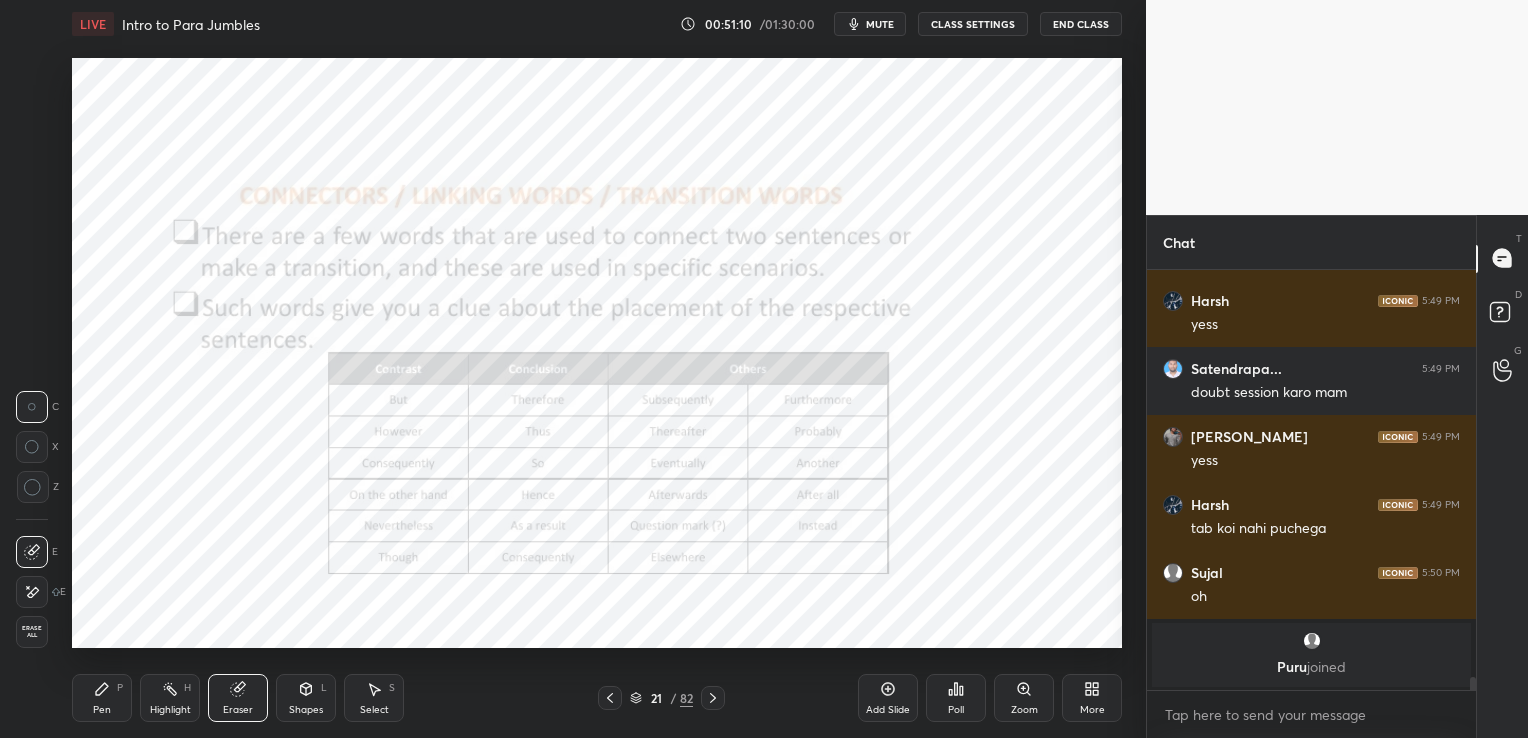click on "Erase all" at bounding box center (32, 632) 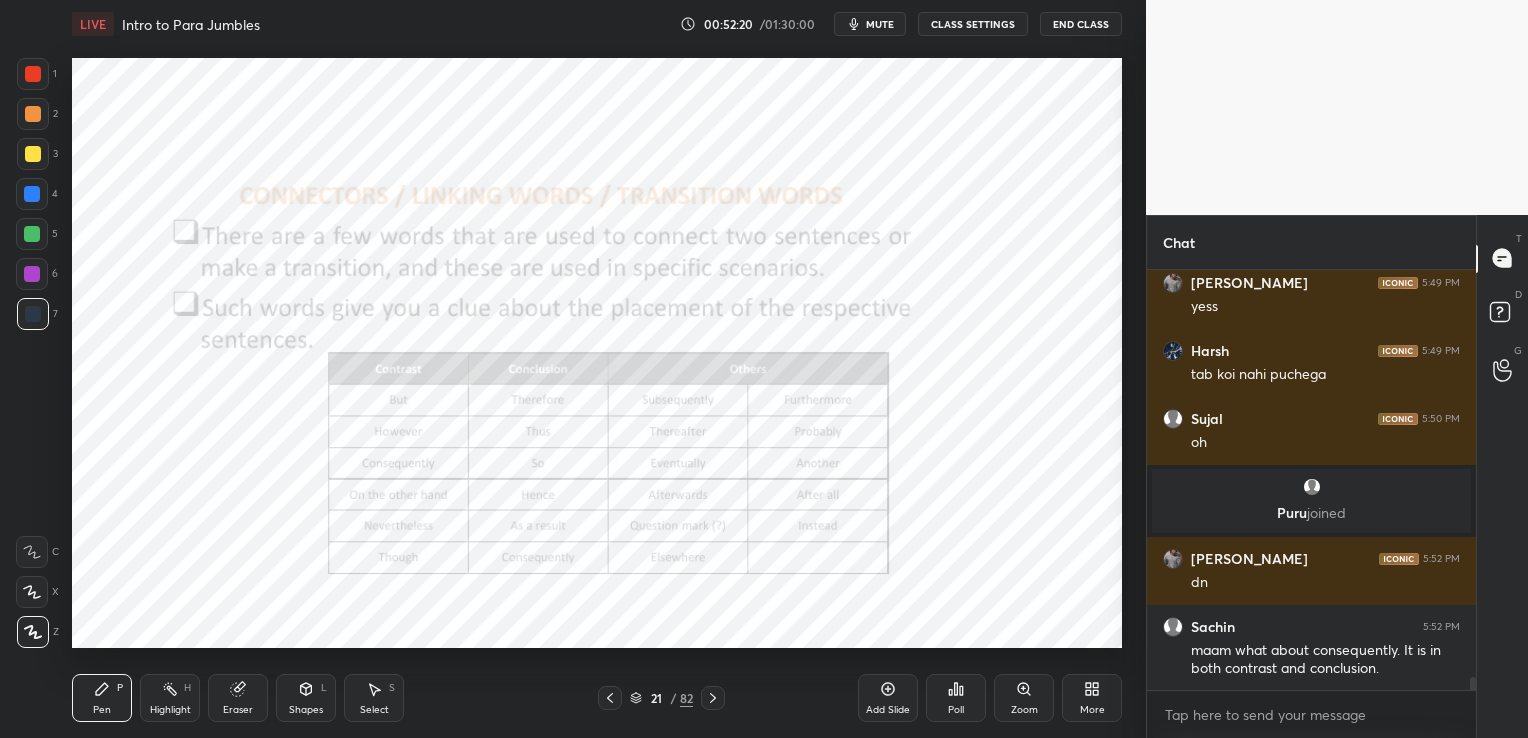 scroll, scrollTop: 13551, scrollLeft: 0, axis: vertical 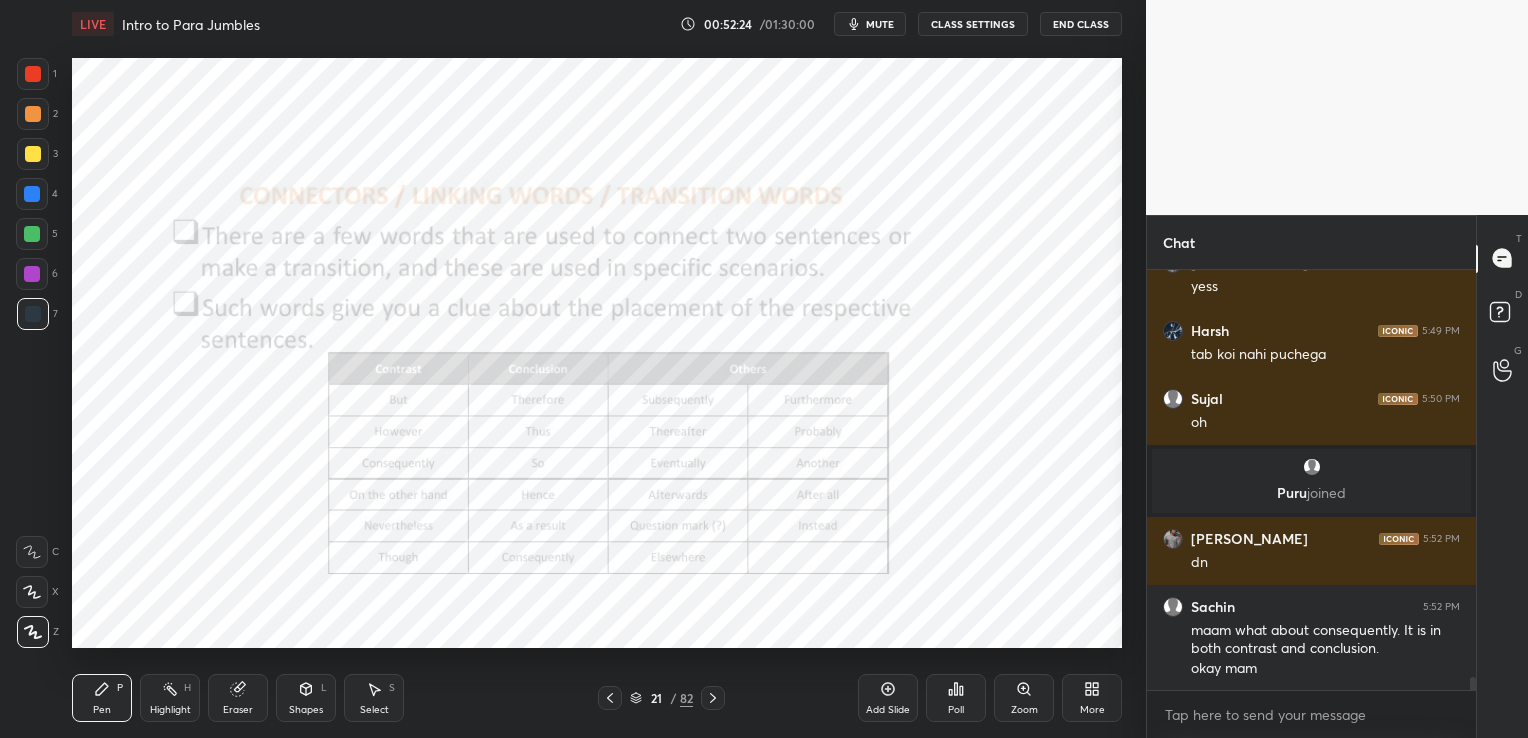 click 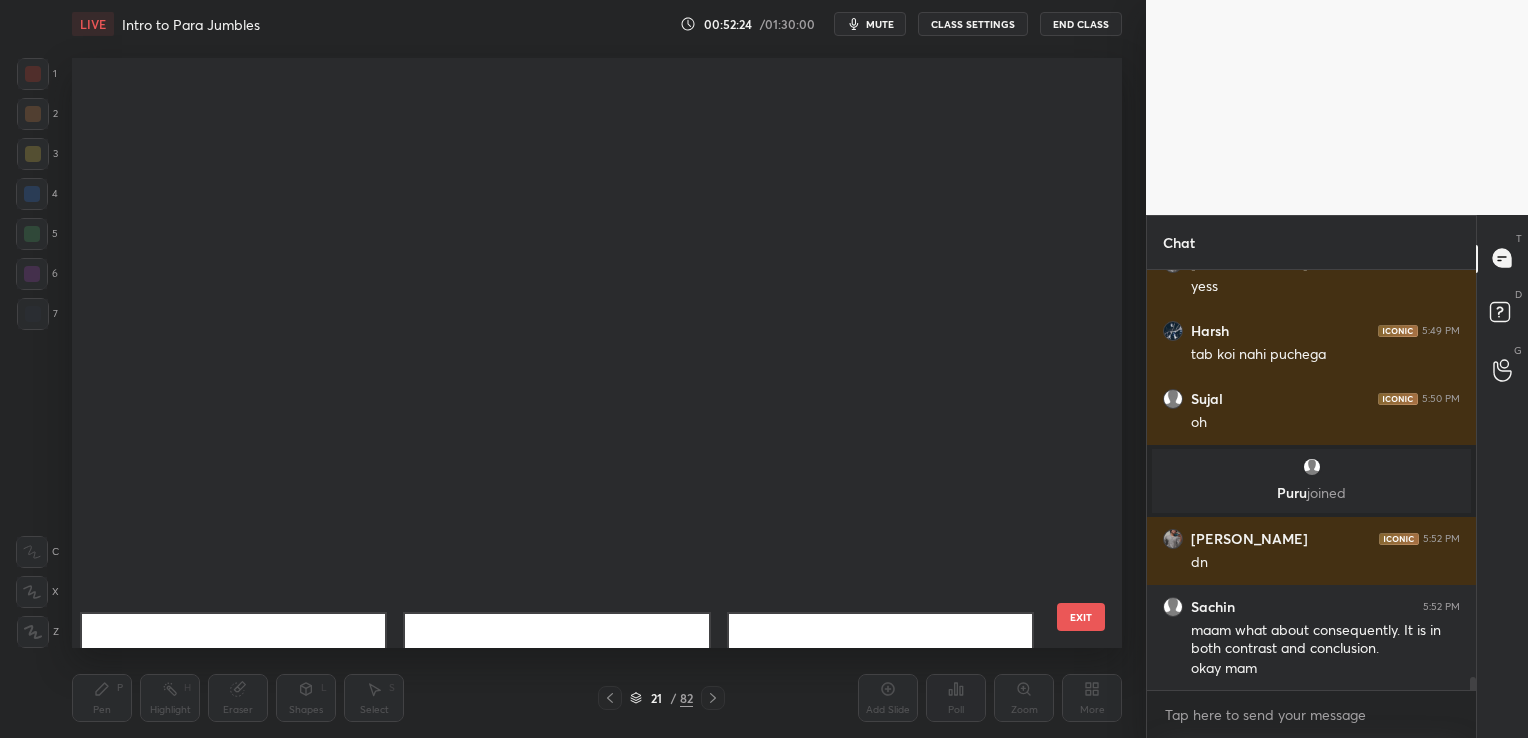 scroll, scrollTop: 682, scrollLeft: 0, axis: vertical 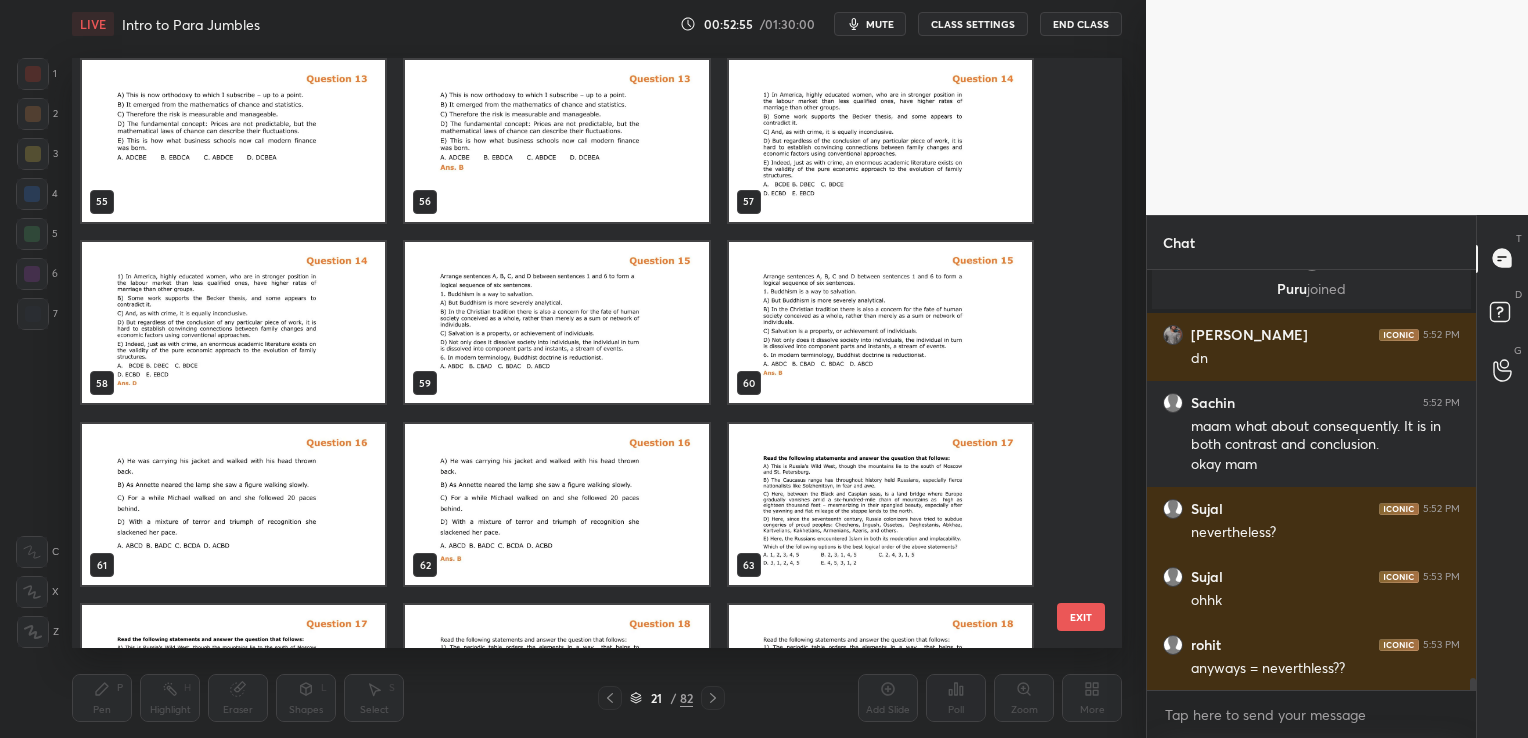 click at bounding box center [233, 504] 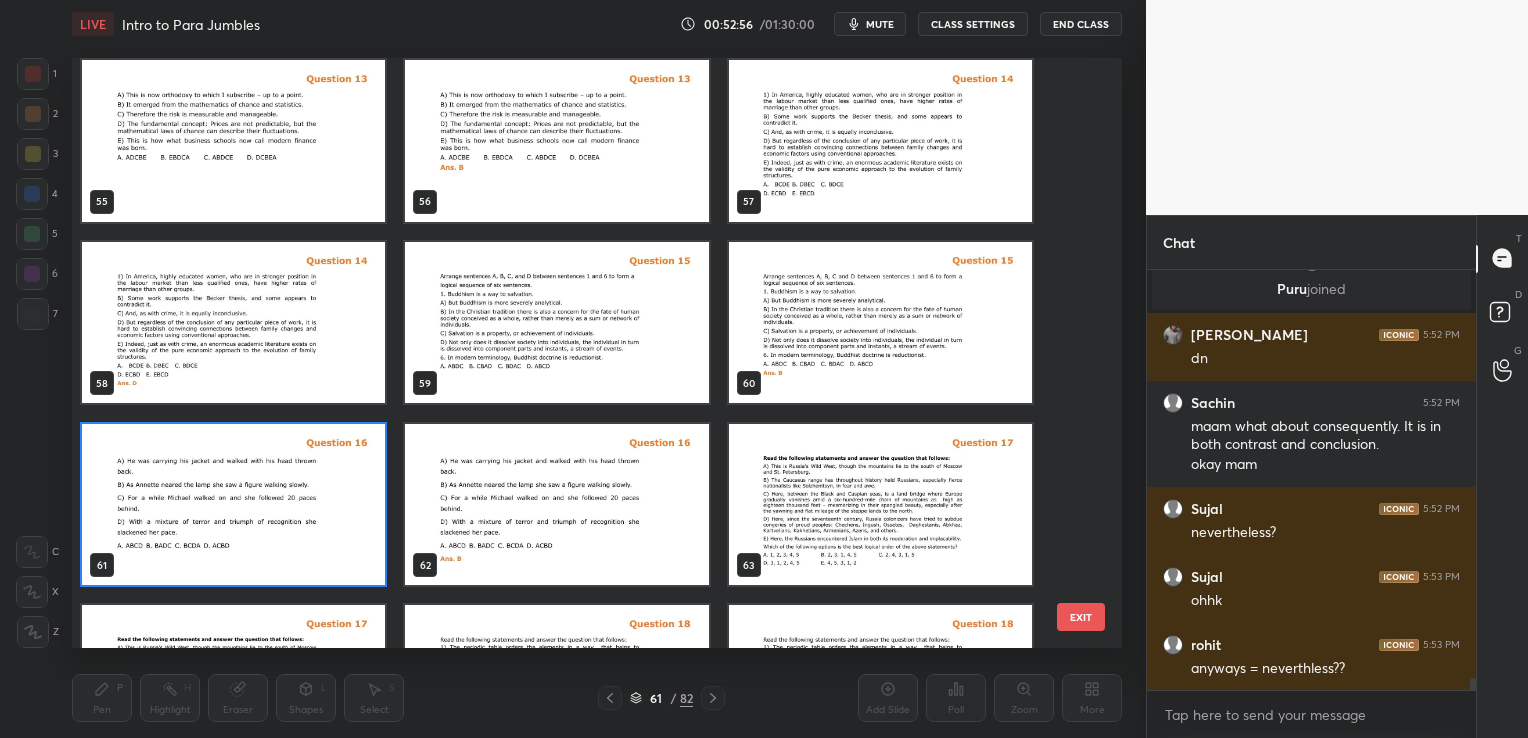 click at bounding box center (233, 504) 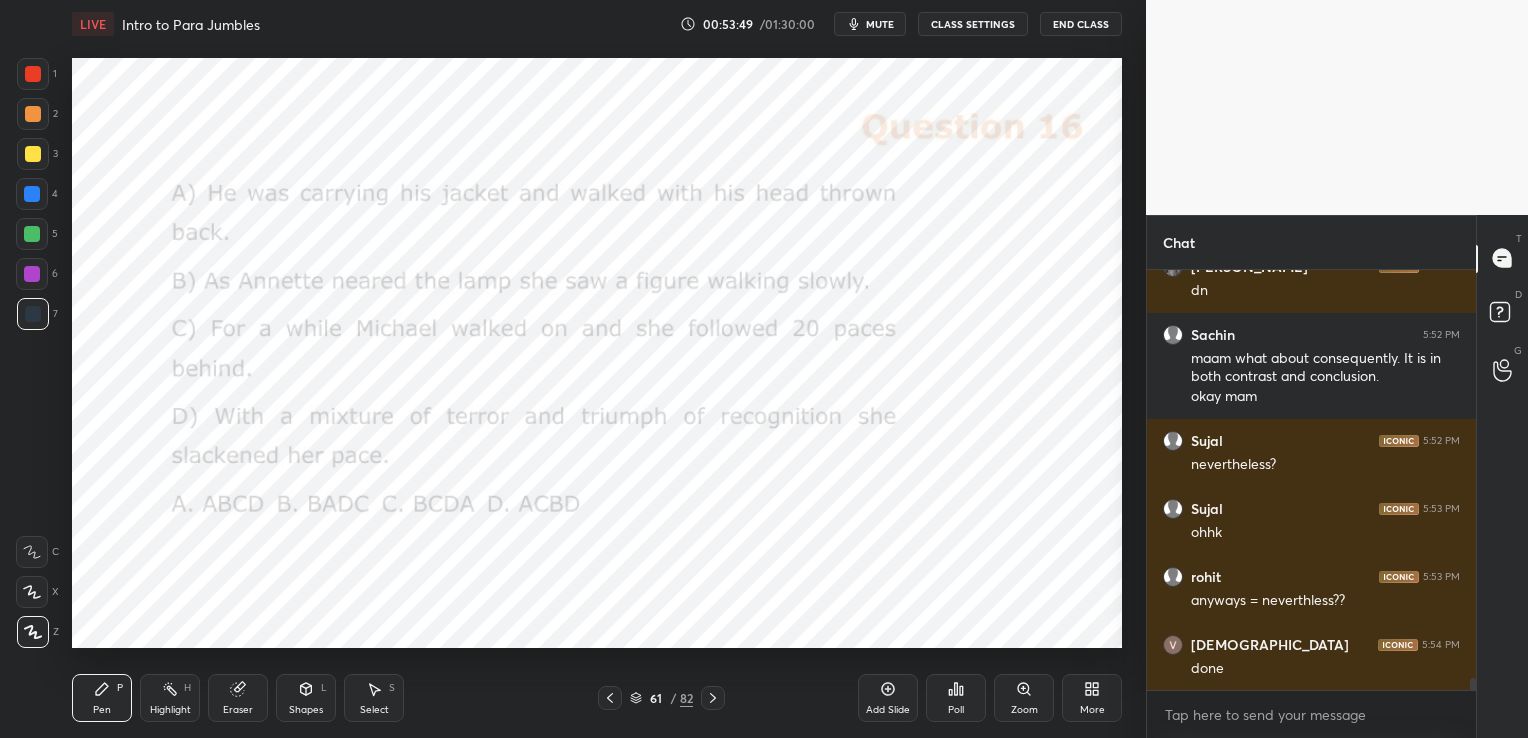 scroll, scrollTop: 13891, scrollLeft: 0, axis: vertical 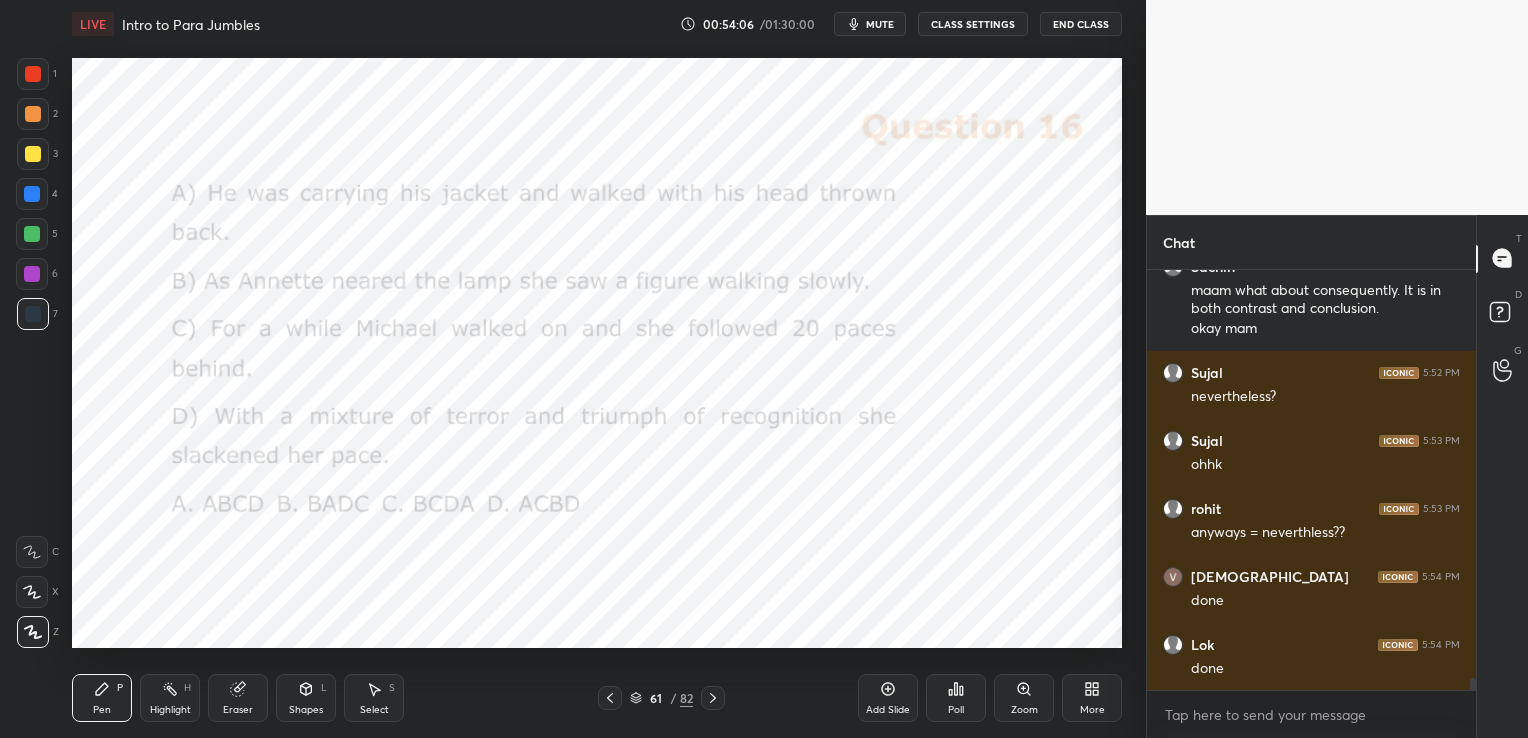 click on "Poll" at bounding box center (956, 698) 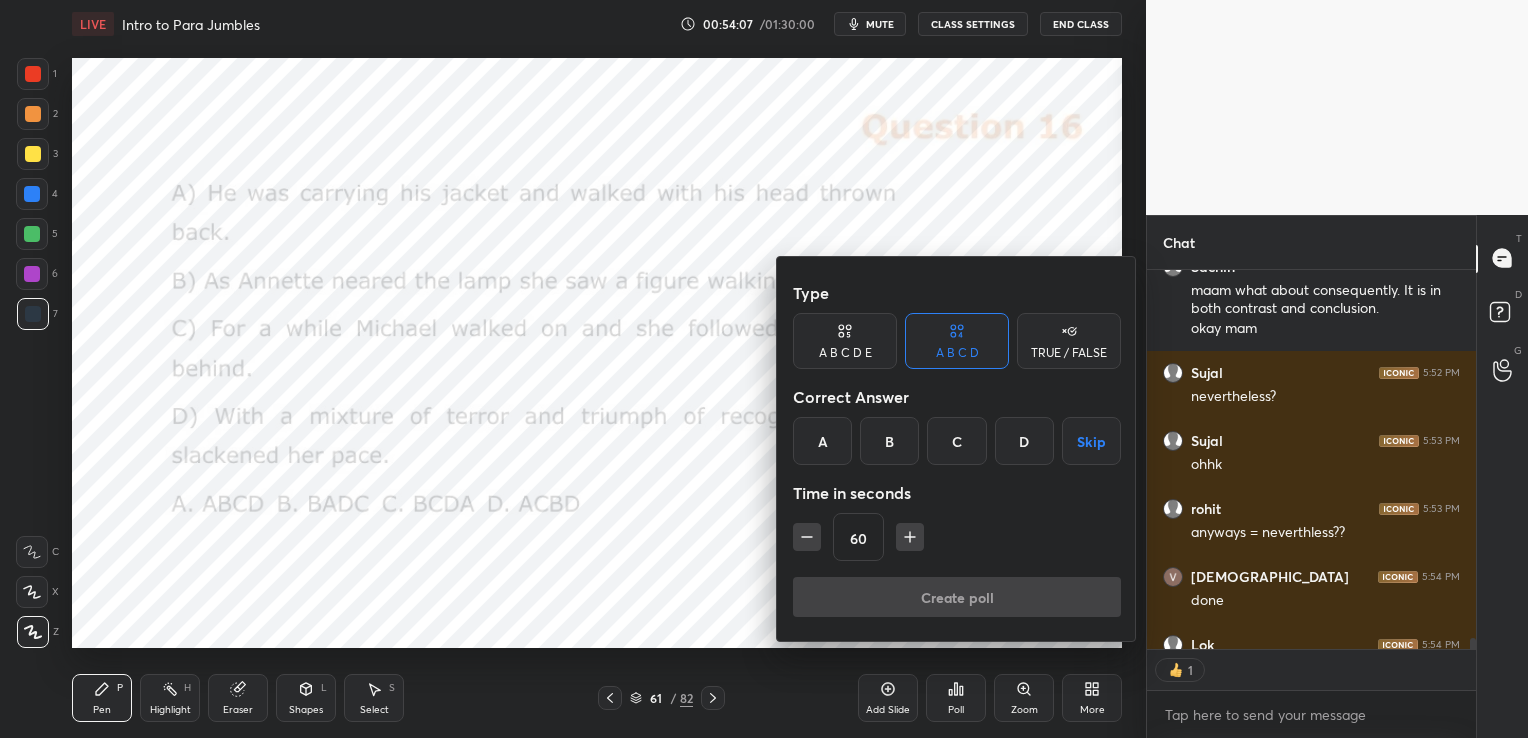 scroll, scrollTop: 373, scrollLeft: 323, axis: both 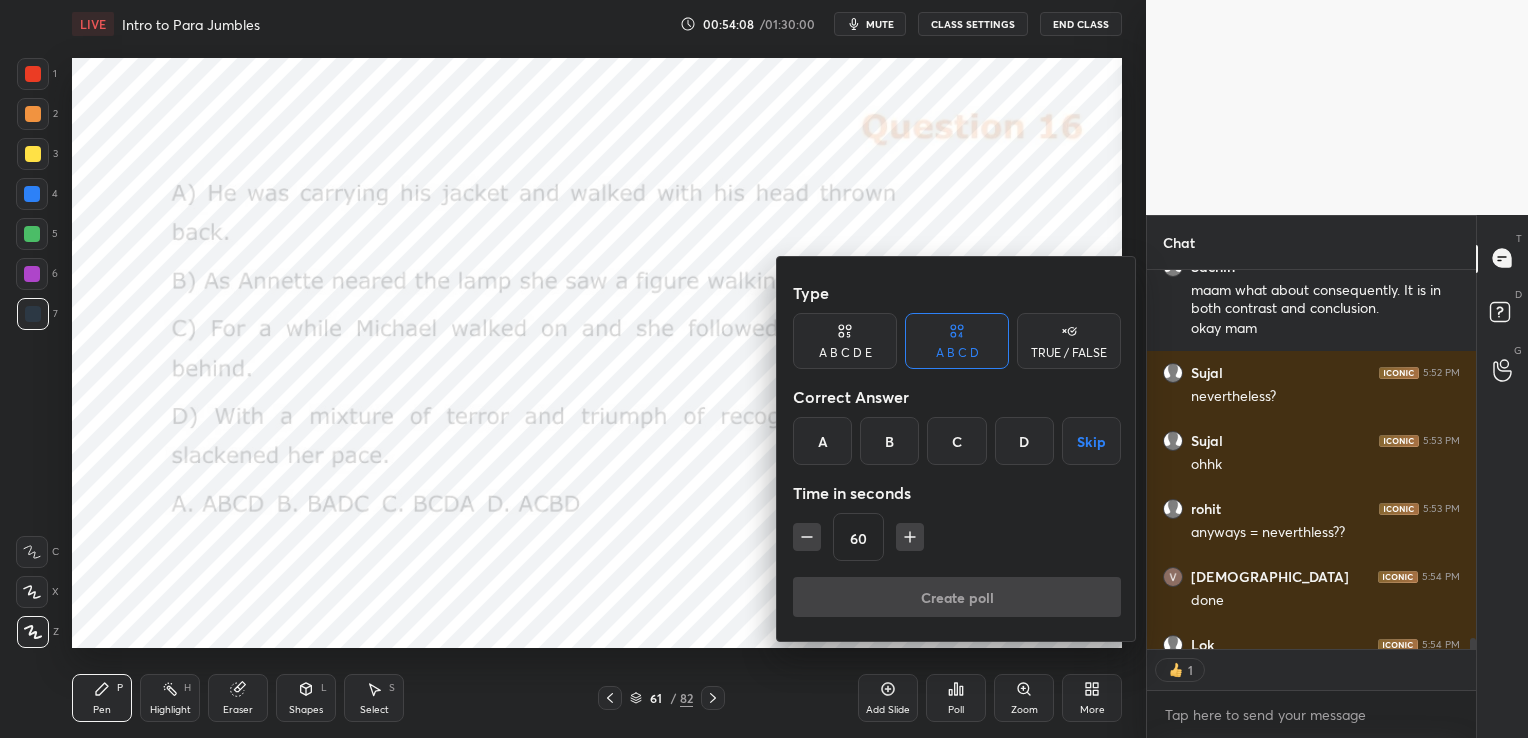 click on "B" at bounding box center [889, 441] 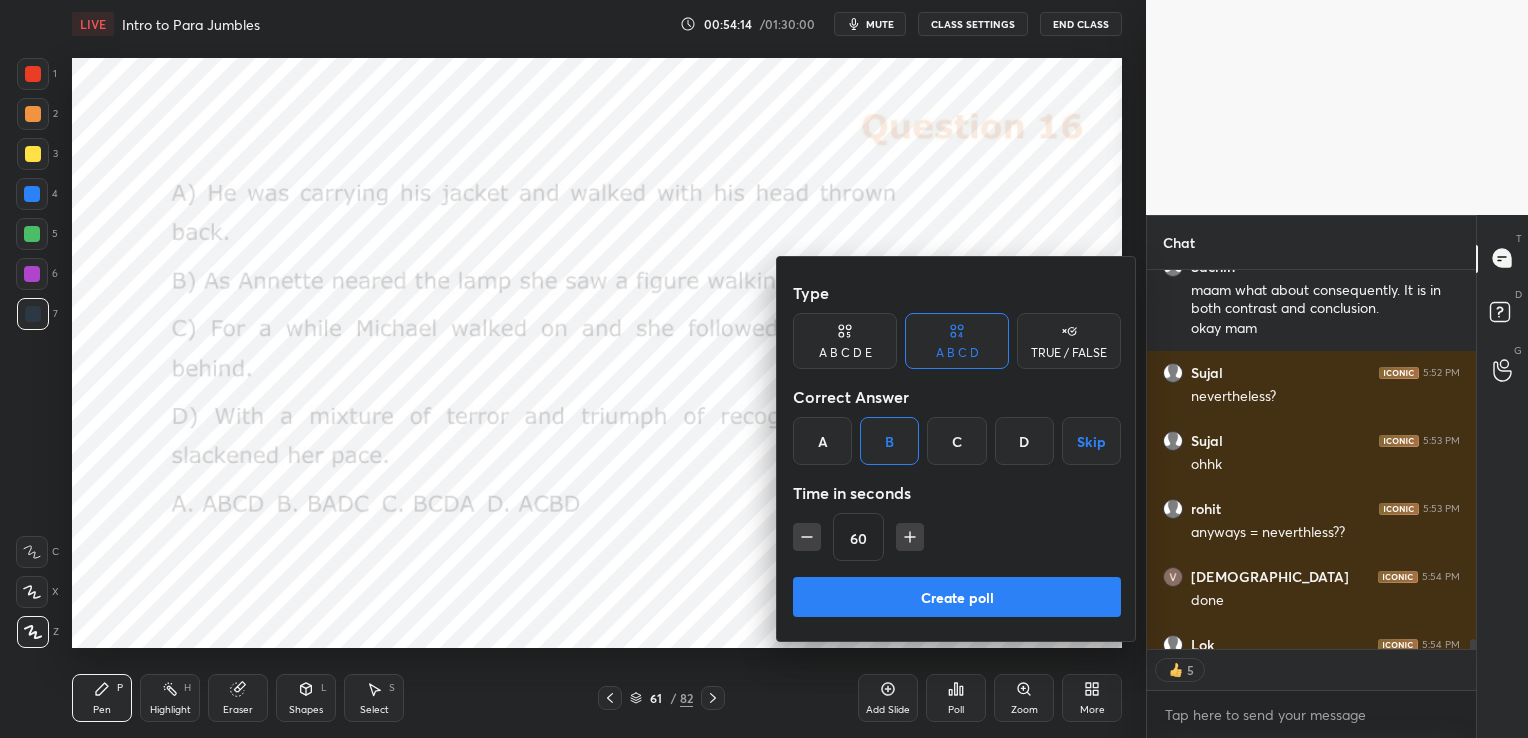 scroll, scrollTop: 14000, scrollLeft: 0, axis: vertical 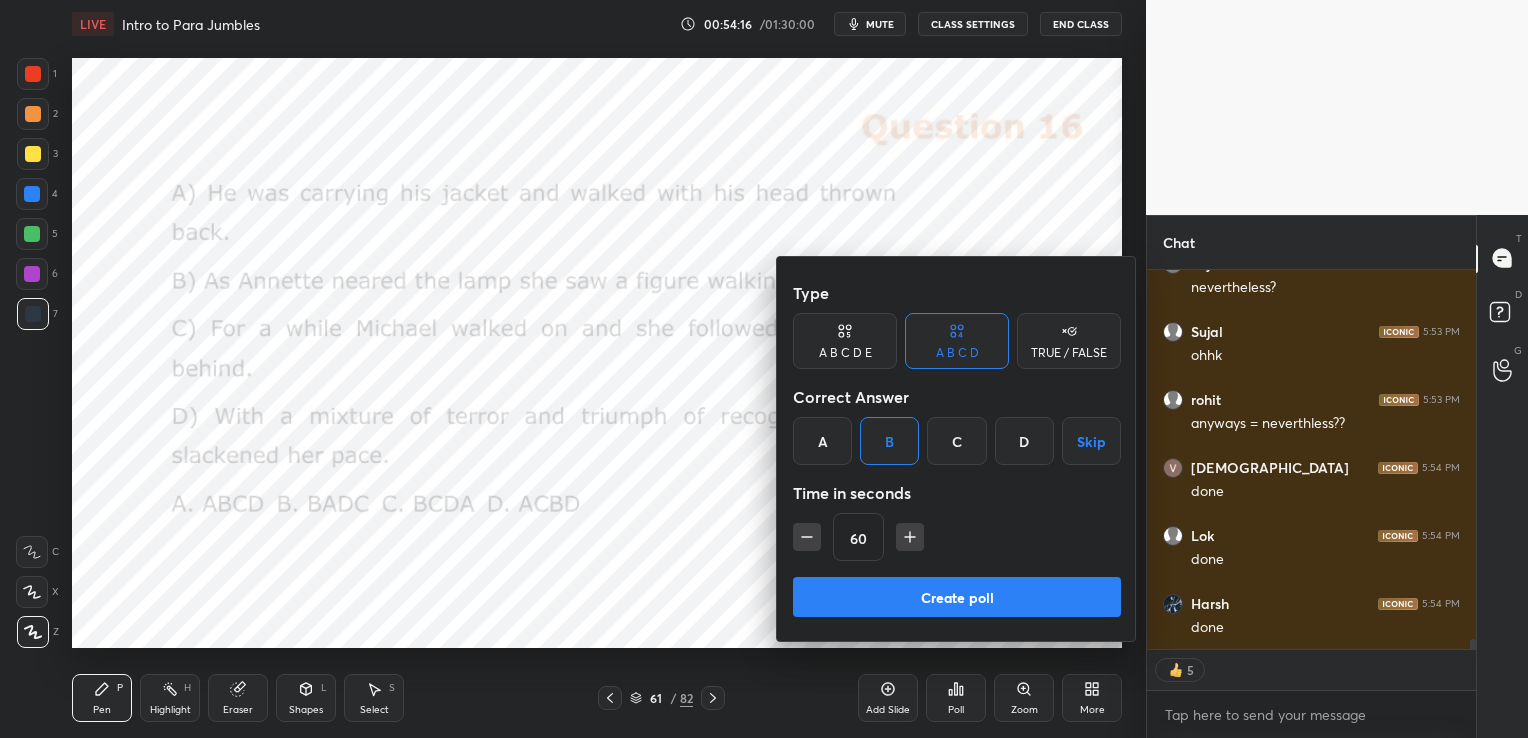 click on "Create poll" at bounding box center [957, 597] 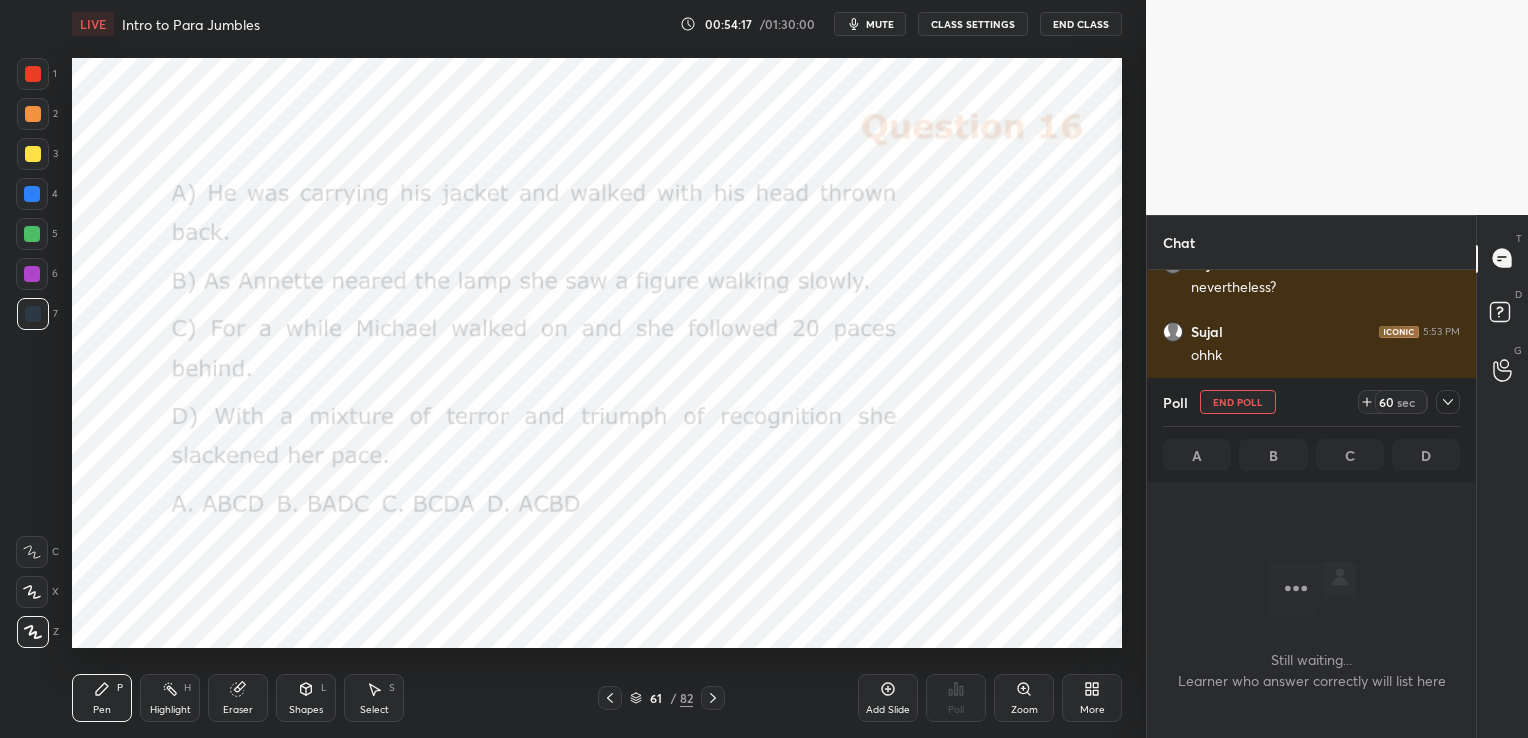 scroll, scrollTop: 369, scrollLeft: 323, axis: both 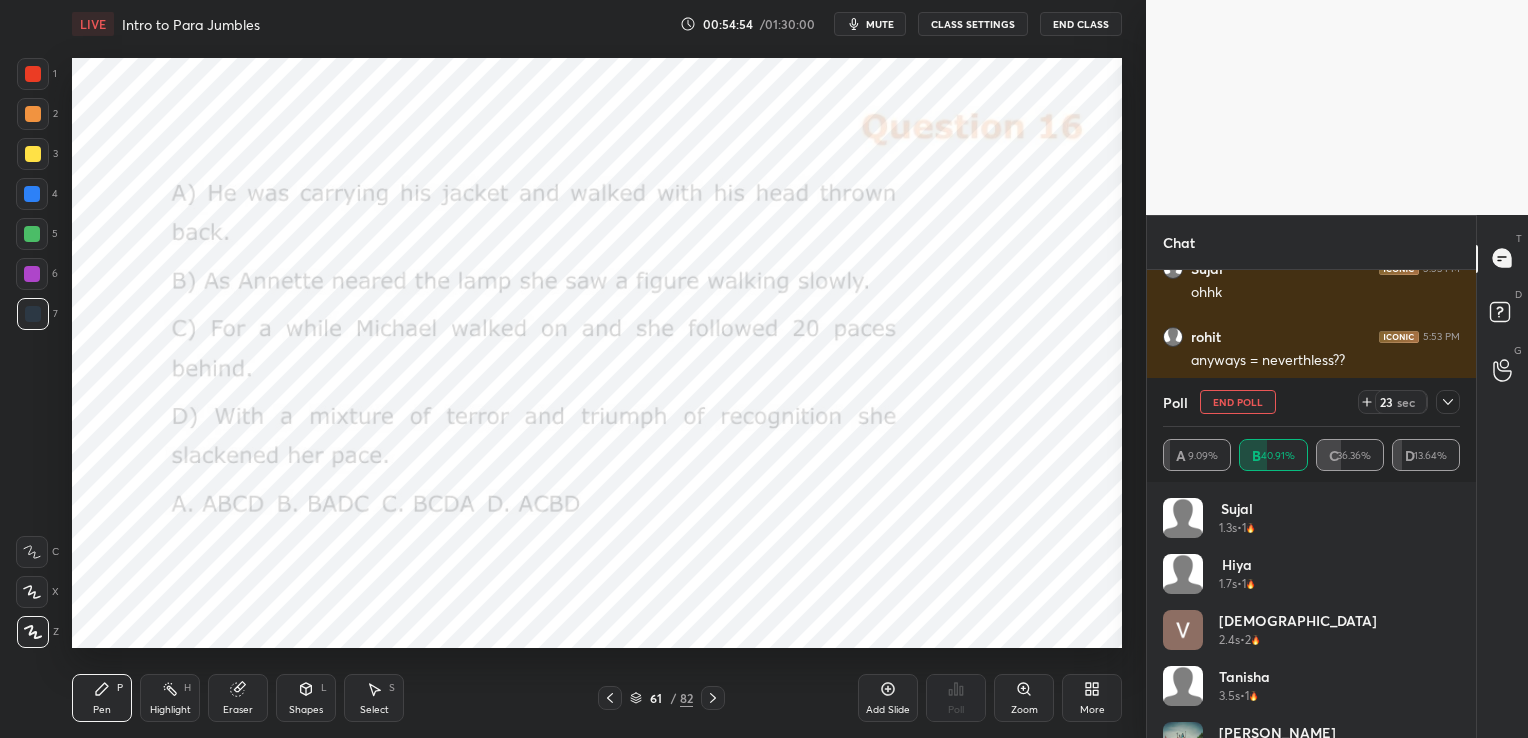 click 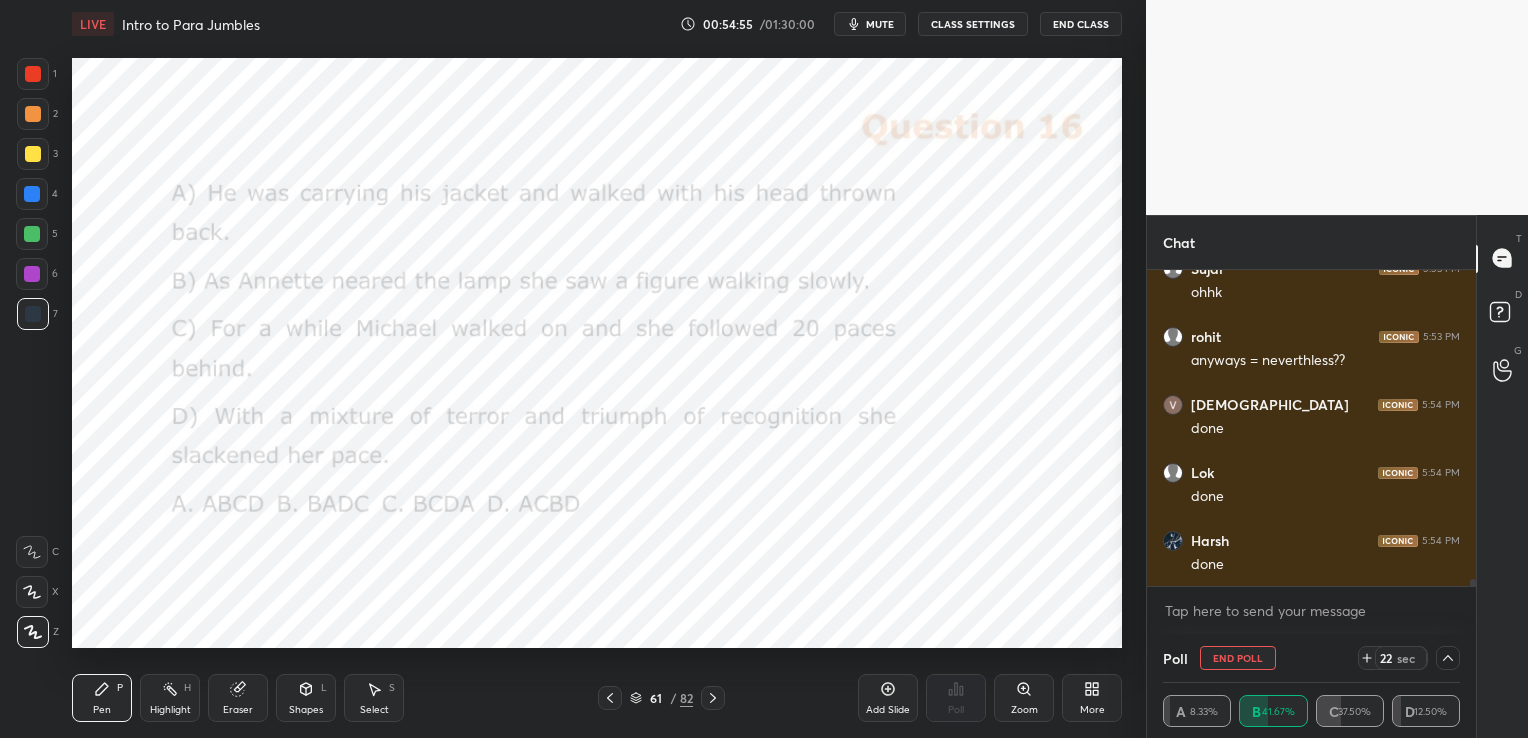 scroll, scrollTop: 4, scrollLeft: 291, axis: both 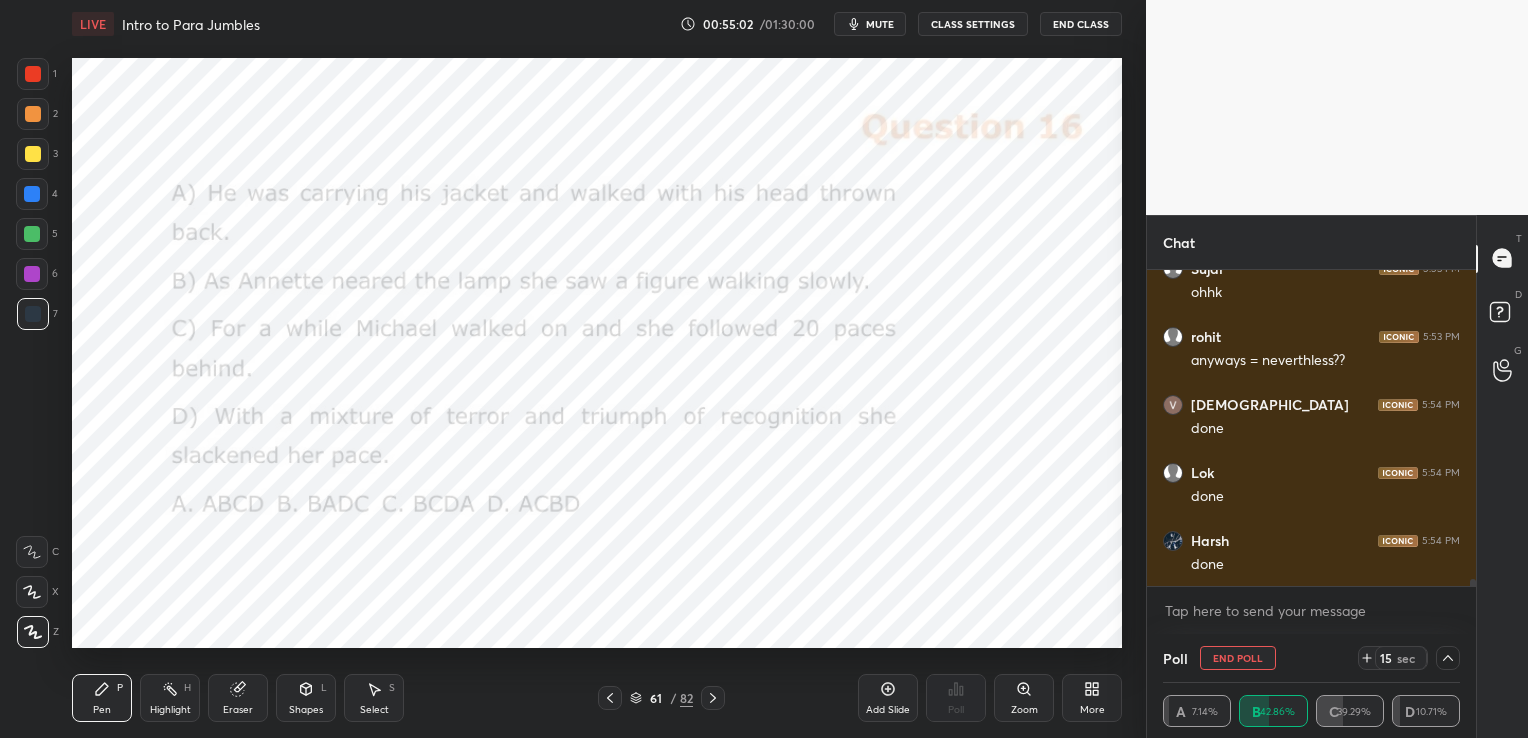 click 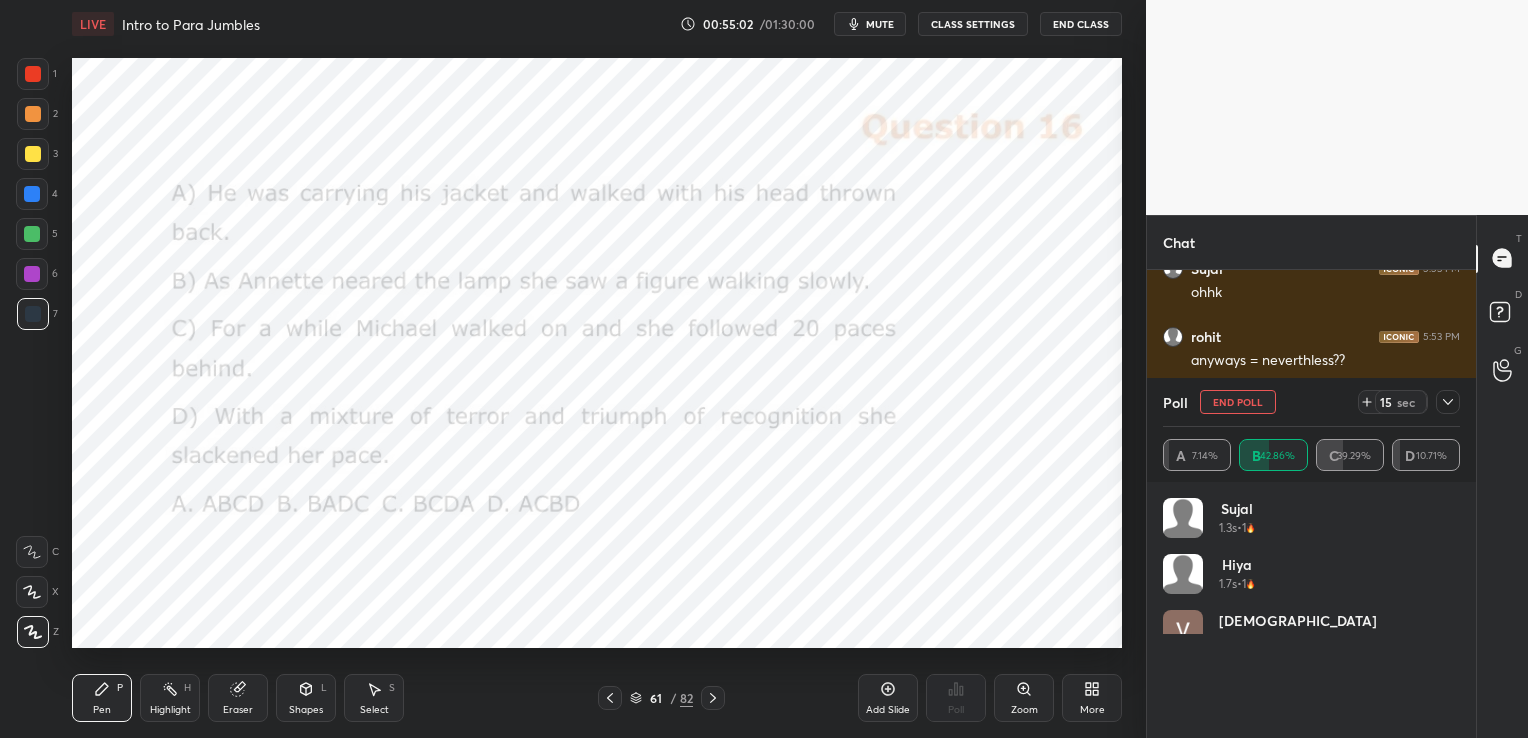scroll, scrollTop: 6, scrollLeft: 6, axis: both 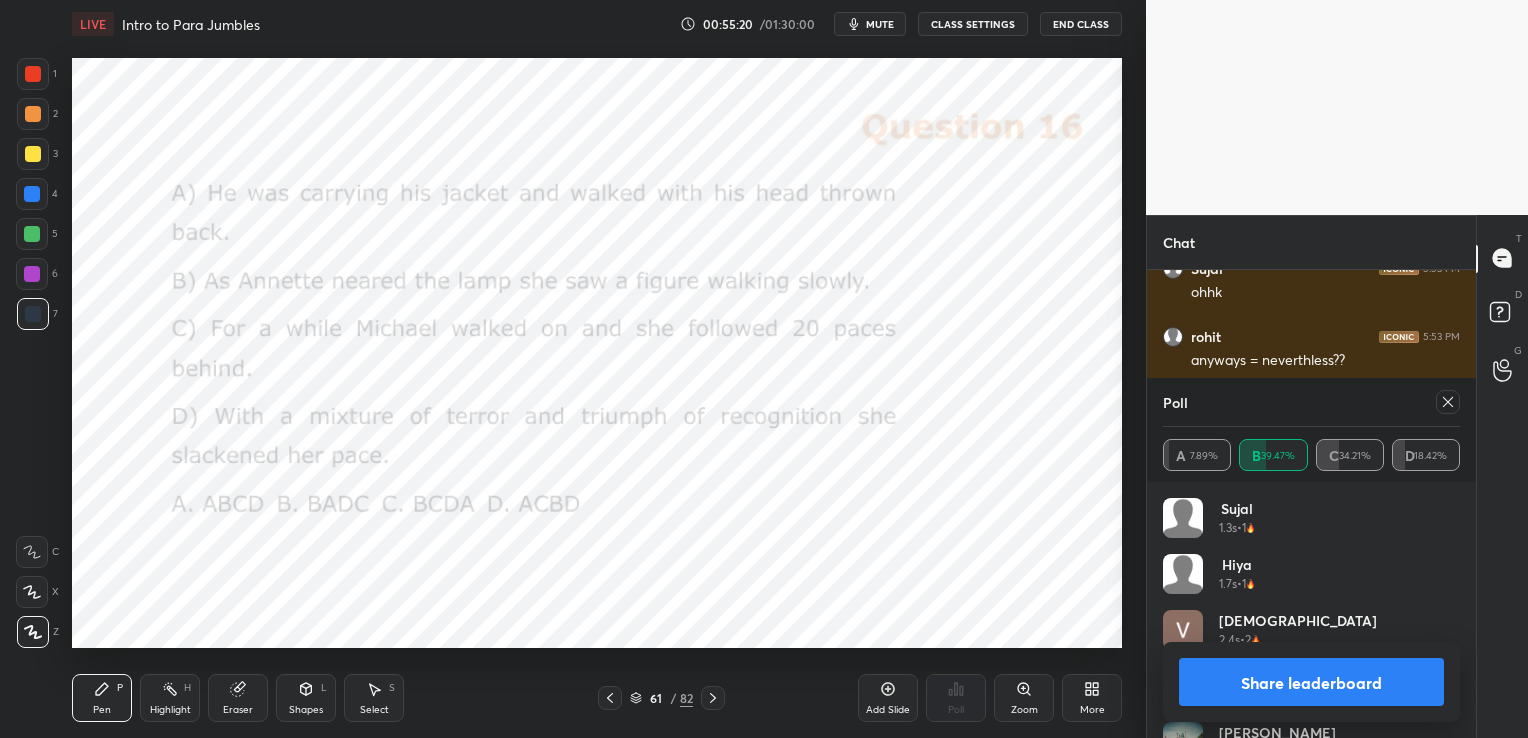 click 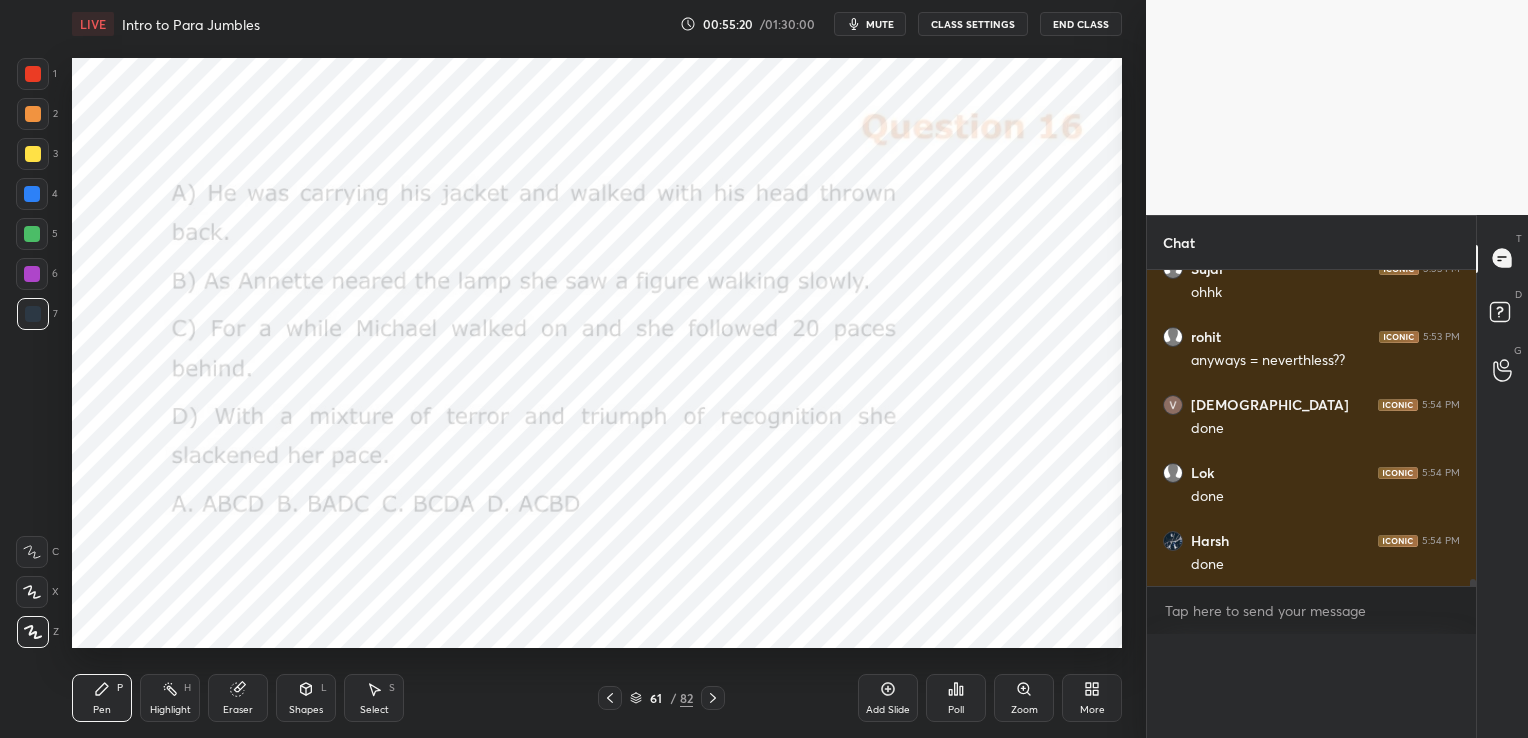 scroll, scrollTop: 0, scrollLeft: 0, axis: both 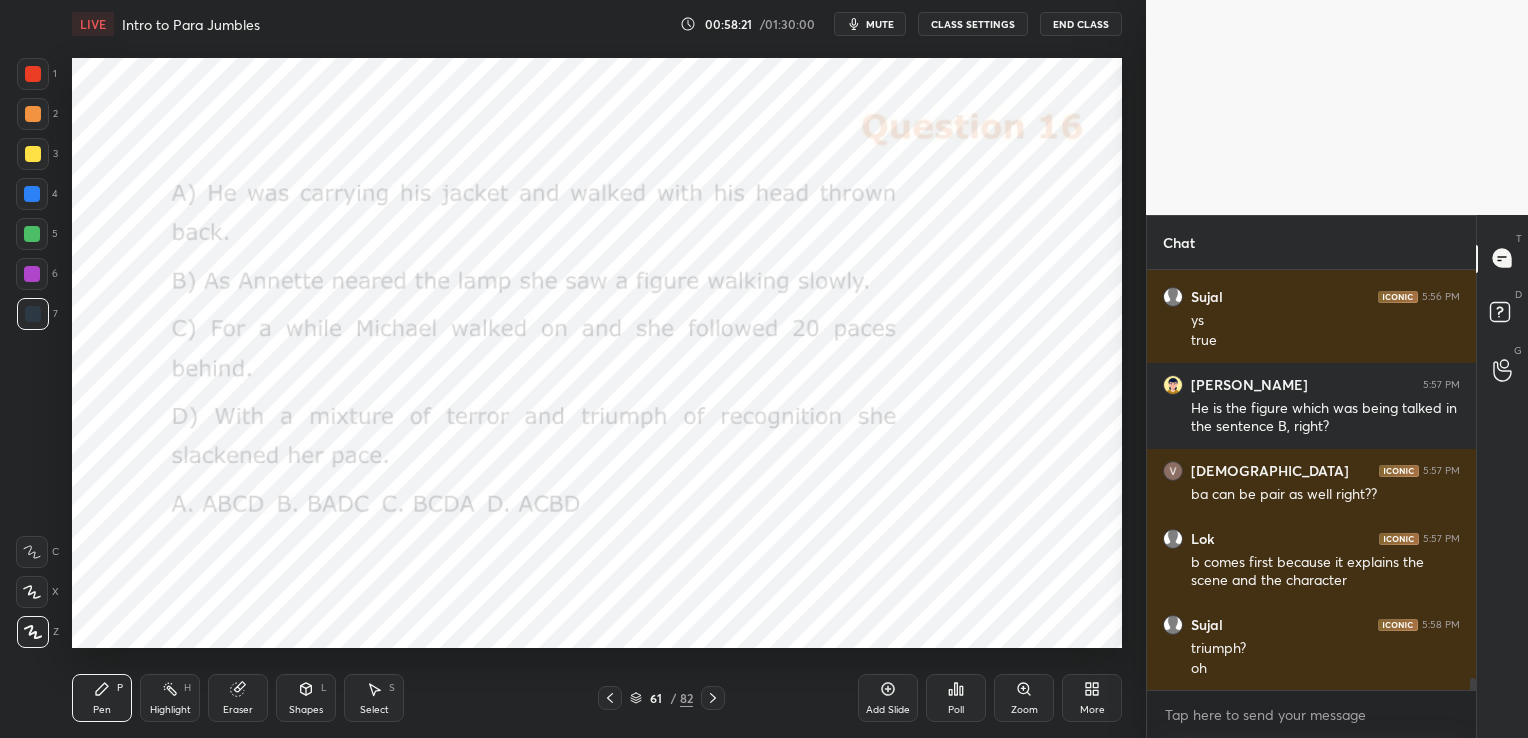 click on "Eraser" at bounding box center (238, 698) 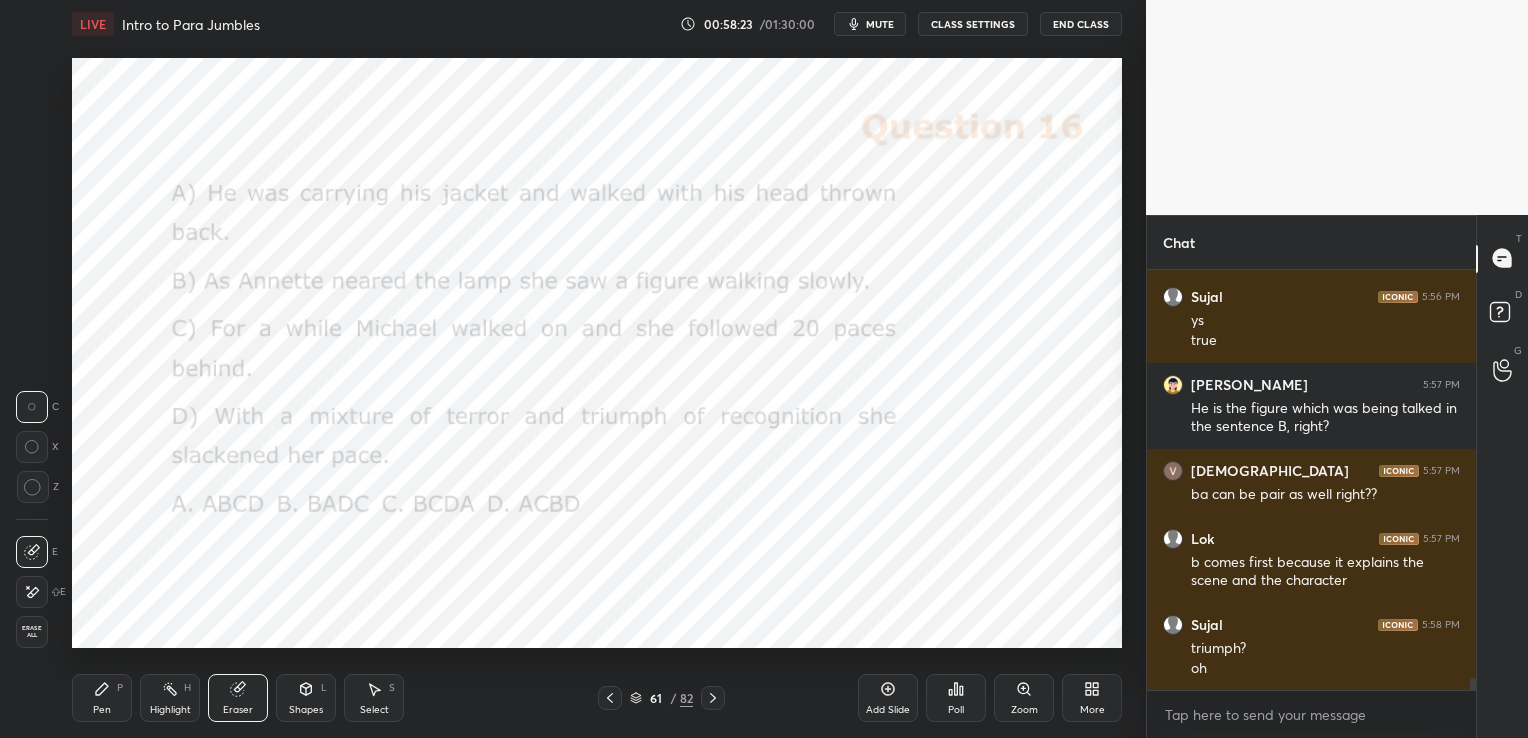click on "Erase all" at bounding box center (32, 632) 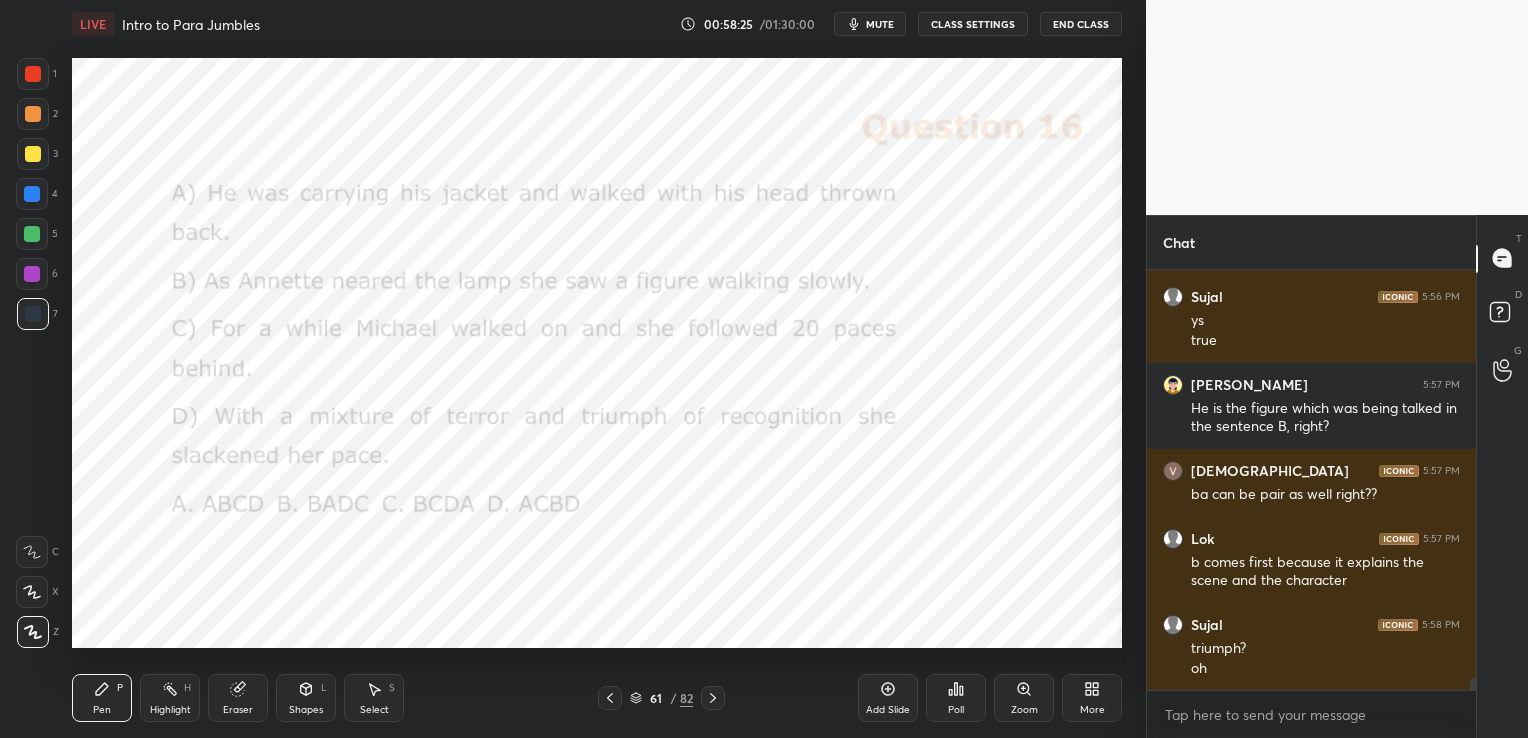 click 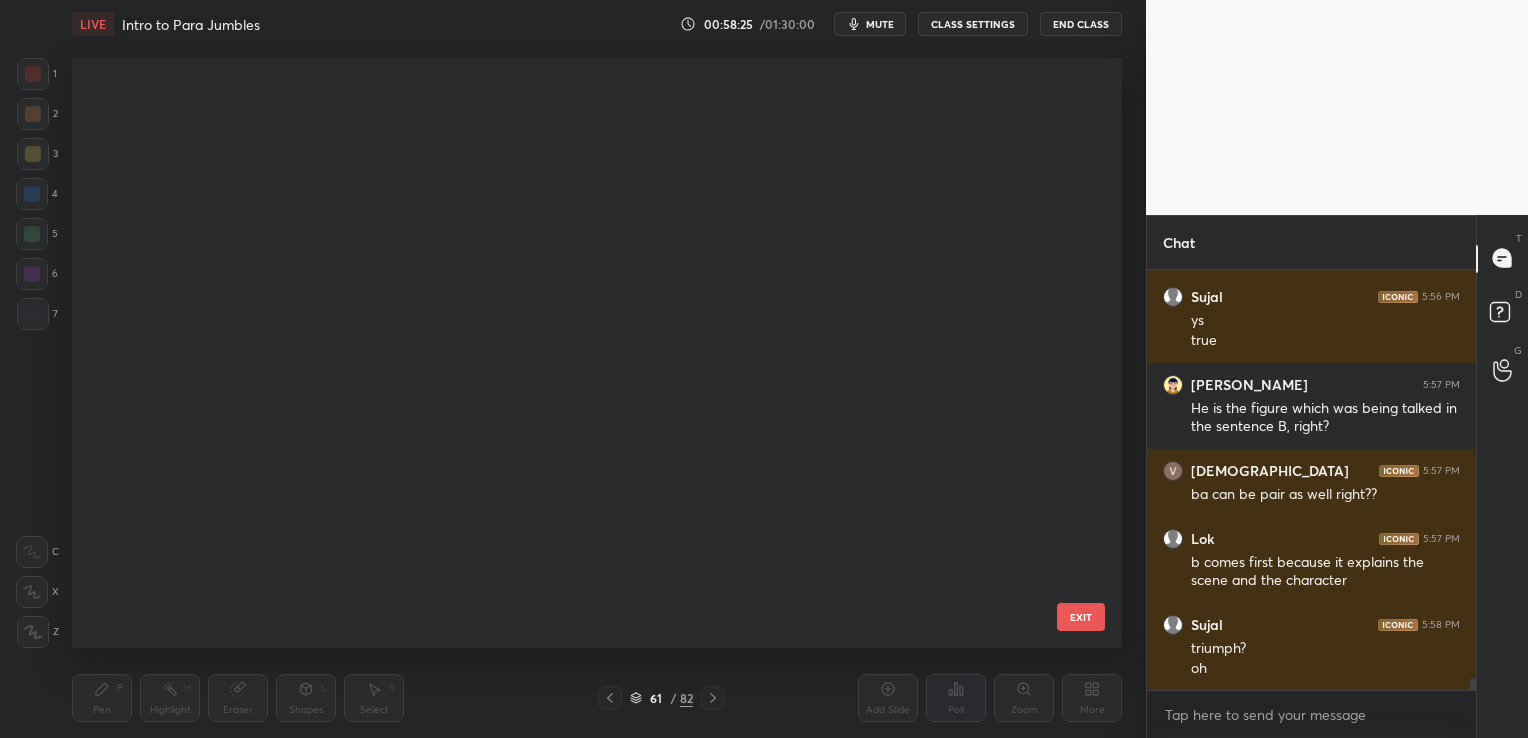 scroll, scrollTop: 3228, scrollLeft: 0, axis: vertical 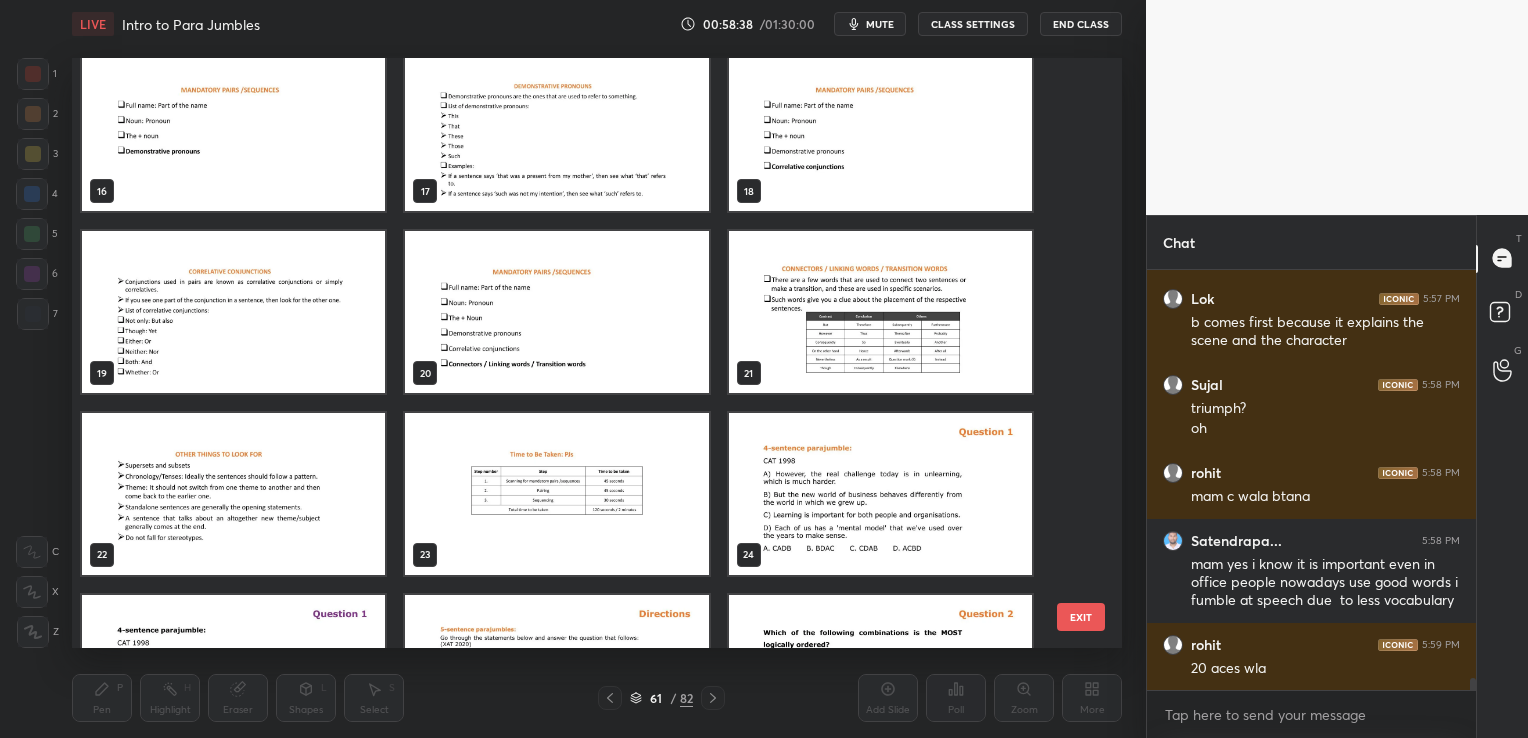 click on "EXIT" at bounding box center [1081, 617] 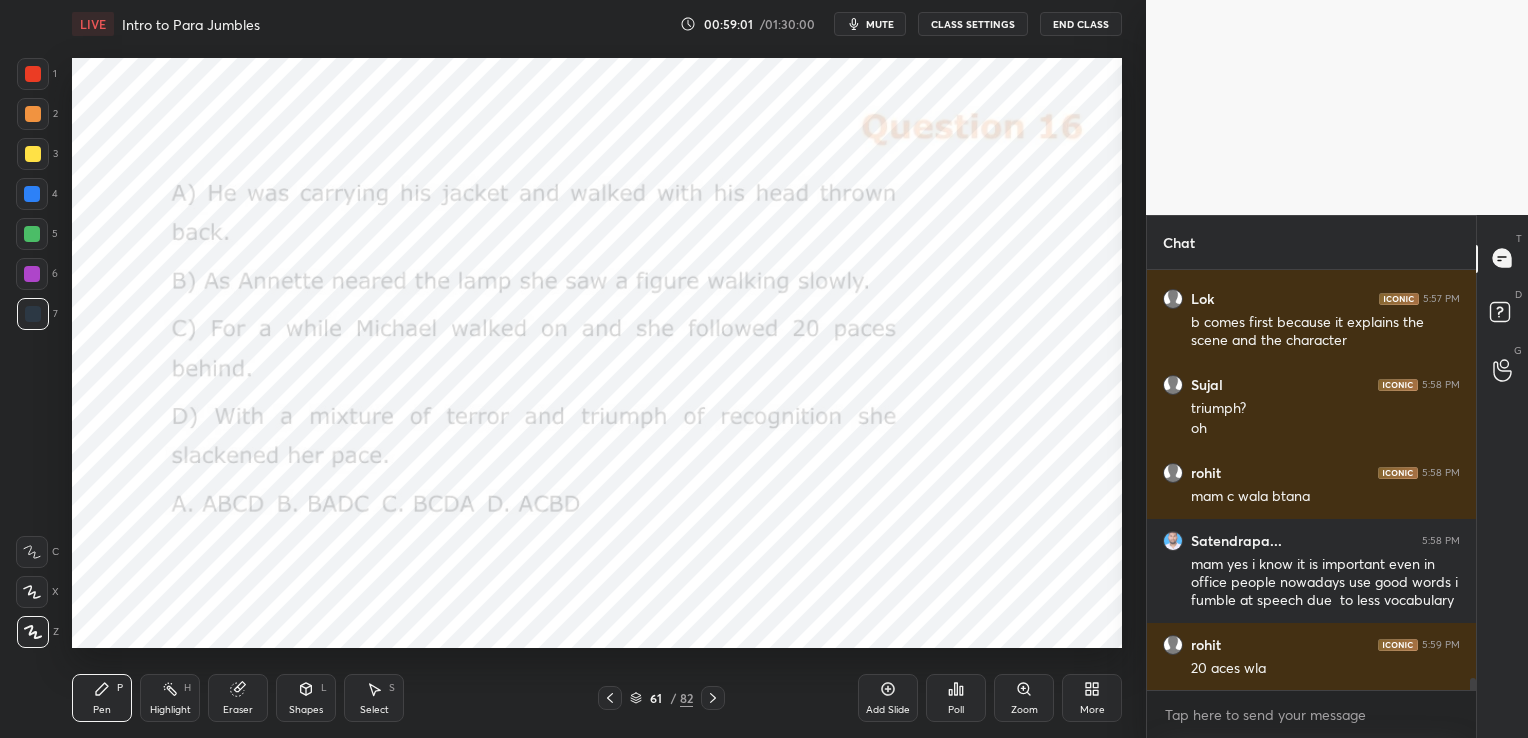 scroll, scrollTop: 14955, scrollLeft: 0, axis: vertical 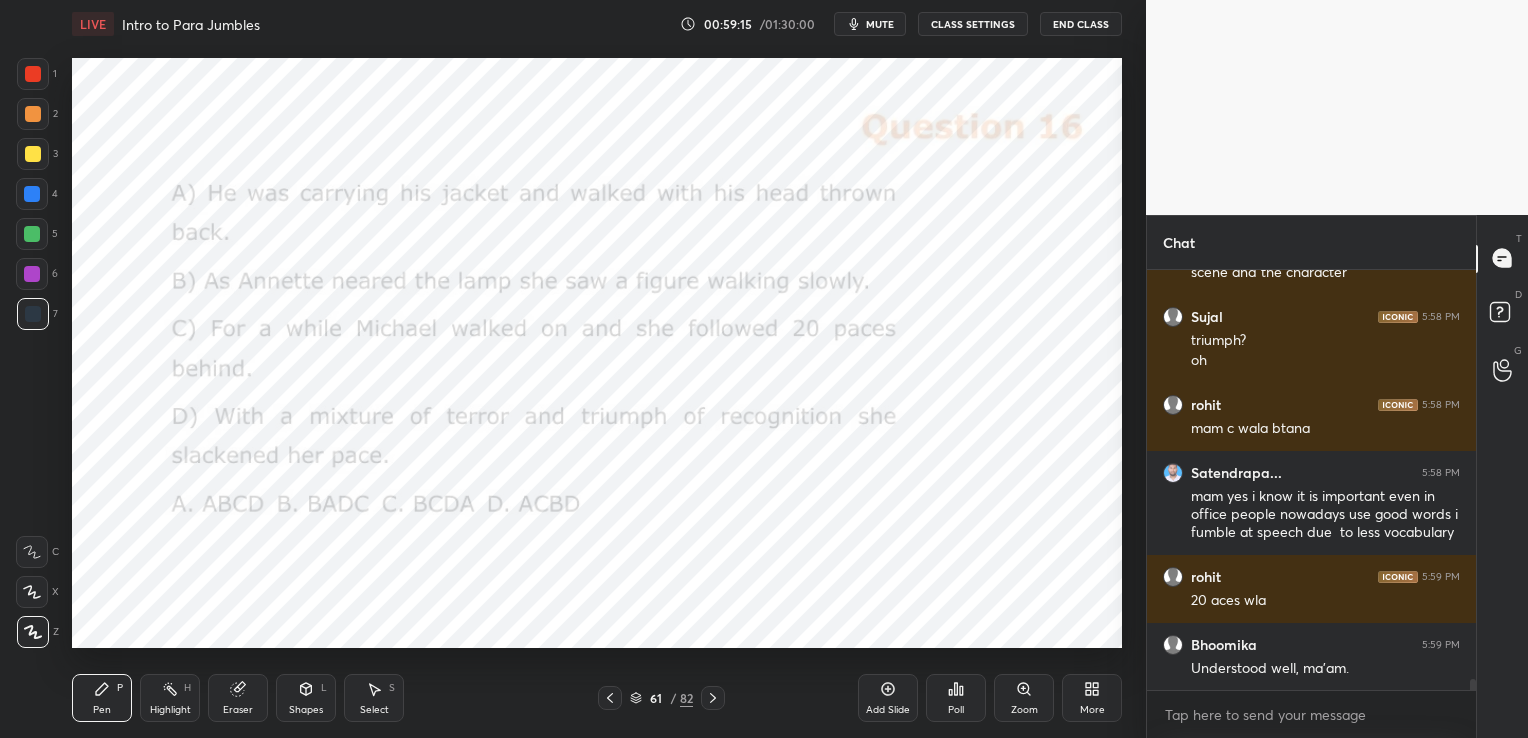 click 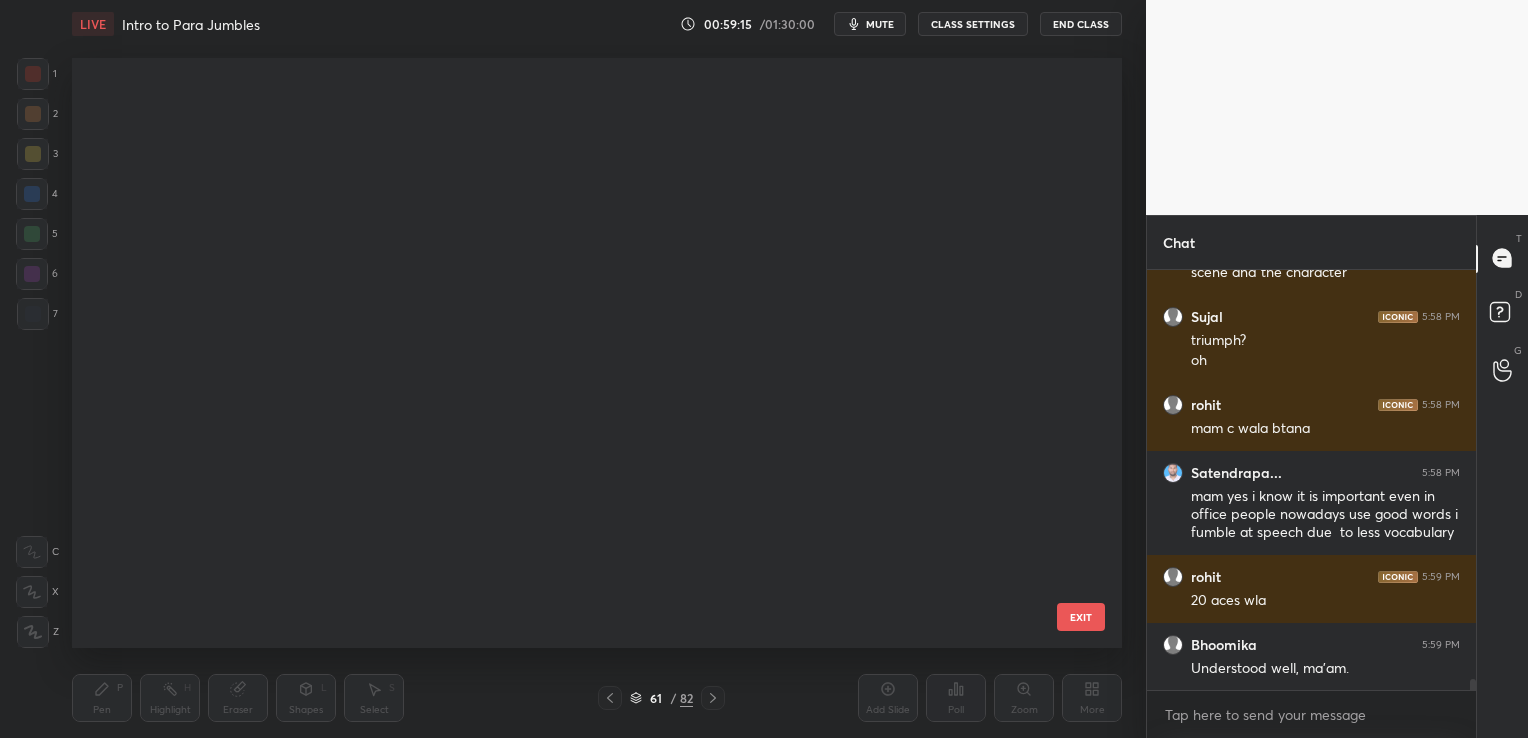 scroll, scrollTop: 3228, scrollLeft: 0, axis: vertical 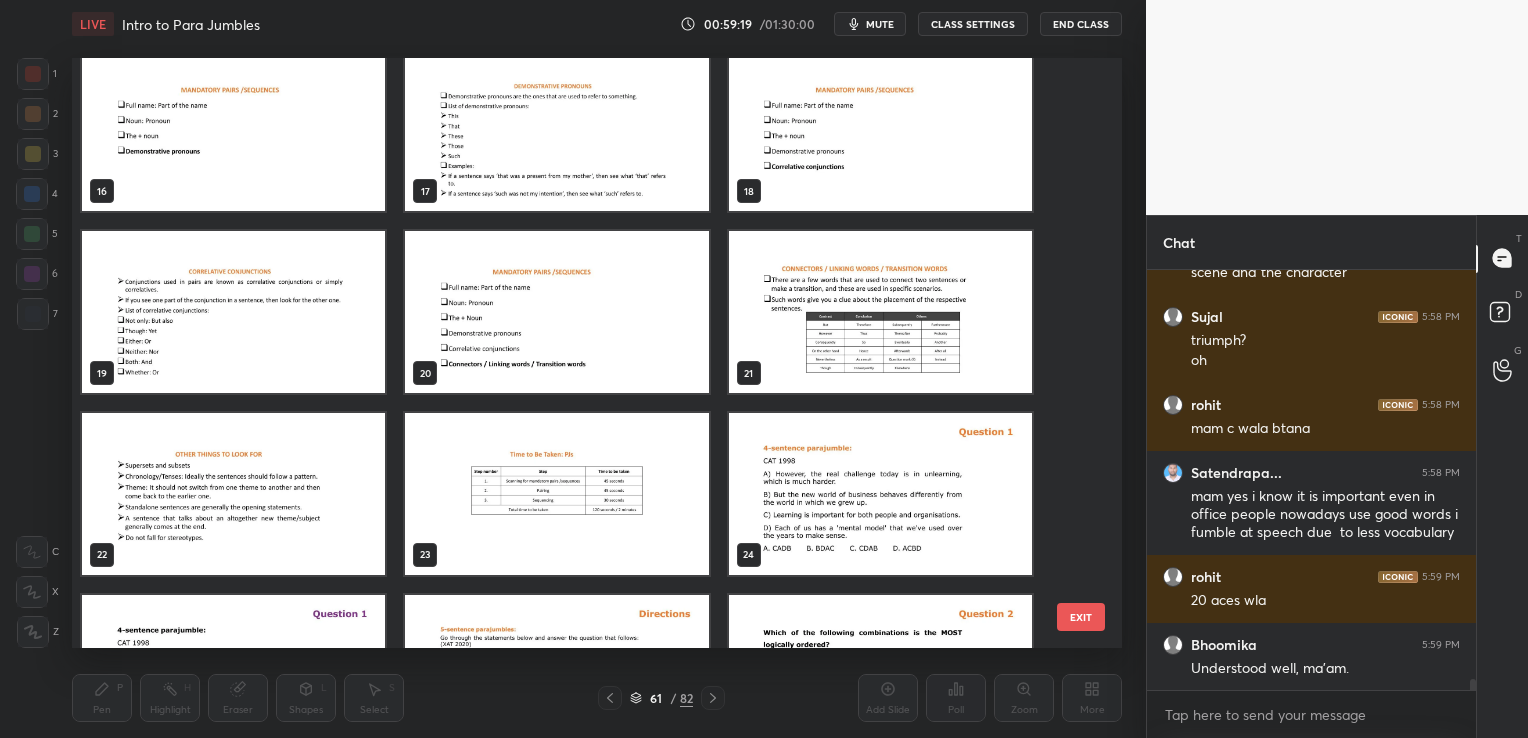 click at bounding box center [880, 312] 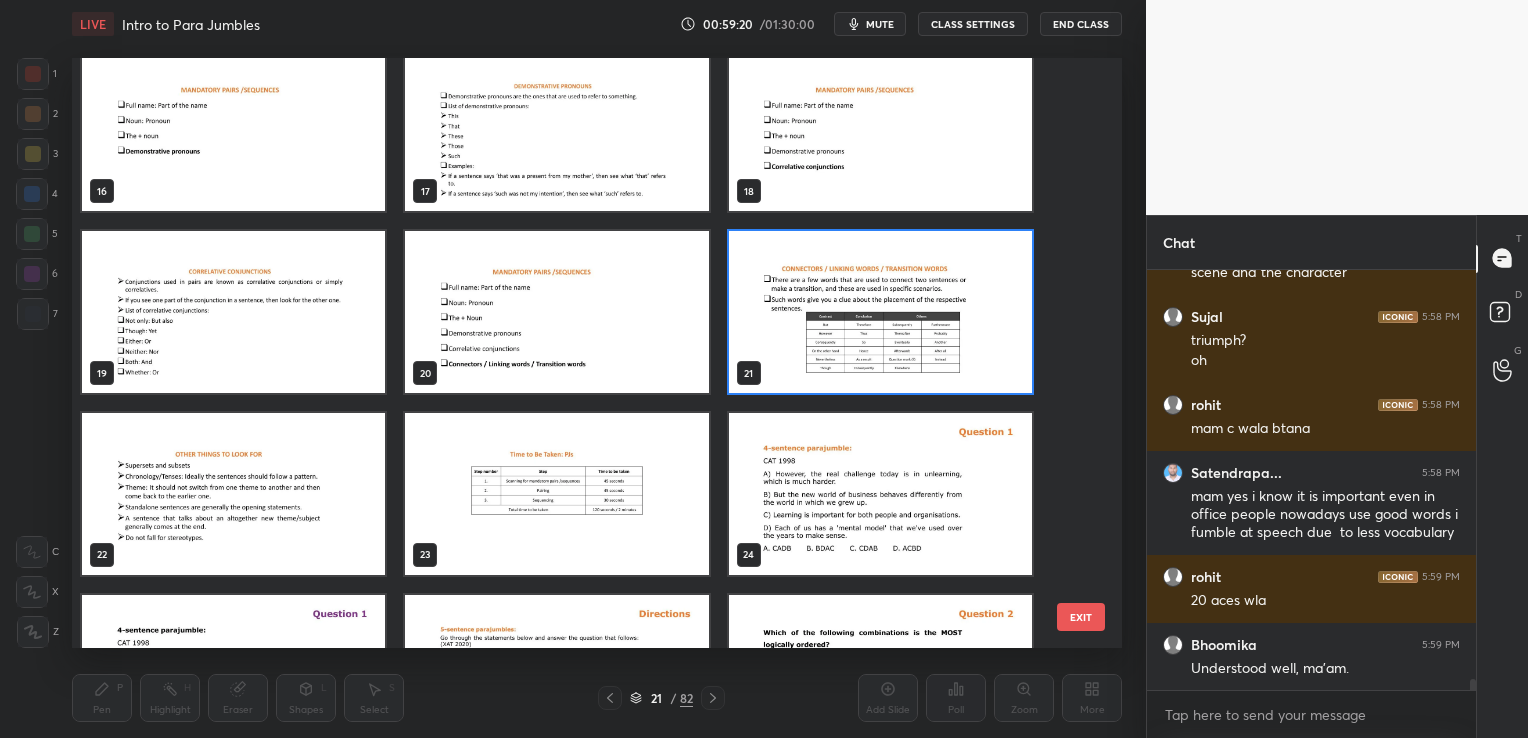 click at bounding box center [880, 312] 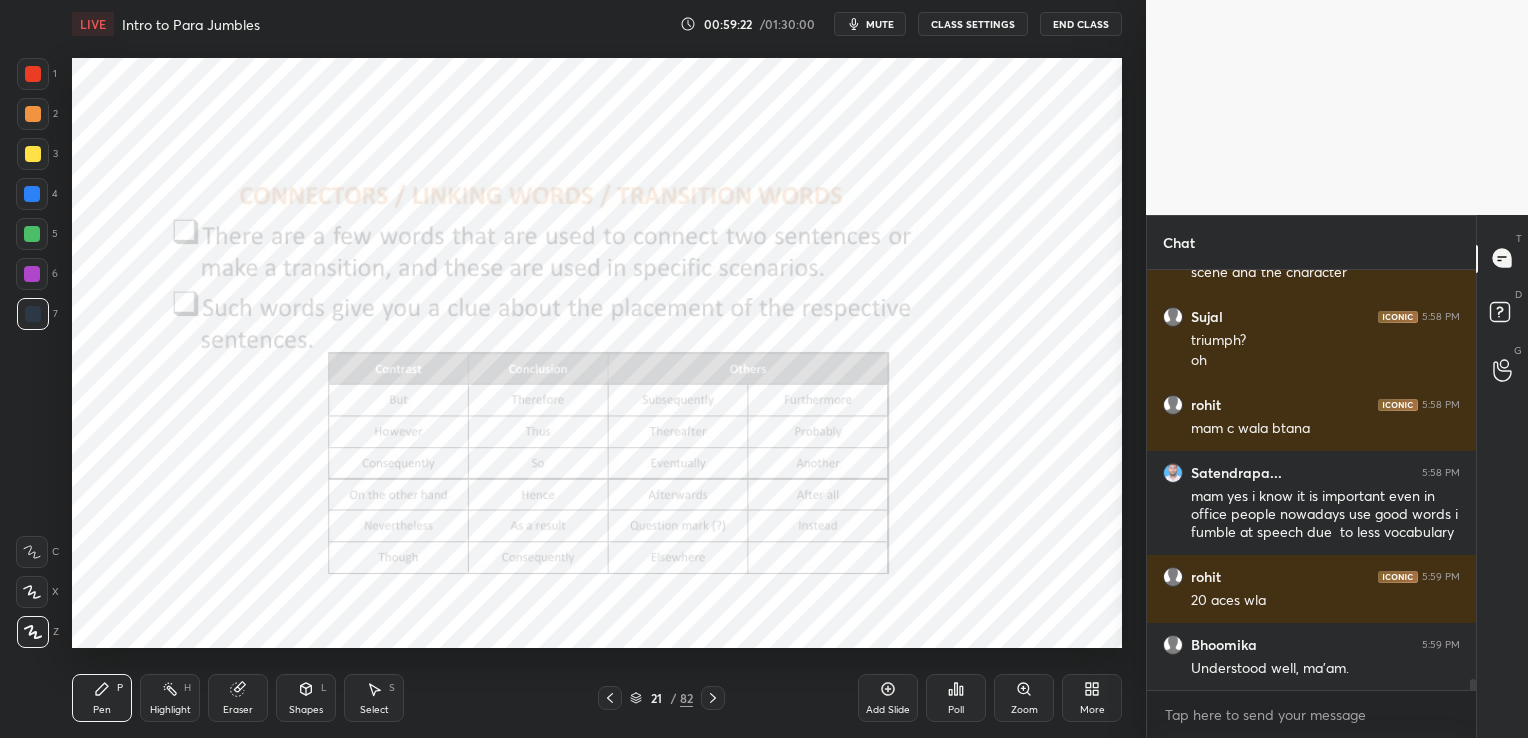 click 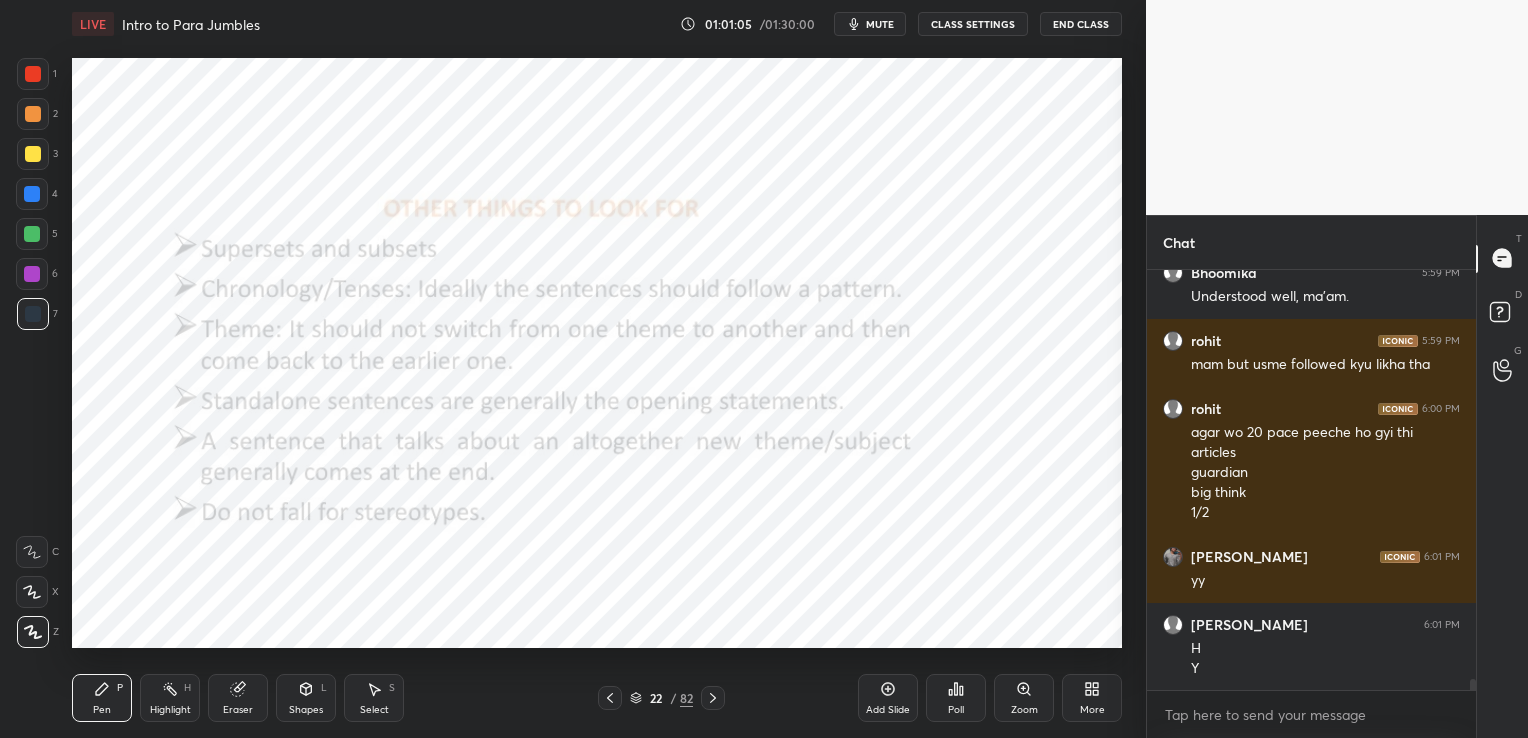 scroll, scrollTop: 15399, scrollLeft: 0, axis: vertical 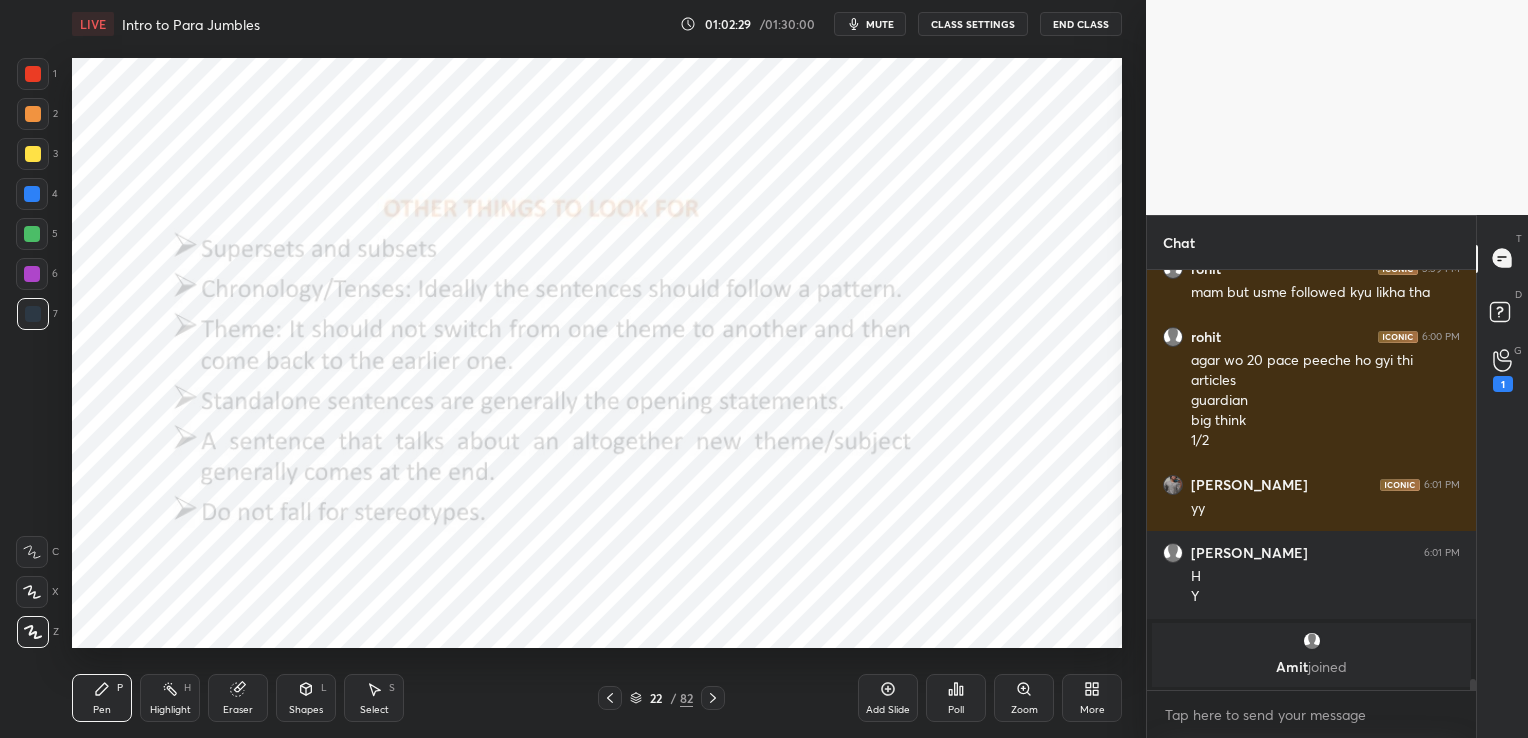click on "Eraser" at bounding box center (238, 698) 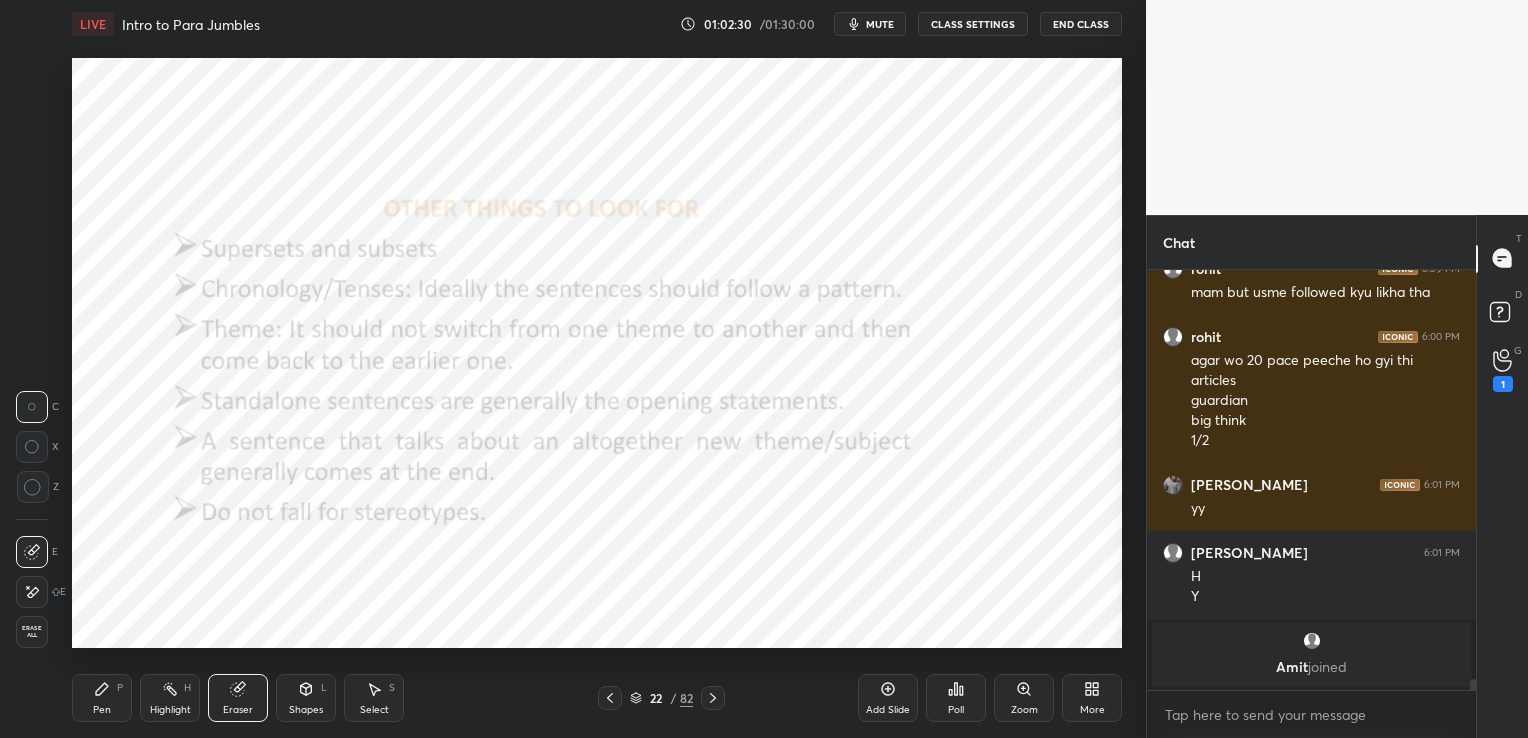 click on "Erase all" at bounding box center [32, 632] 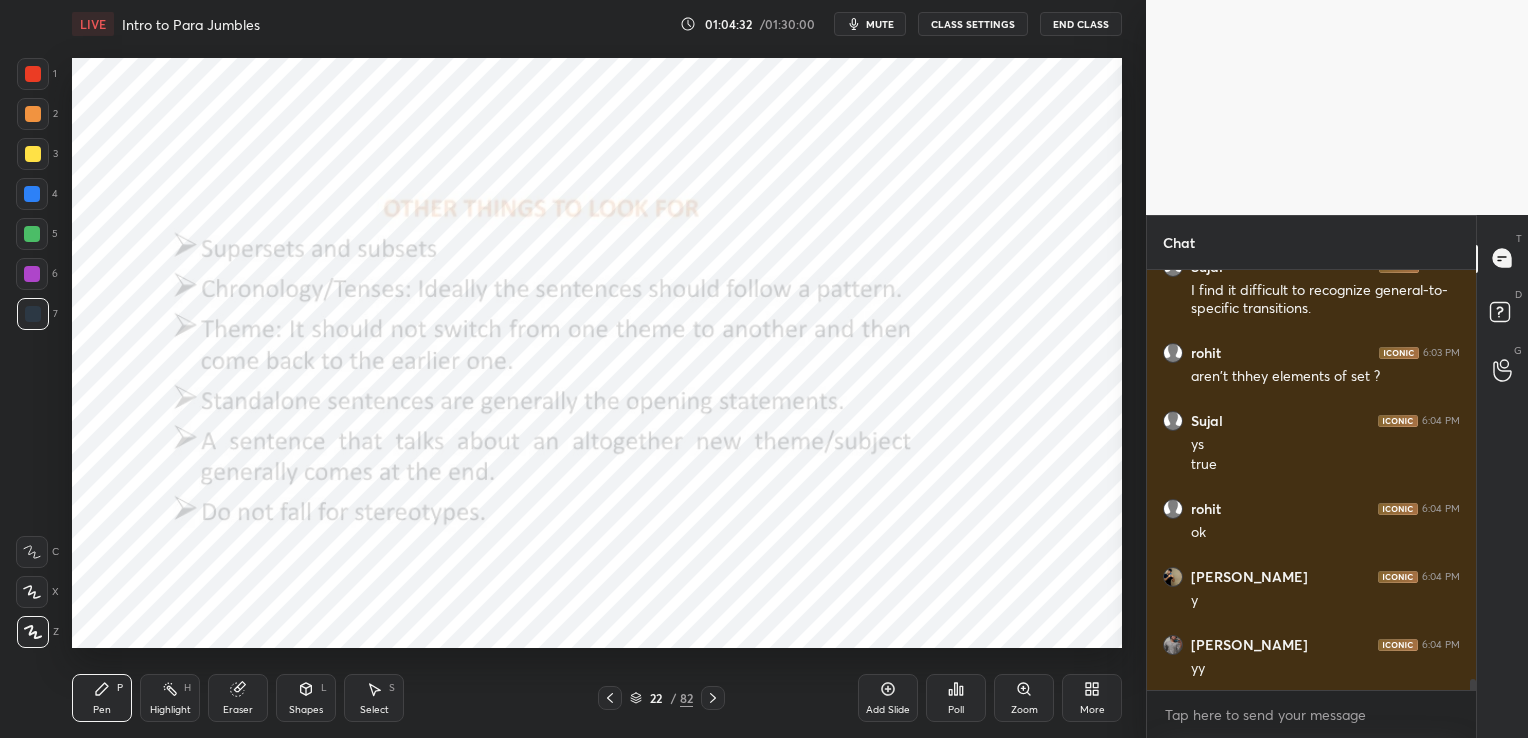 scroll, scrollTop: 15467, scrollLeft: 0, axis: vertical 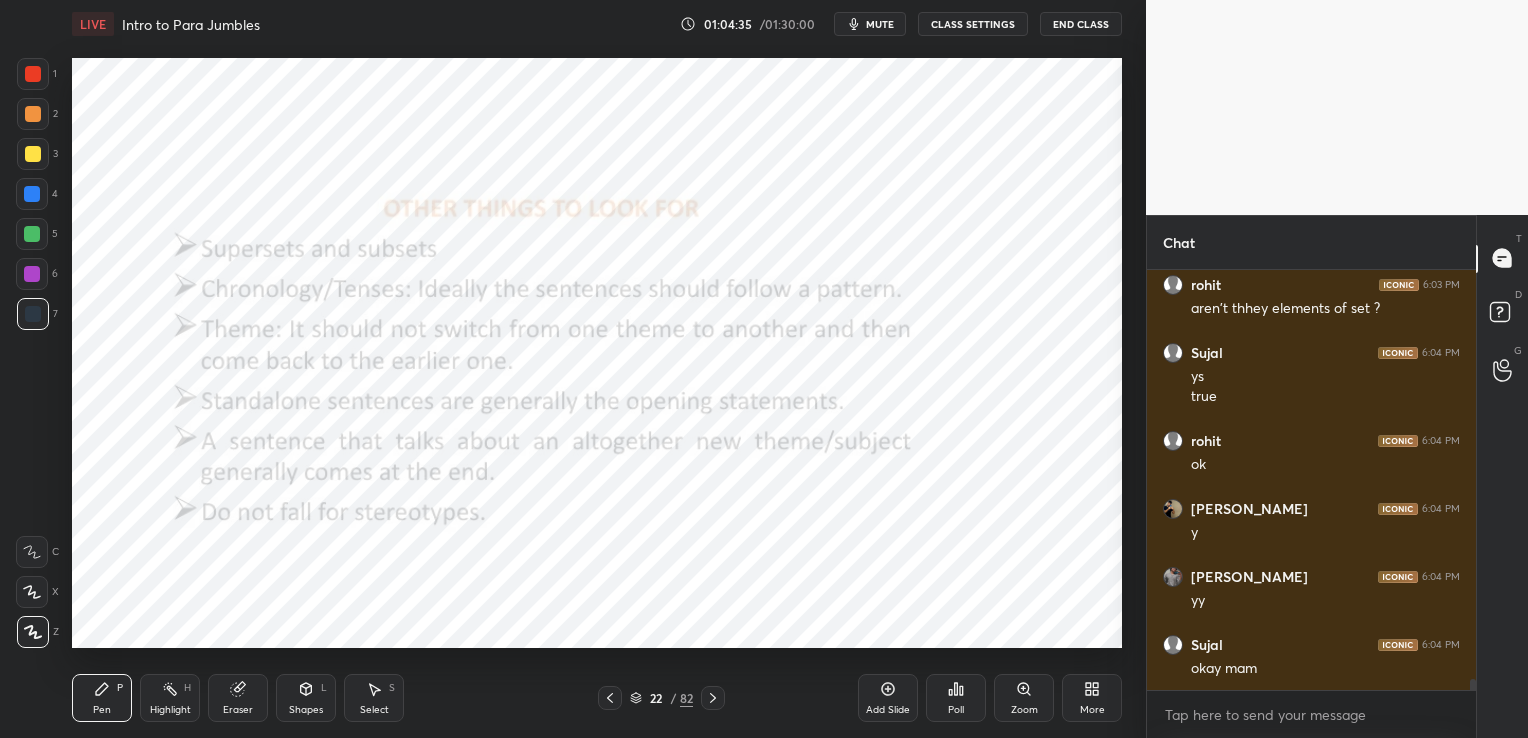 click 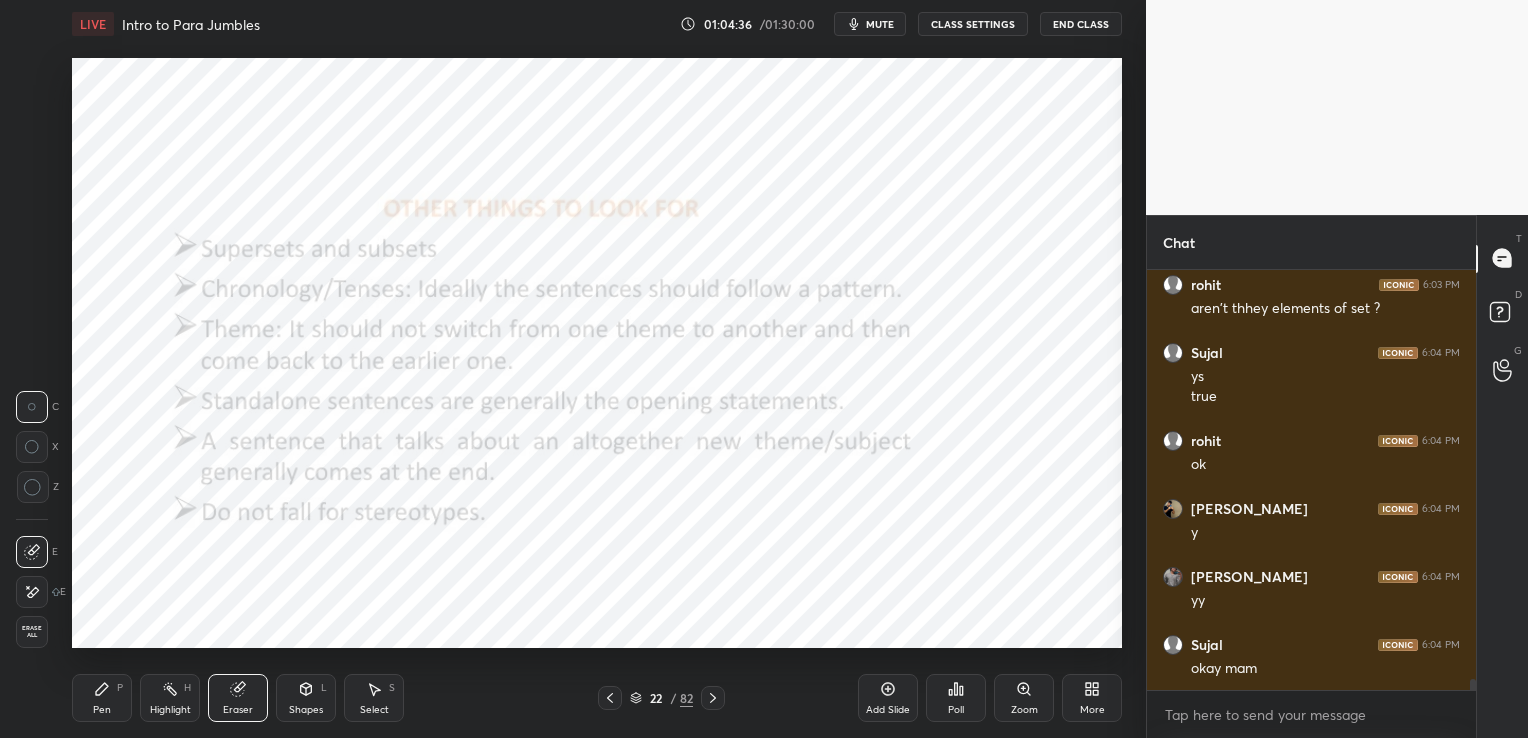 click on "Erase all" at bounding box center (32, 632) 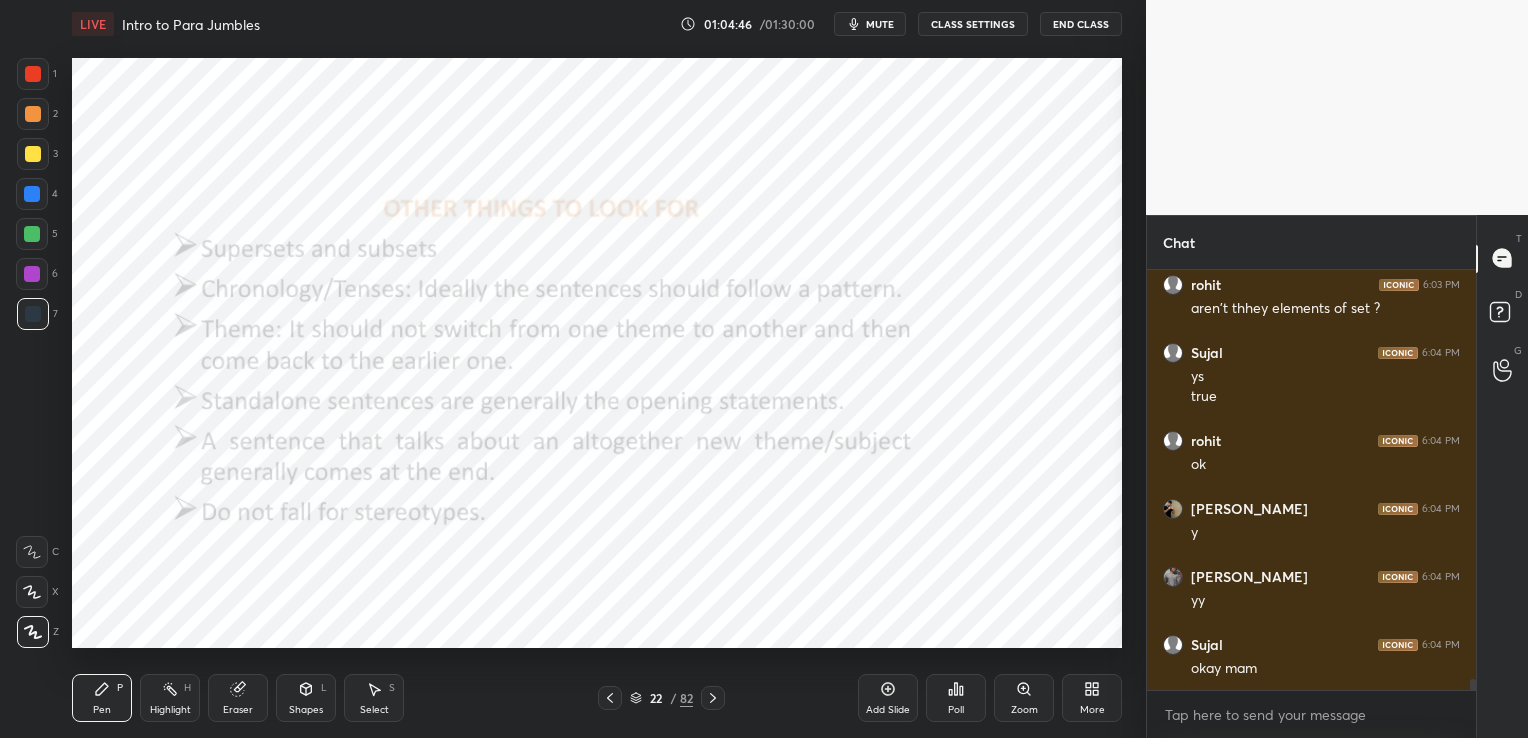scroll, scrollTop: 15535, scrollLeft: 0, axis: vertical 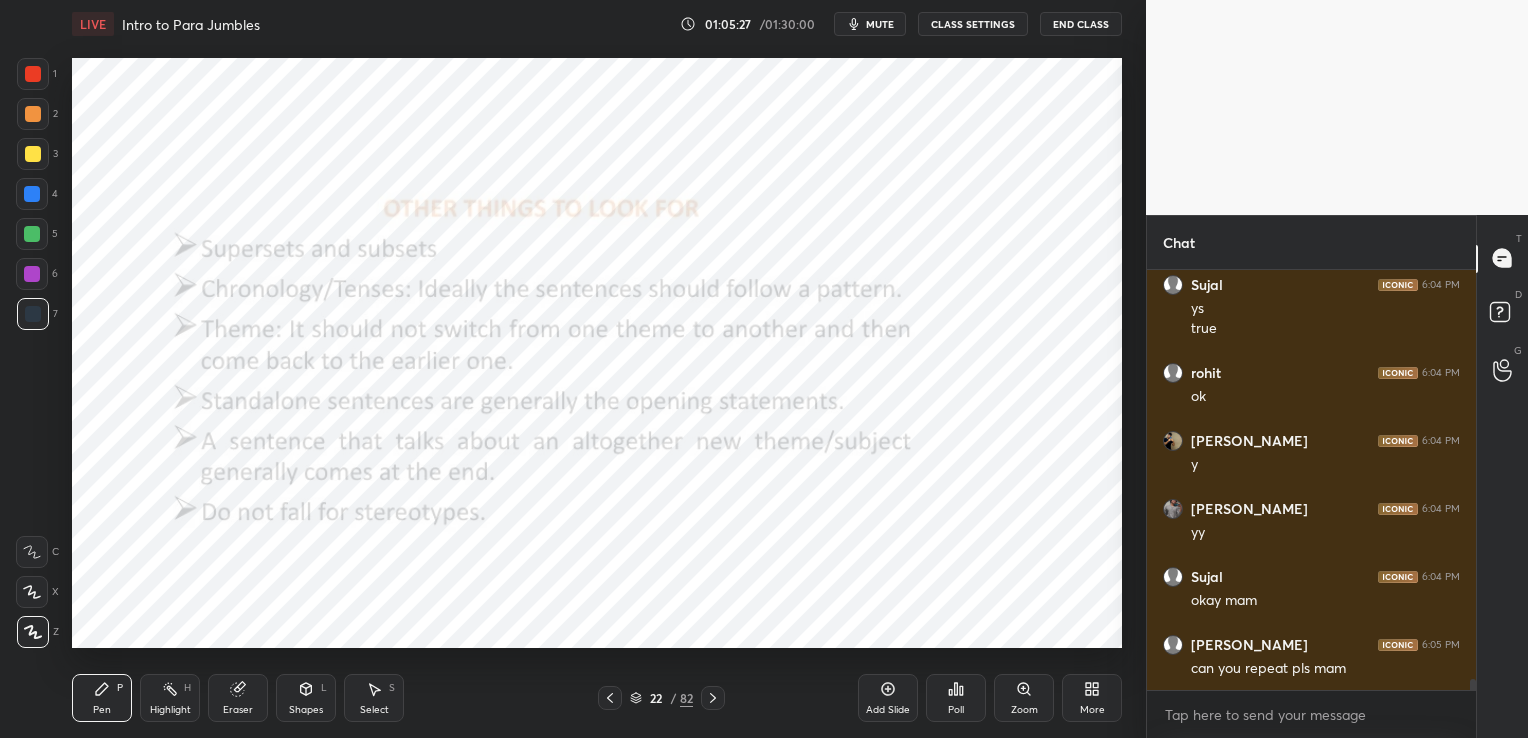 click 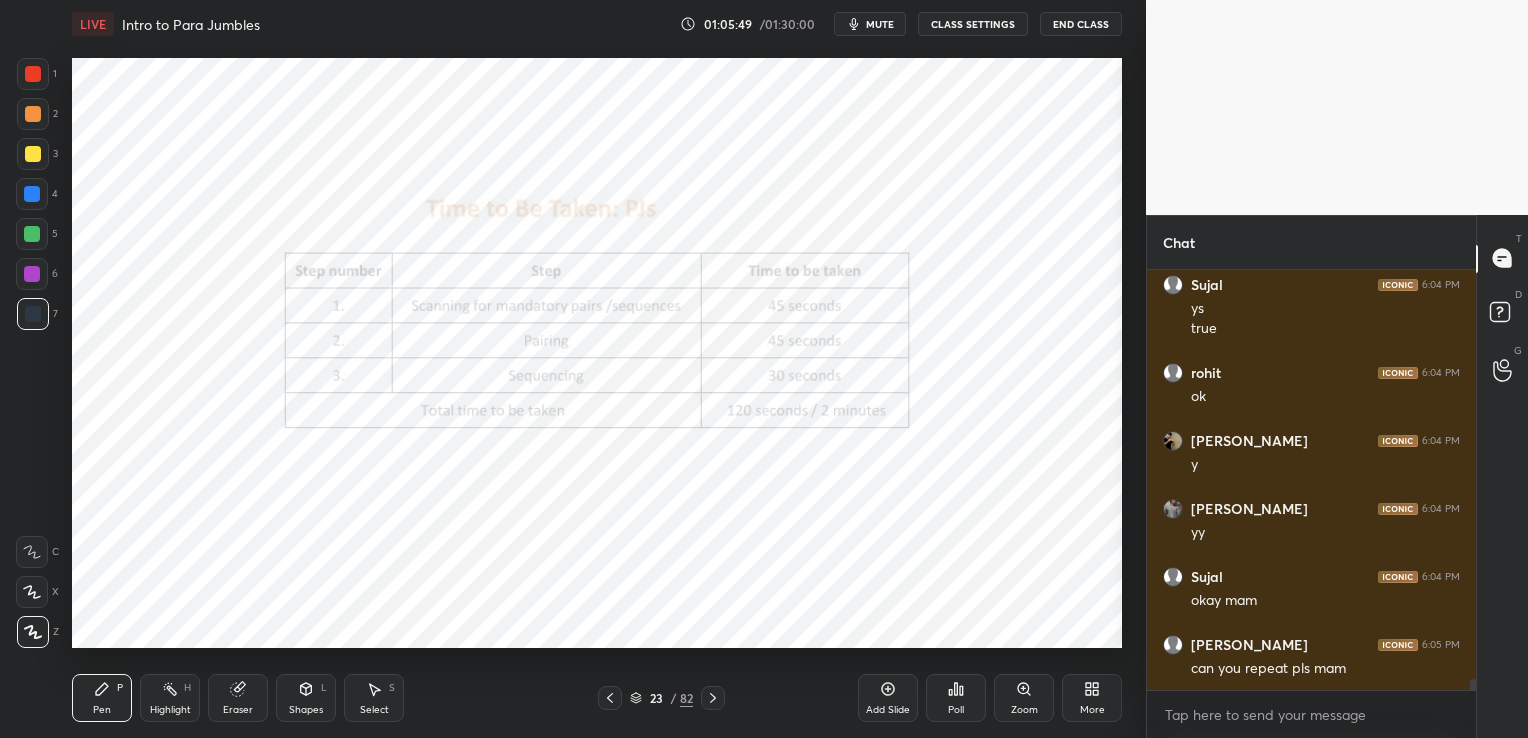 click 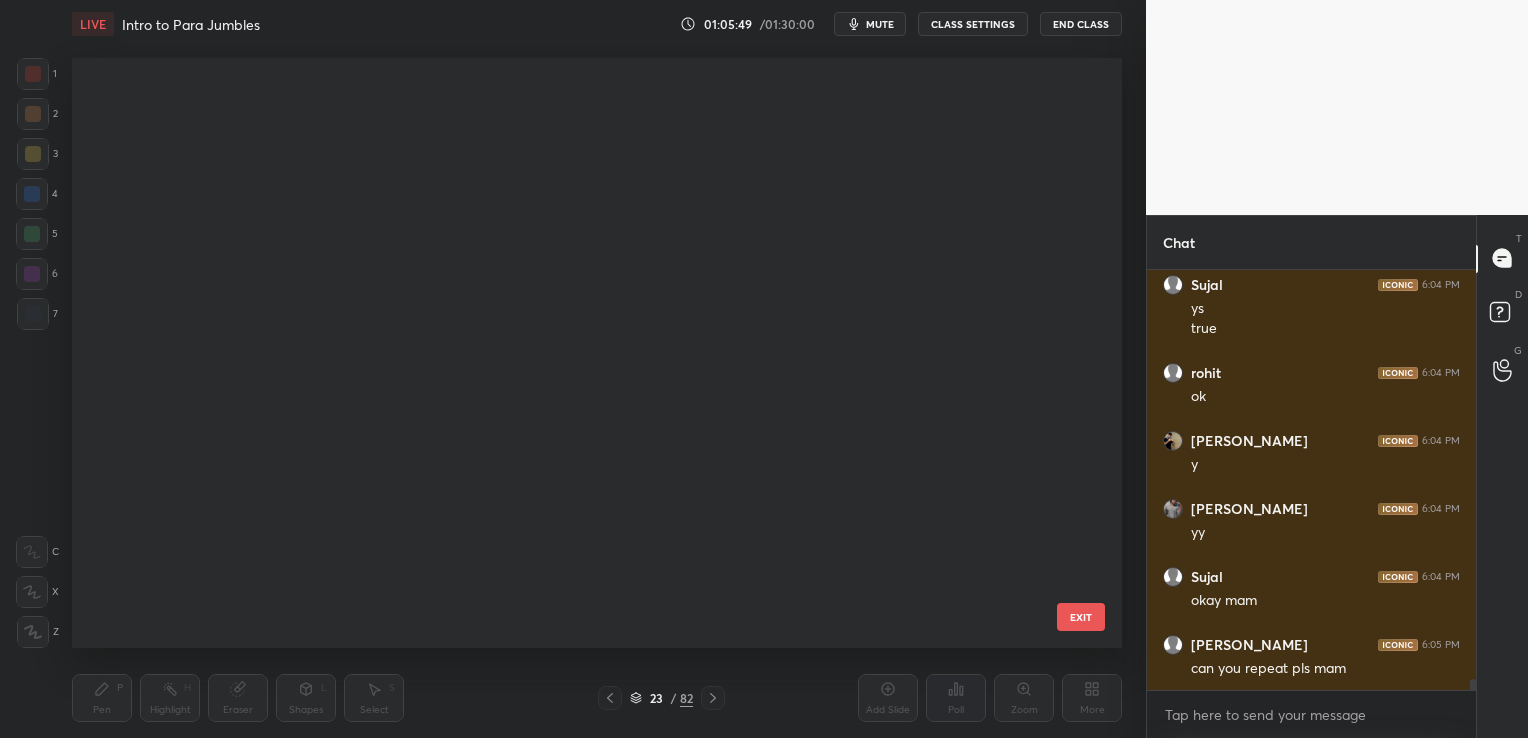 scroll, scrollTop: 585, scrollLeft: 1040, axis: both 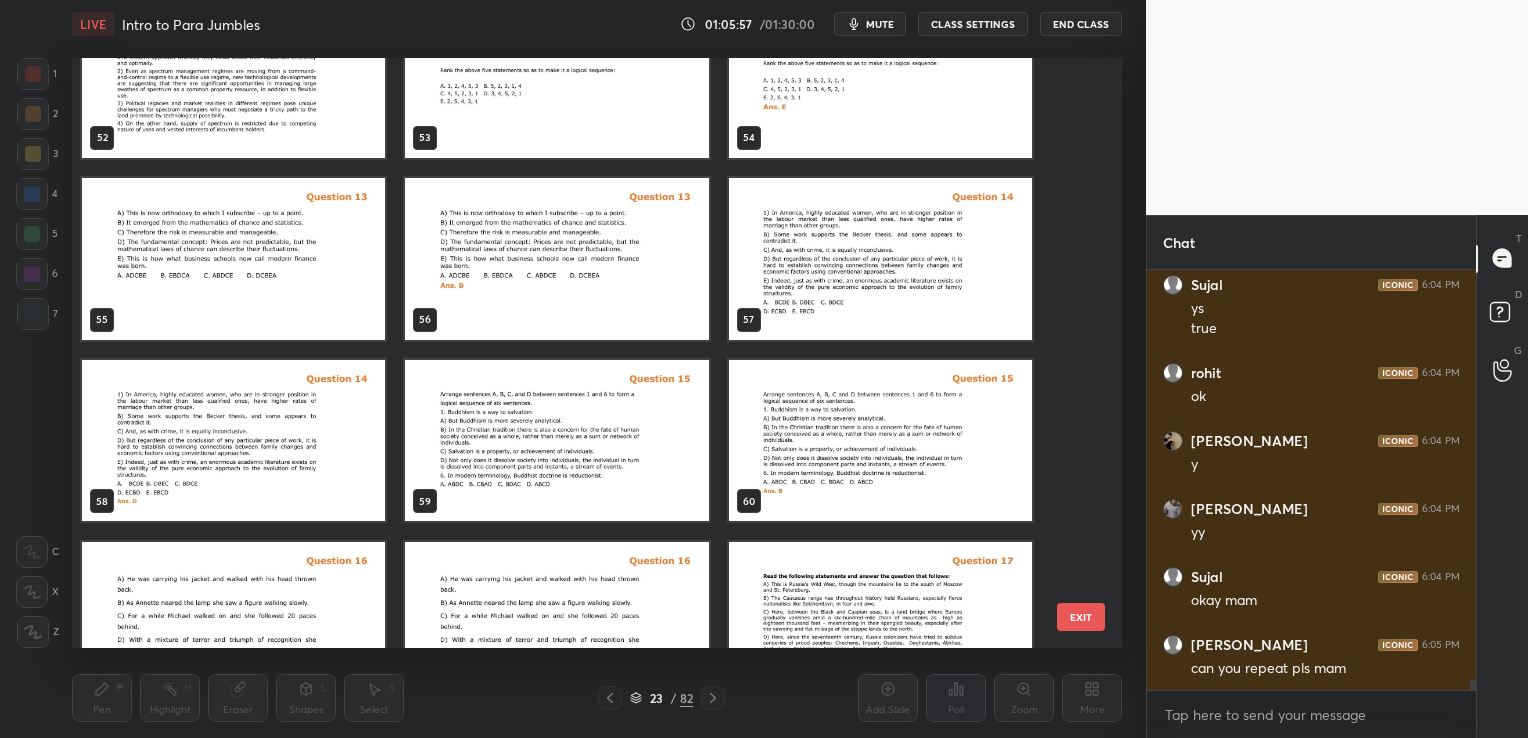 click at bounding box center [556, 440] 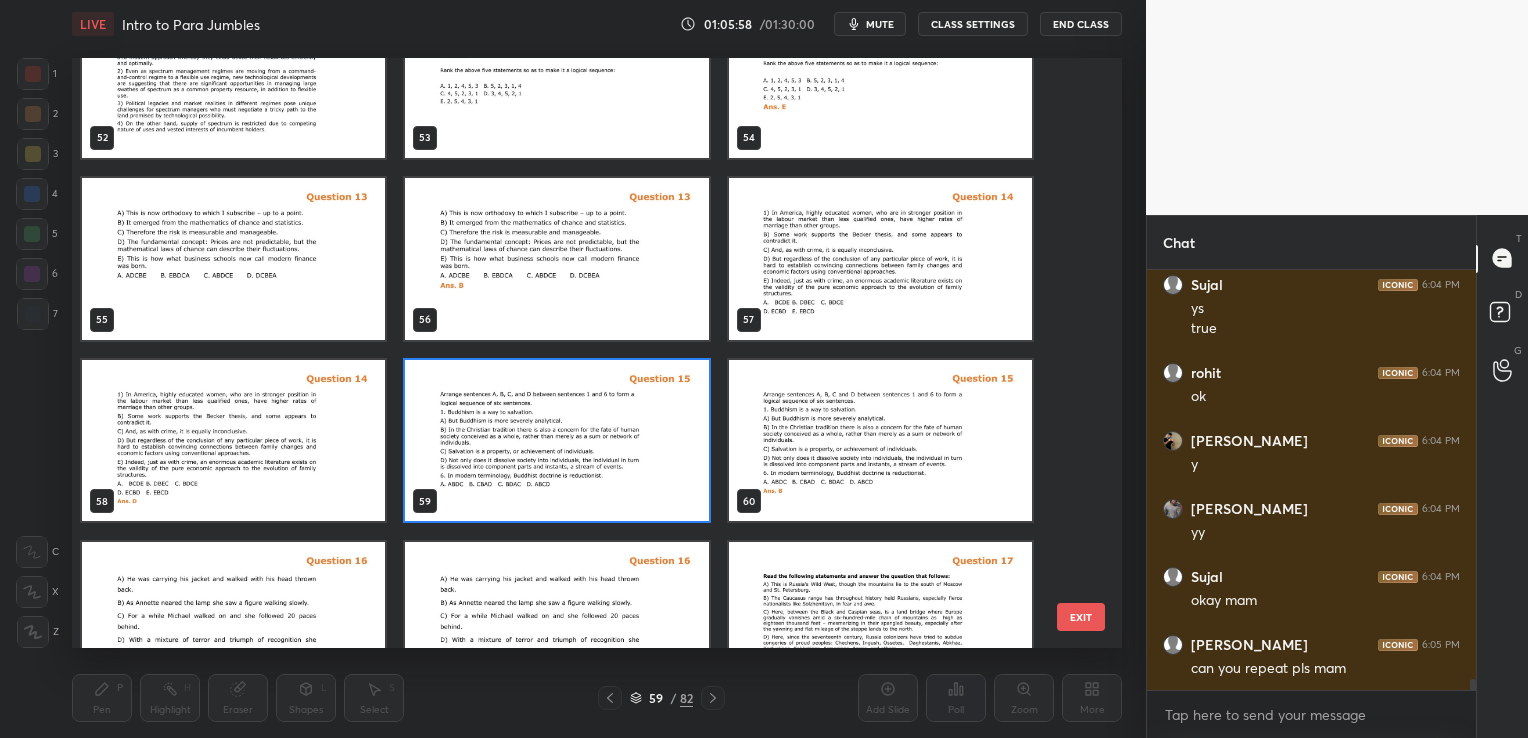 click at bounding box center (556, 440) 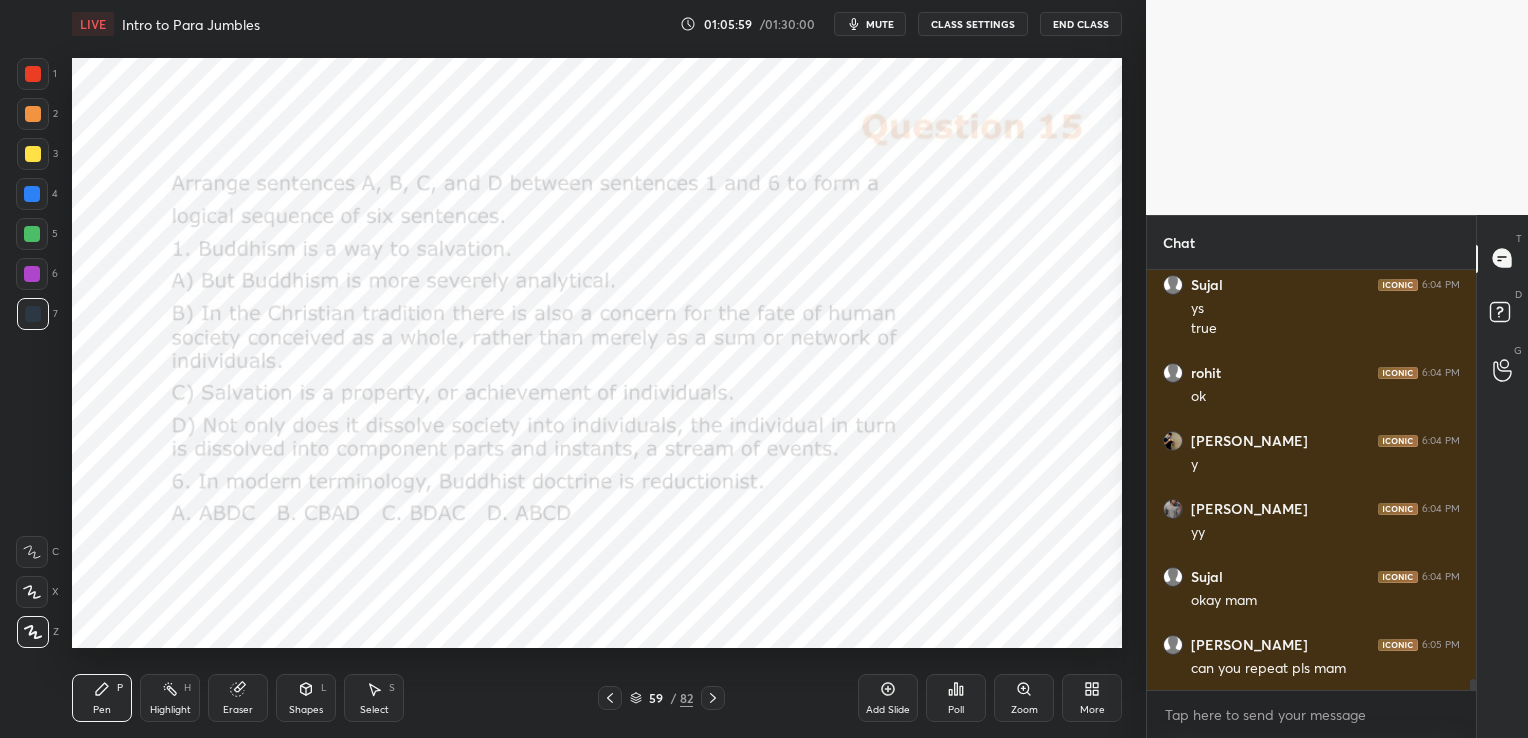 scroll, scrollTop: 0, scrollLeft: 0, axis: both 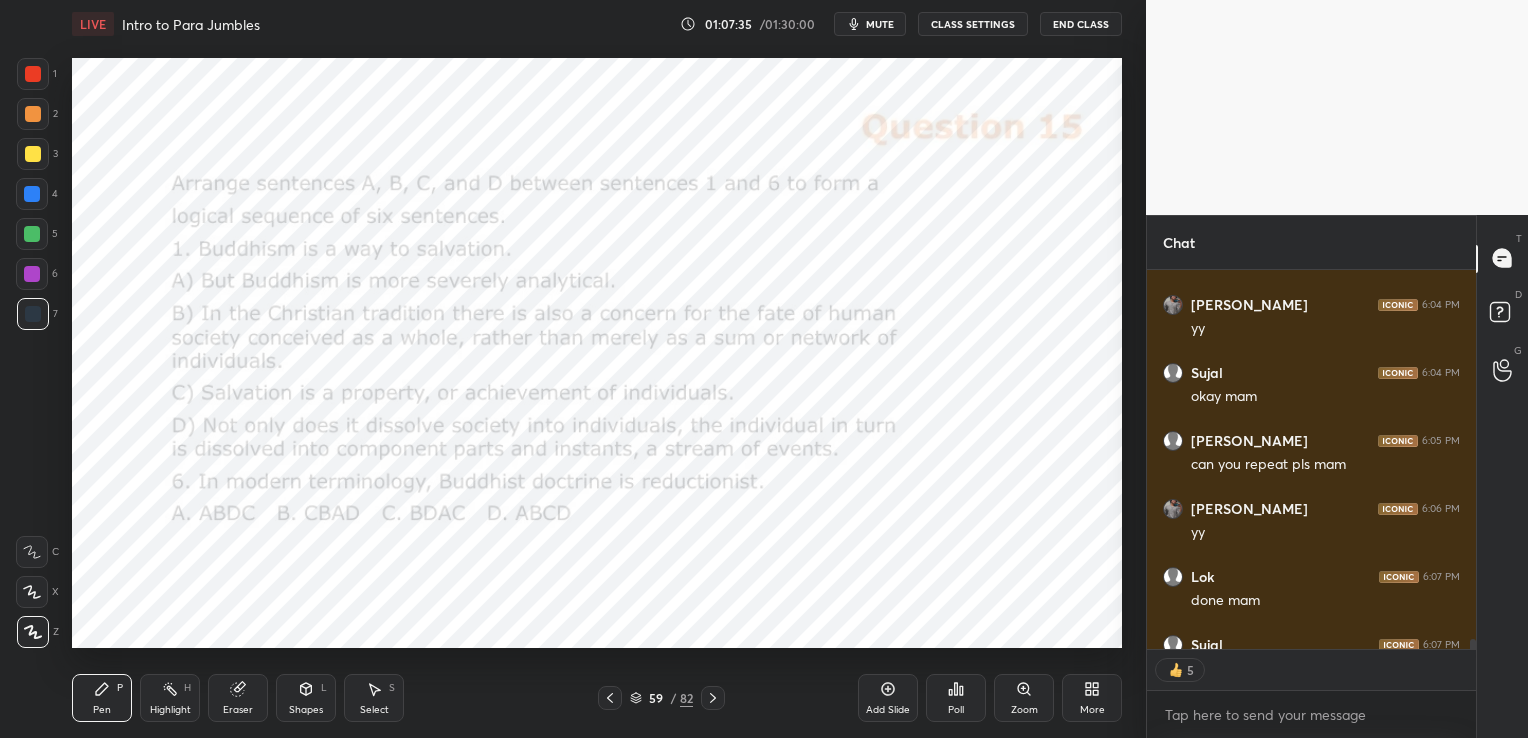 click 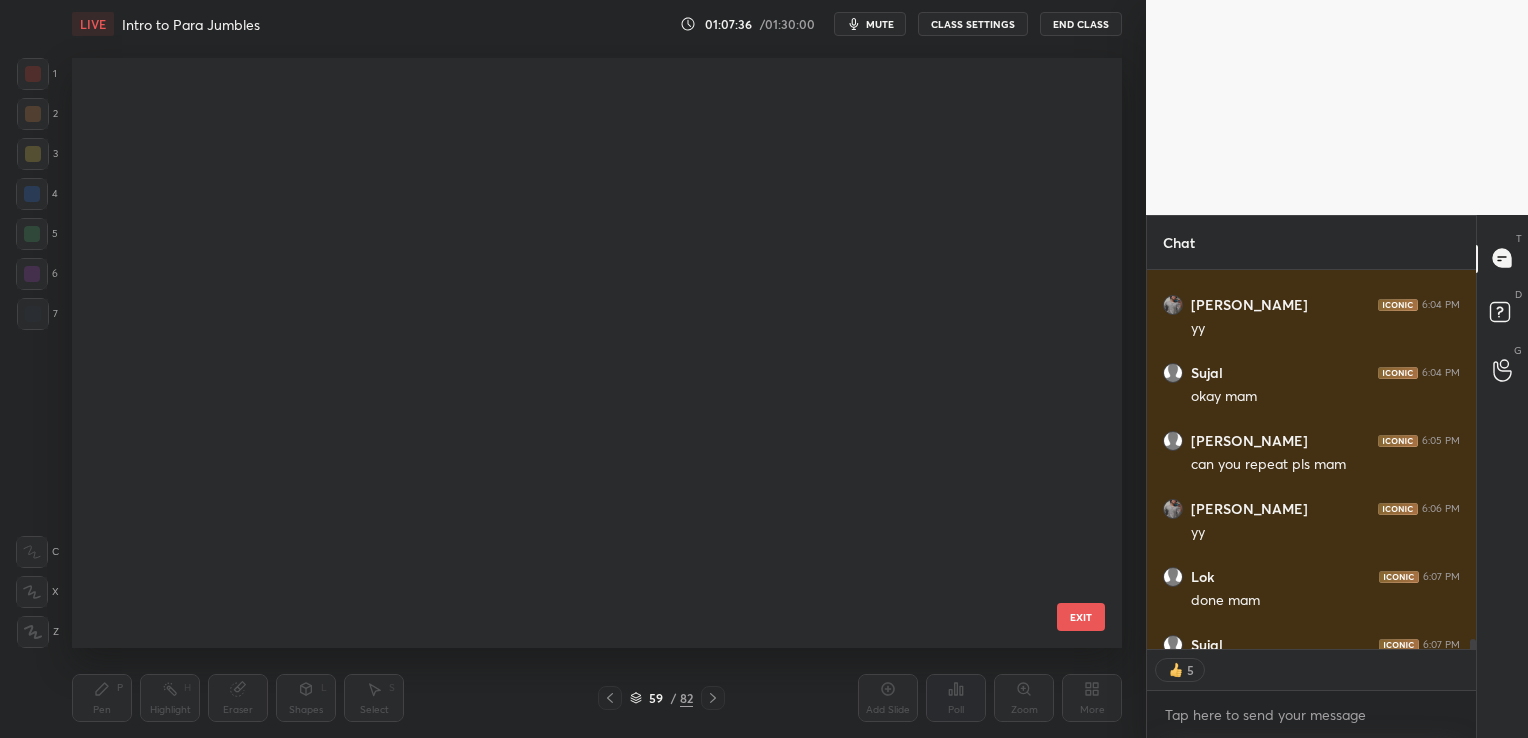 scroll, scrollTop: 3046, scrollLeft: 0, axis: vertical 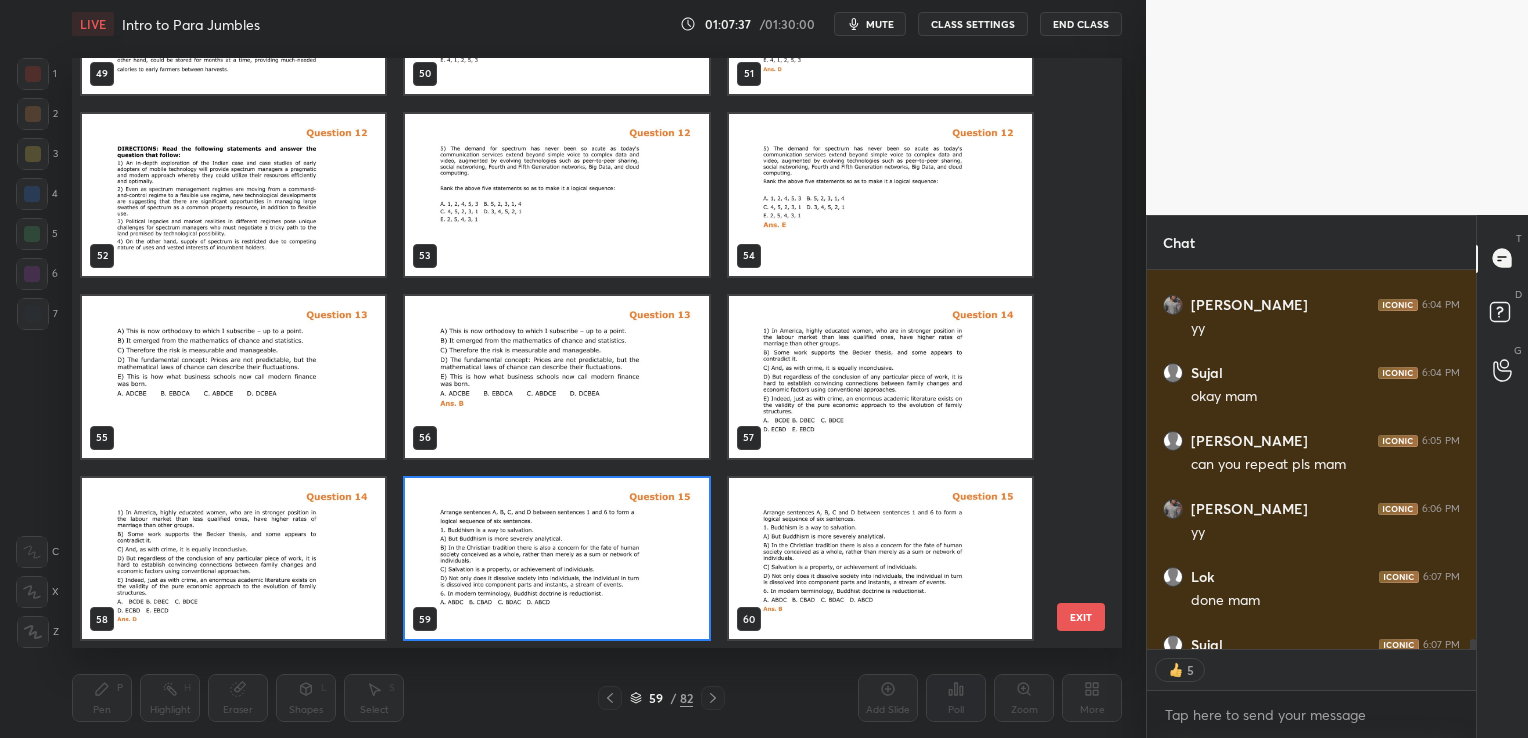 click 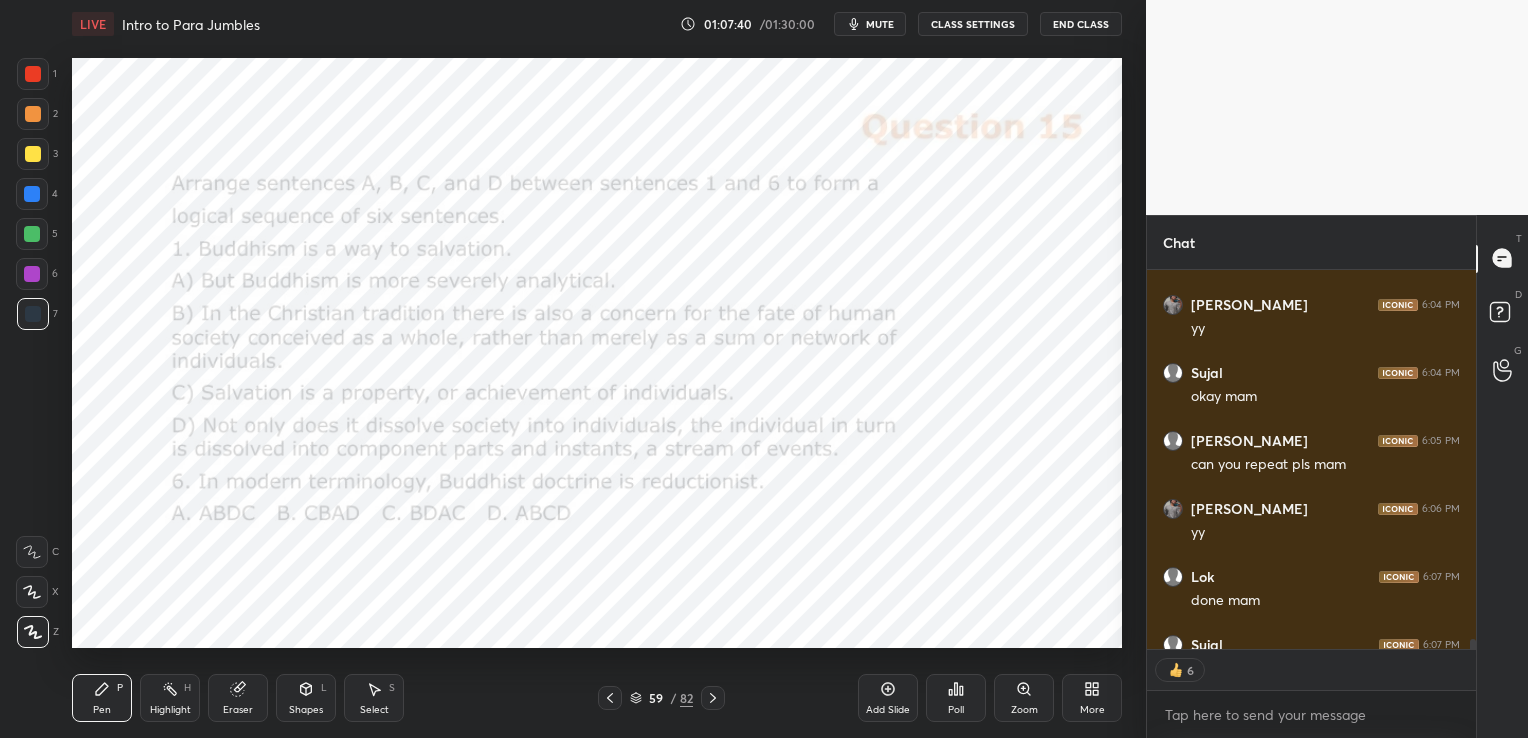 click on "Poll" at bounding box center (956, 698) 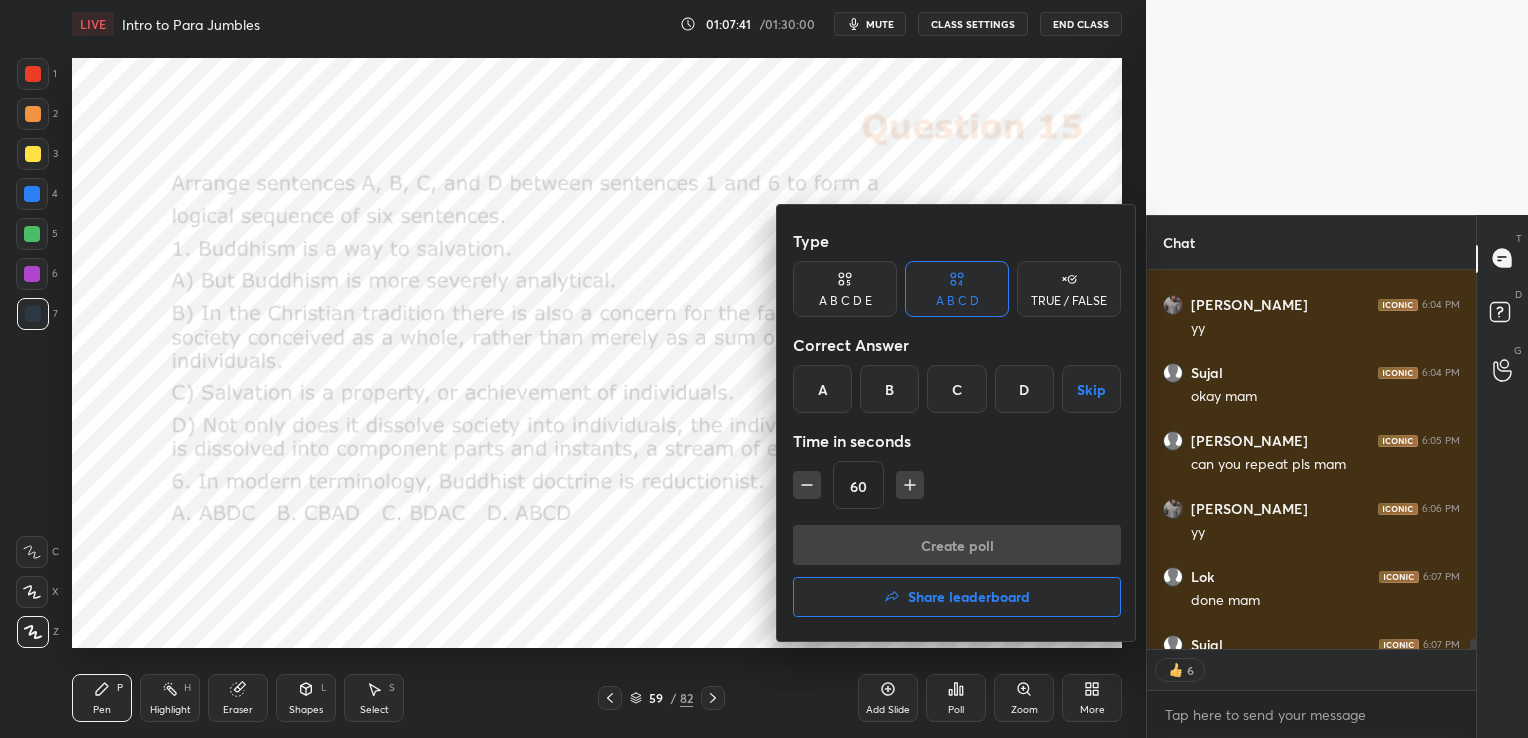 click on "B" at bounding box center (889, 389) 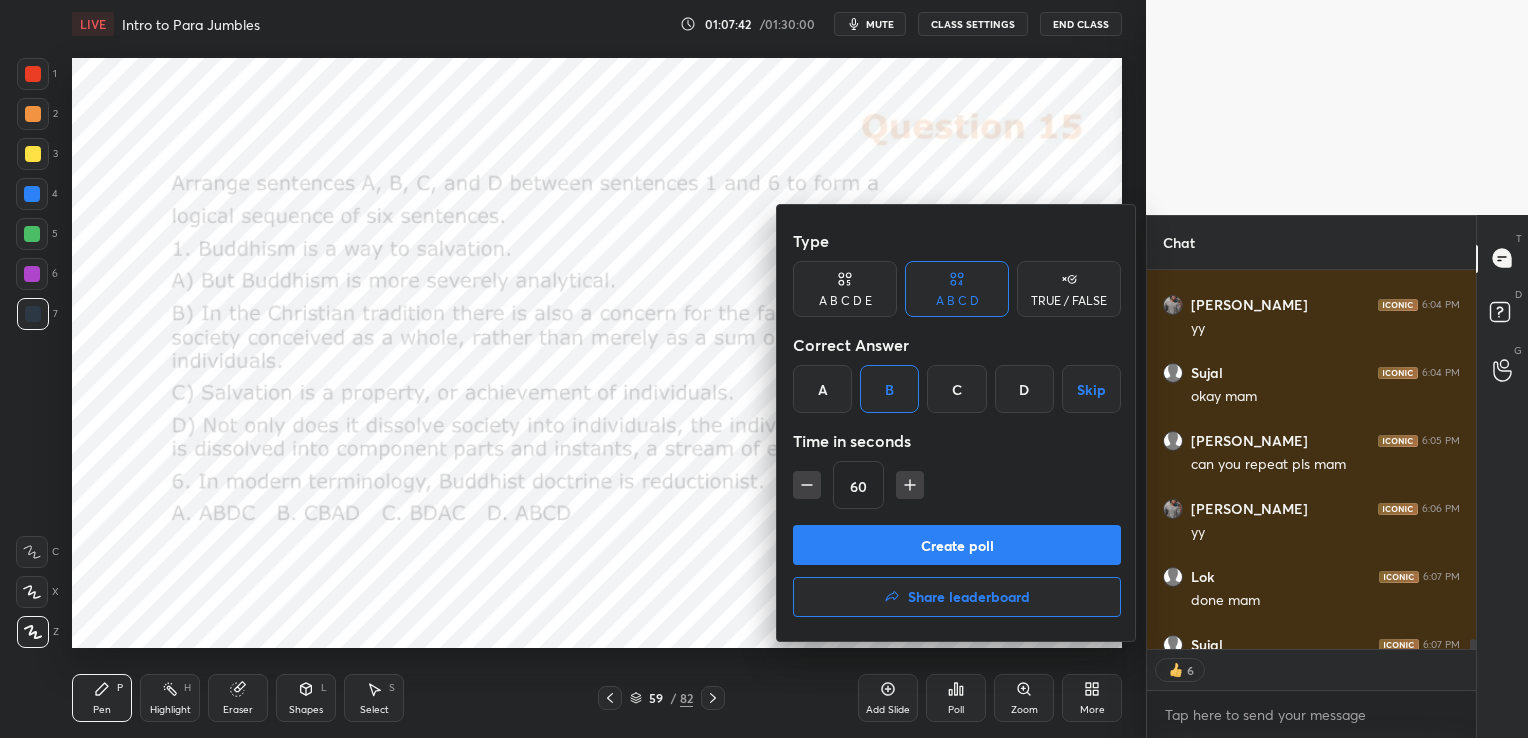 click on "Create poll" at bounding box center [957, 545] 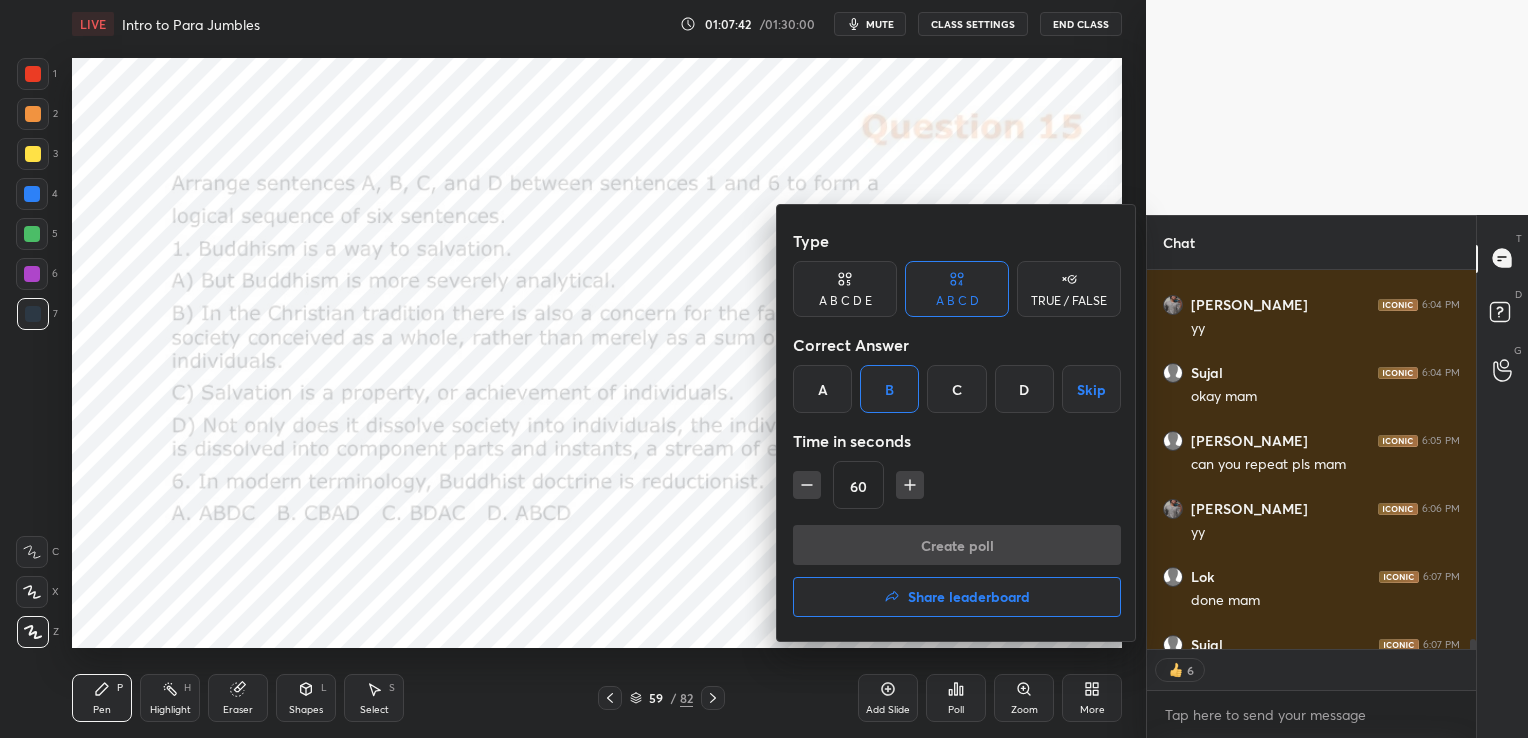 scroll, scrollTop: 430, scrollLeft: 323, axis: both 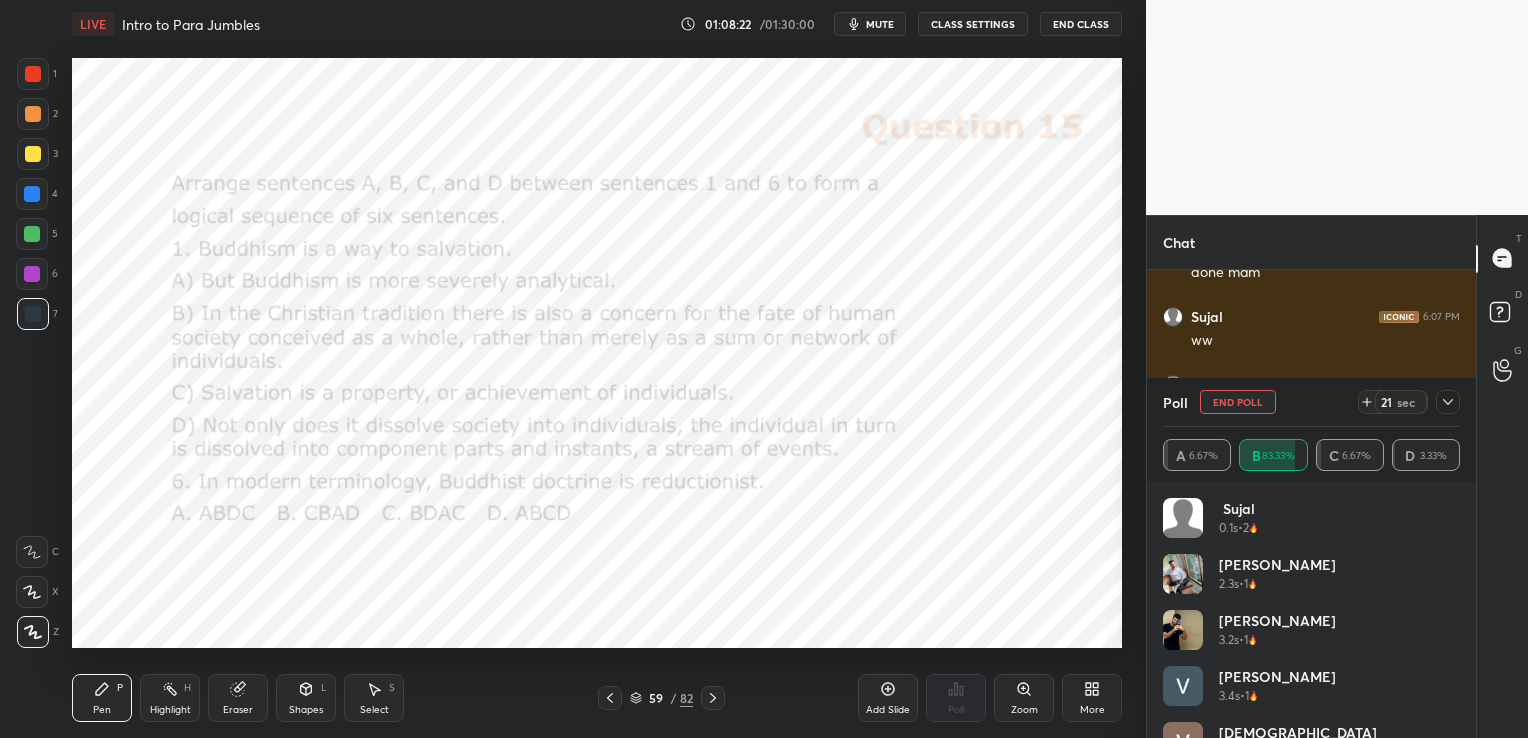 click 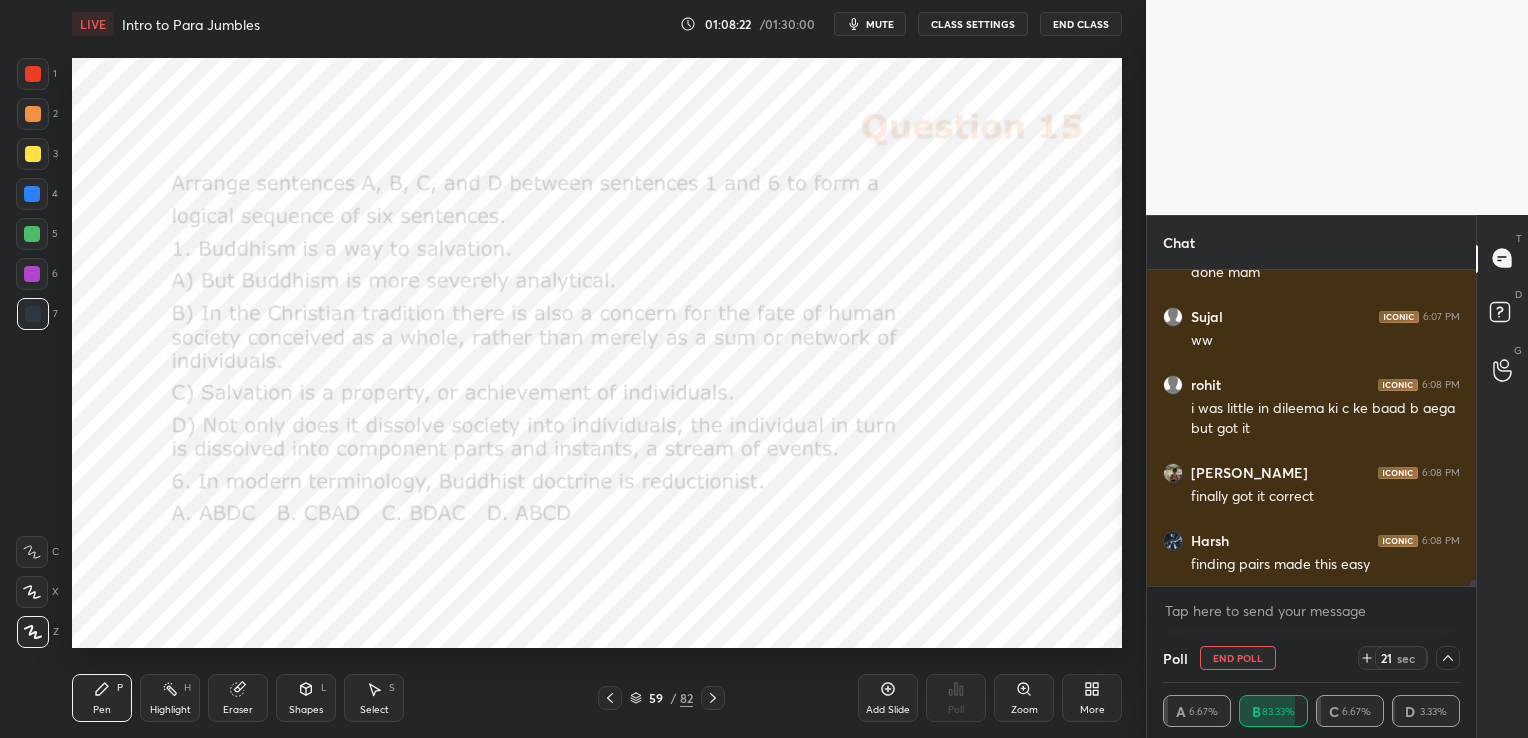 scroll, scrollTop: 4, scrollLeft: 291, axis: both 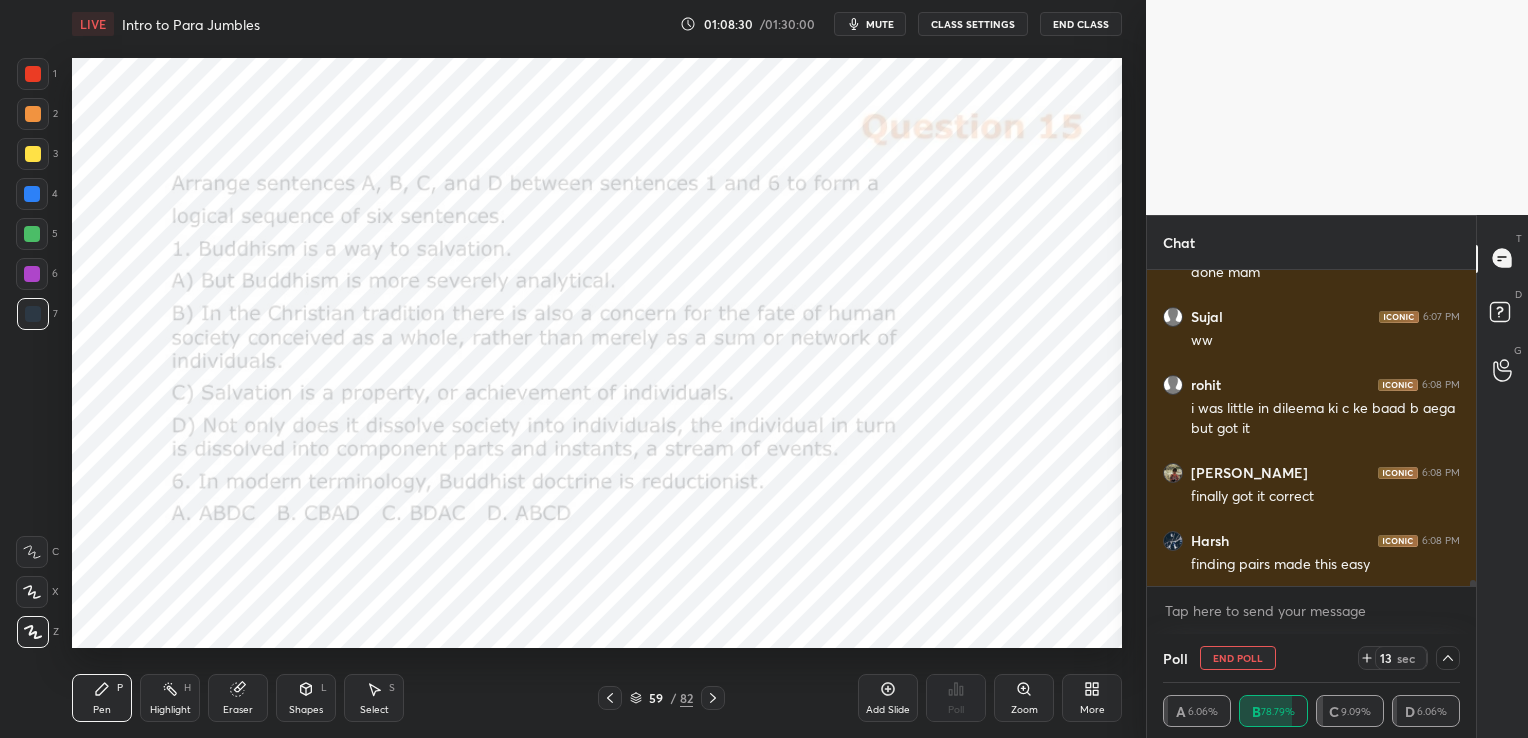 click 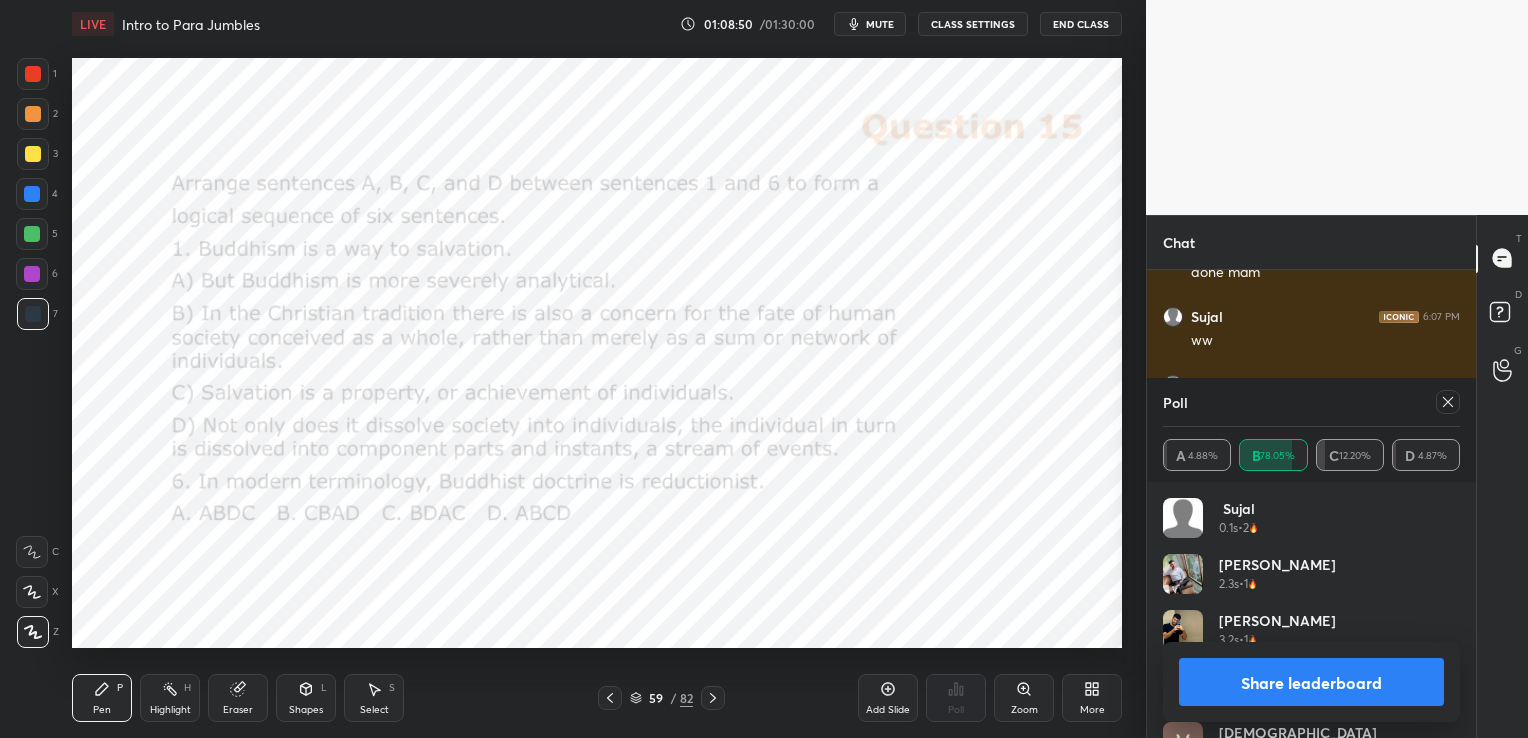 click 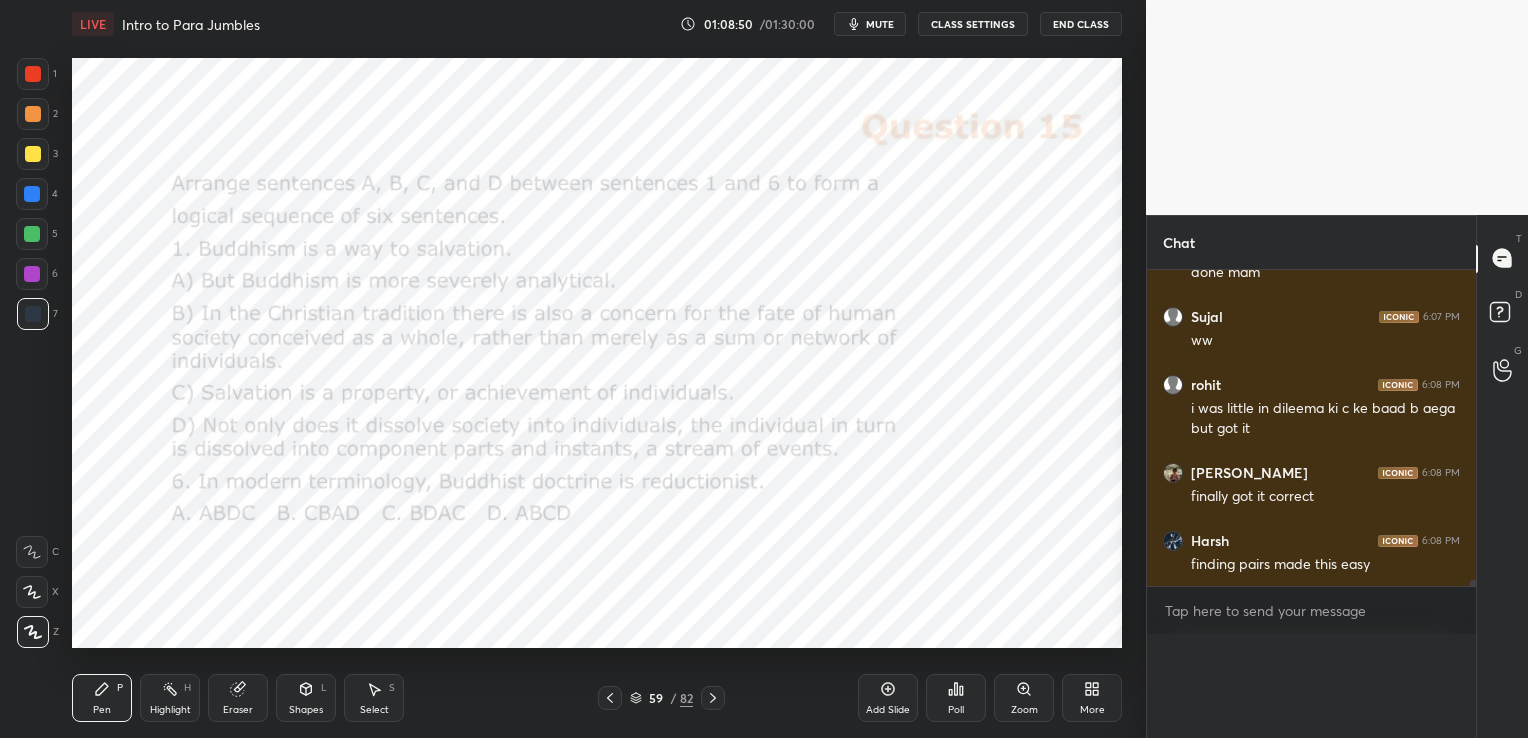 scroll, scrollTop: 0, scrollLeft: 0, axis: both 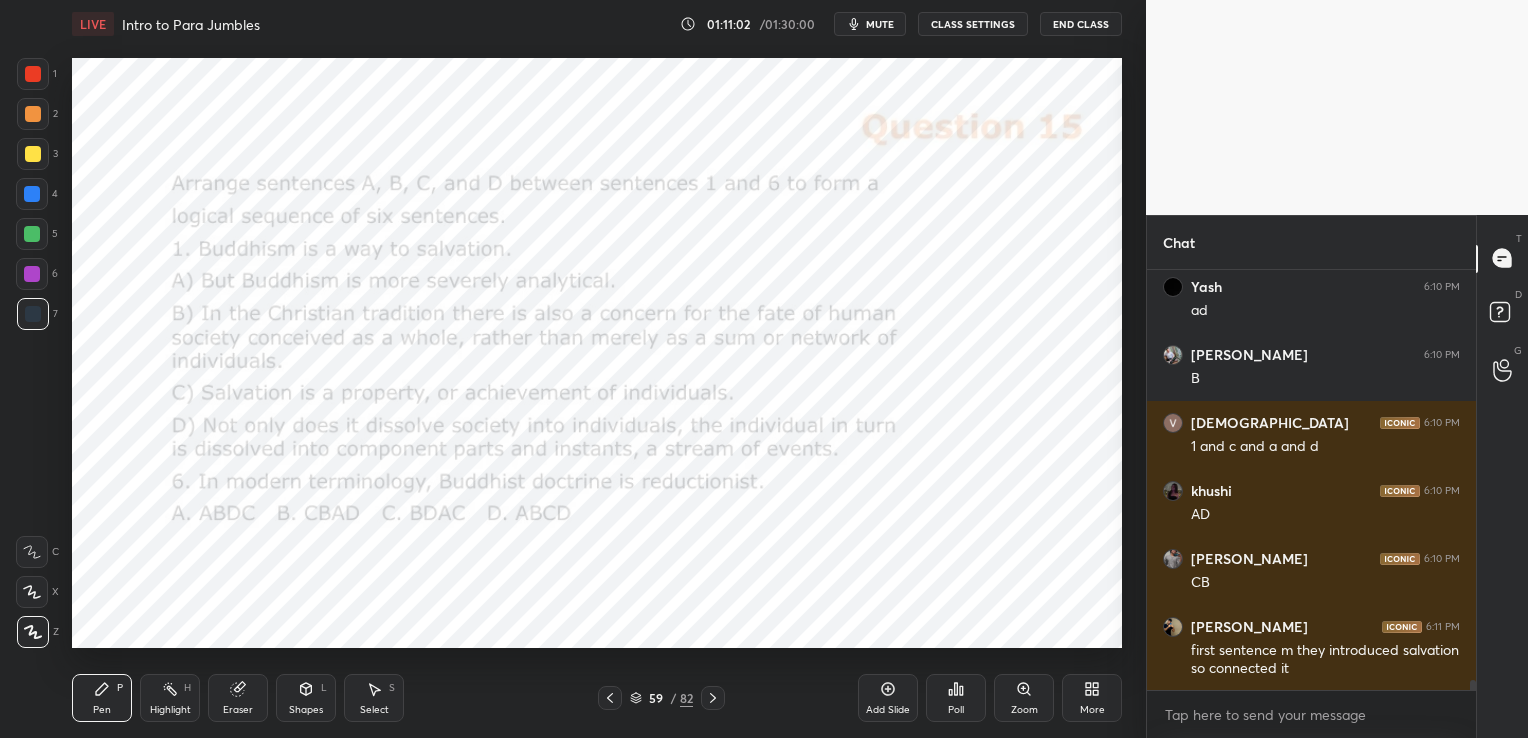 click on "Eraser" at bounding box center (238, 698) 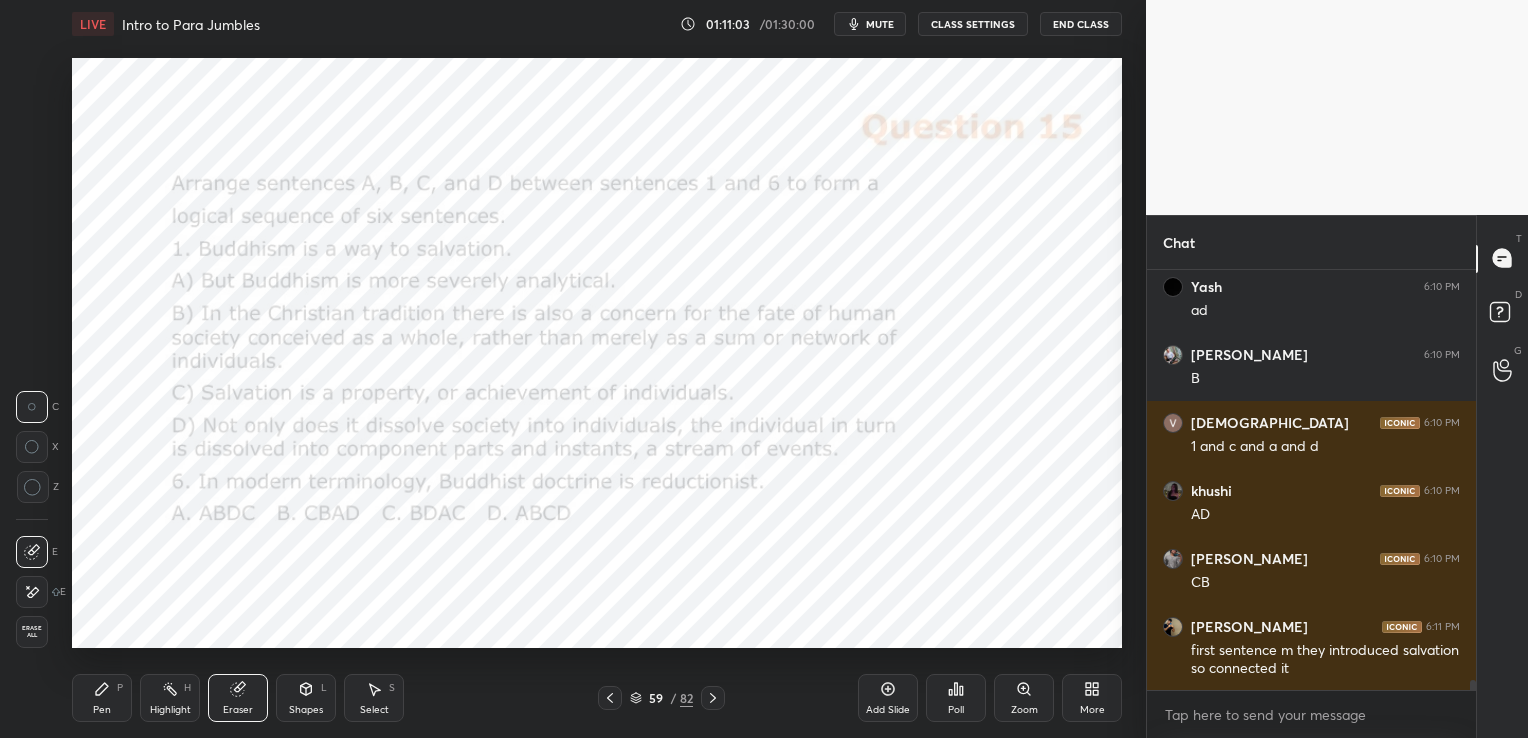 click on "Erase all" at bounding box center [32, 632] 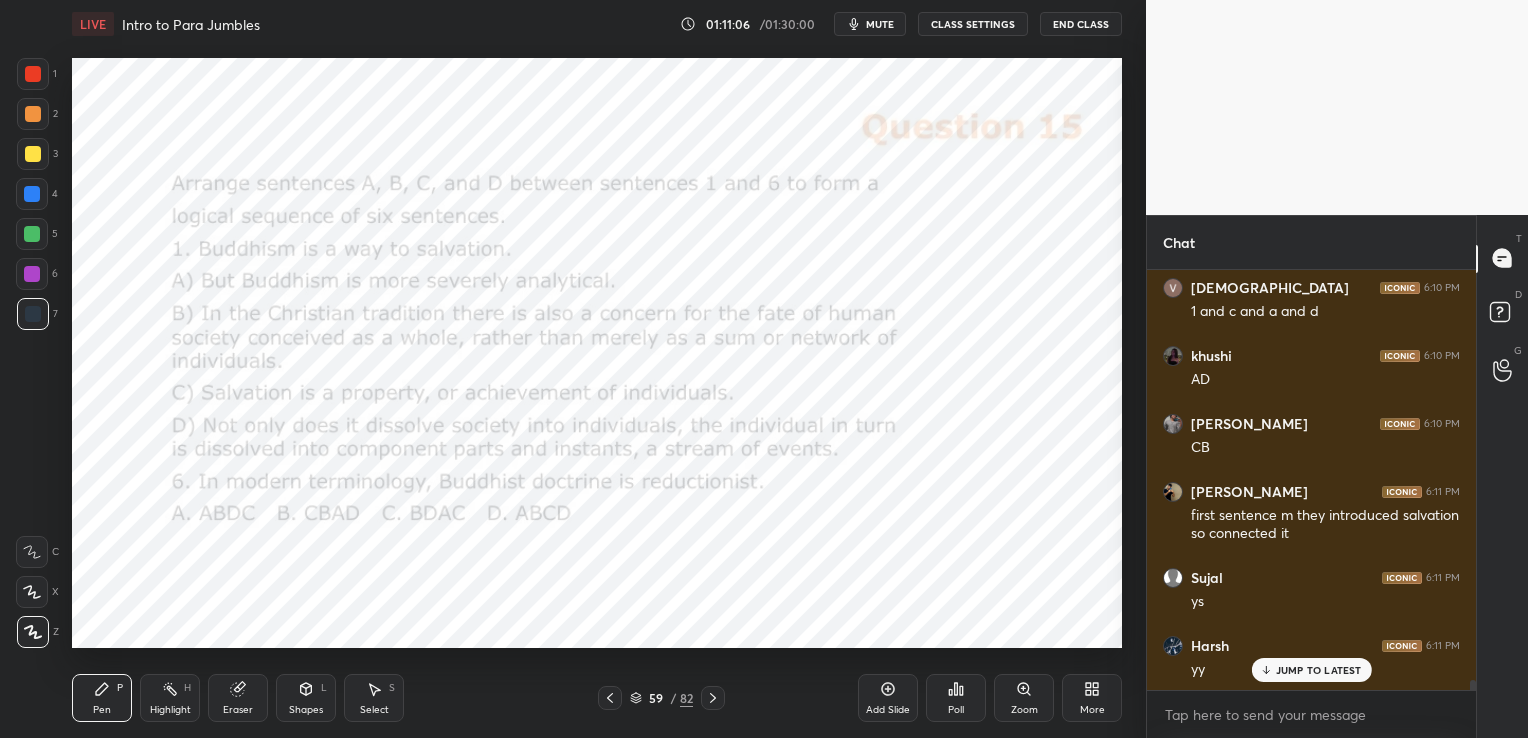scroll, scrollTop: 17952, scrollLeft: 0, axis: vertical 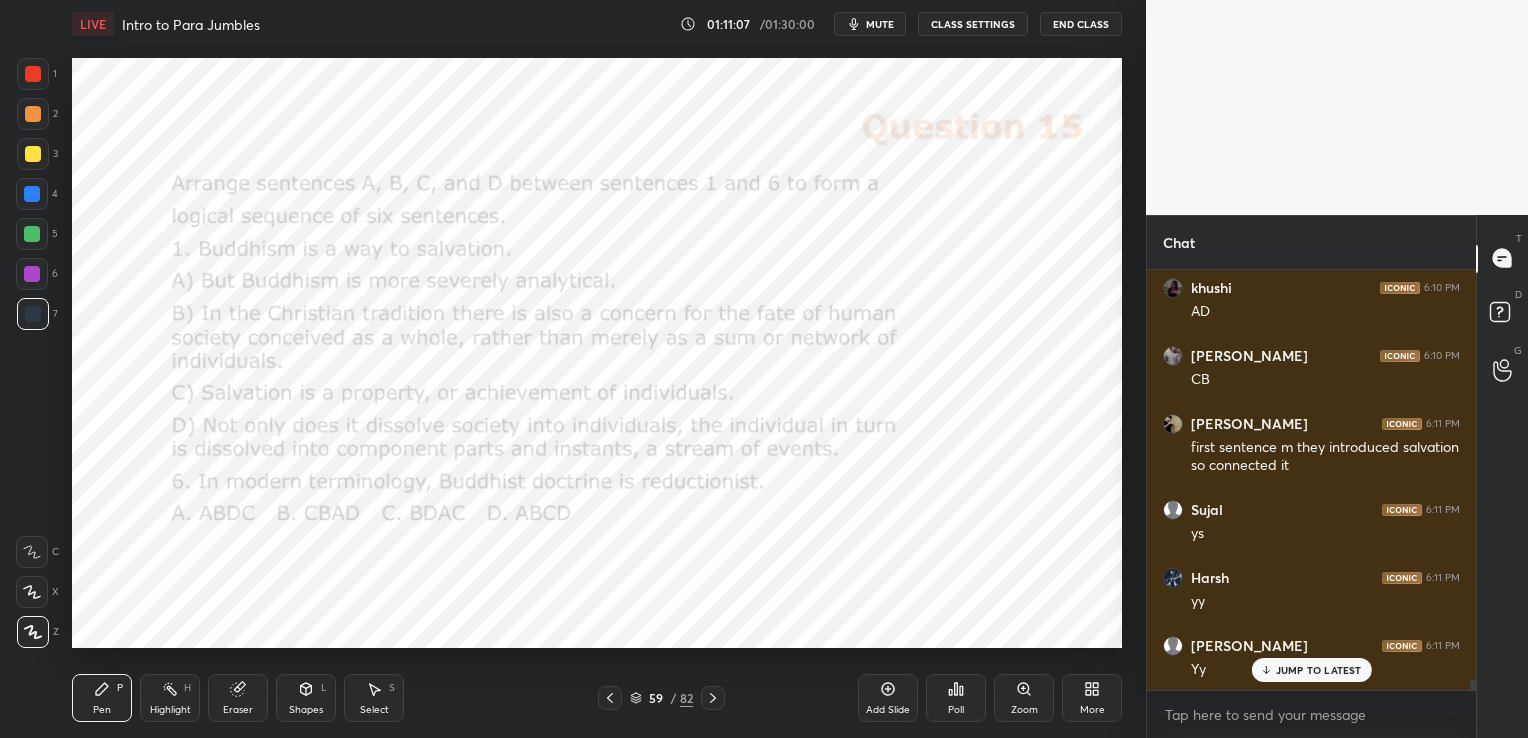 click 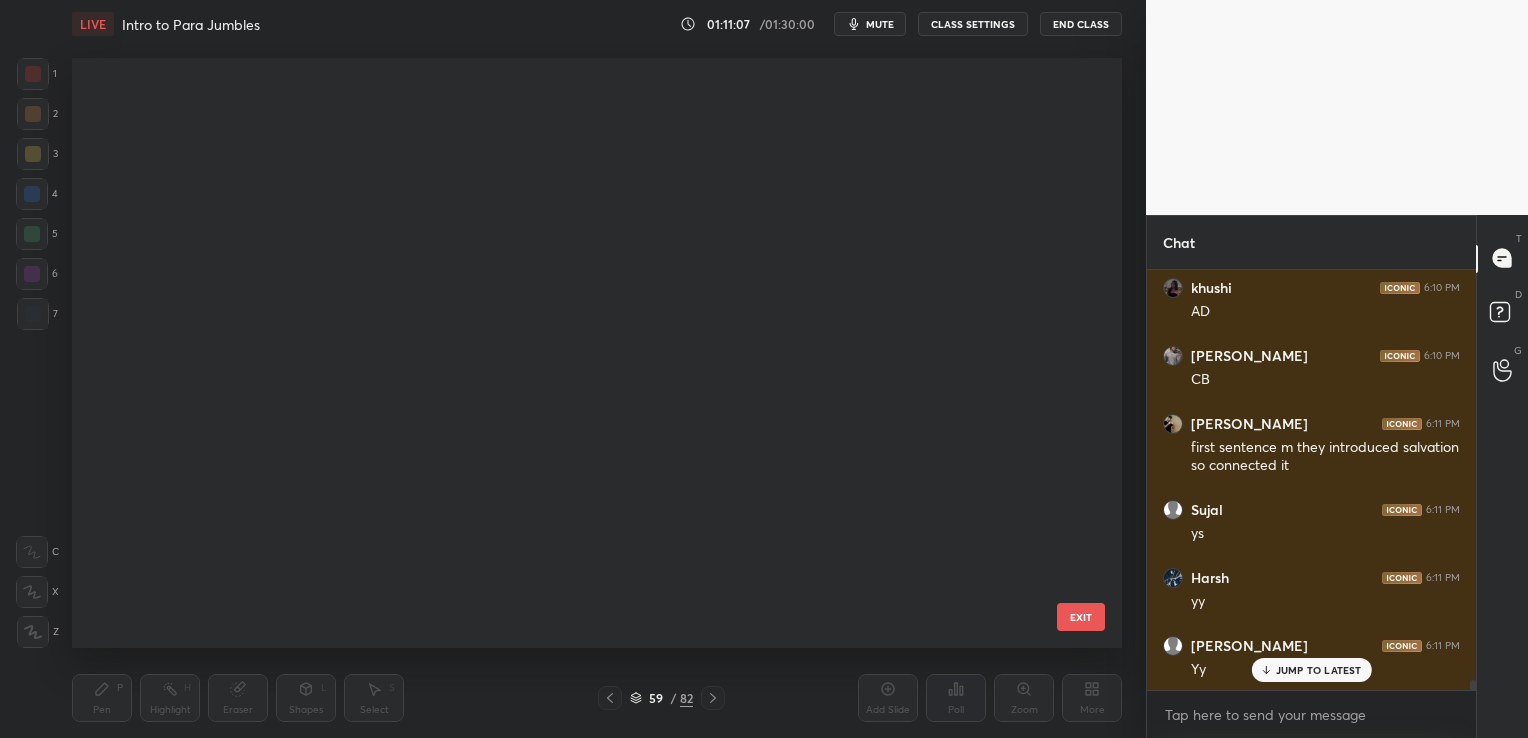 scroll, scrollTop: 3046, scrollLeft: 0, axis: vertical 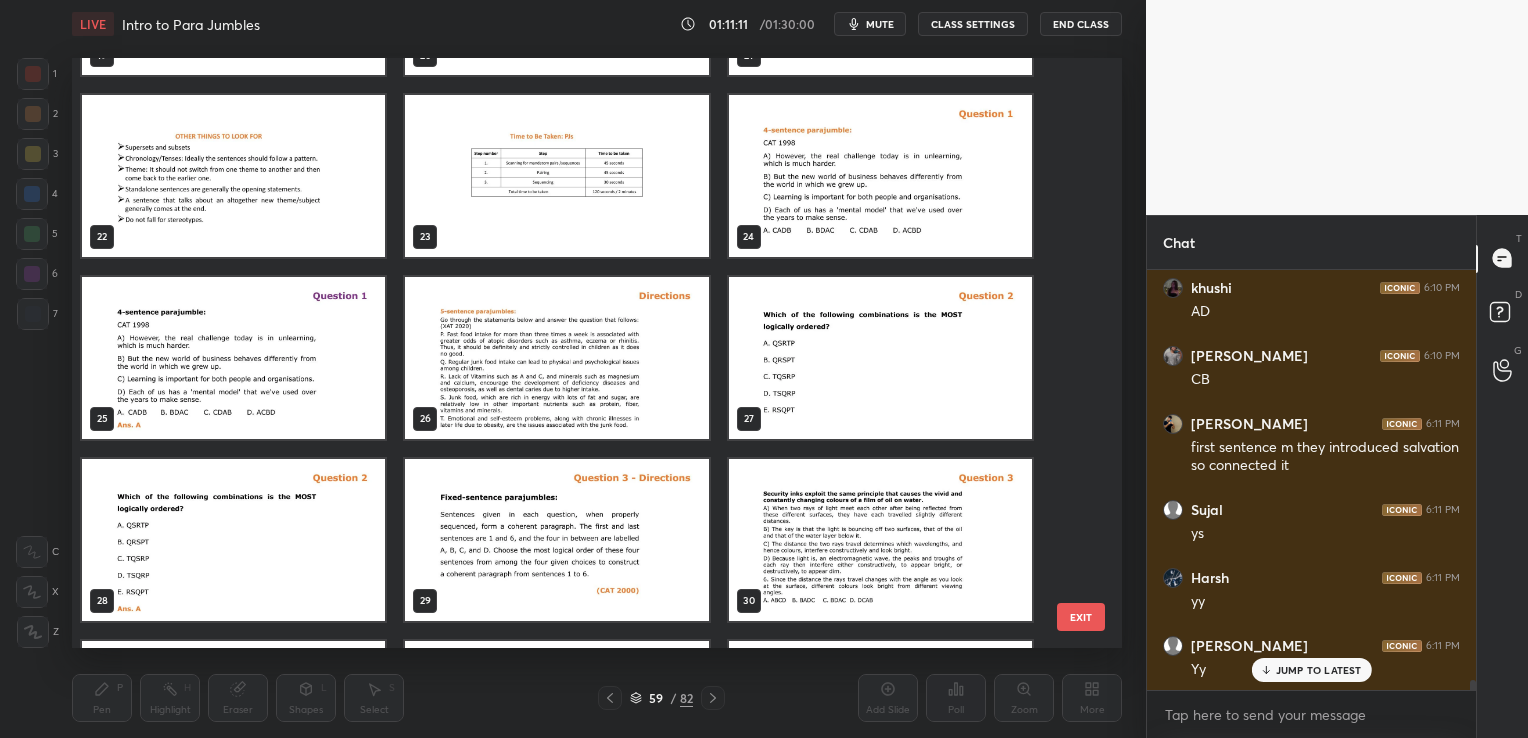 click at bounding box center [556, 176] 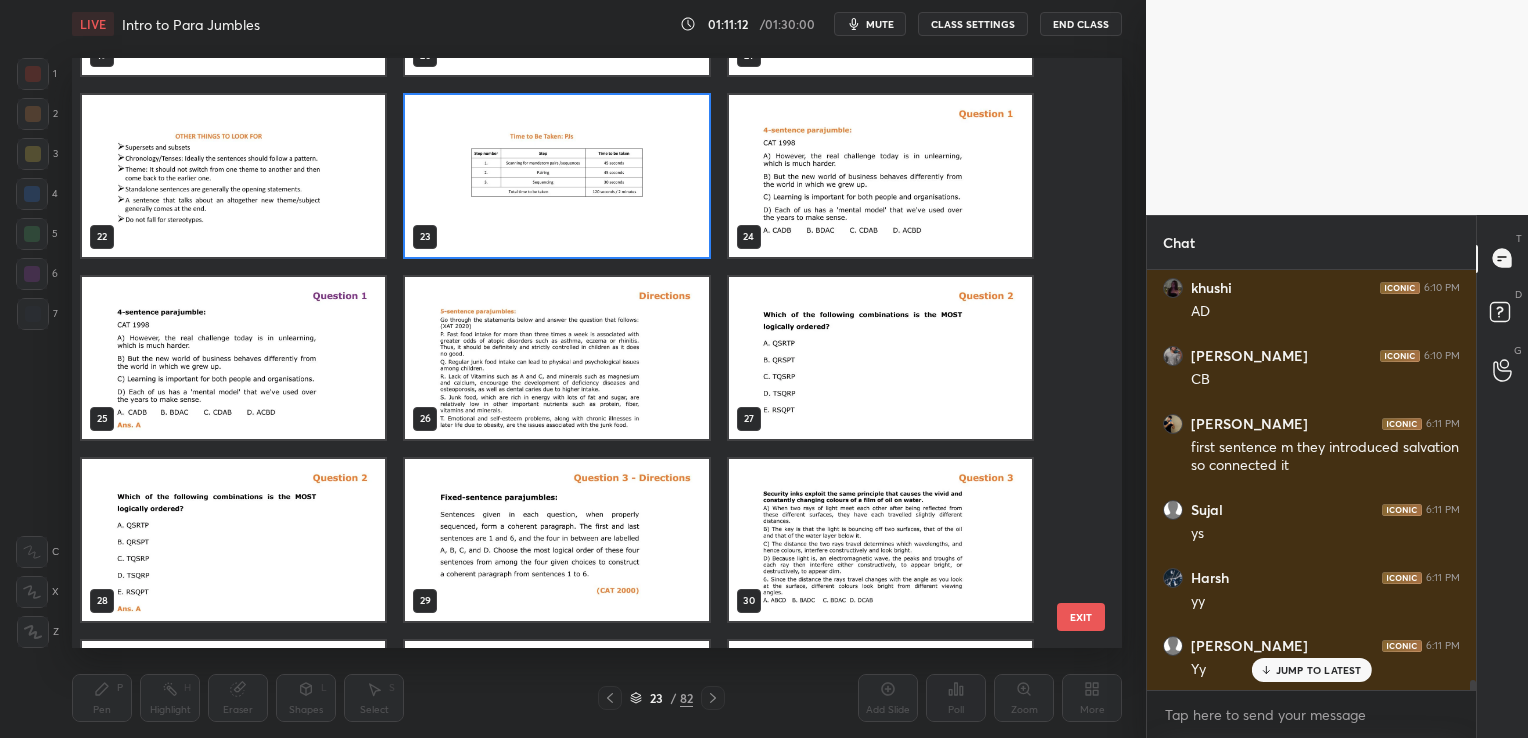 click at bounding box center [556, 176] 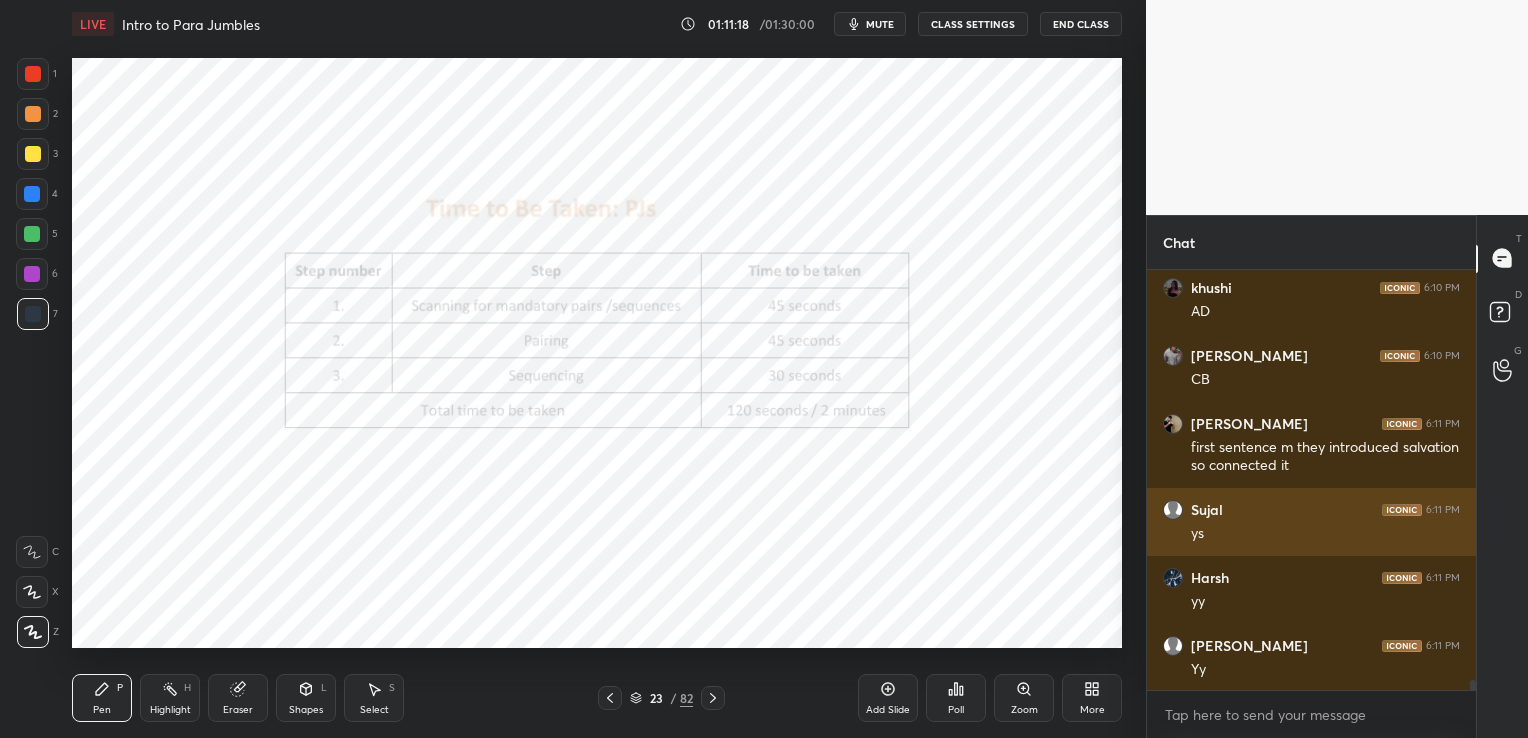 scroll, scrollTop: 18039, scrollLeft: 0, axis: vertical 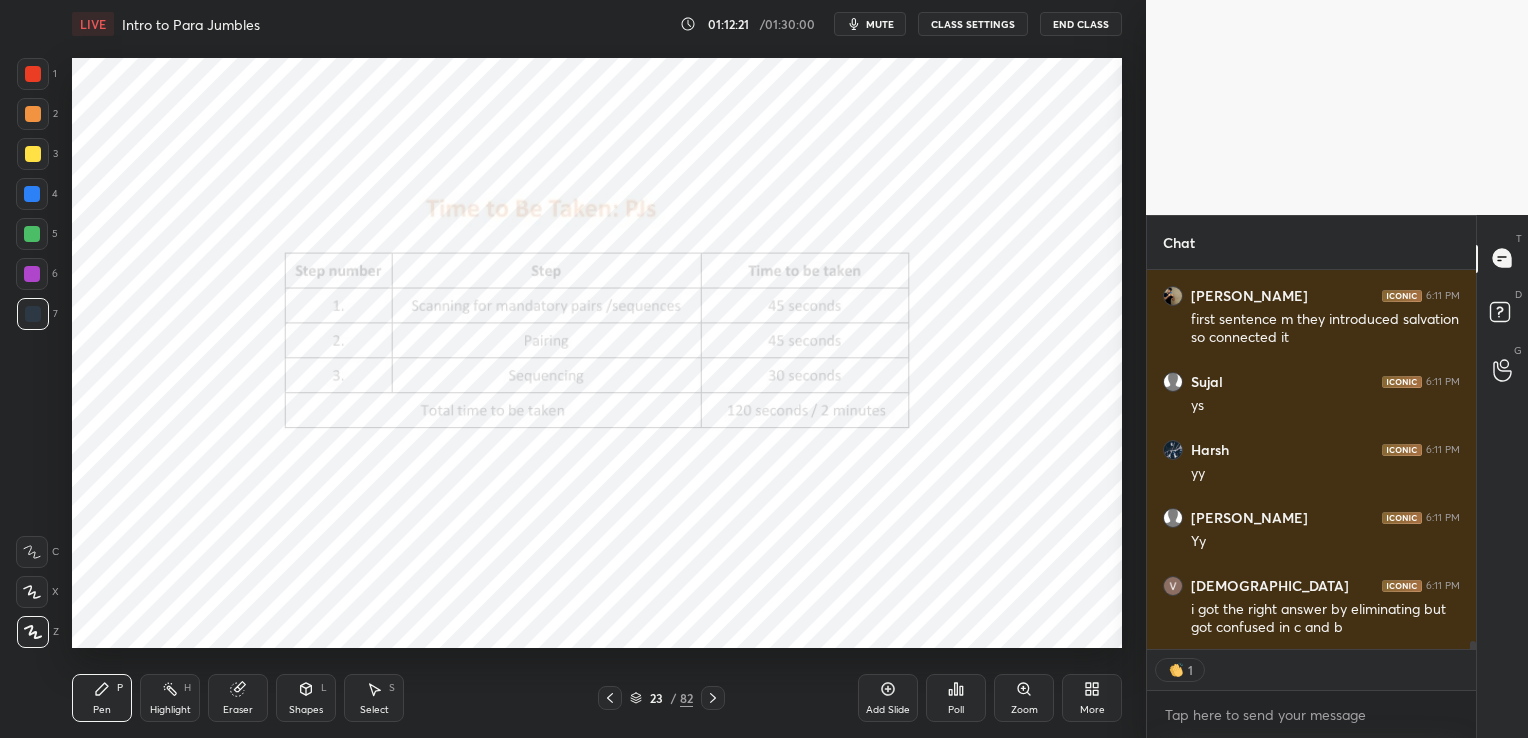 click 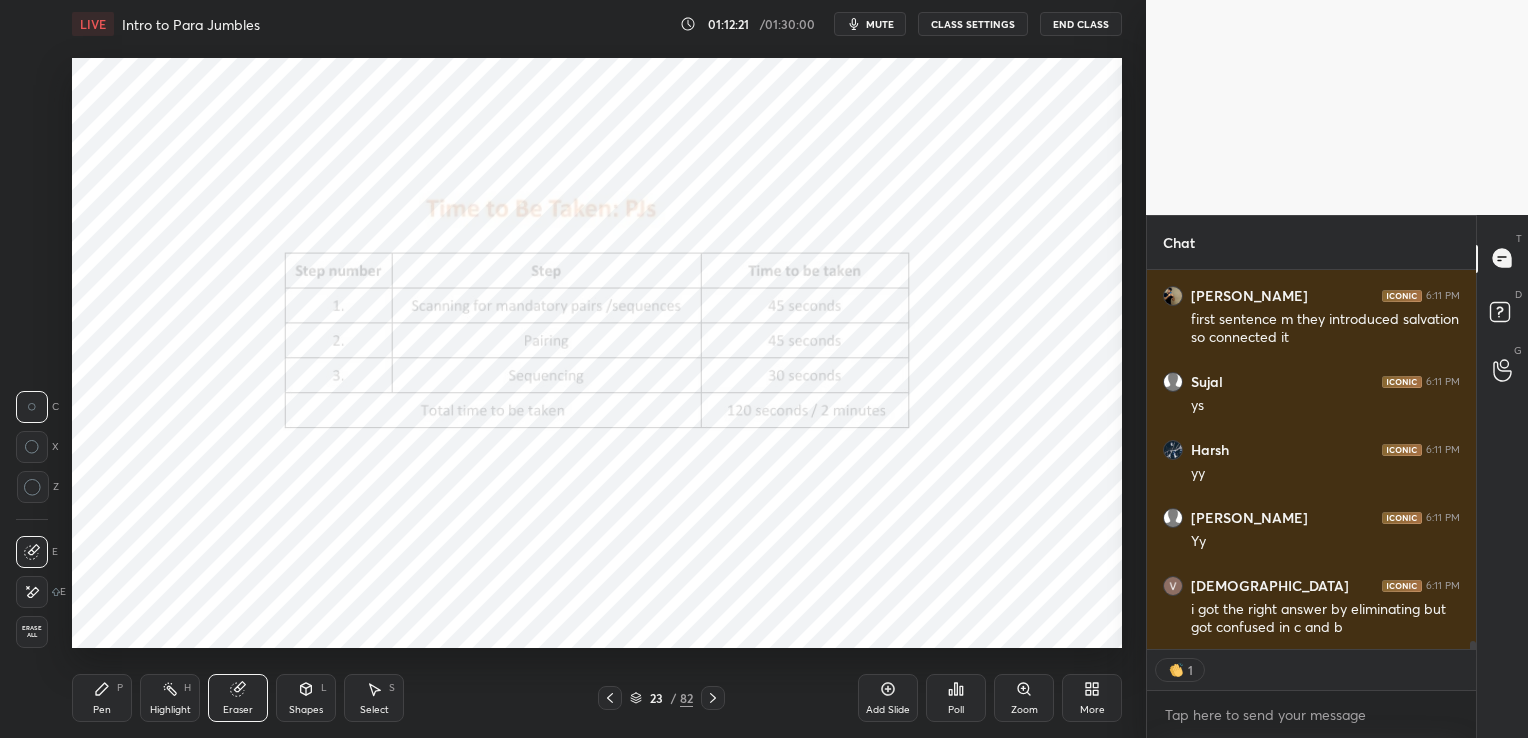scroll, scrollTop: 18148, scrollLeft: 0, axis: vertical 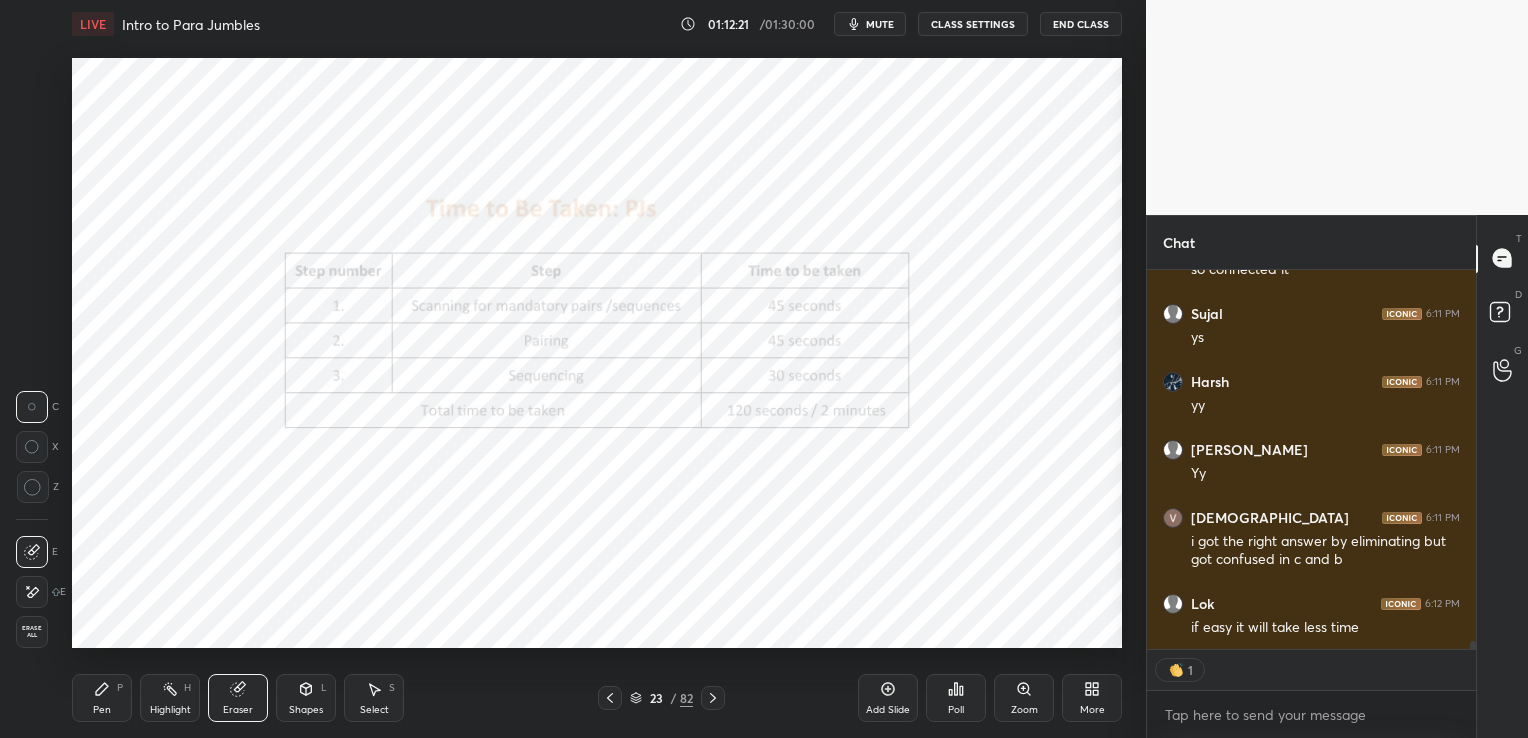 click on "Erase all" at bounding box center [32, 632] 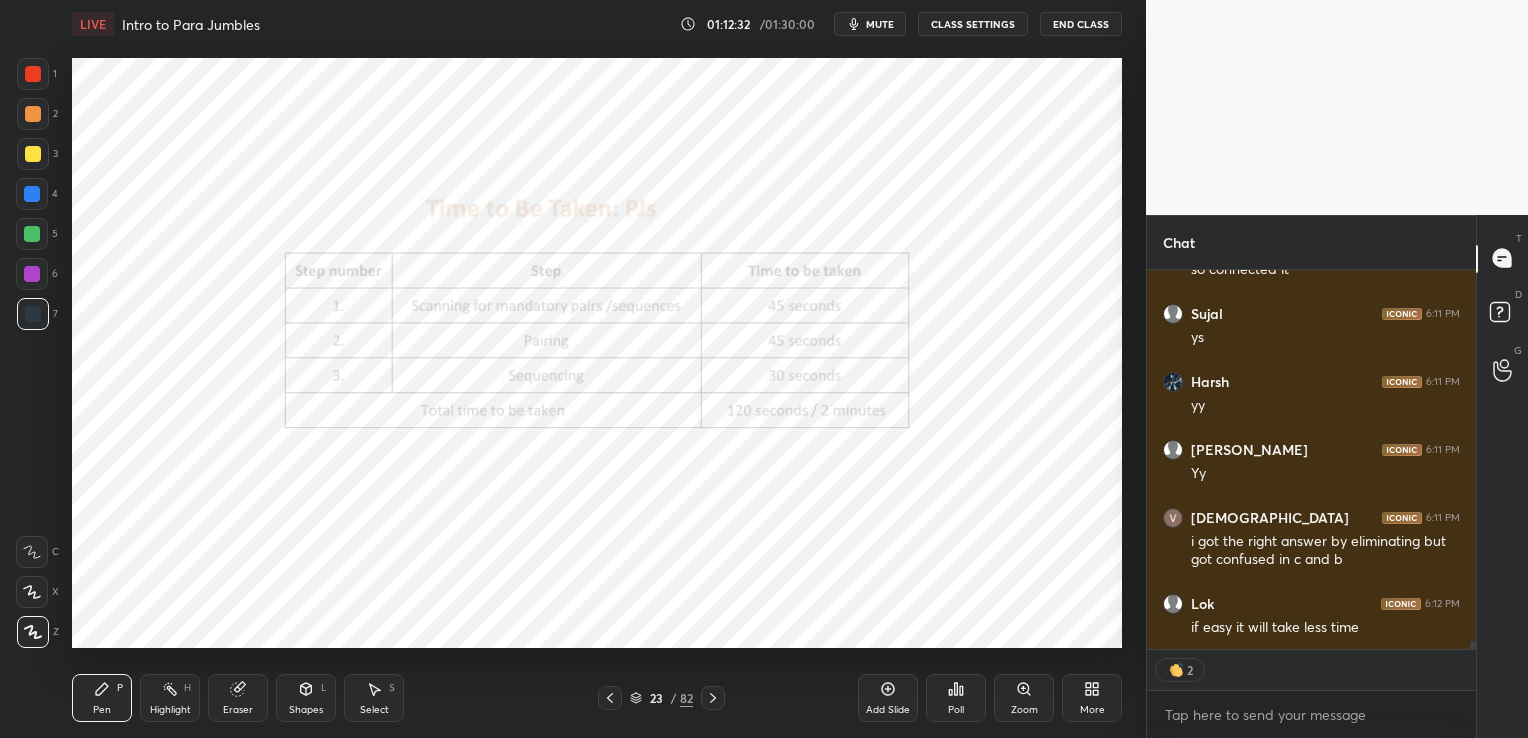 scroll, scrollTop: 7, scrollLeft: 6, axis: both 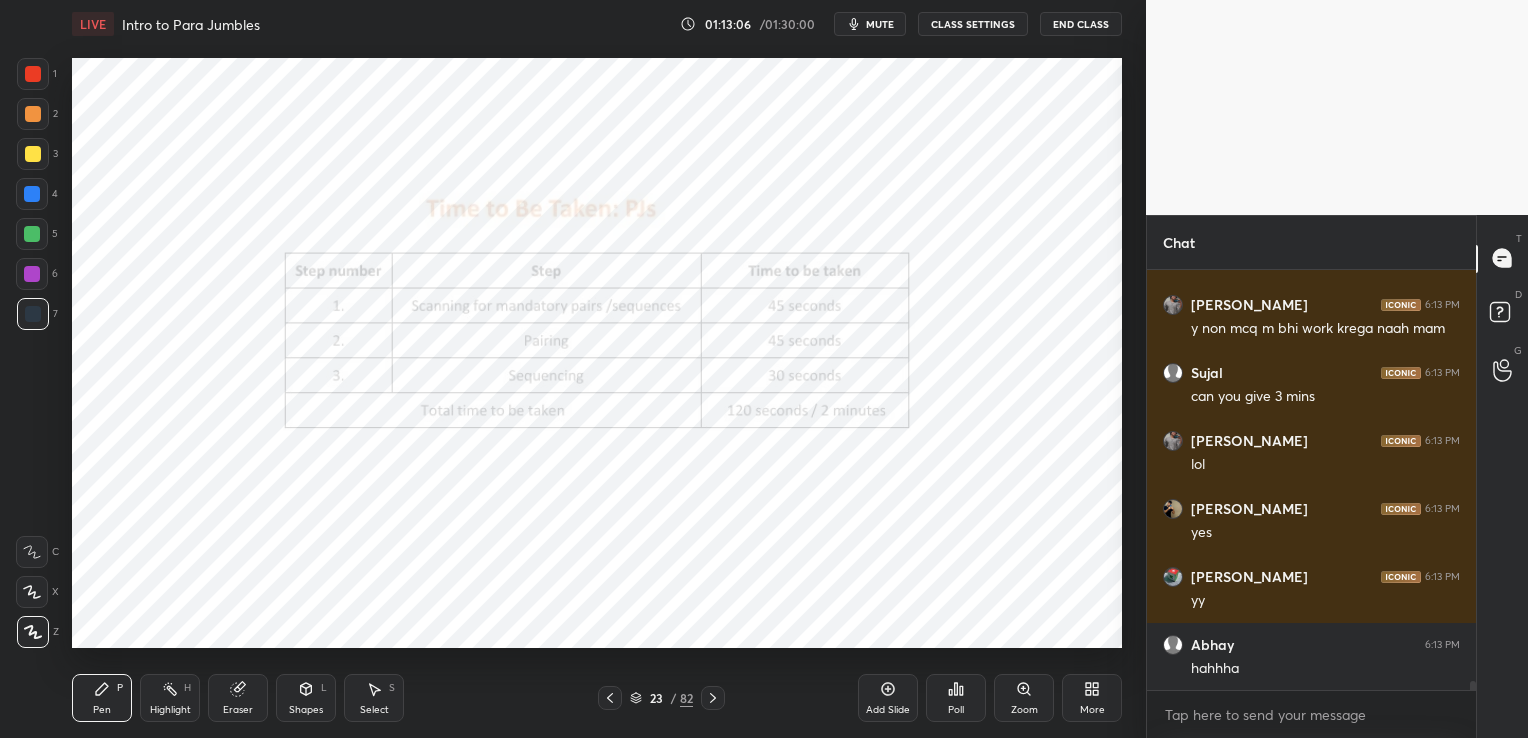 click 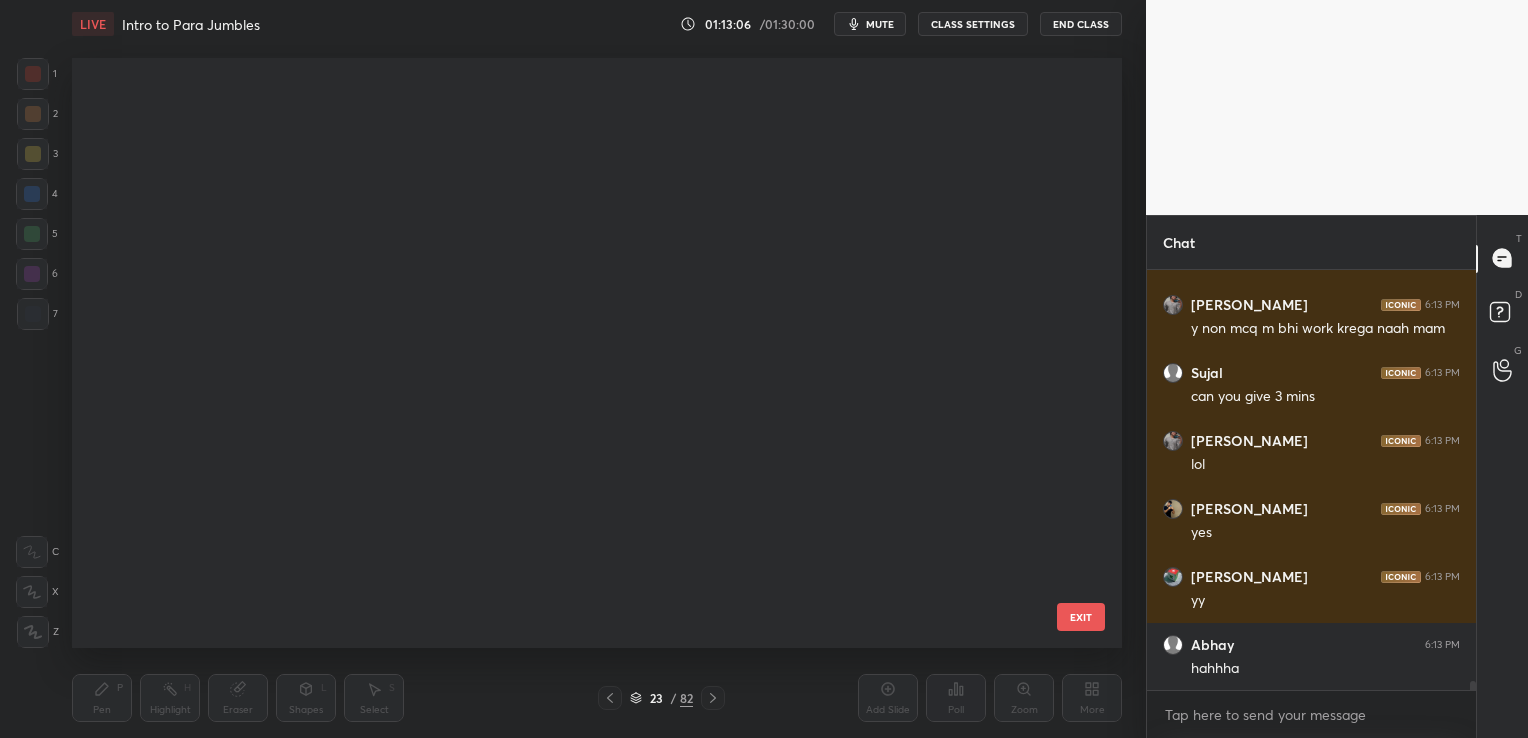 scroll, scrollTop: 864, scrollLeft: 0, axis: vertical 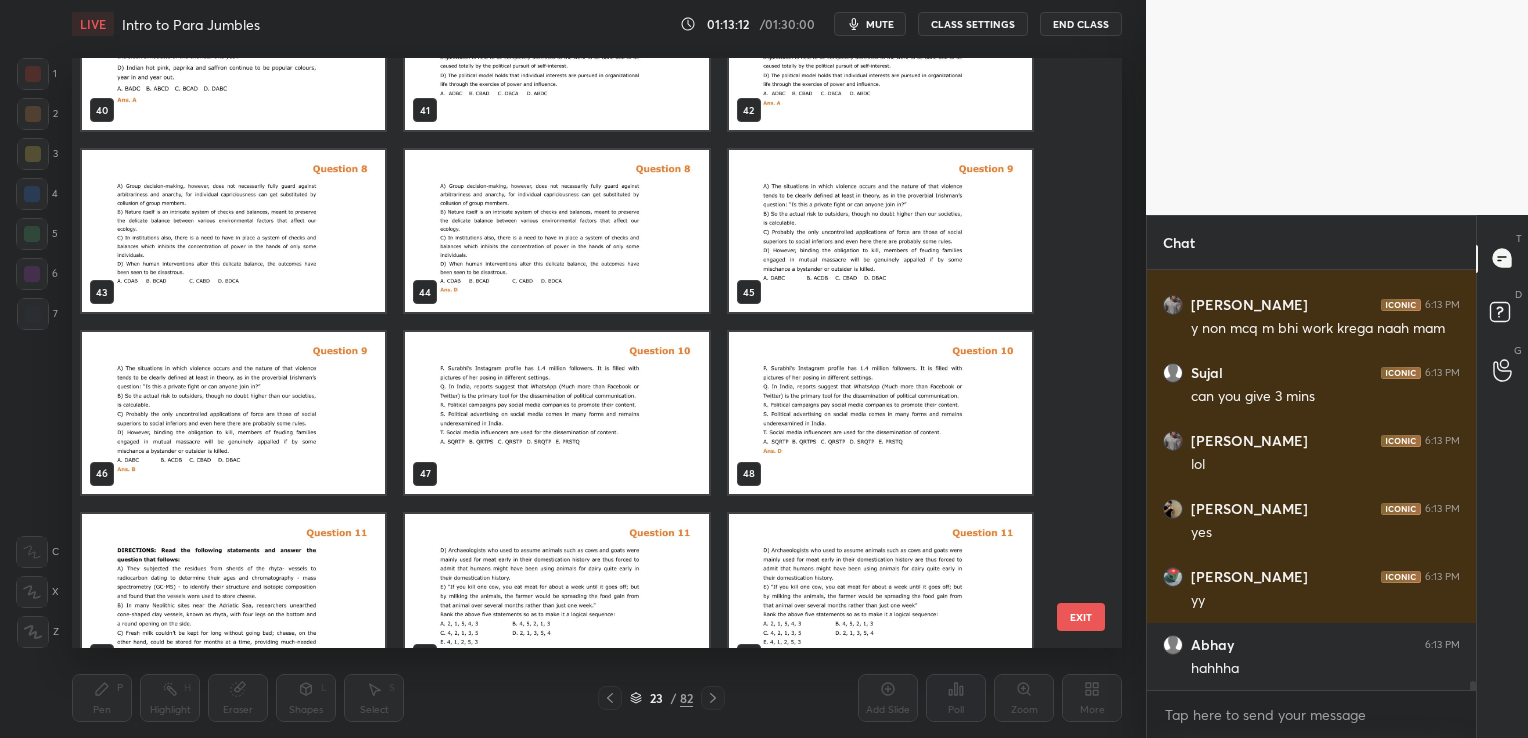 click at bounding box center (556, 413) 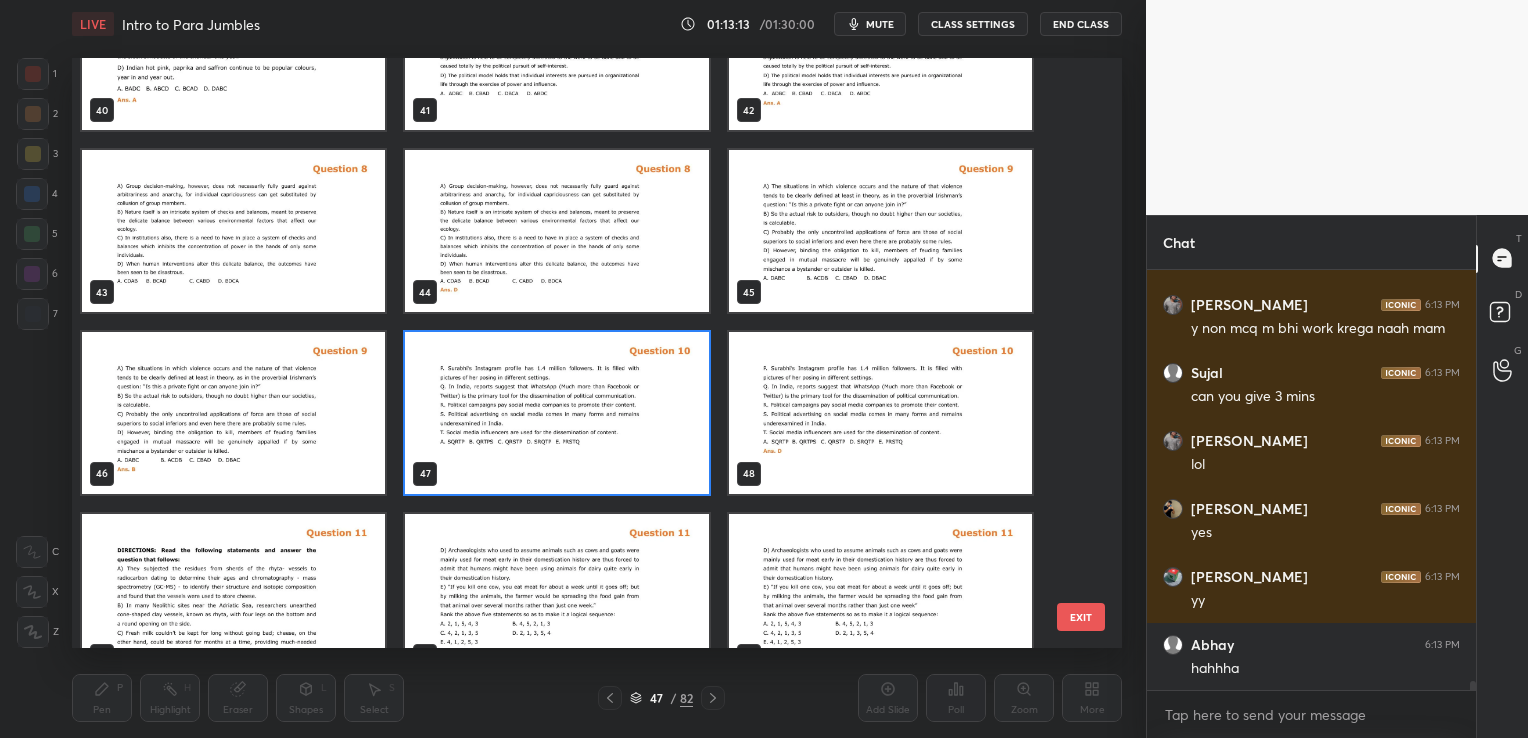 click at bounding box center (556, 413) 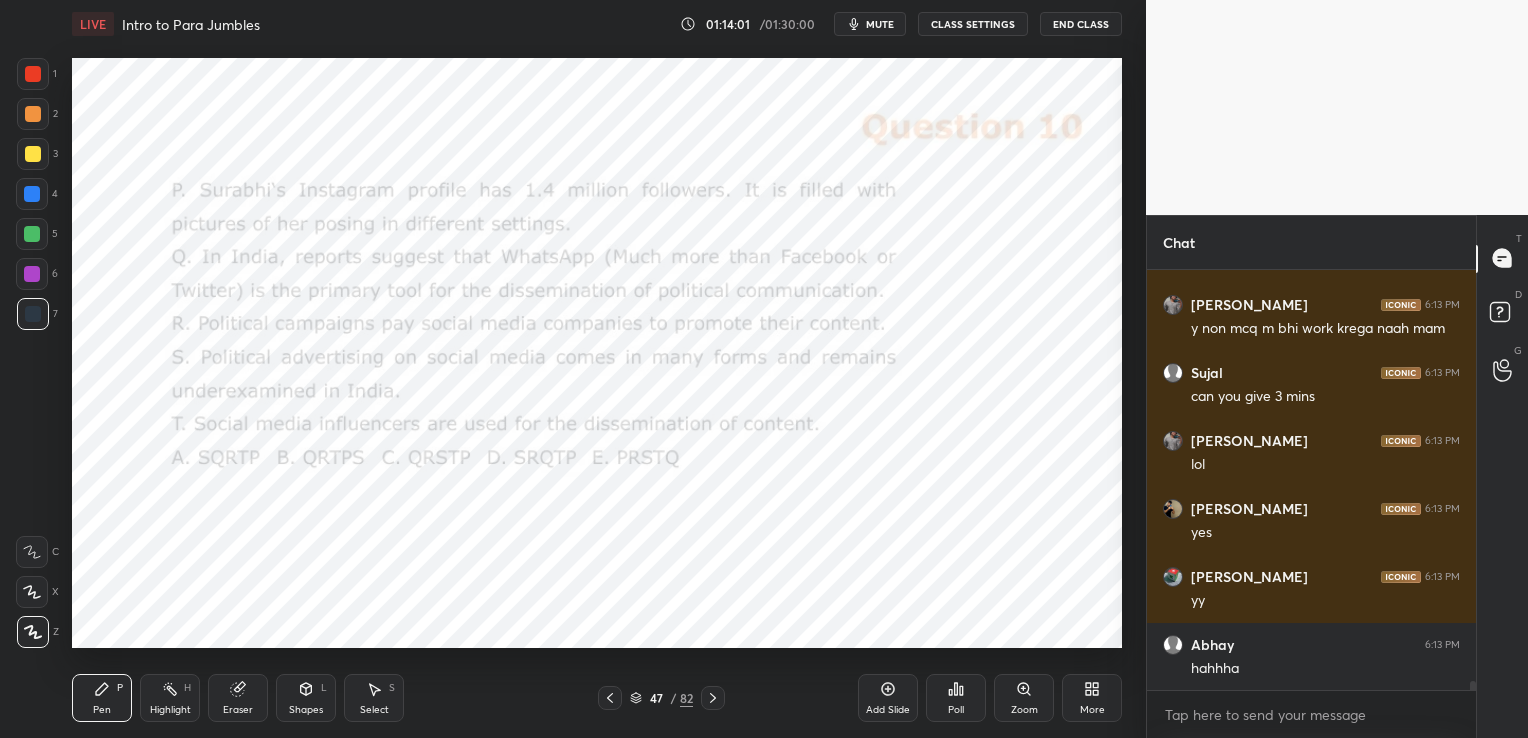 scroll, scrollTop: 18583, scrollLeft: 0, axis: vertical 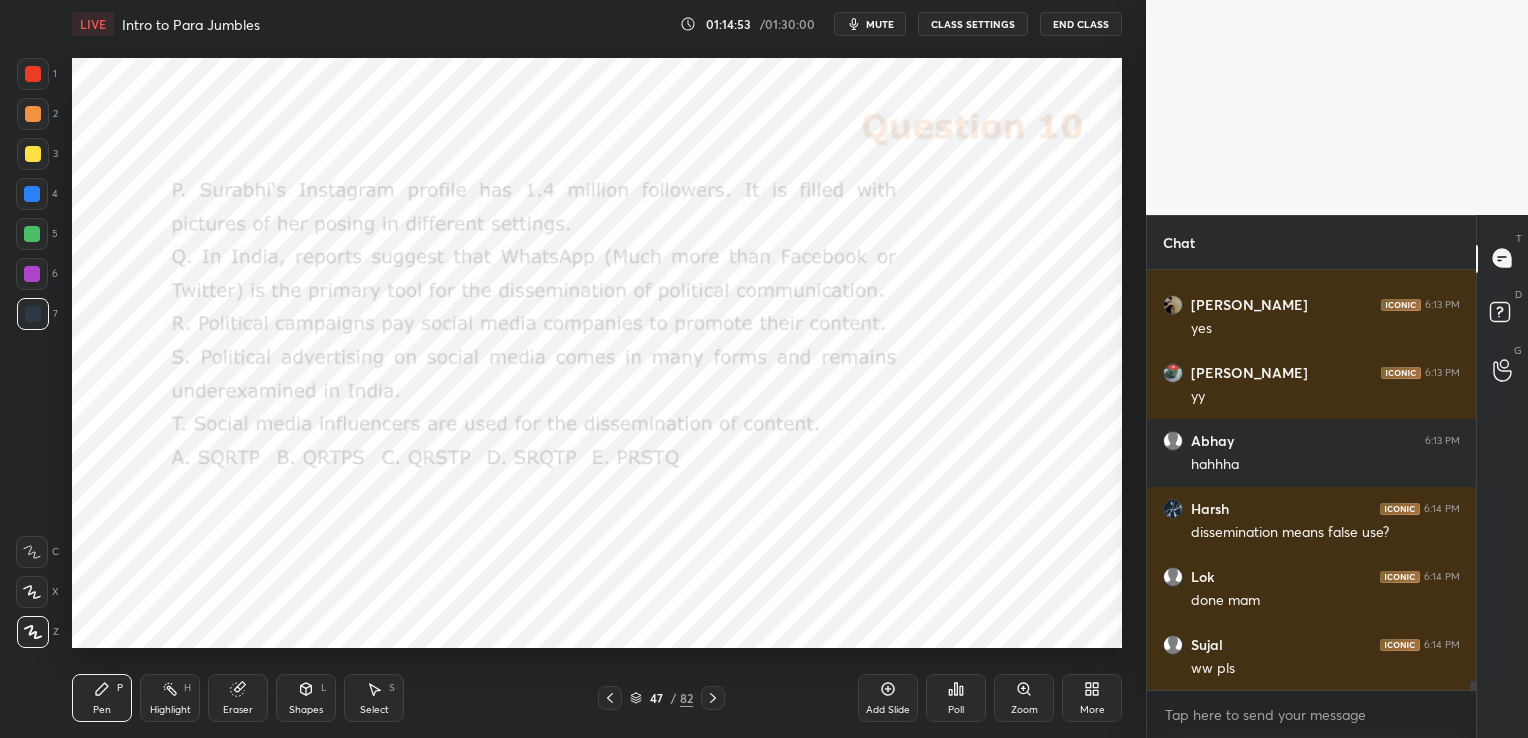 click 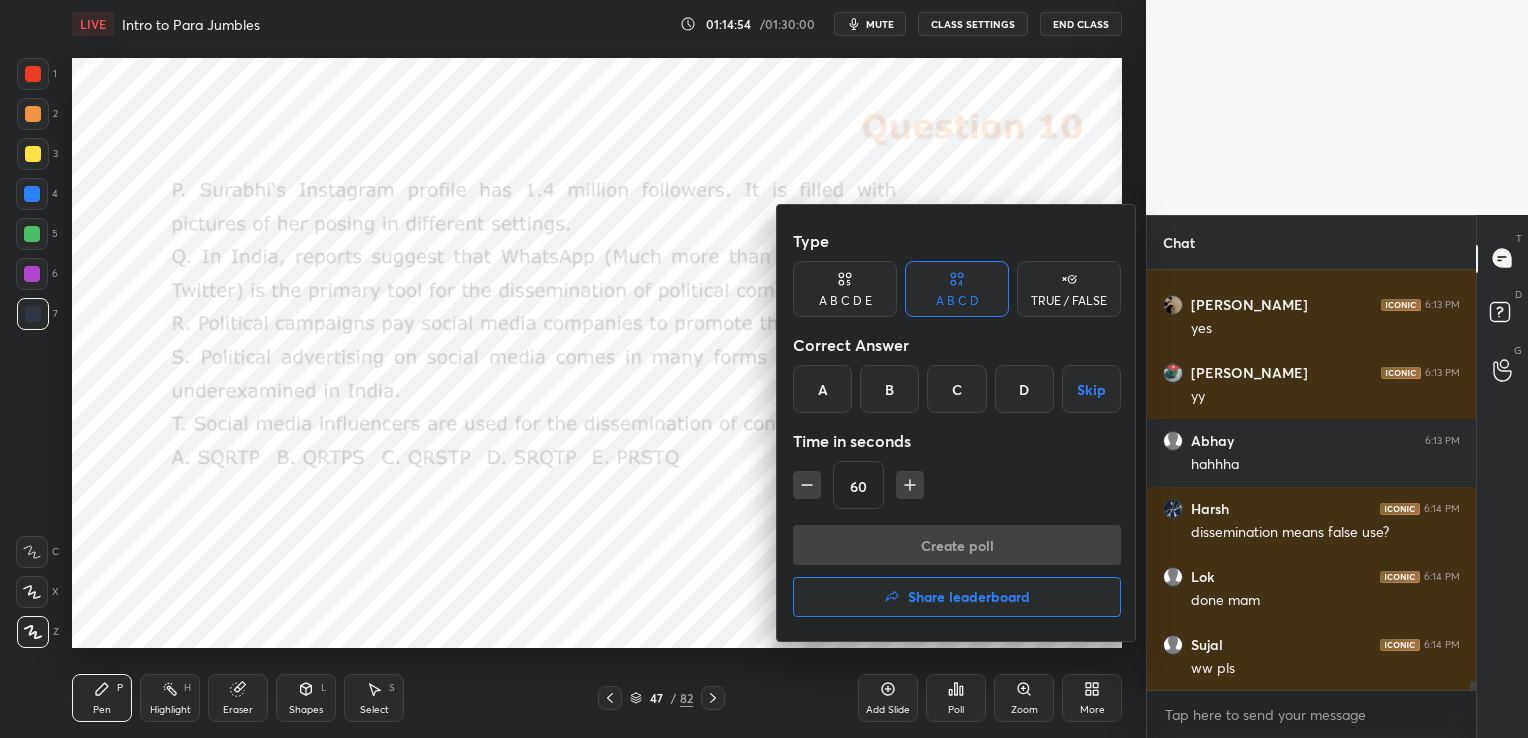 click on "D" at bounding box center (1024, 389) 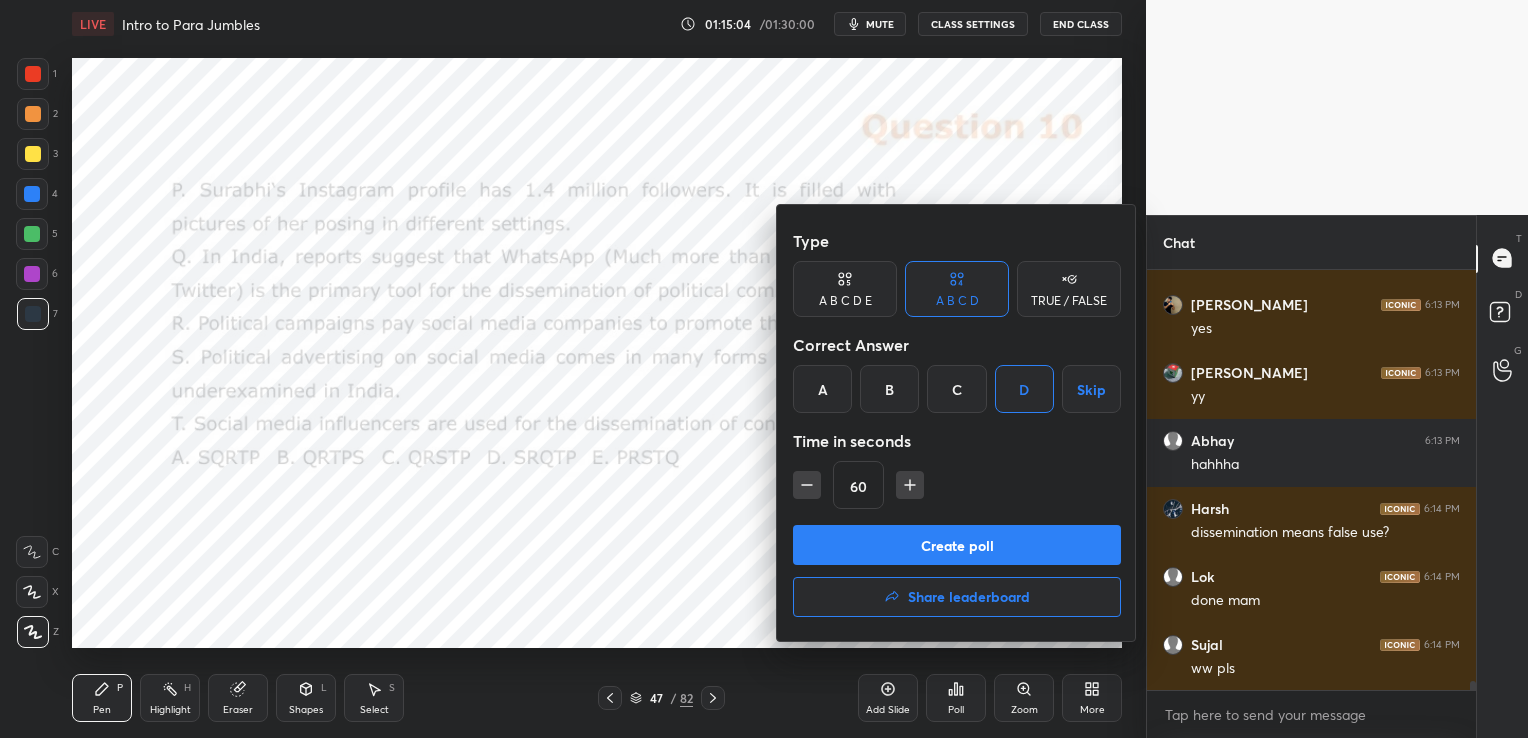 click on "Create poll" at bounding box center (957, 545) 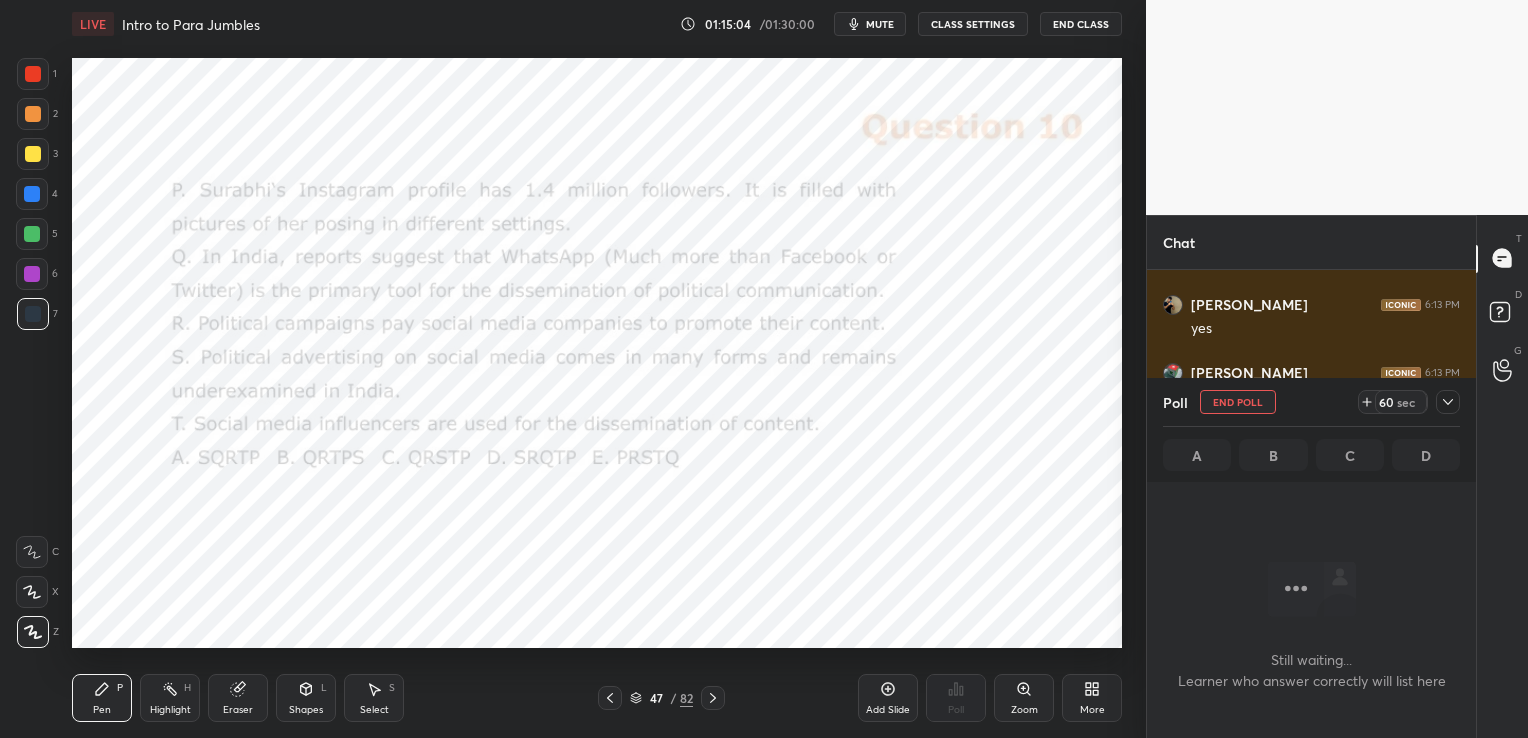 scroll, scrollTop: 316, scrollLeft: 323, axis: both 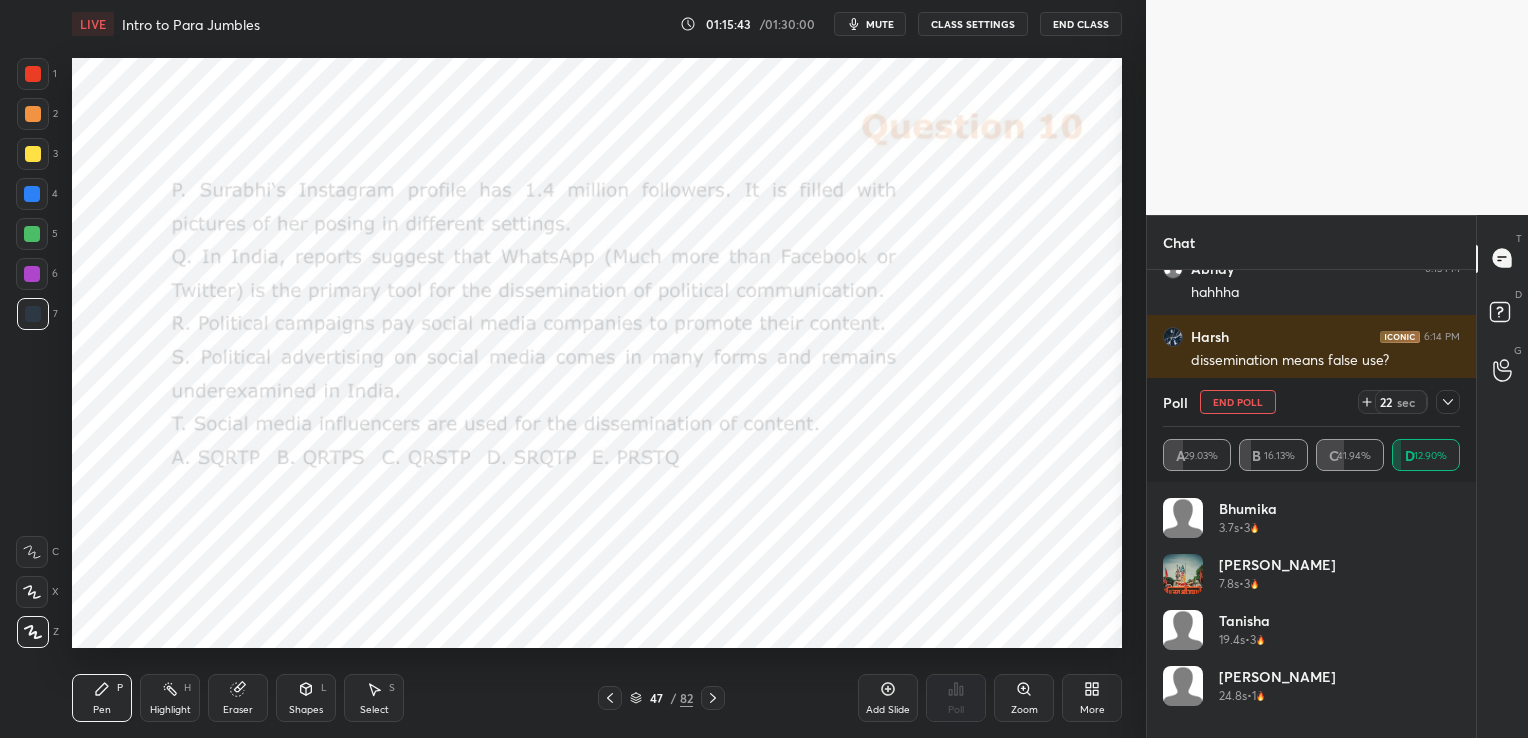 click 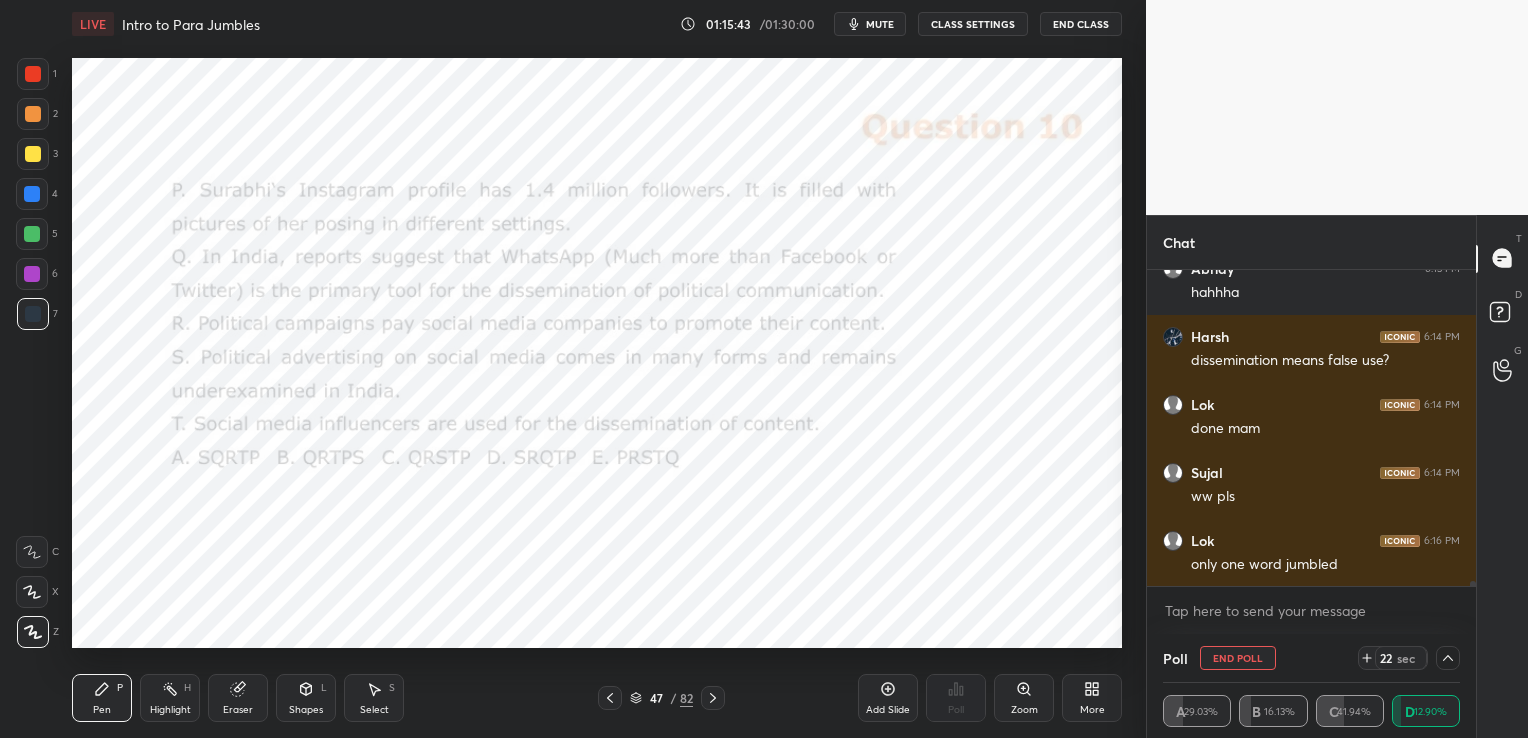 scroll, scrollTop: 4, scrollLeft: 291, axis: both 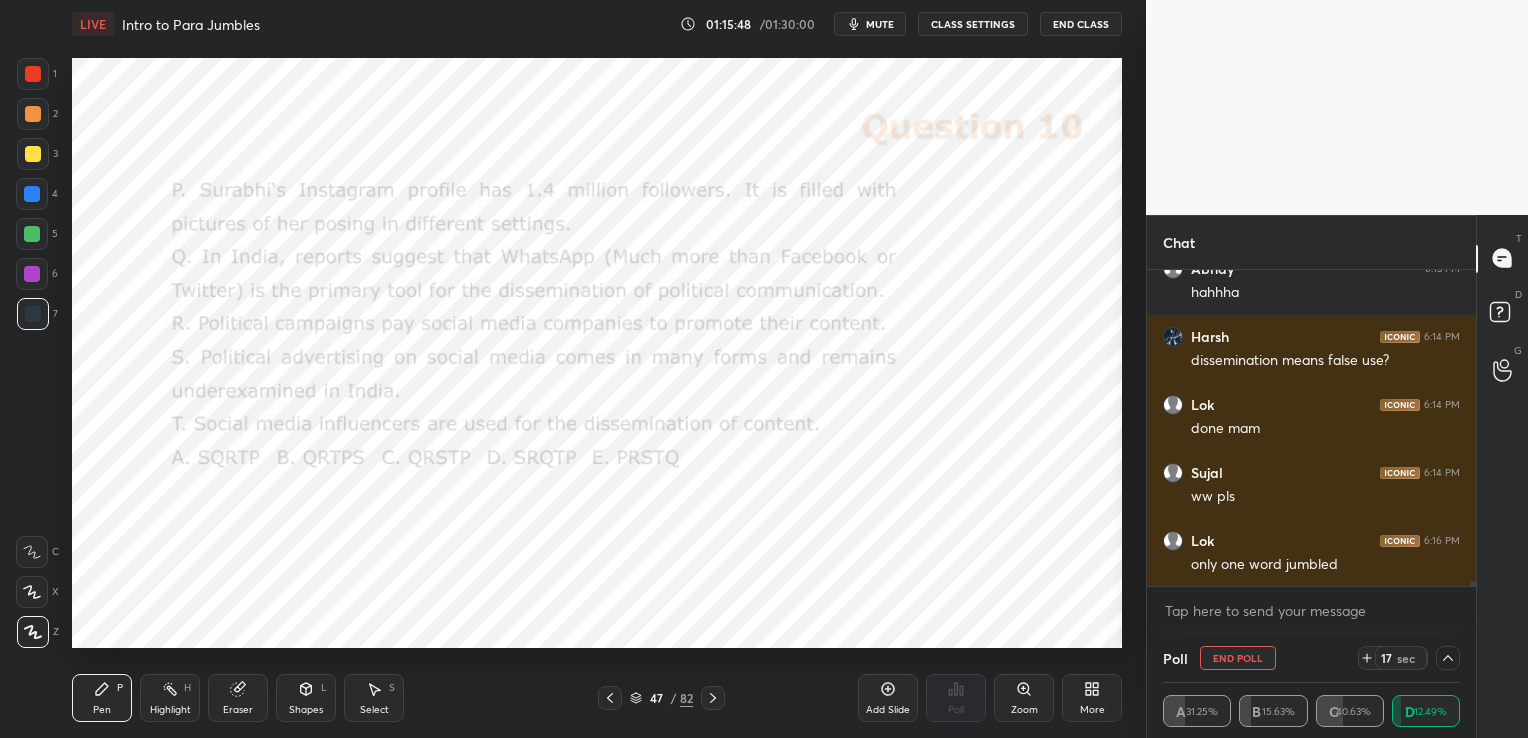 click 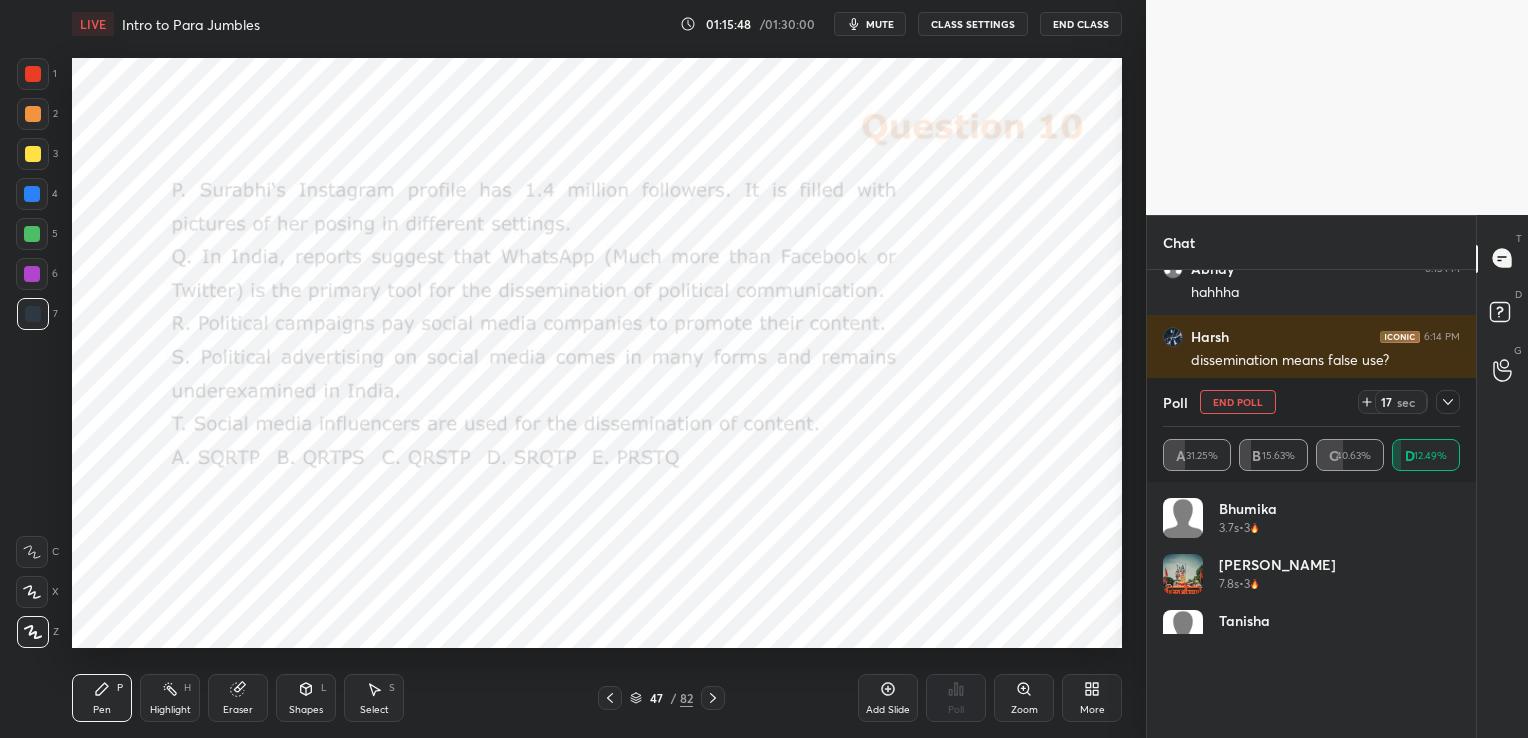 scroll, scrollTop: 4, scrollLeft: 6, axis: both 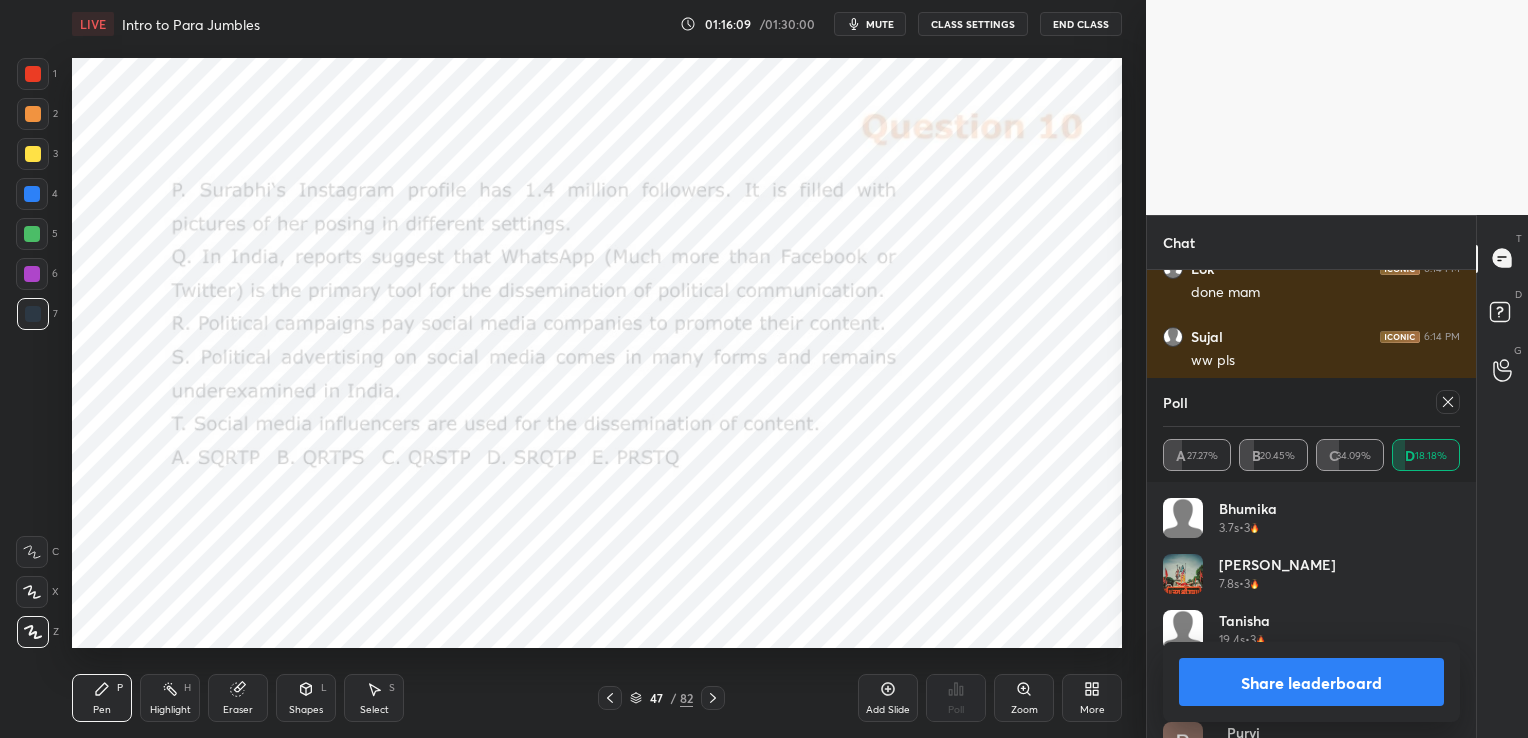 click 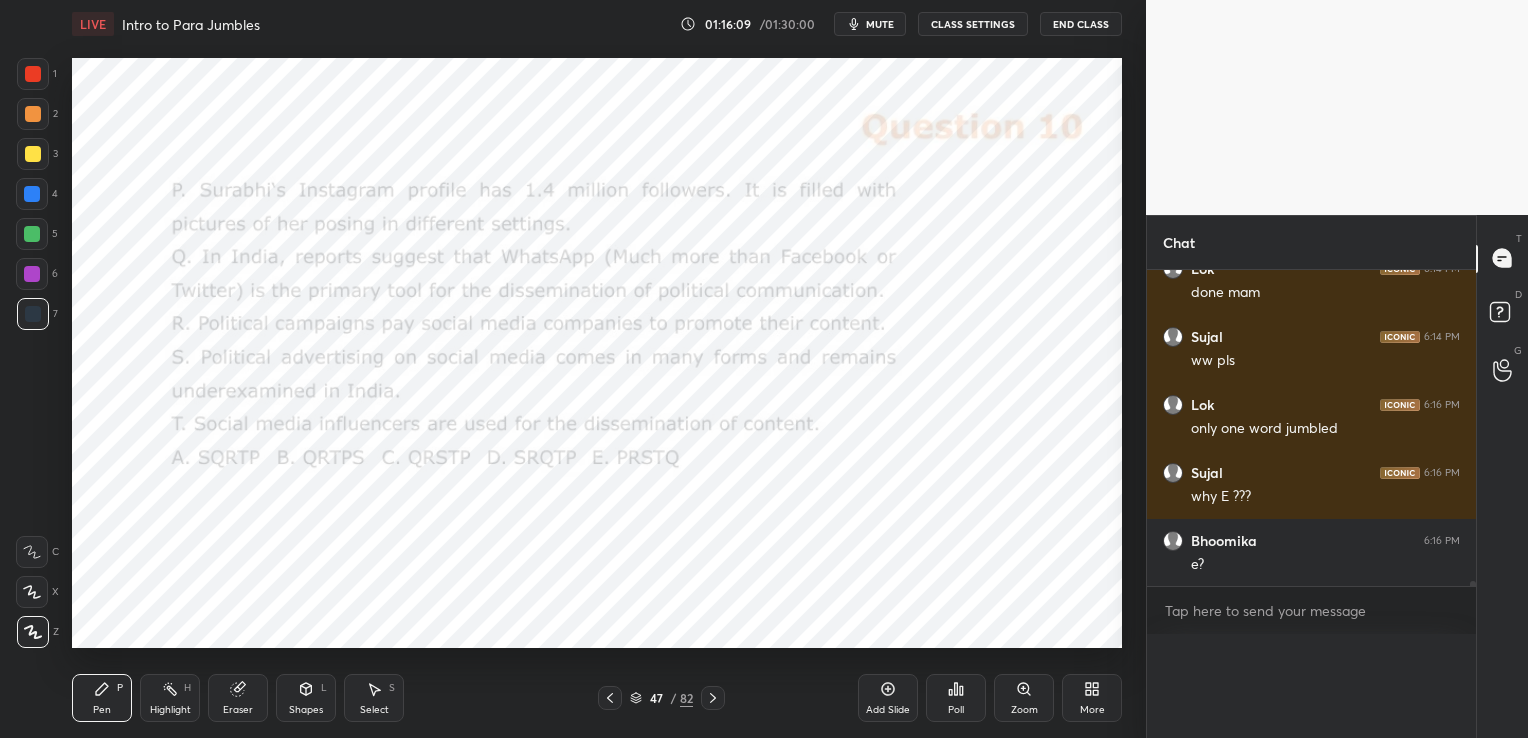 scroll, scrollTop: 0, scrollLeft: 0, axis: both 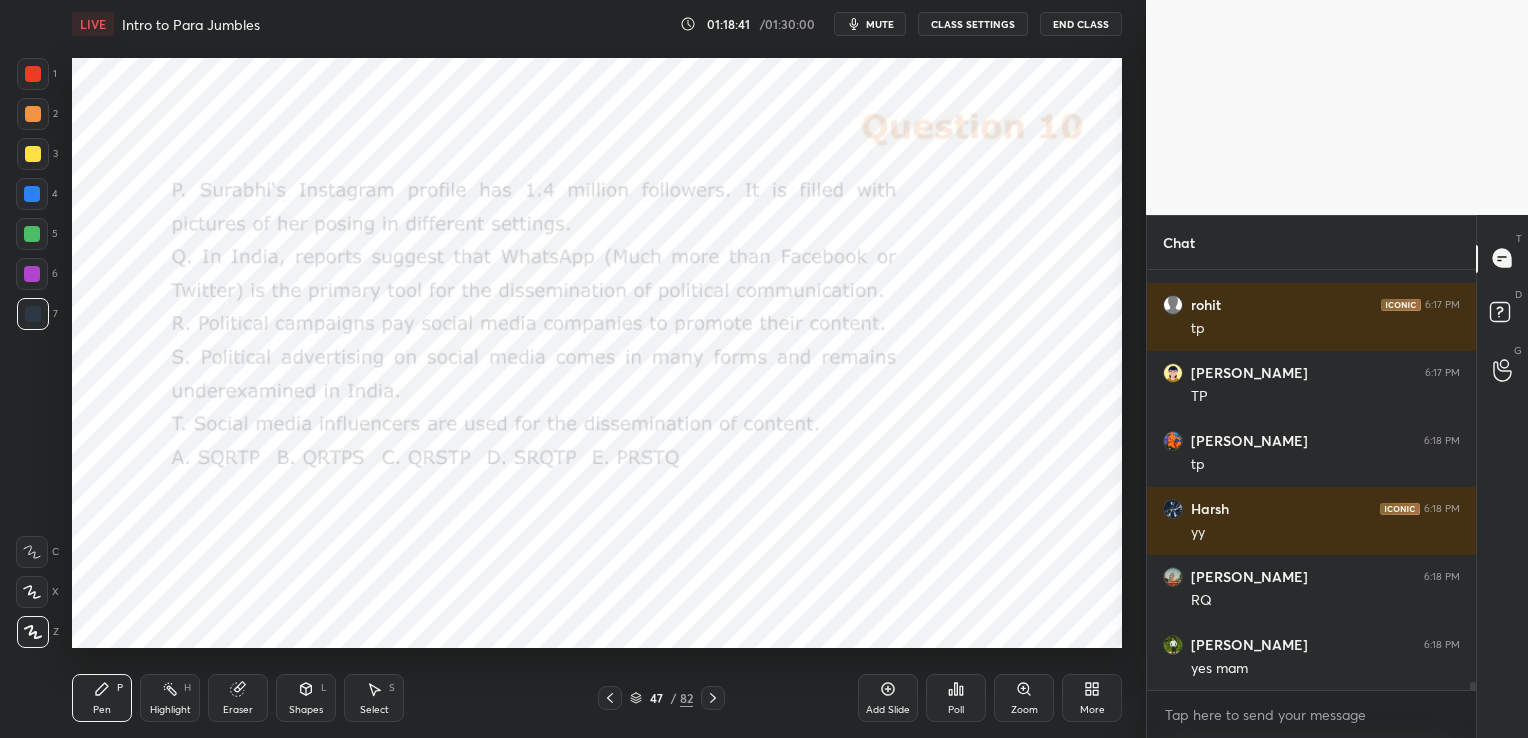 click 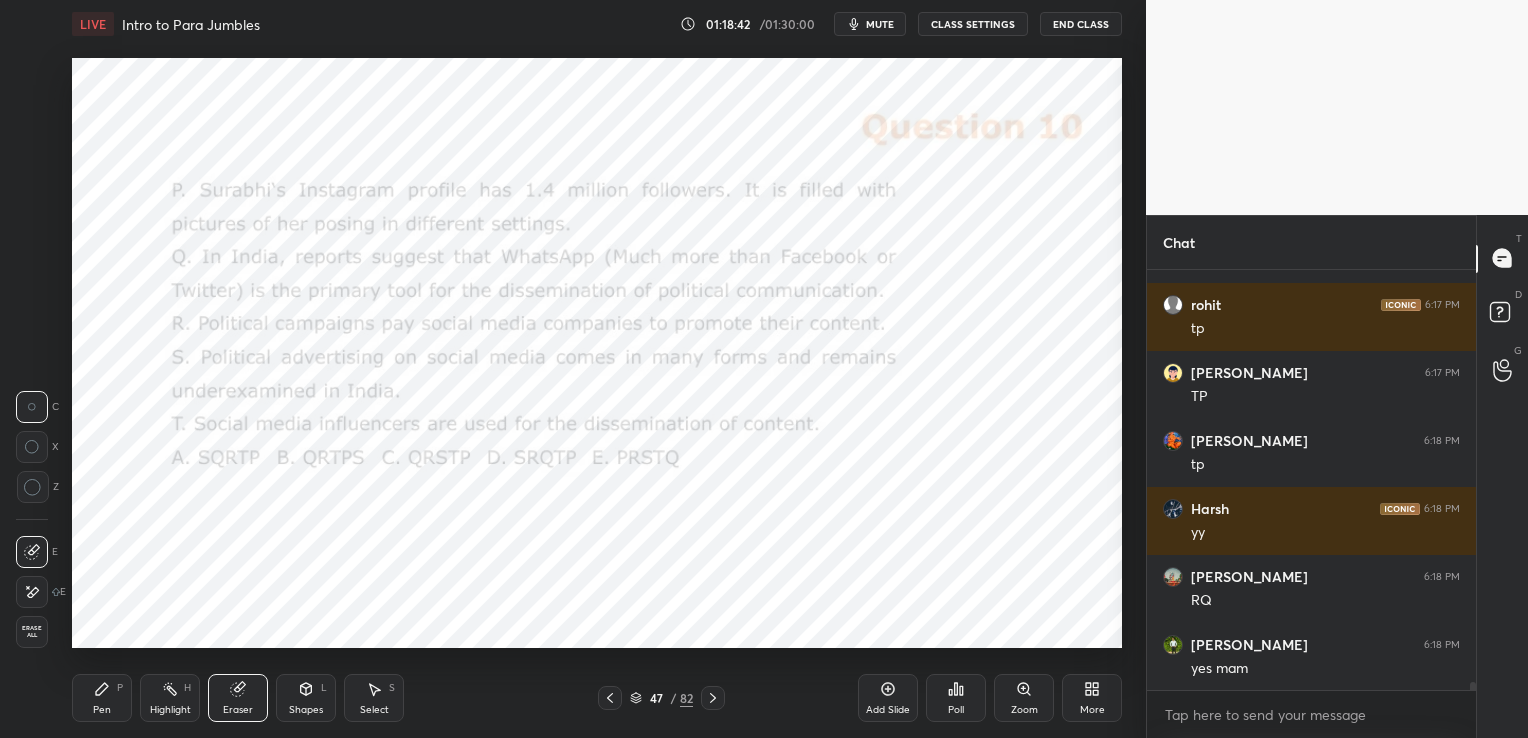 click on "Erase all" at bounding box center [32, 632] 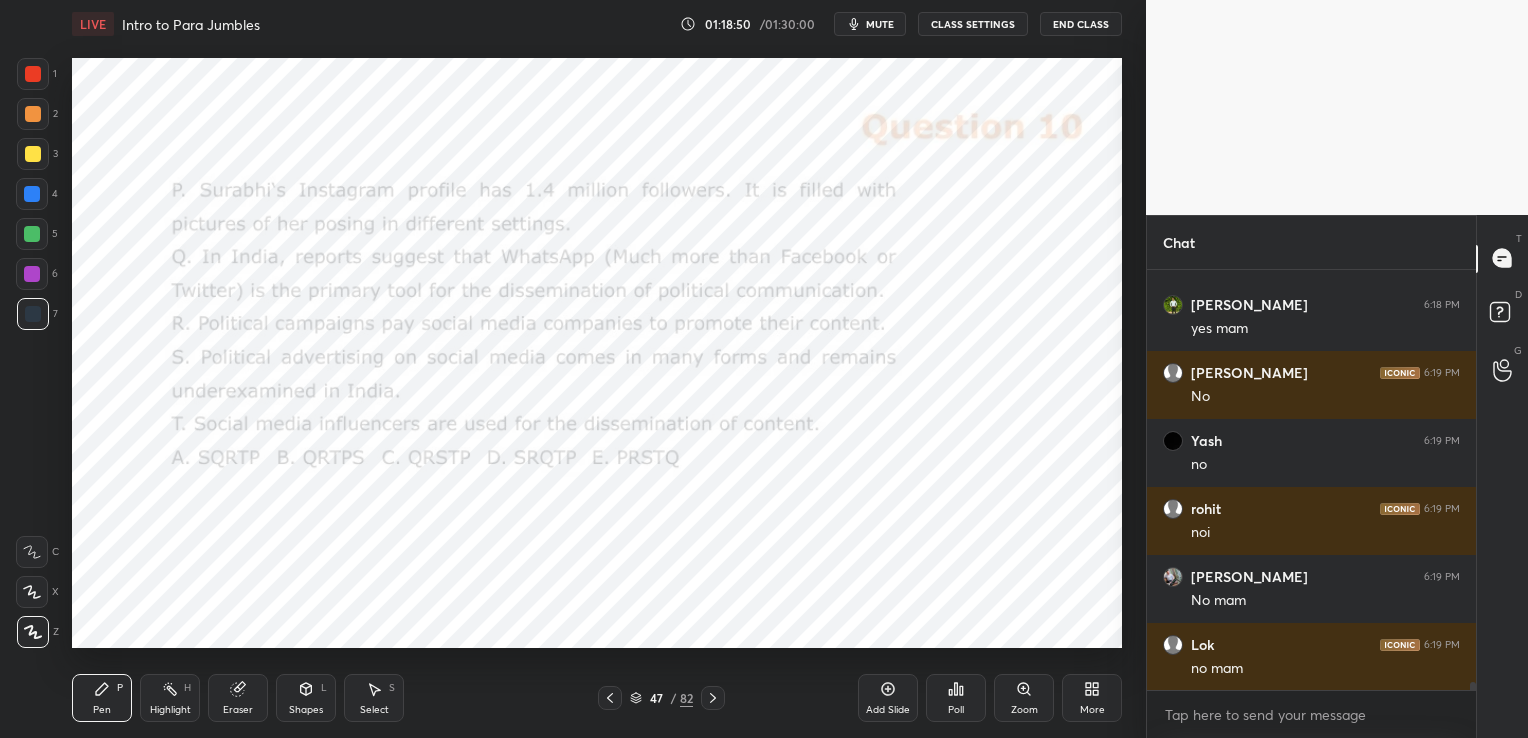 scroll, scrollTop: 21371, scrollLeft: 0, axis: vertical 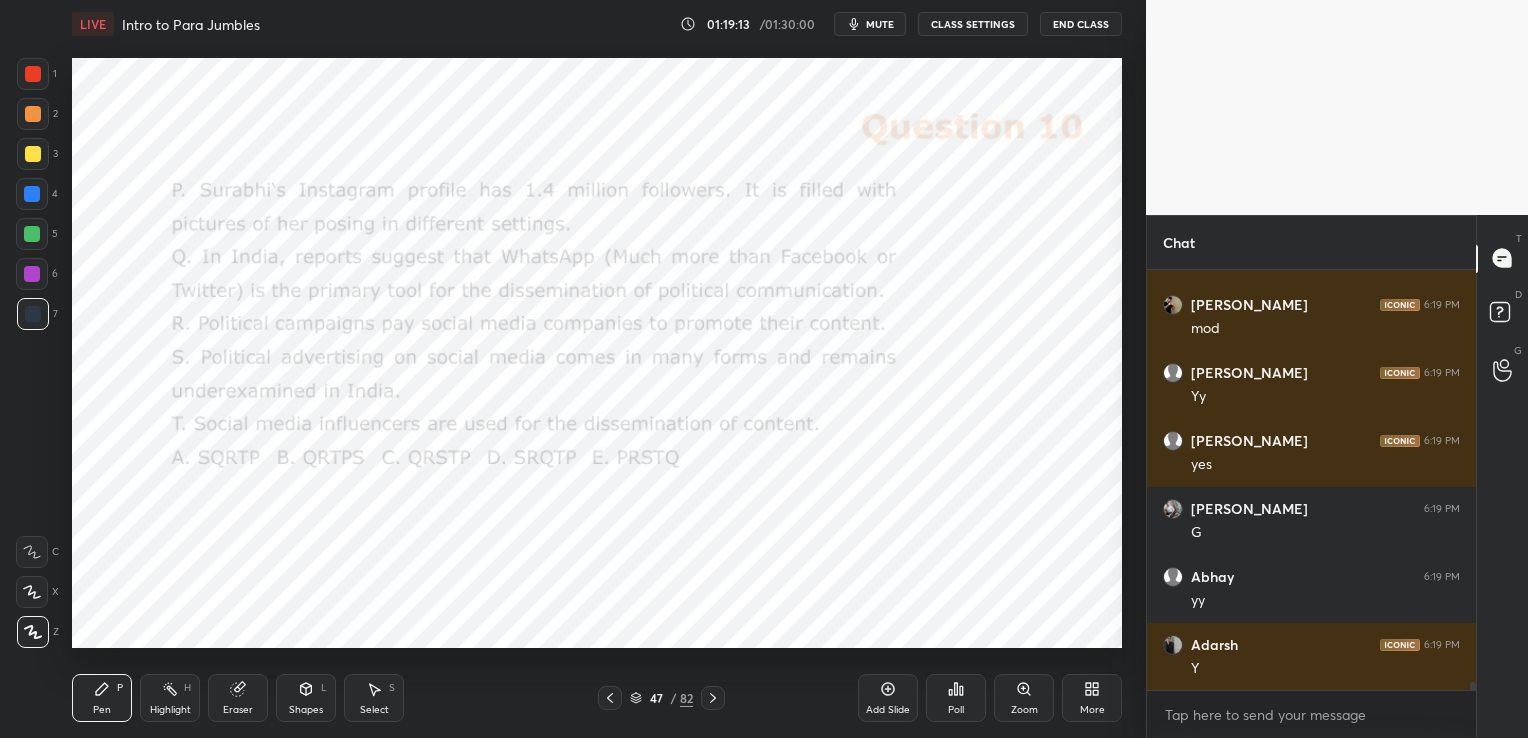 click 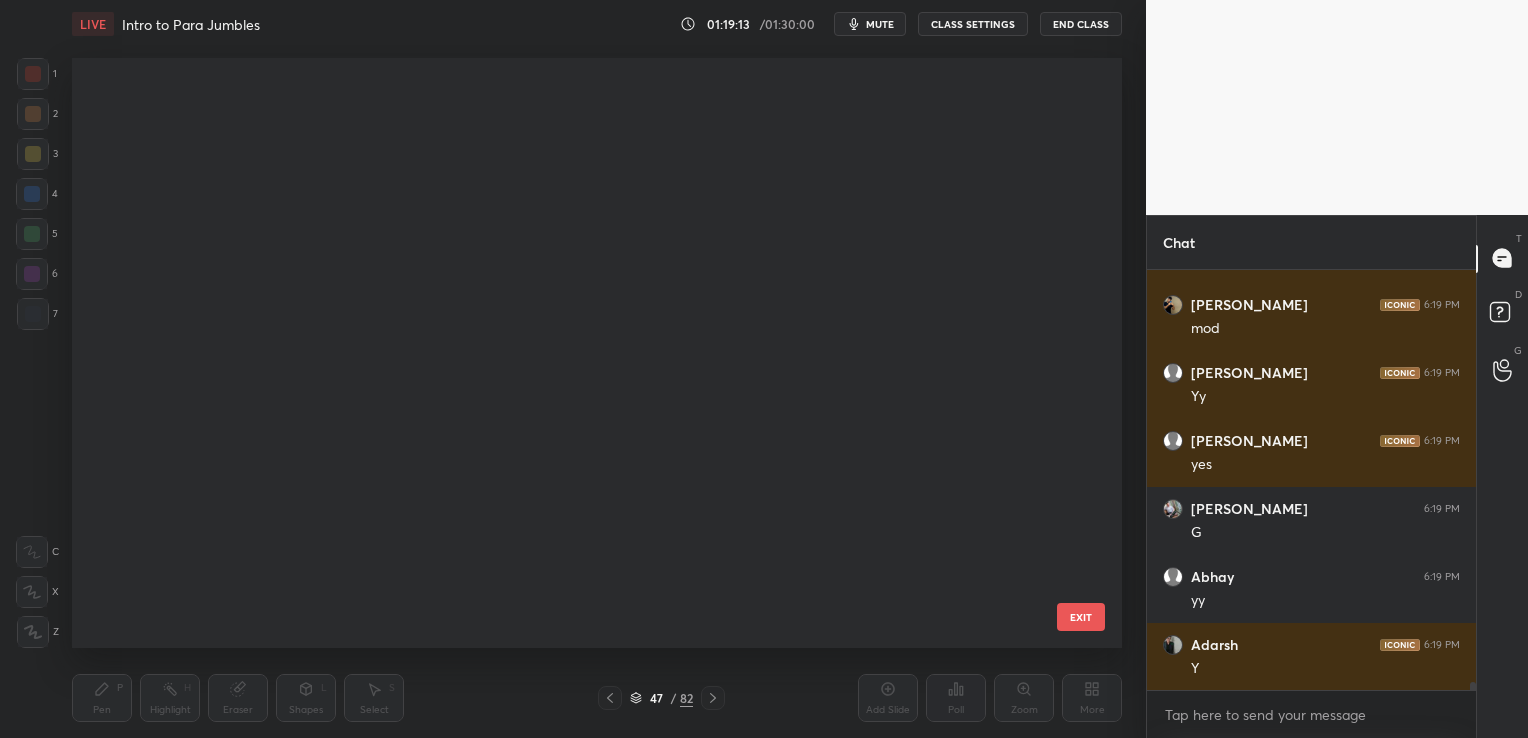 scroll, scrollTop: 2319, scrollLeft: 0, axis: vertical 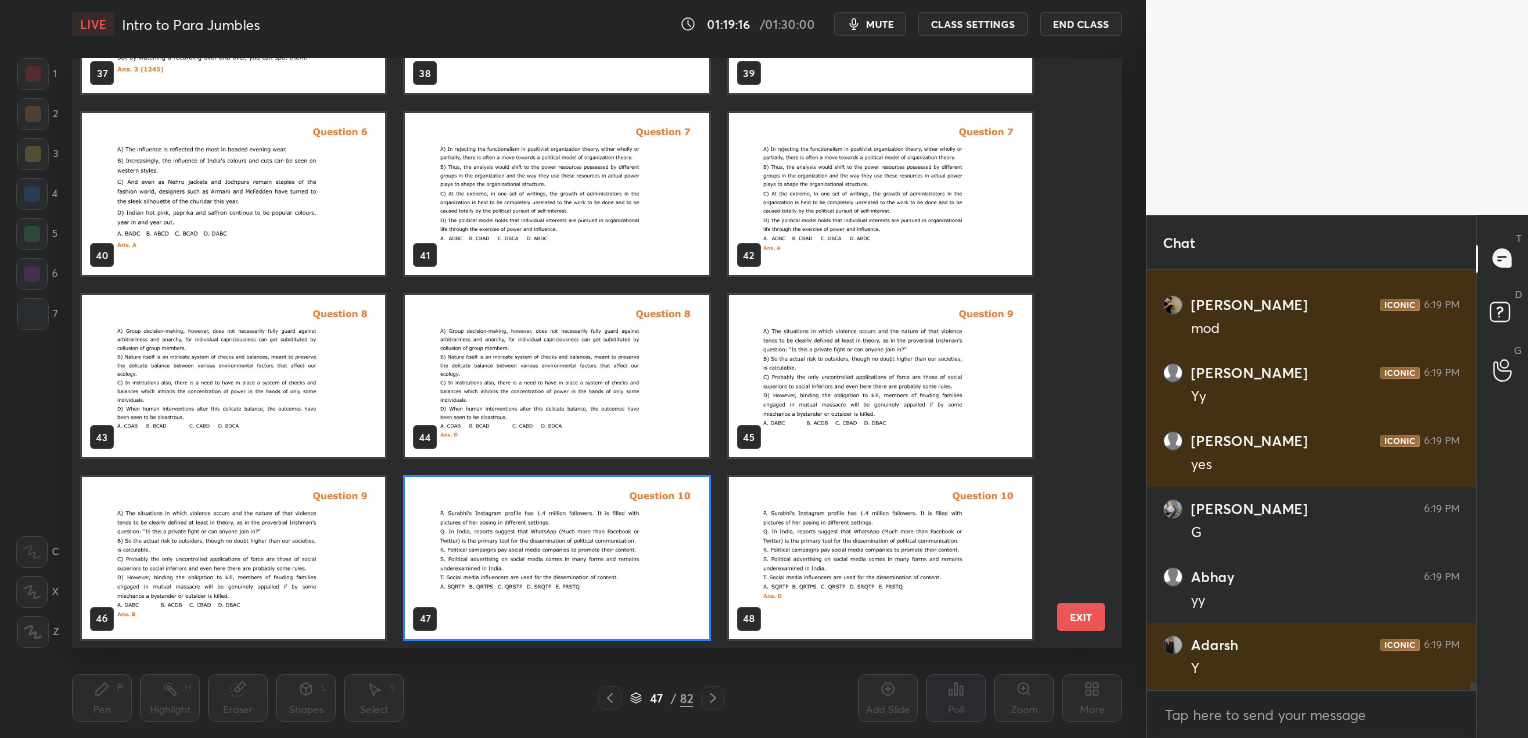 click at bounding box center [880, 376] 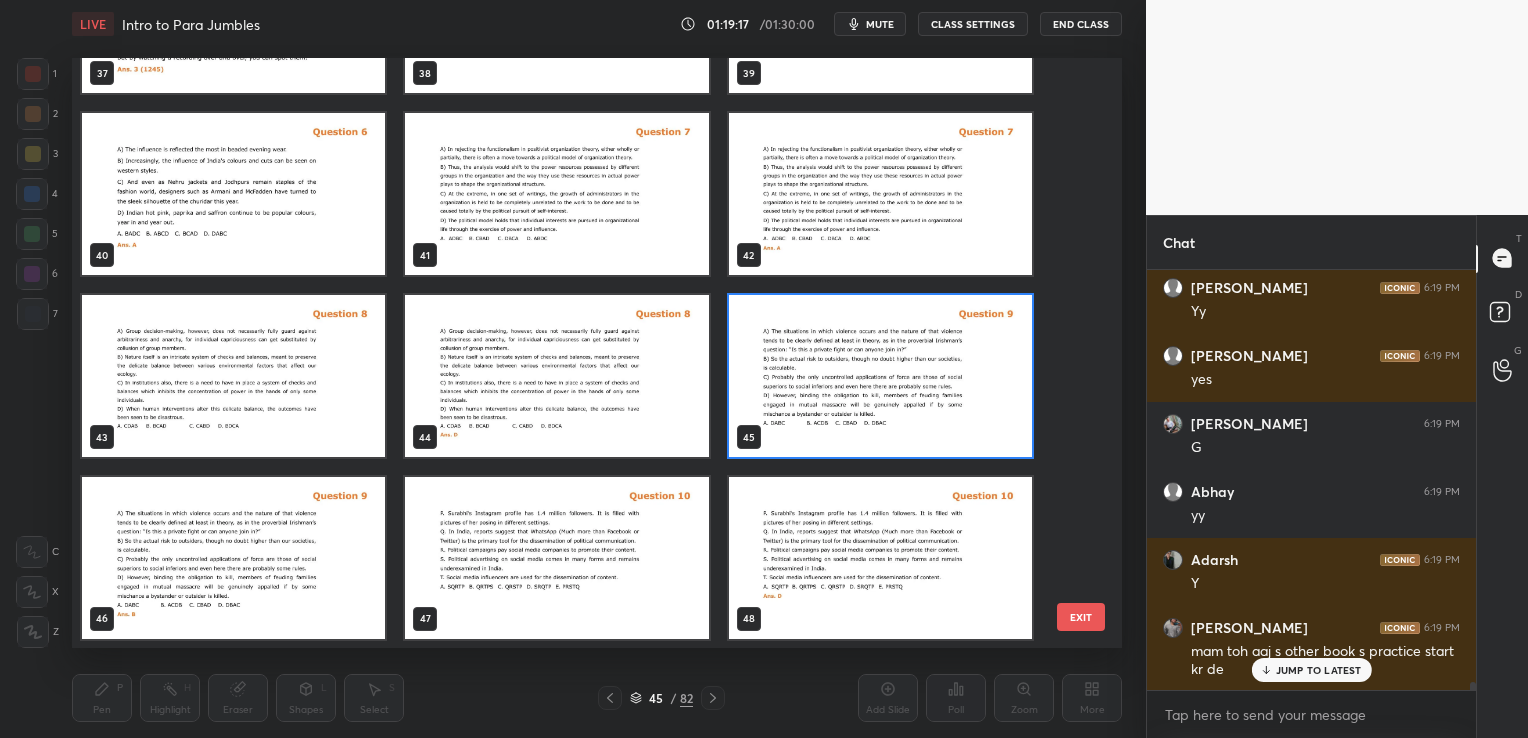 click at bounding box center [880, 376] 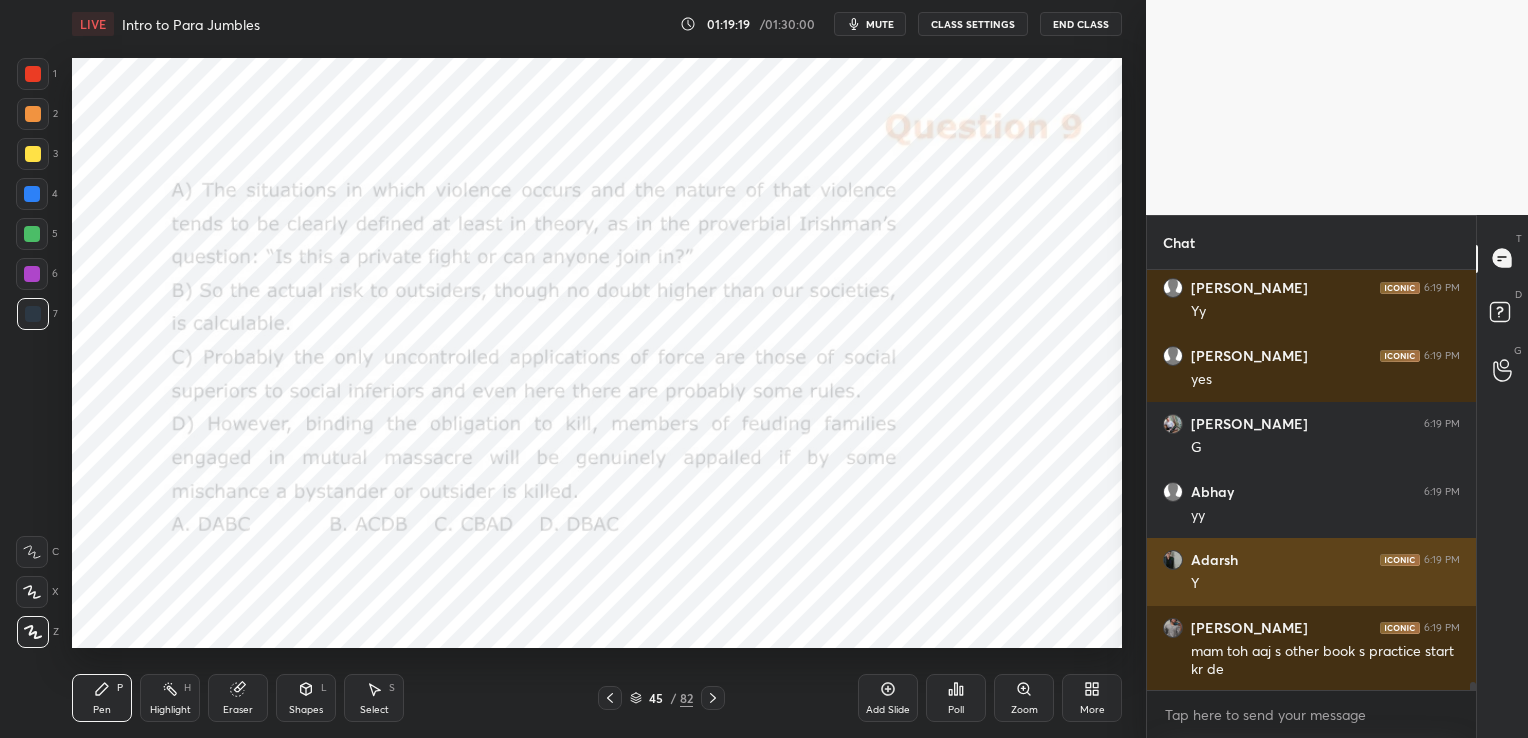 scroll, scrollTop: 22001, scrollLeft: 0, axis: vertical 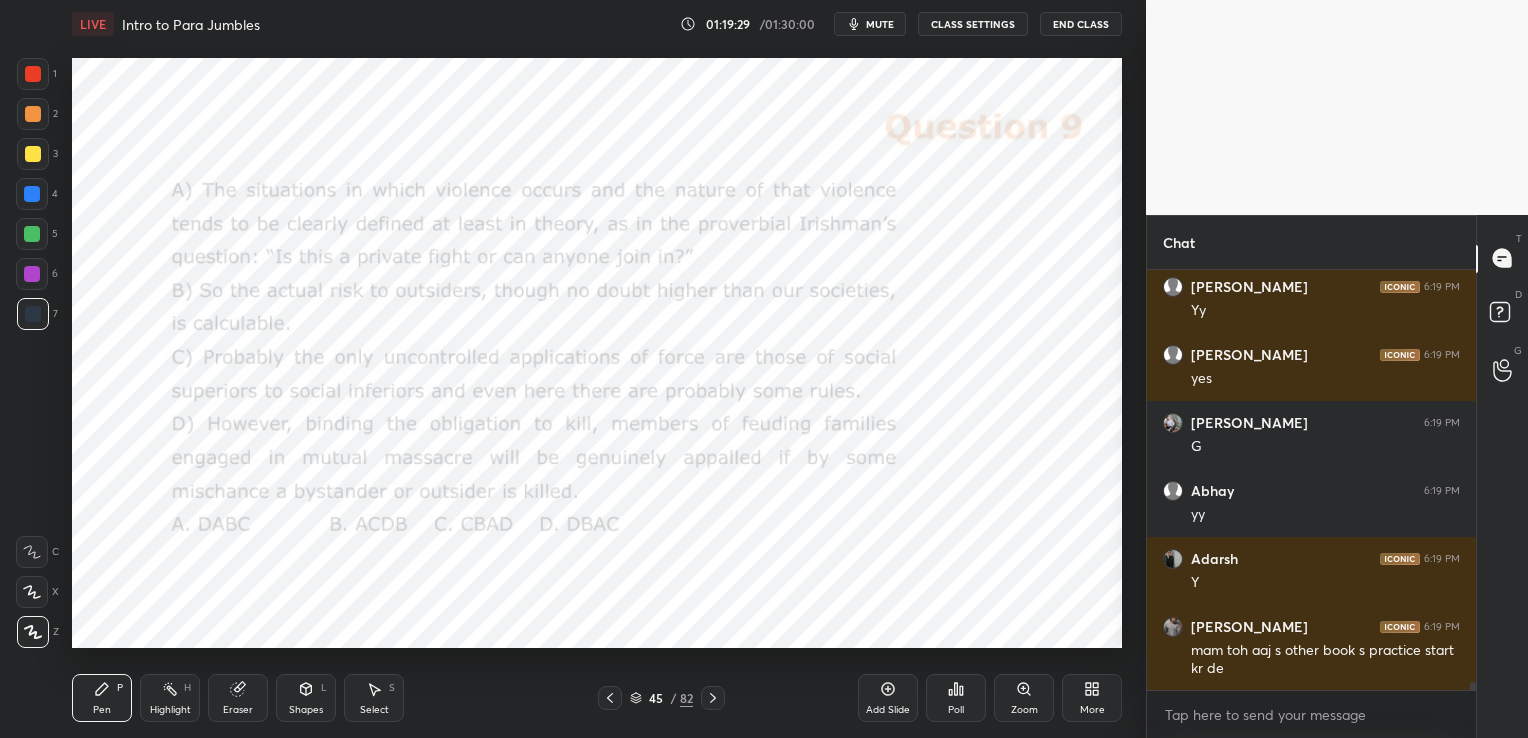 click on "01:19:29 /  01:30:00 mute CLASS SETTINGS End Class" at bounding box center [901, 24] 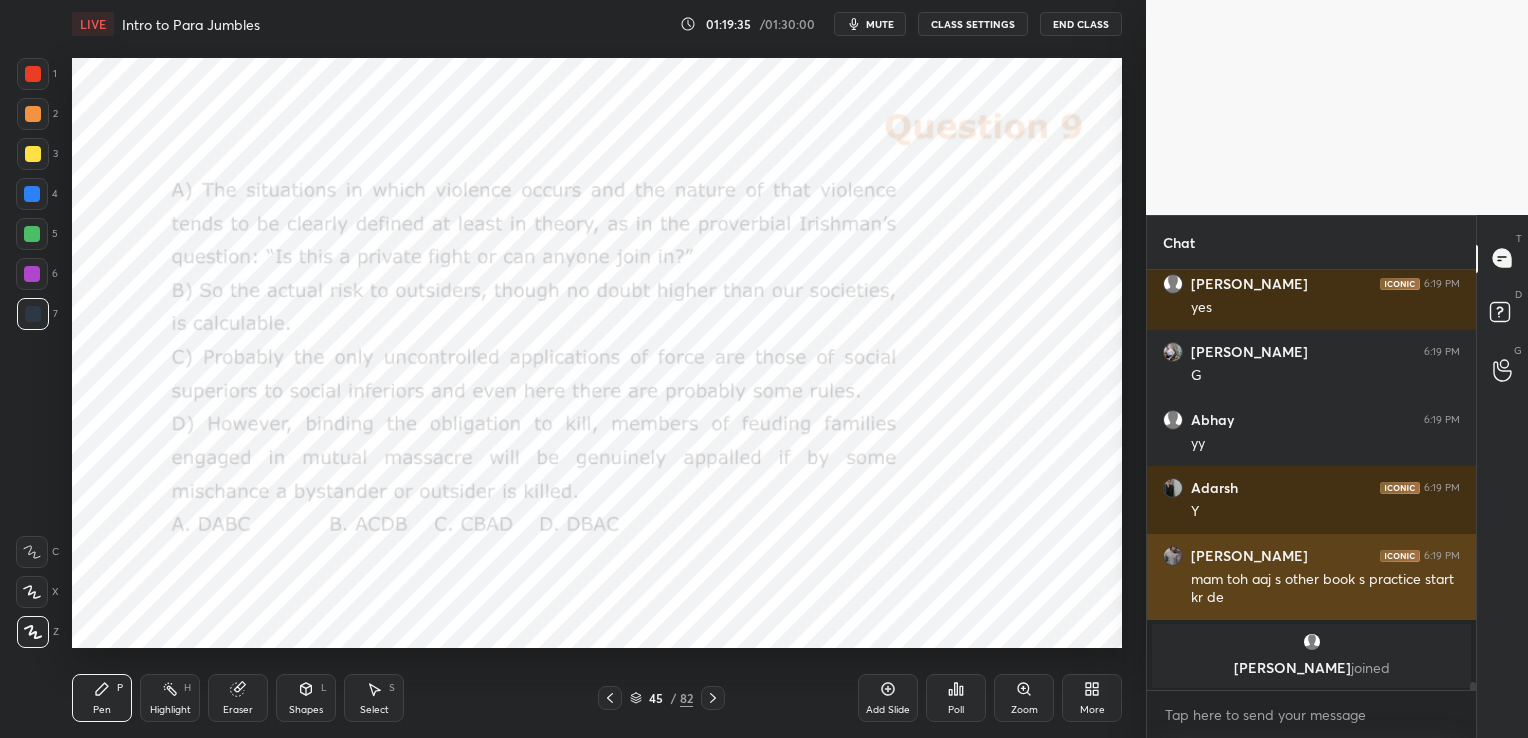 scroll, scrollTop: 22073, scrollLeft: 0, axis: vertical 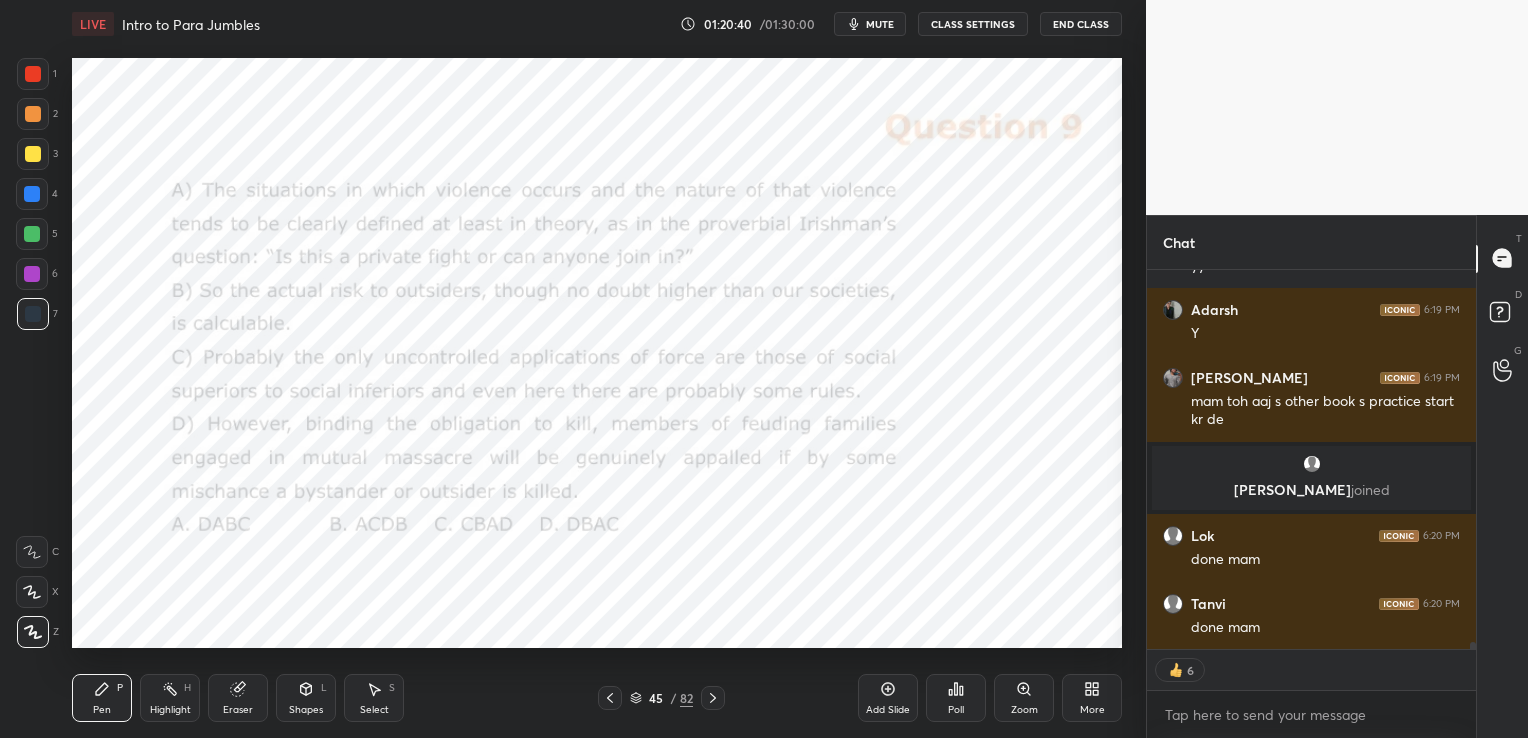 click 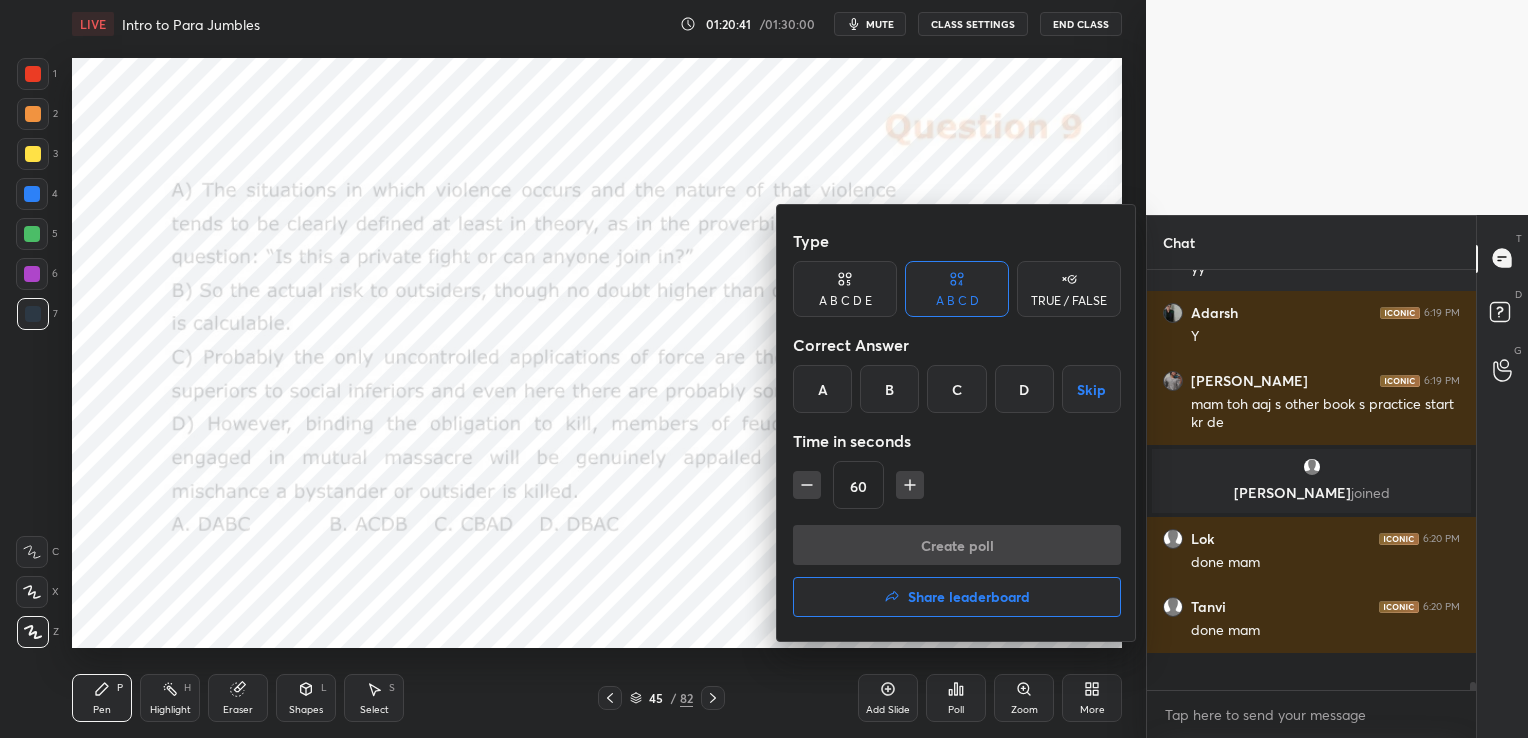 scroll, scrollTop: 7, scrollLeft: 6, axis: both 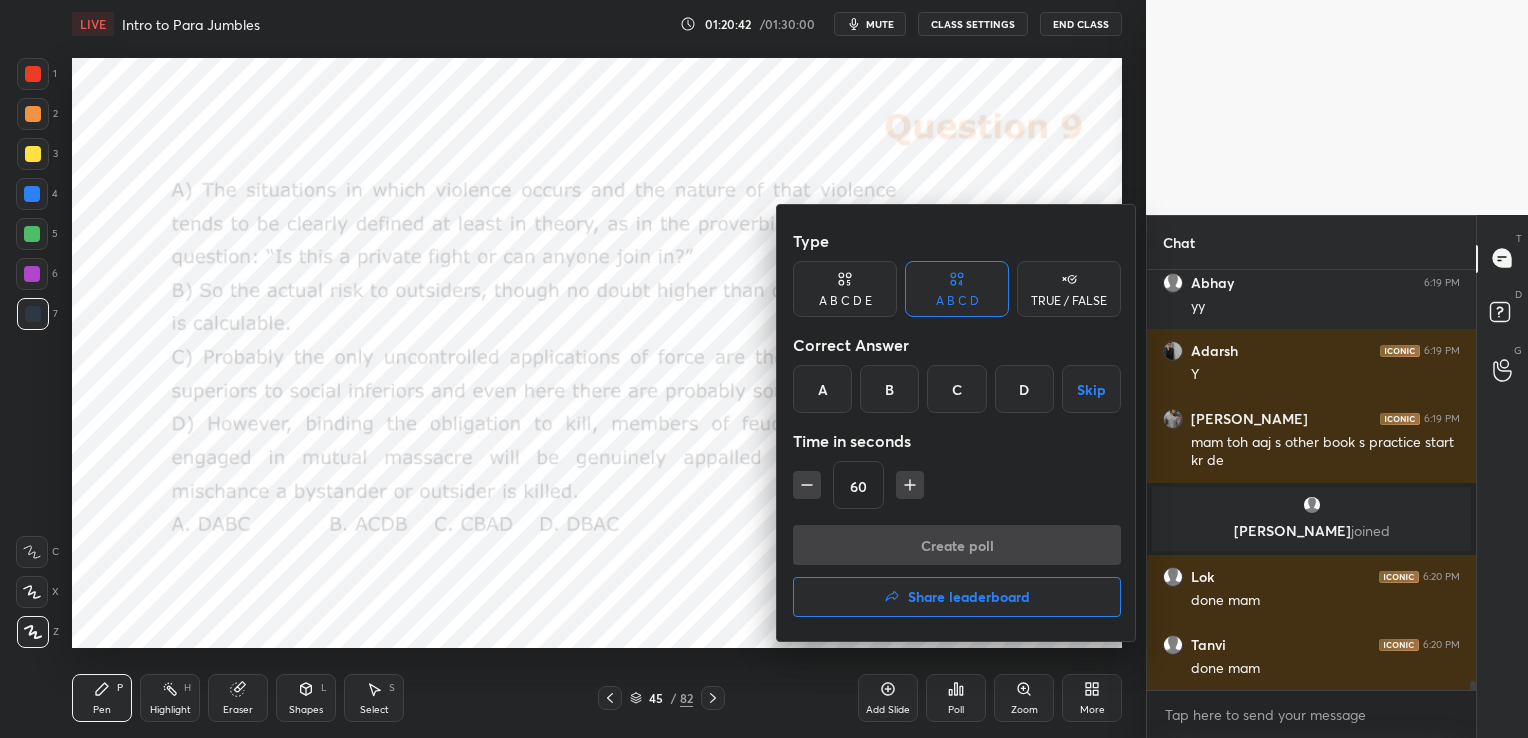 click on "B" at bounding box center [889, 389] 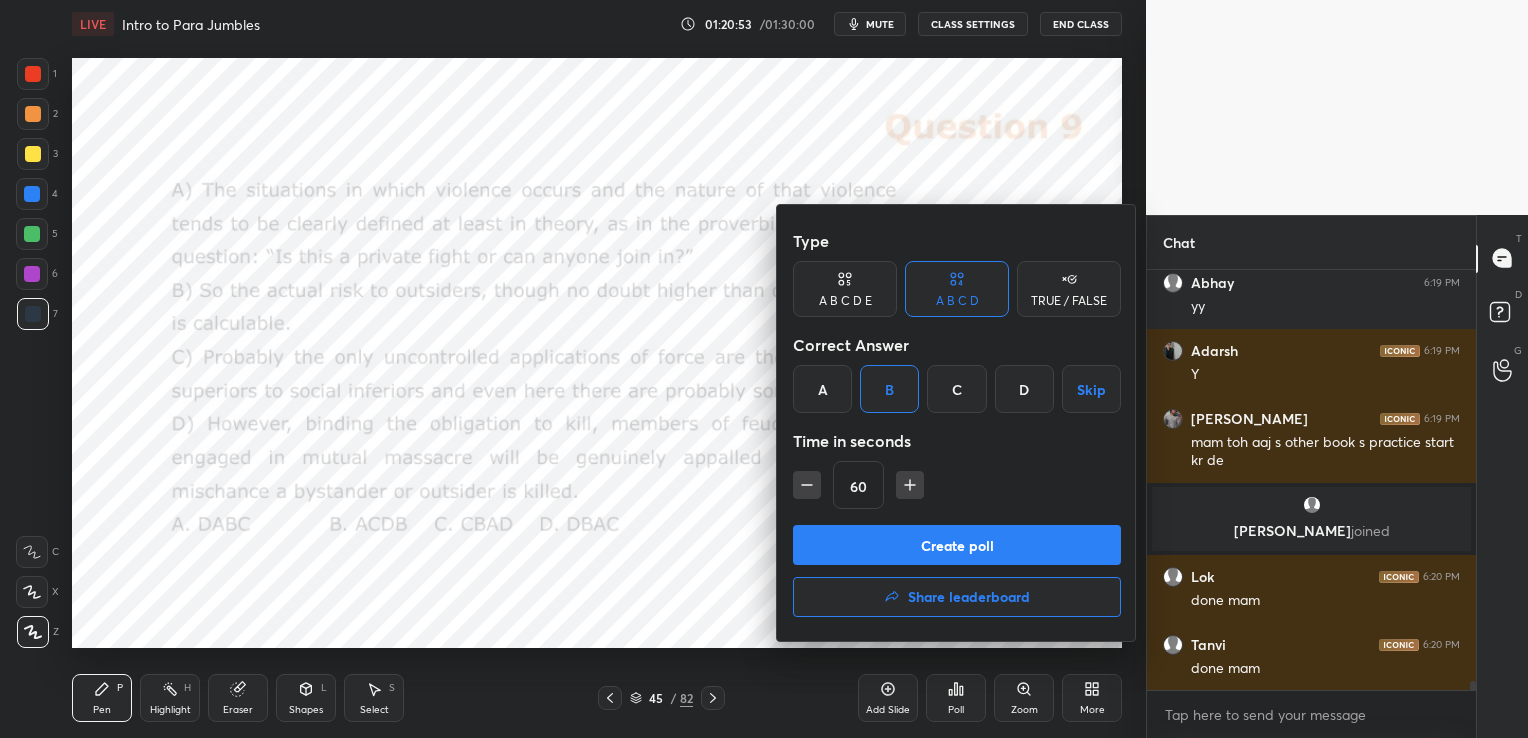 scroll, scrollTop: 373, scrollLeft: 323, axis: both 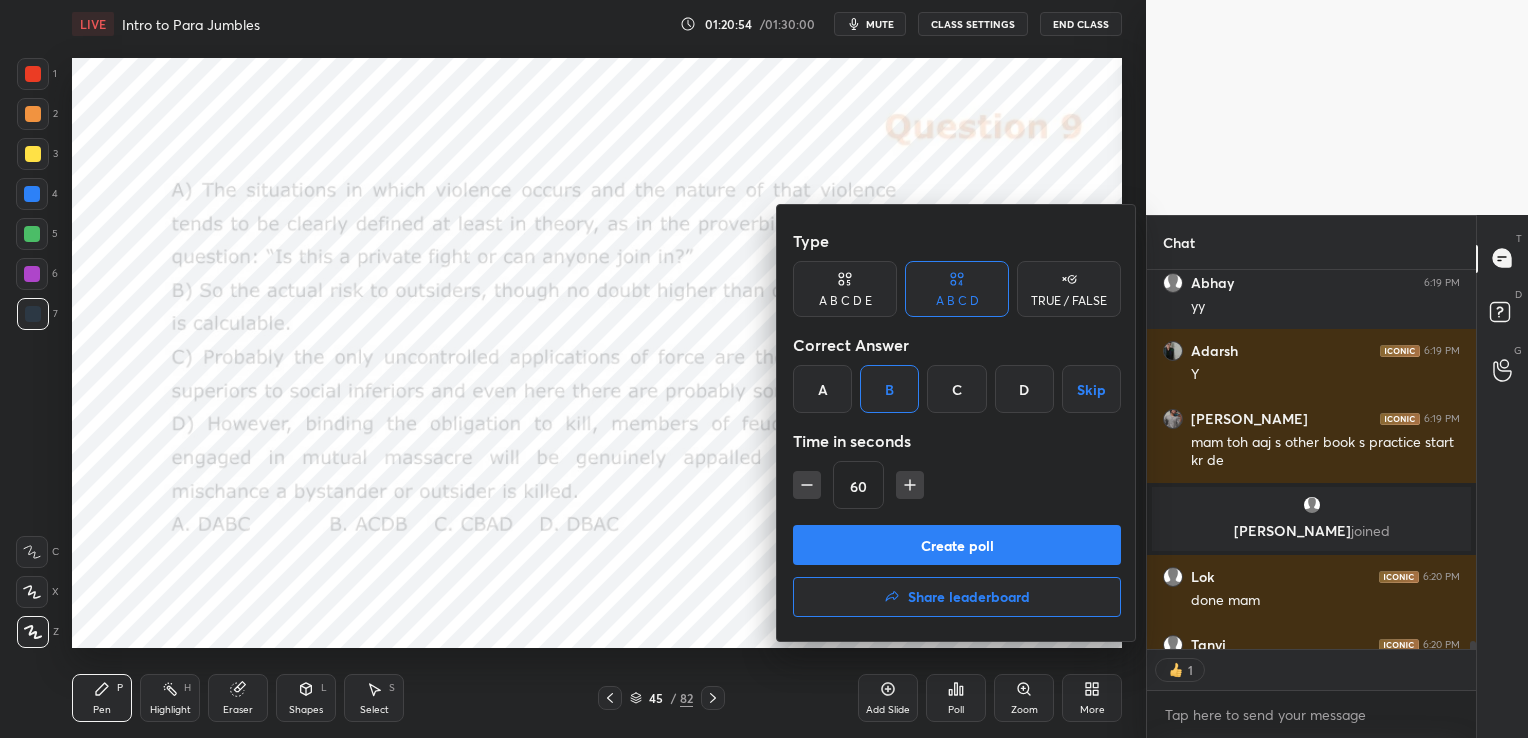 click on "Create poll" at bounding box center [957, 545] 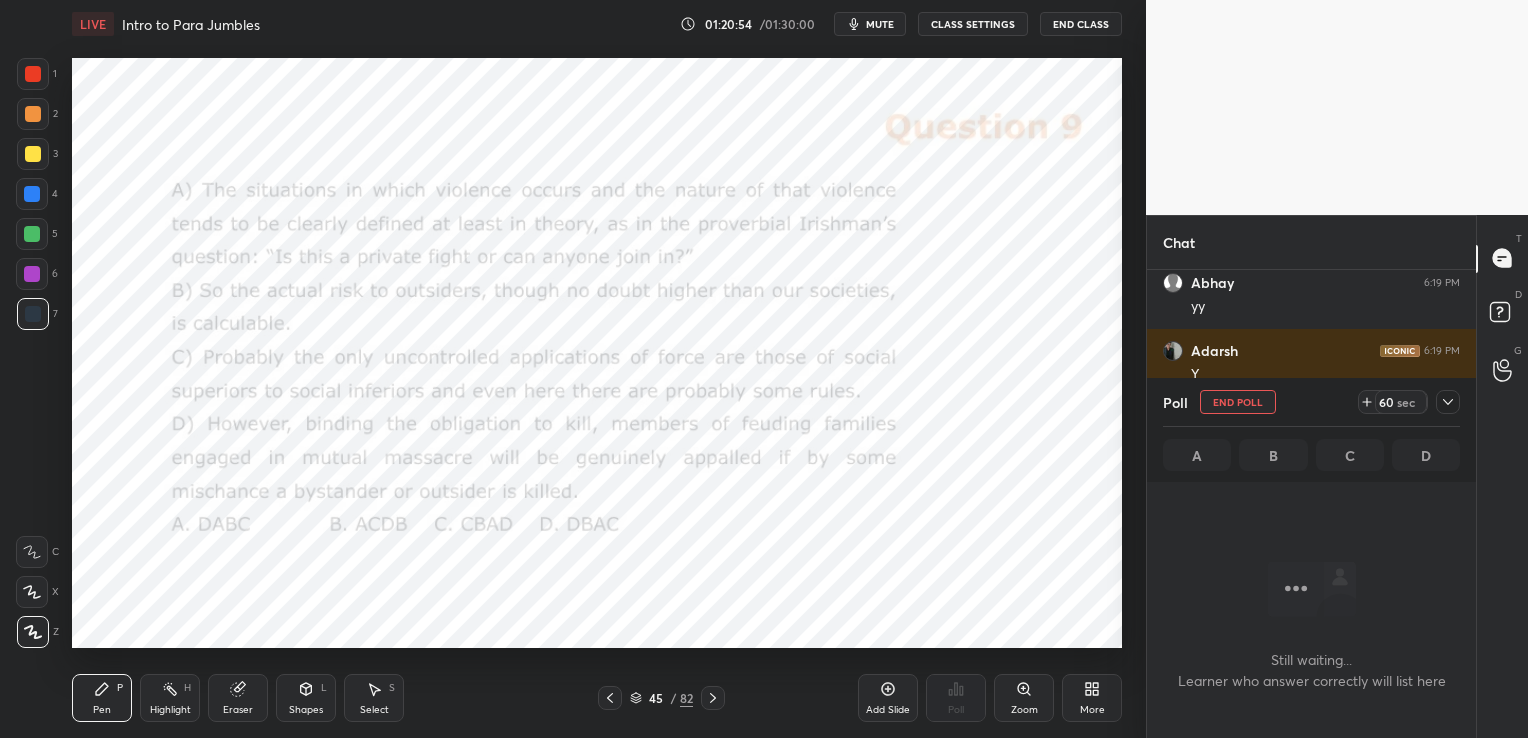 scroll, scrollTop: 369, scrollLeft: 323, axis: both 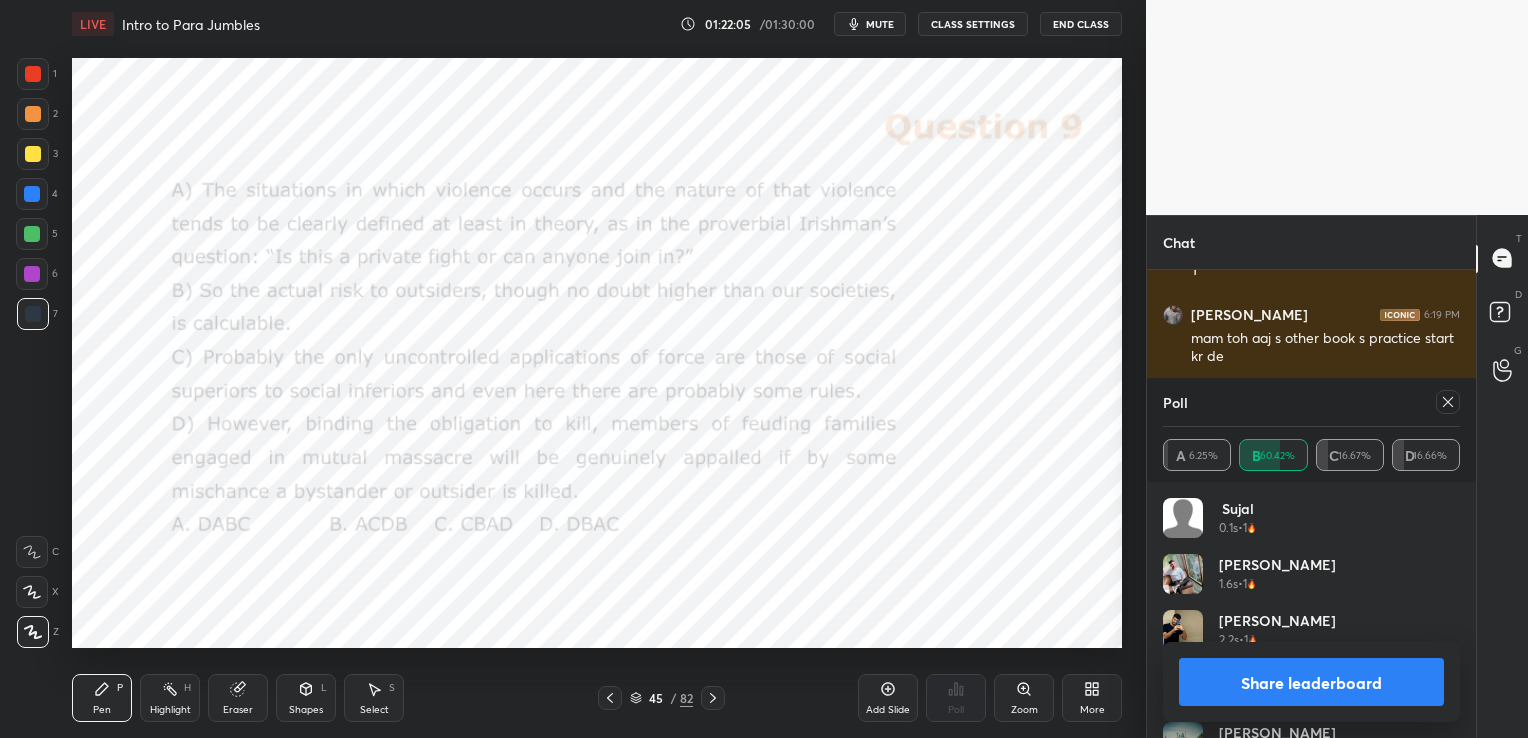 click 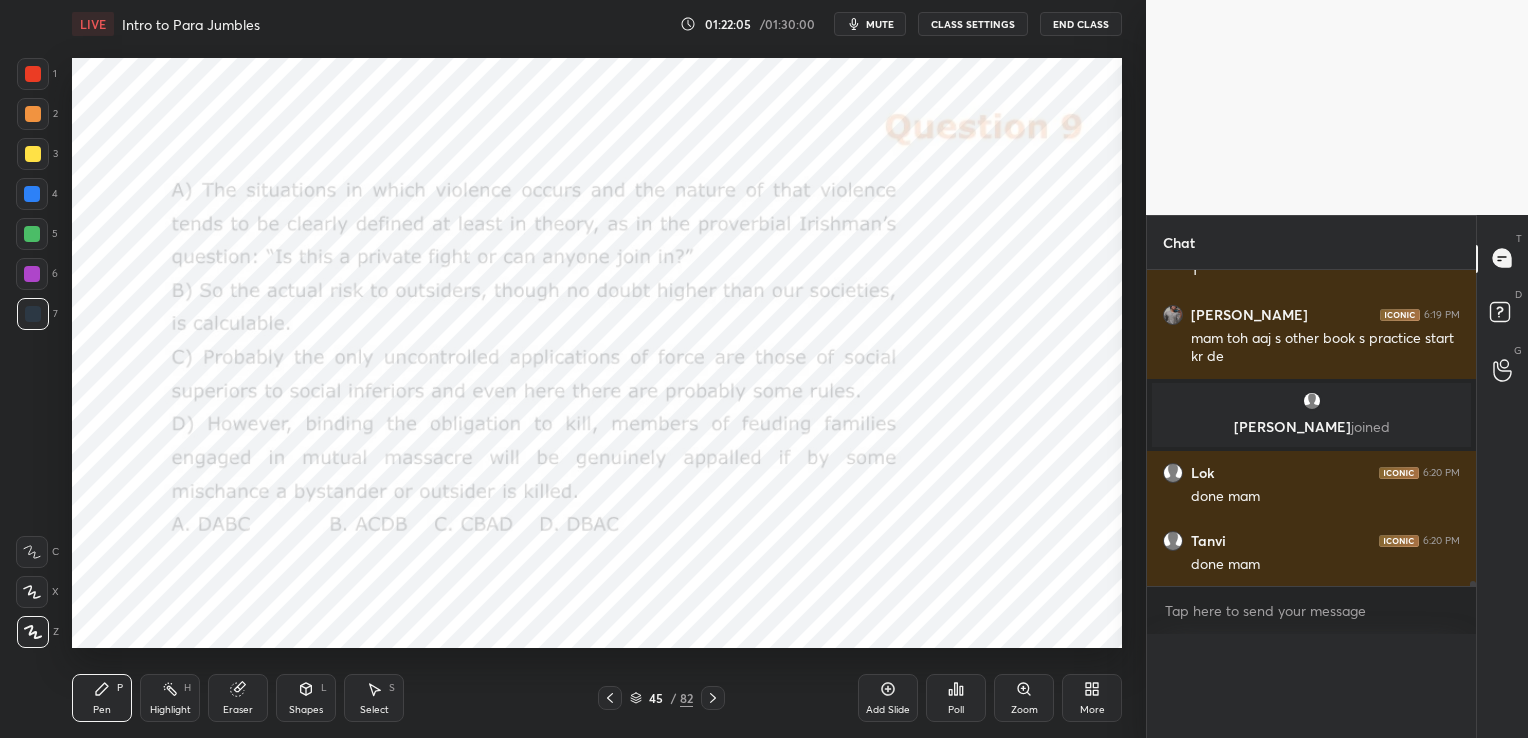 scroll, scrollTop: 88, scrollLeft: 291, axis: both 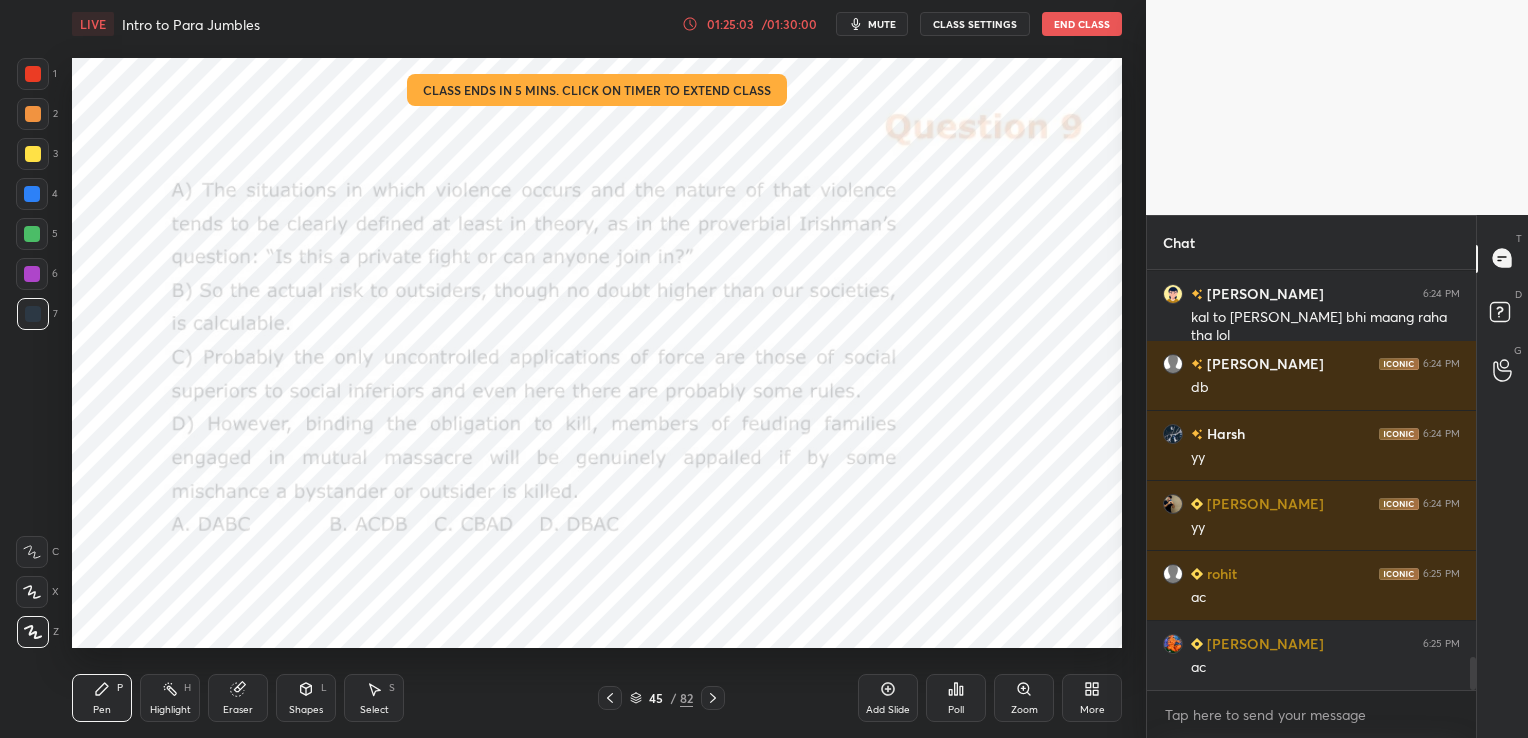 click 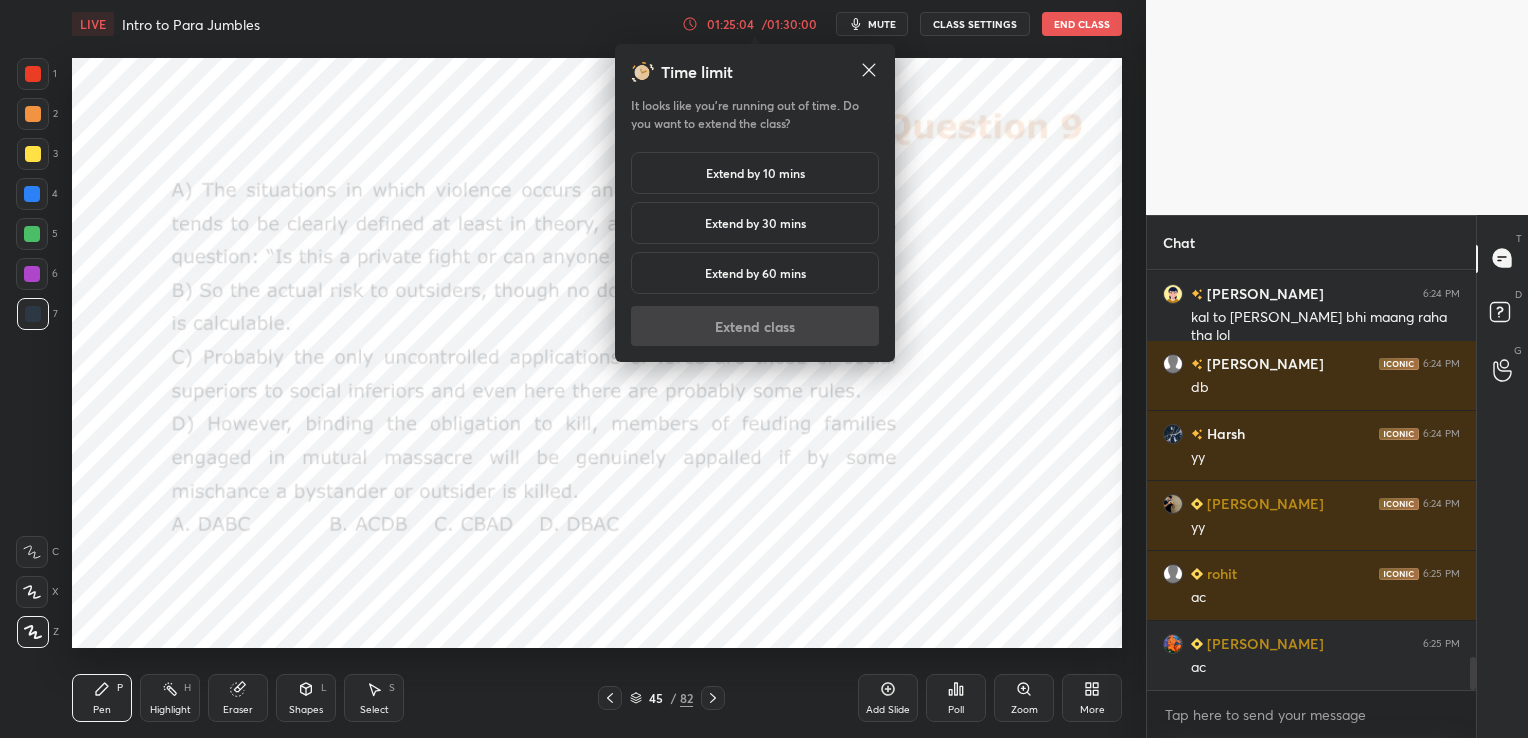 click on "Extend by 10 mins" at bounding box center (755, 173) 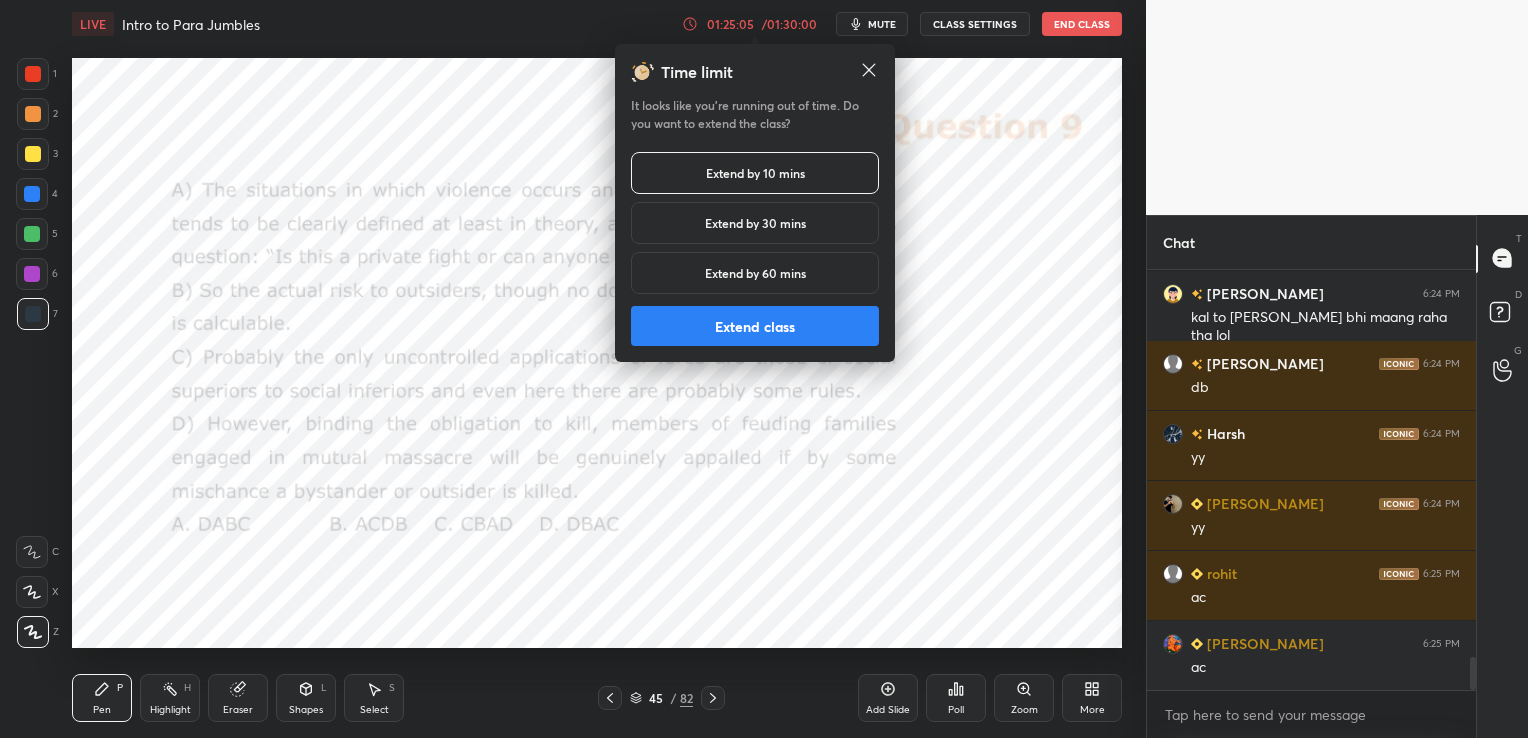 click on "Extend class" at bounding box center [755, 326] 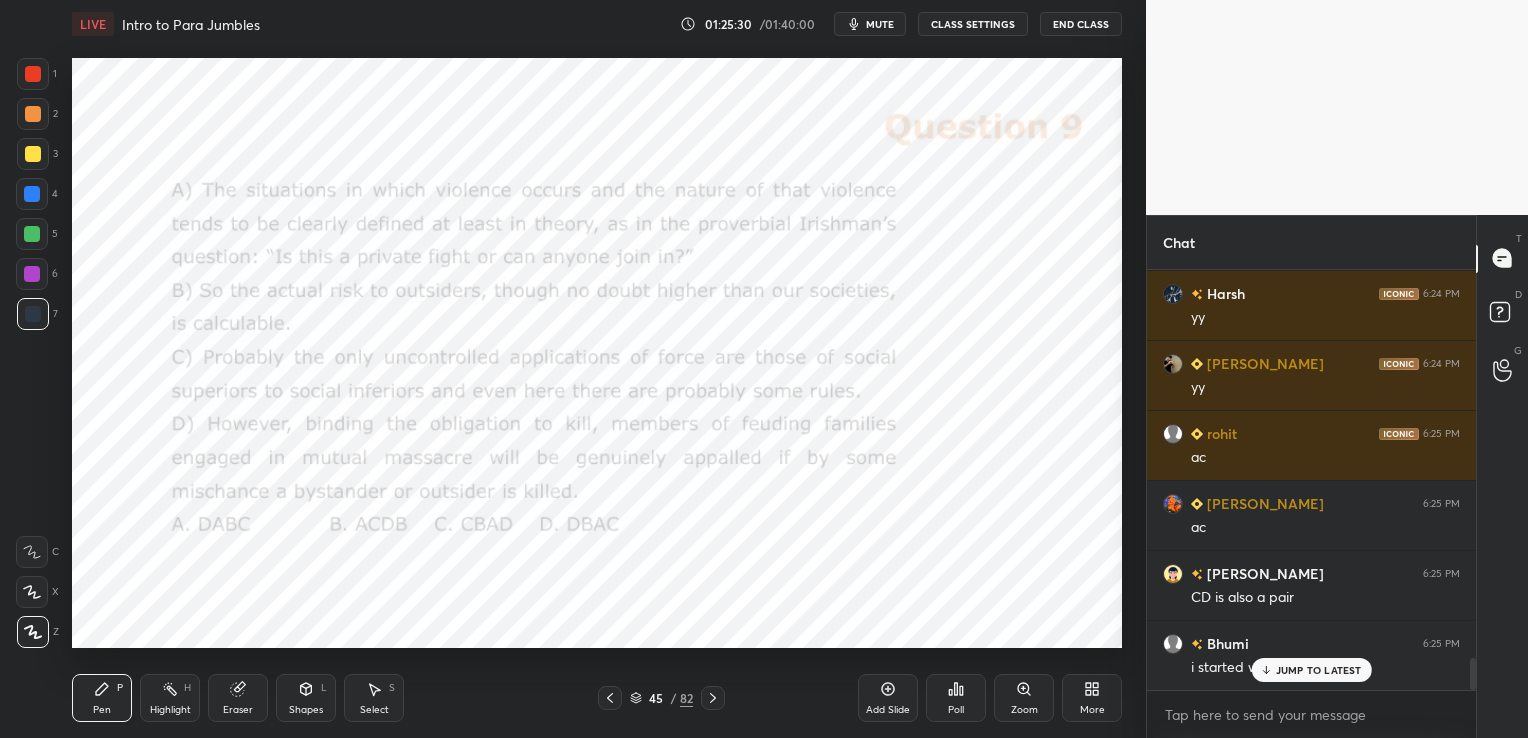 scroll, scrollTop: 5108, scrollLeft: 0, axis: vertical 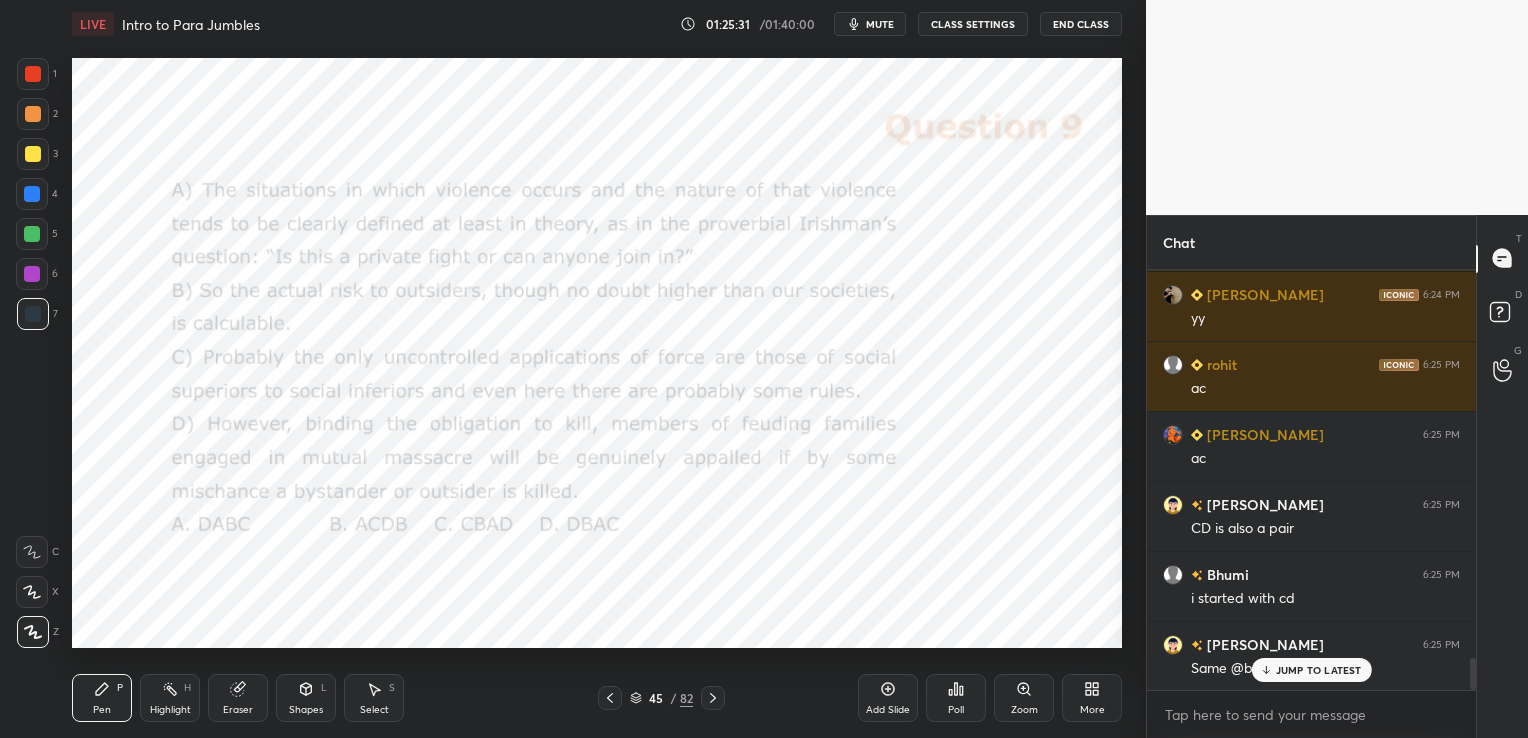 click on "Eraser" at bounding box center [238, 698] 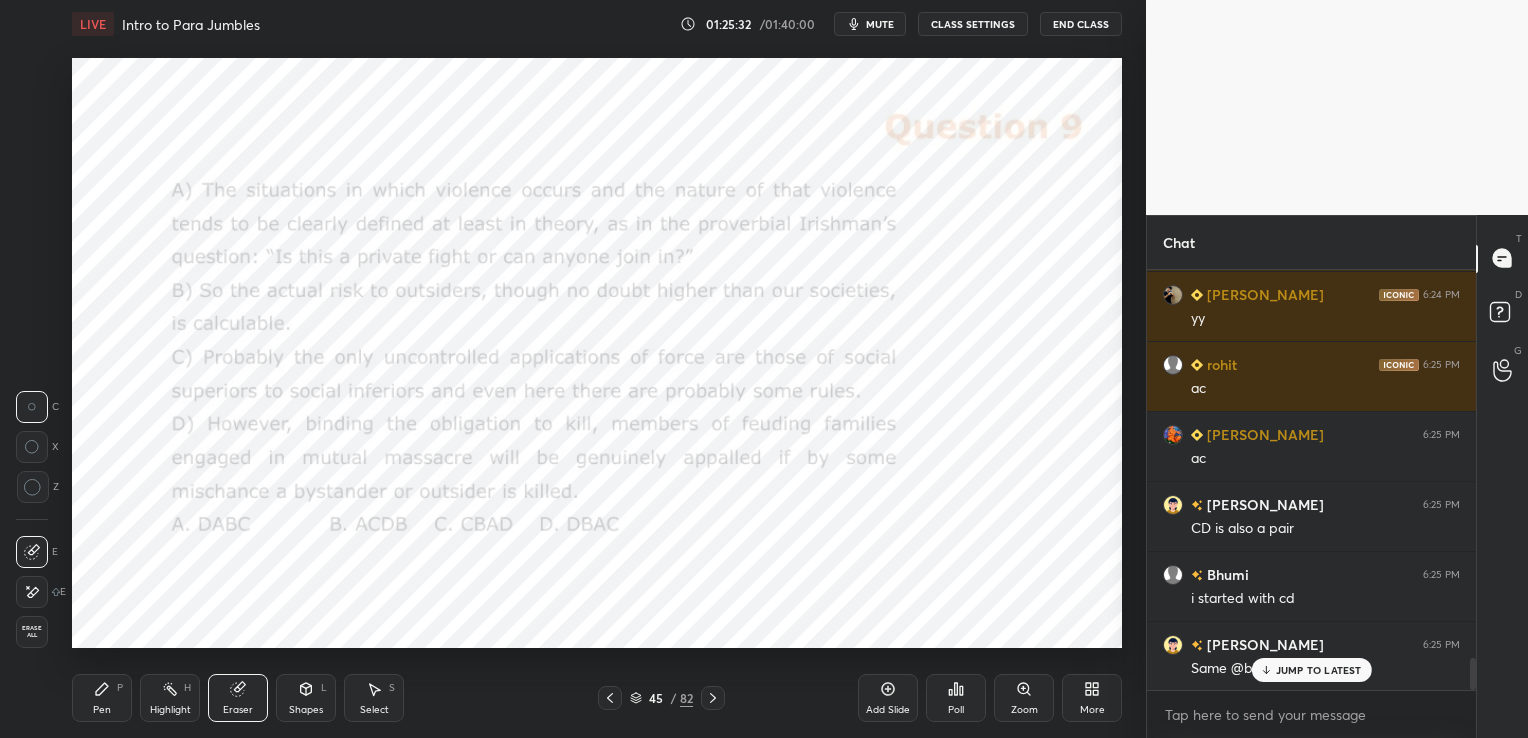 click on "Erase all" at bounding box center (32, 632) 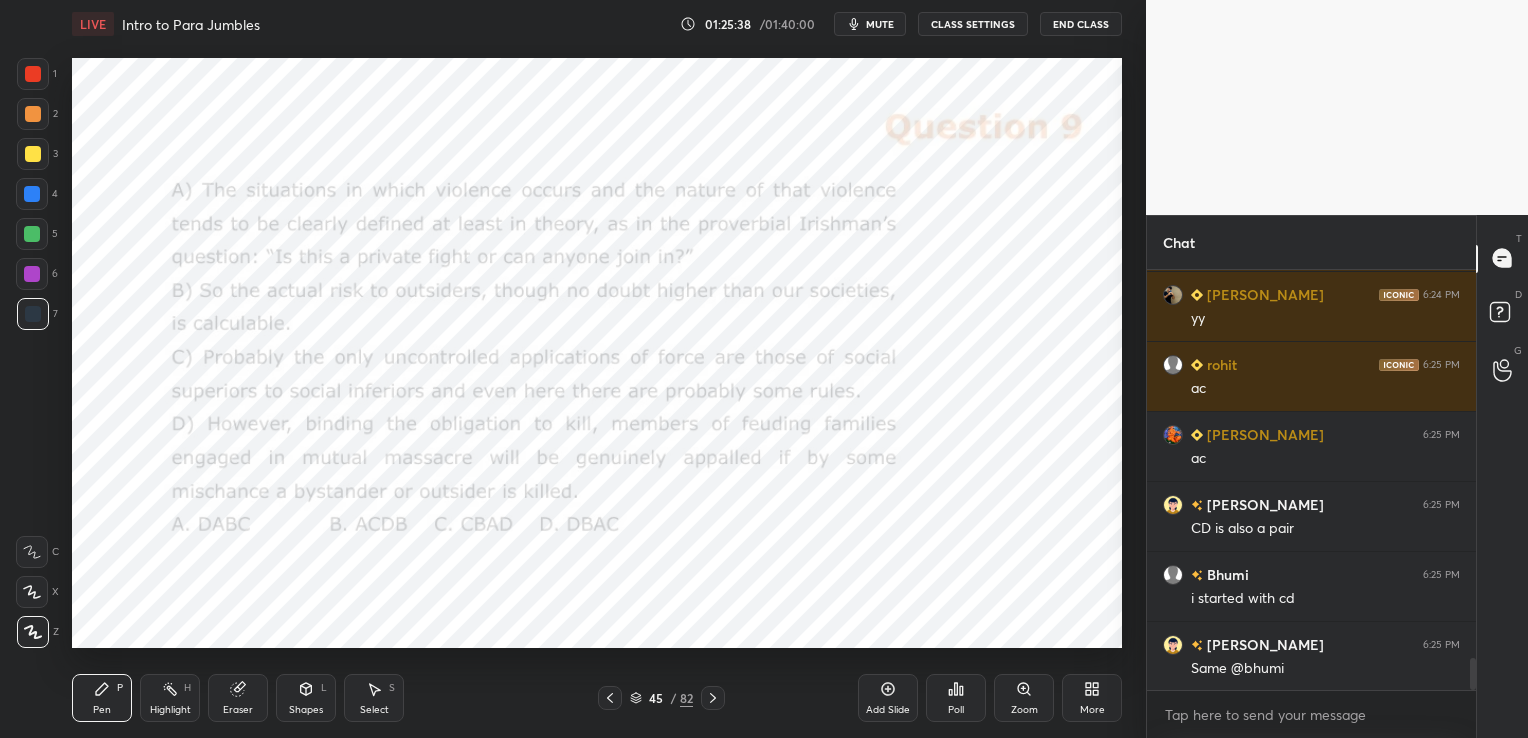 scroll, scrollTop: 5179, scrollLeft: 0, axis: vertical 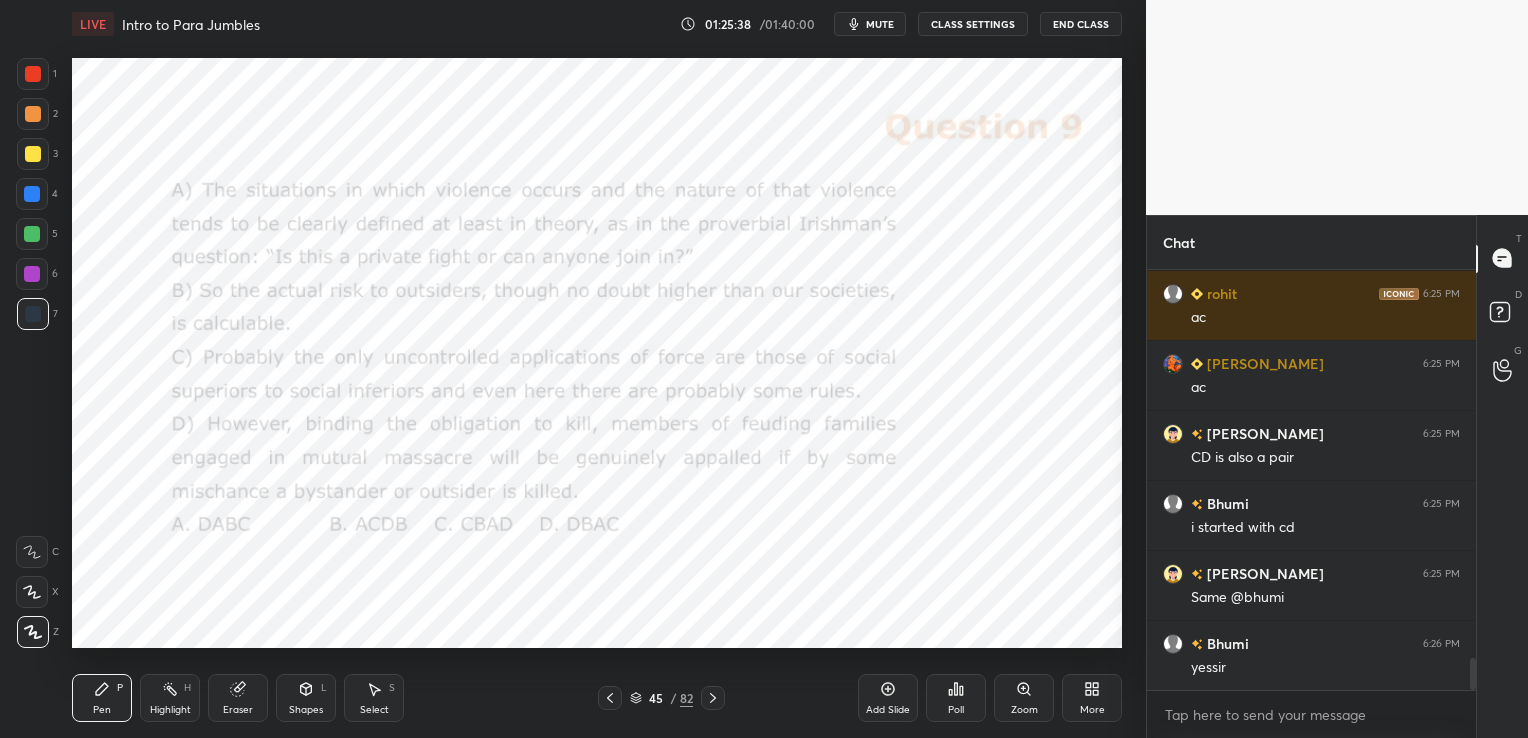 click 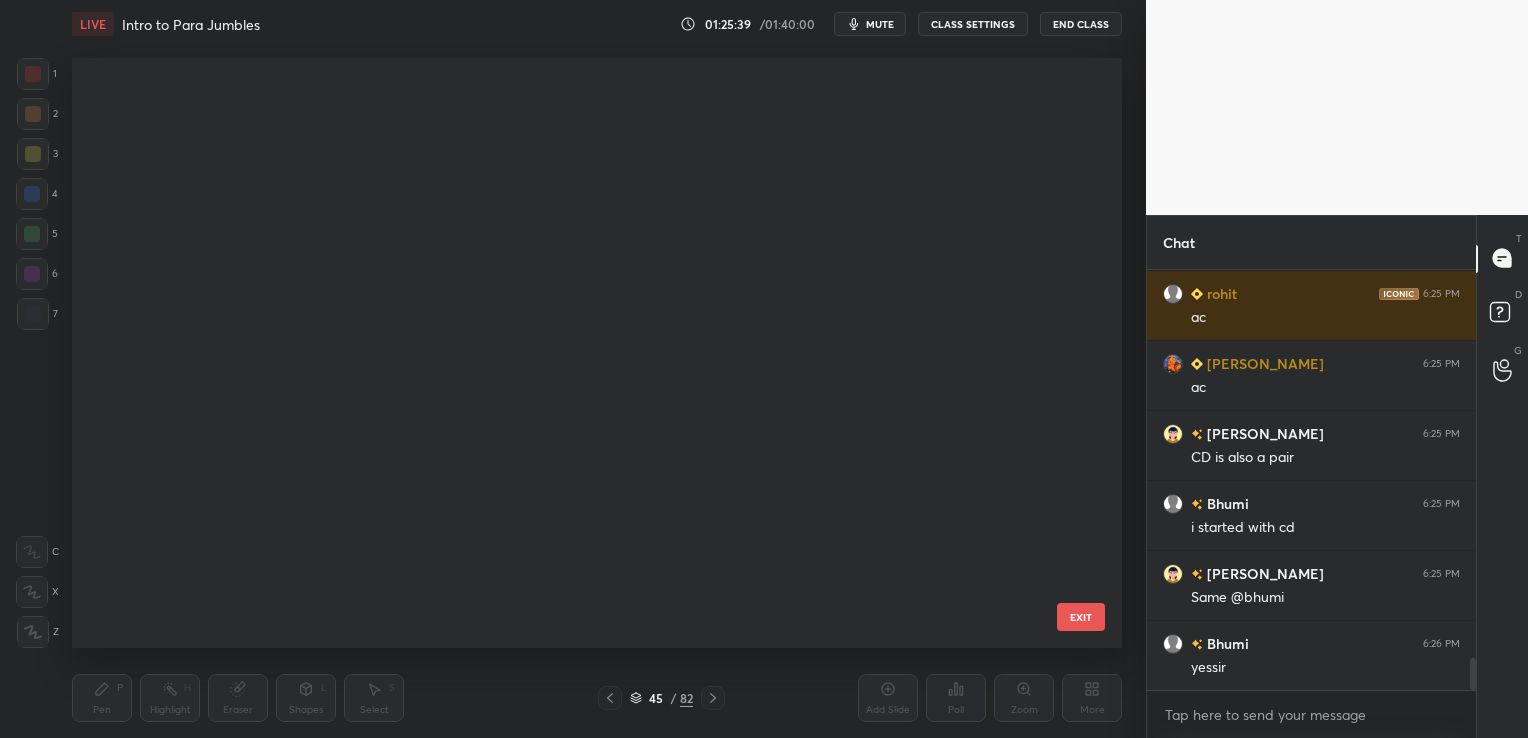 scroll, scrollTop: 2136, scrollLeft: 0, axis: vertical 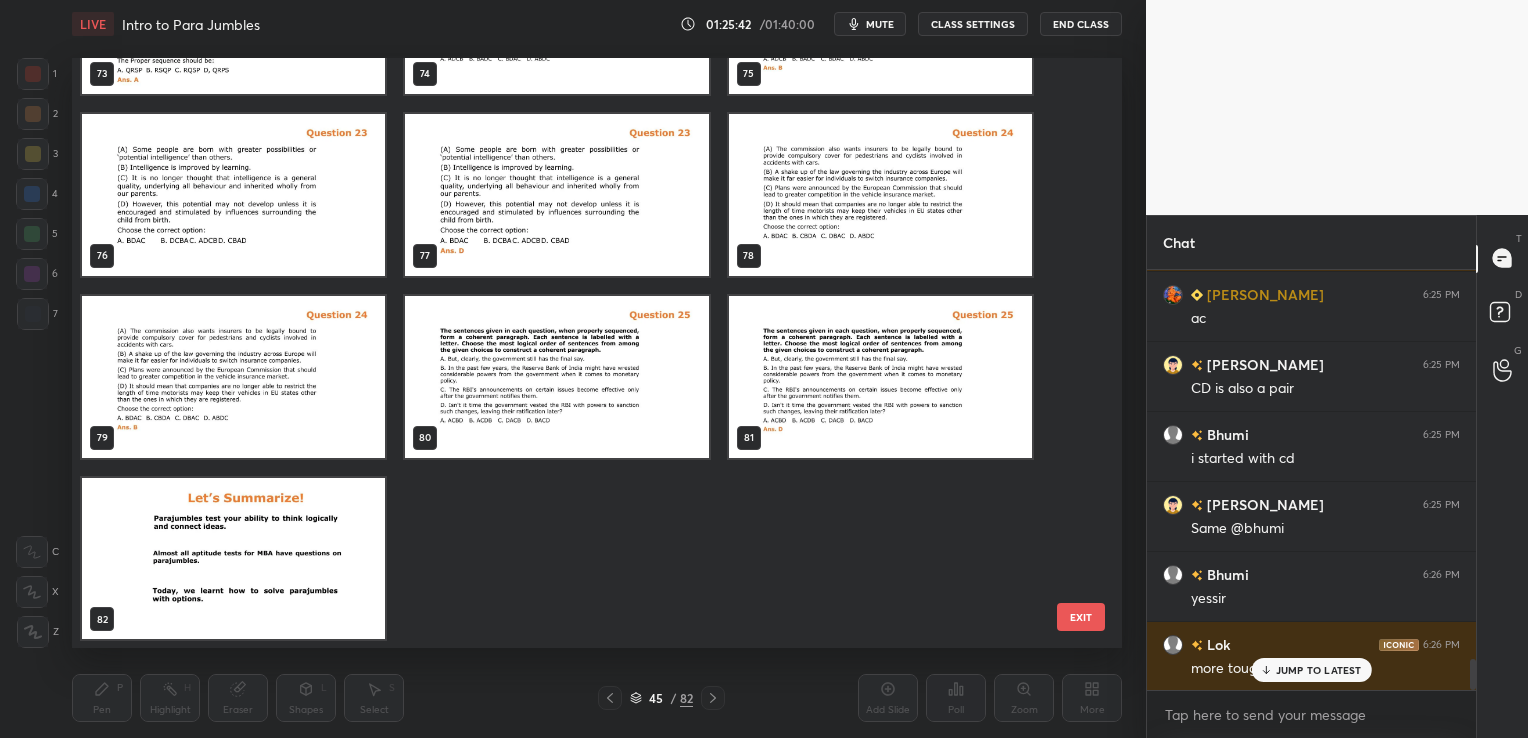 click at bounding box center (233, 558) 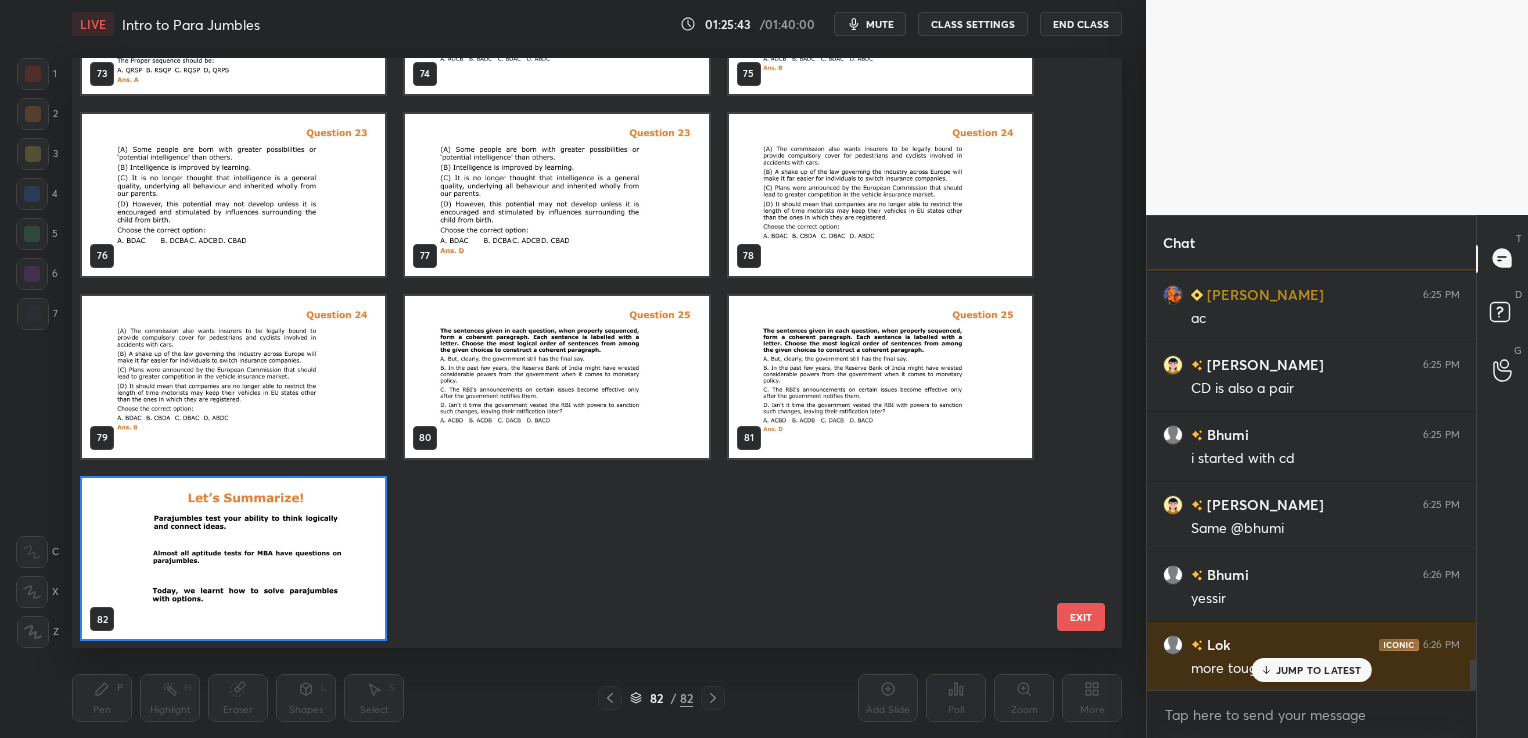 click at bounding box center [233, 558] 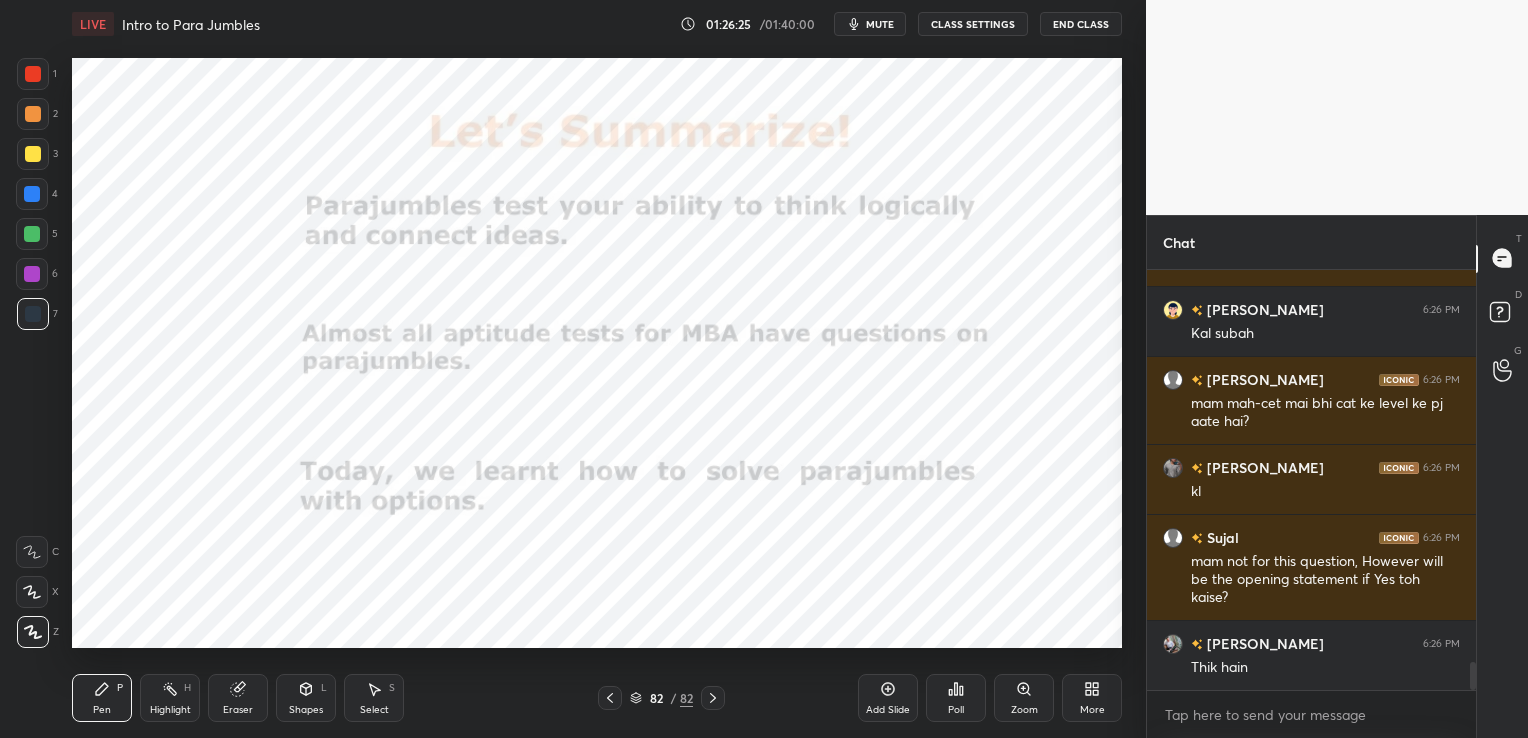 scroll, scrollTop: 5952, scrollLeft: 0, axis: vertical 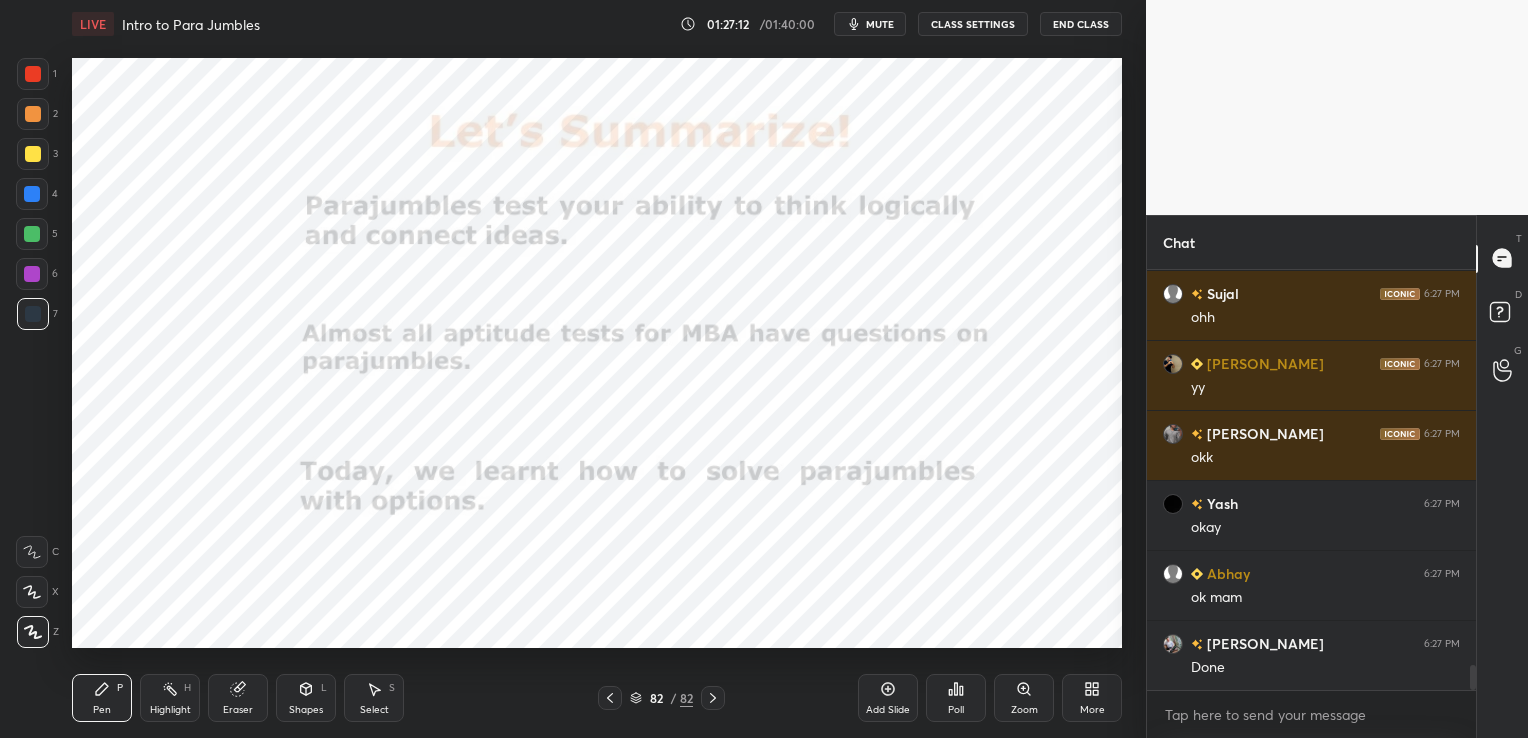 click on "82 / 82" at bounding box center (661, 698) 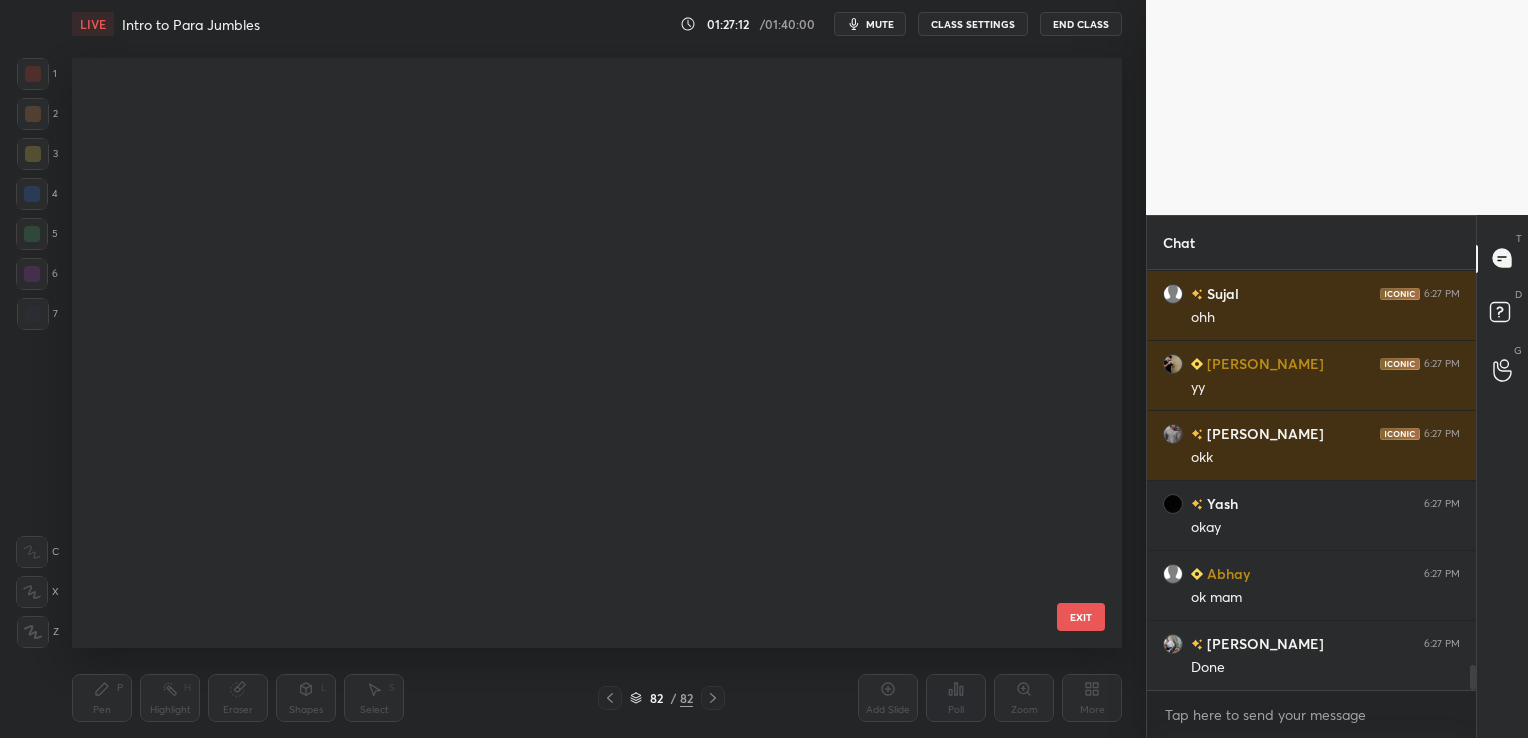 scroll, scrollTop: 585, scrollLeft: 1040, axis: both 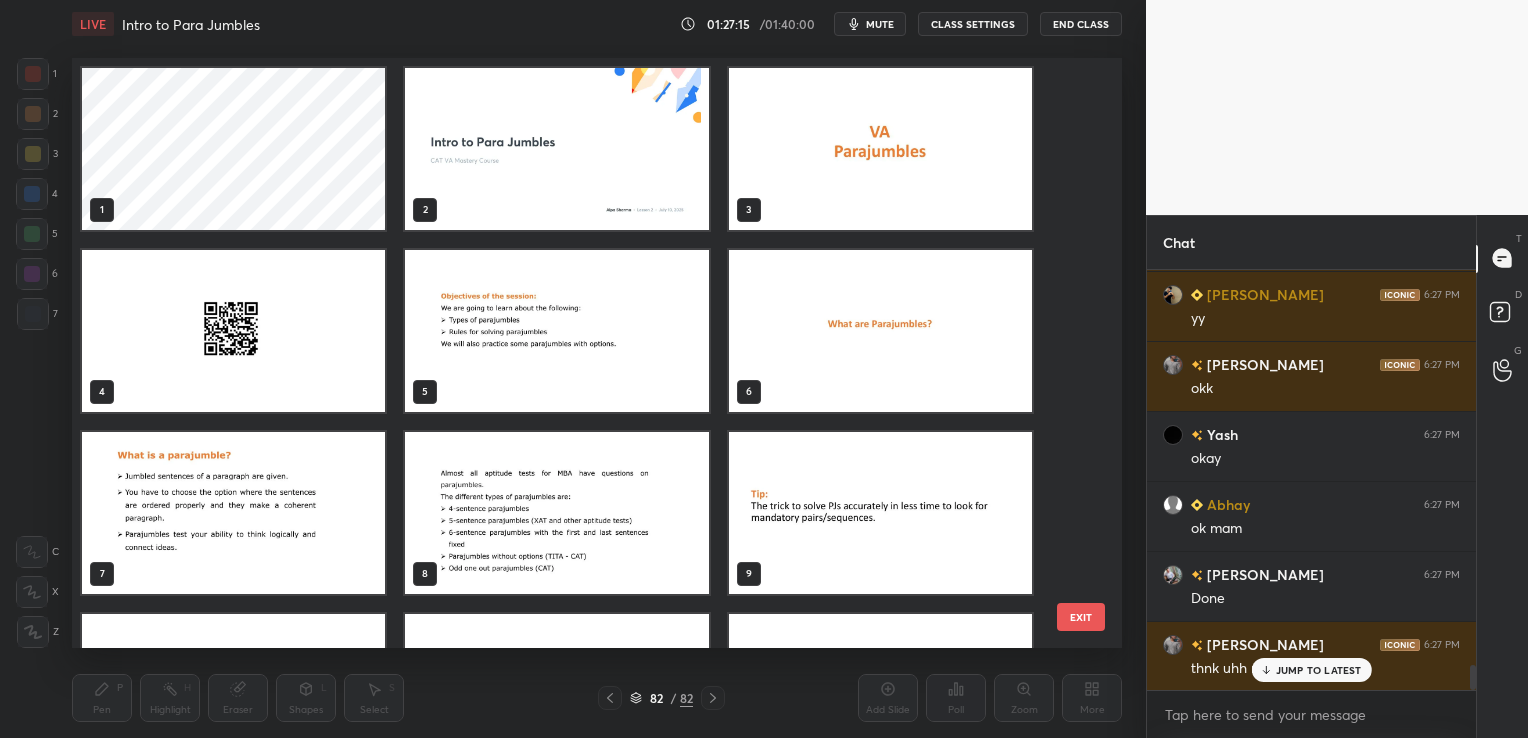 click at bounding box center [233, 331] 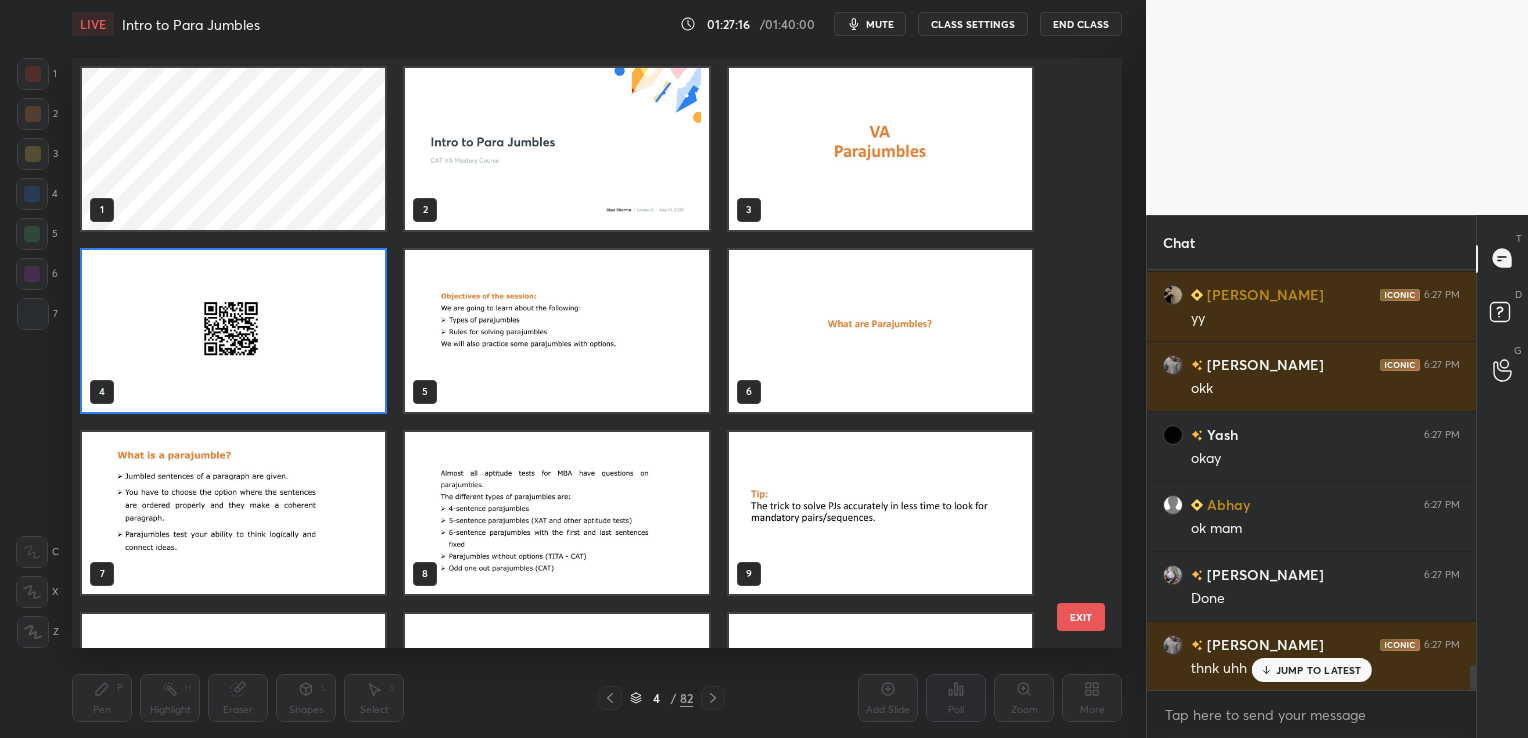 click at bounding box center [233, 331] 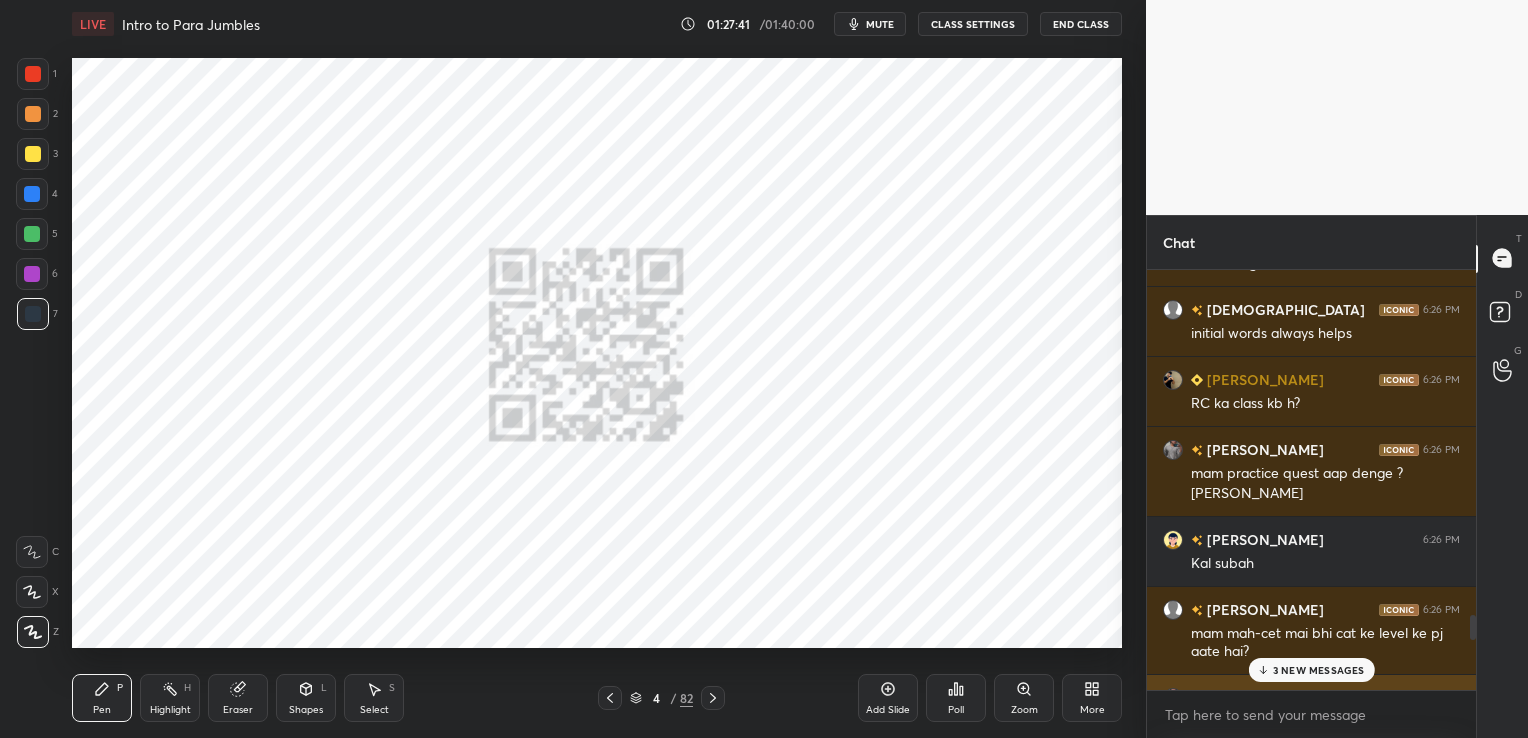 scroll, scrollTop: 5553, scrollLeft: 0, axis: vertical 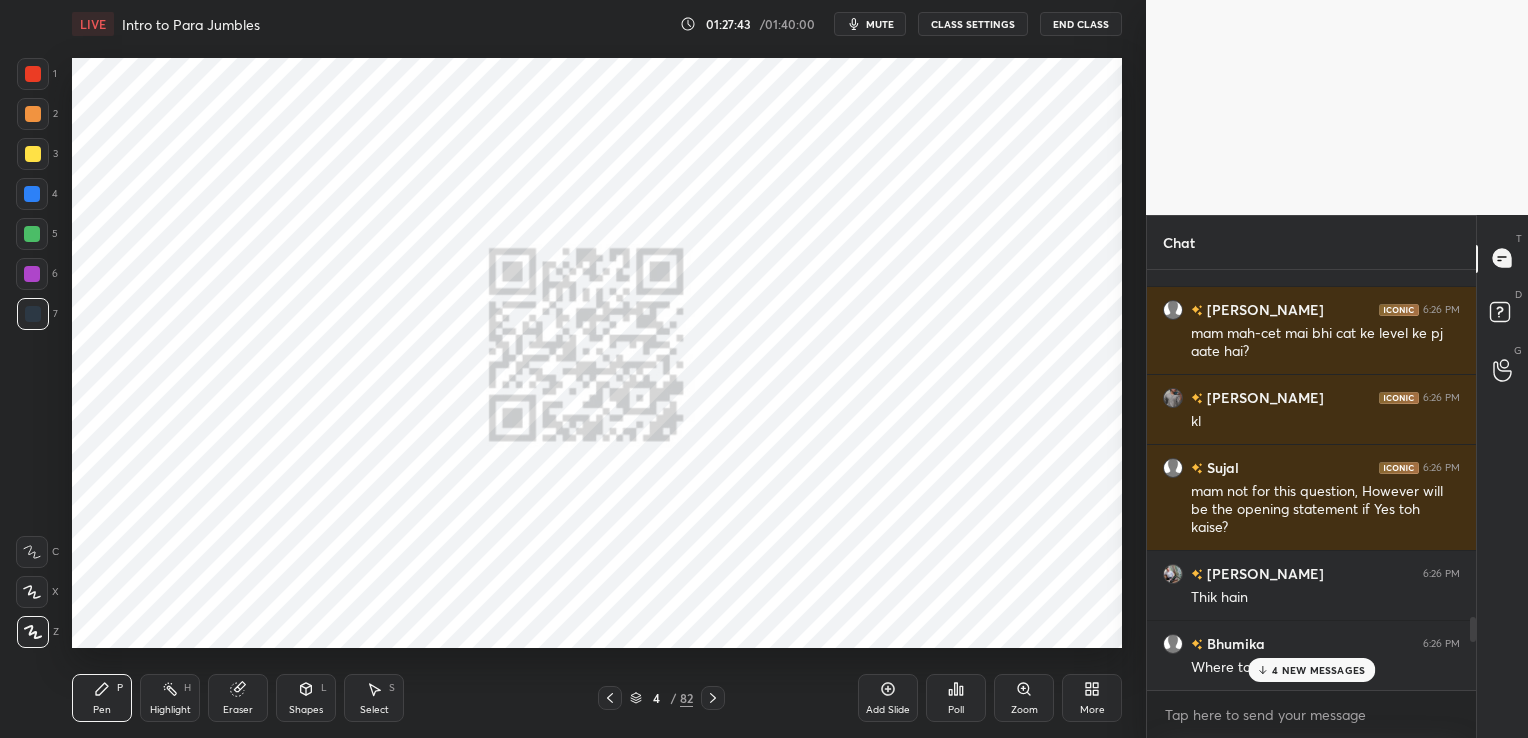 click on "4 NEW MESSAGES" at bounding box center (1311, 670) 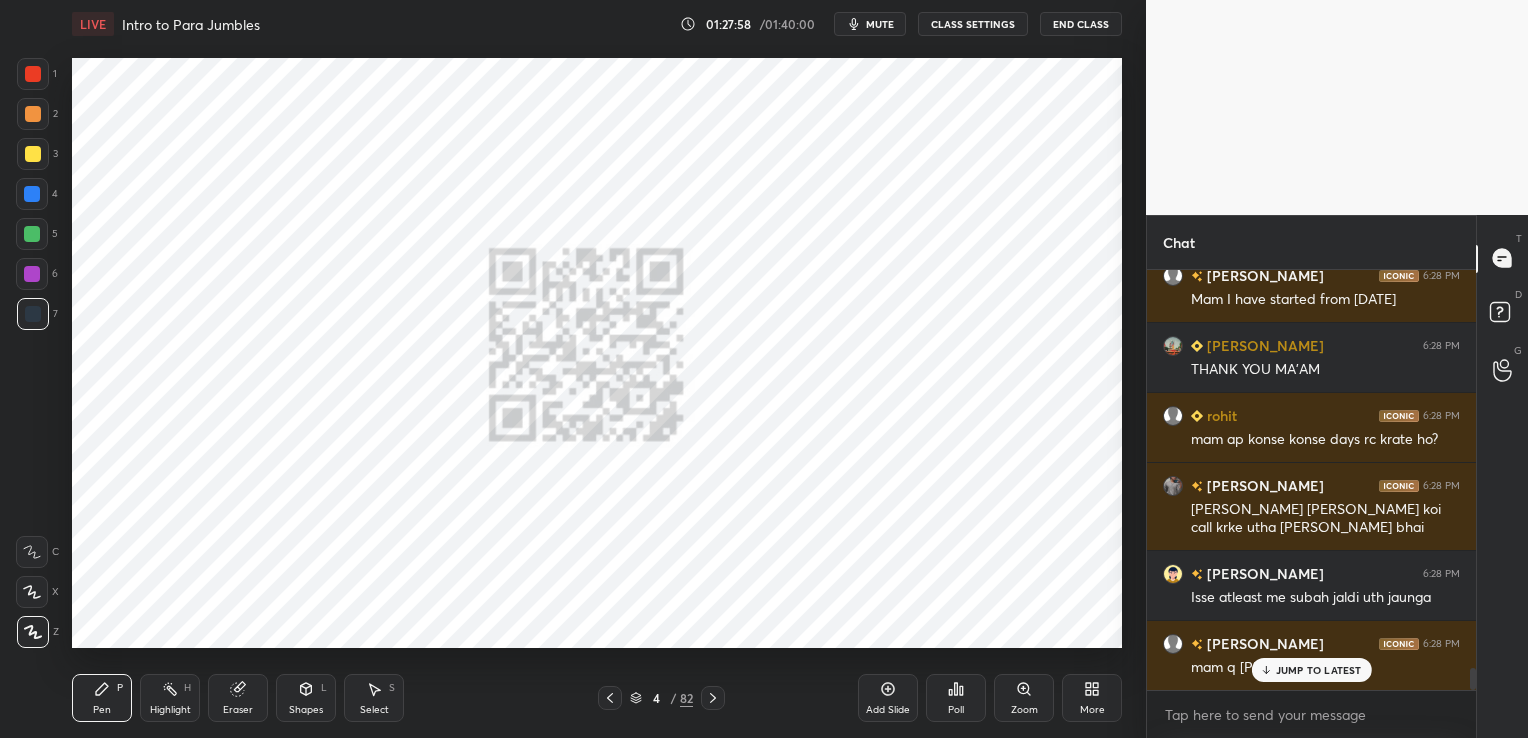 scroll, scrollTop: 7564, scrollLeft: 0, axis: vertical 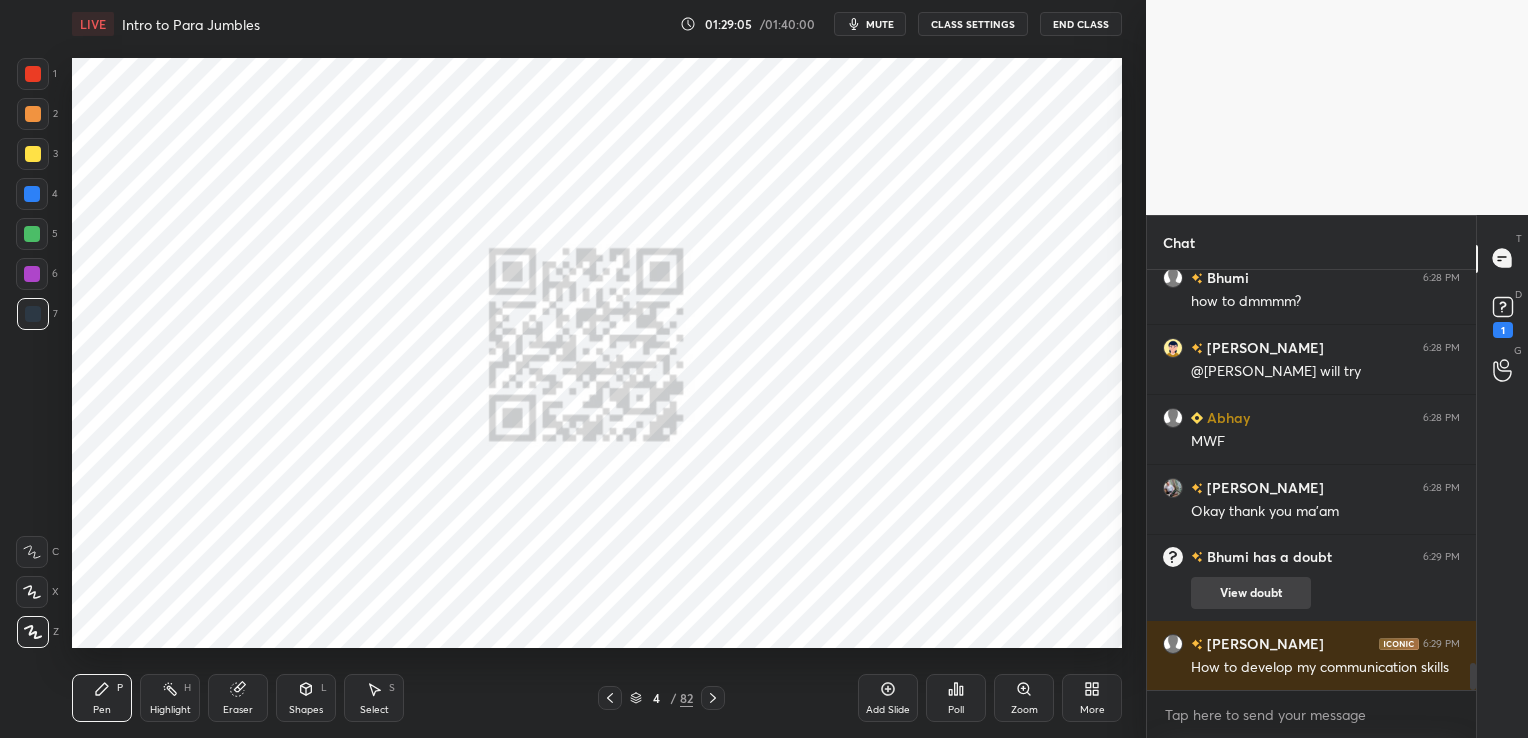 click on "View doubt" at bounding box center [1251, 593] 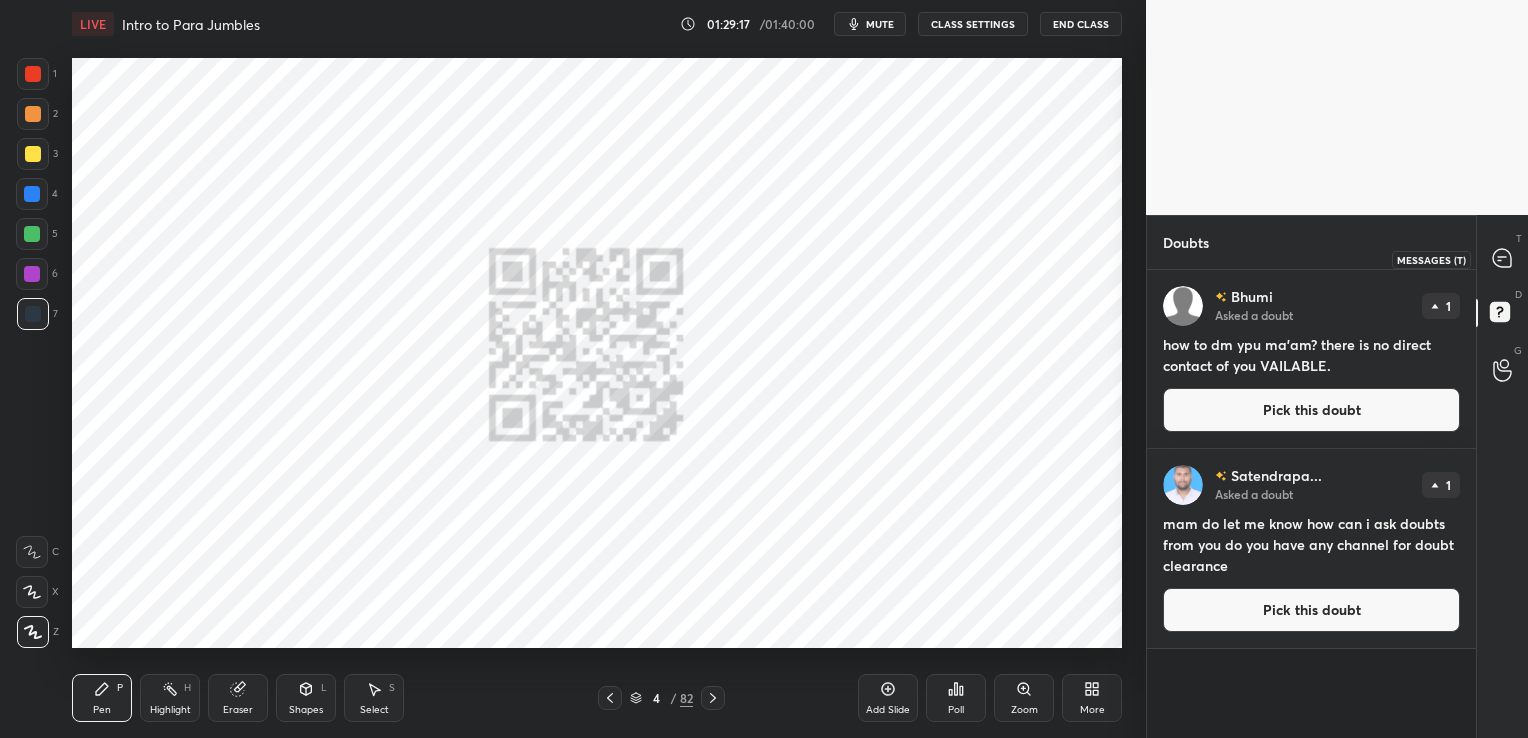 click 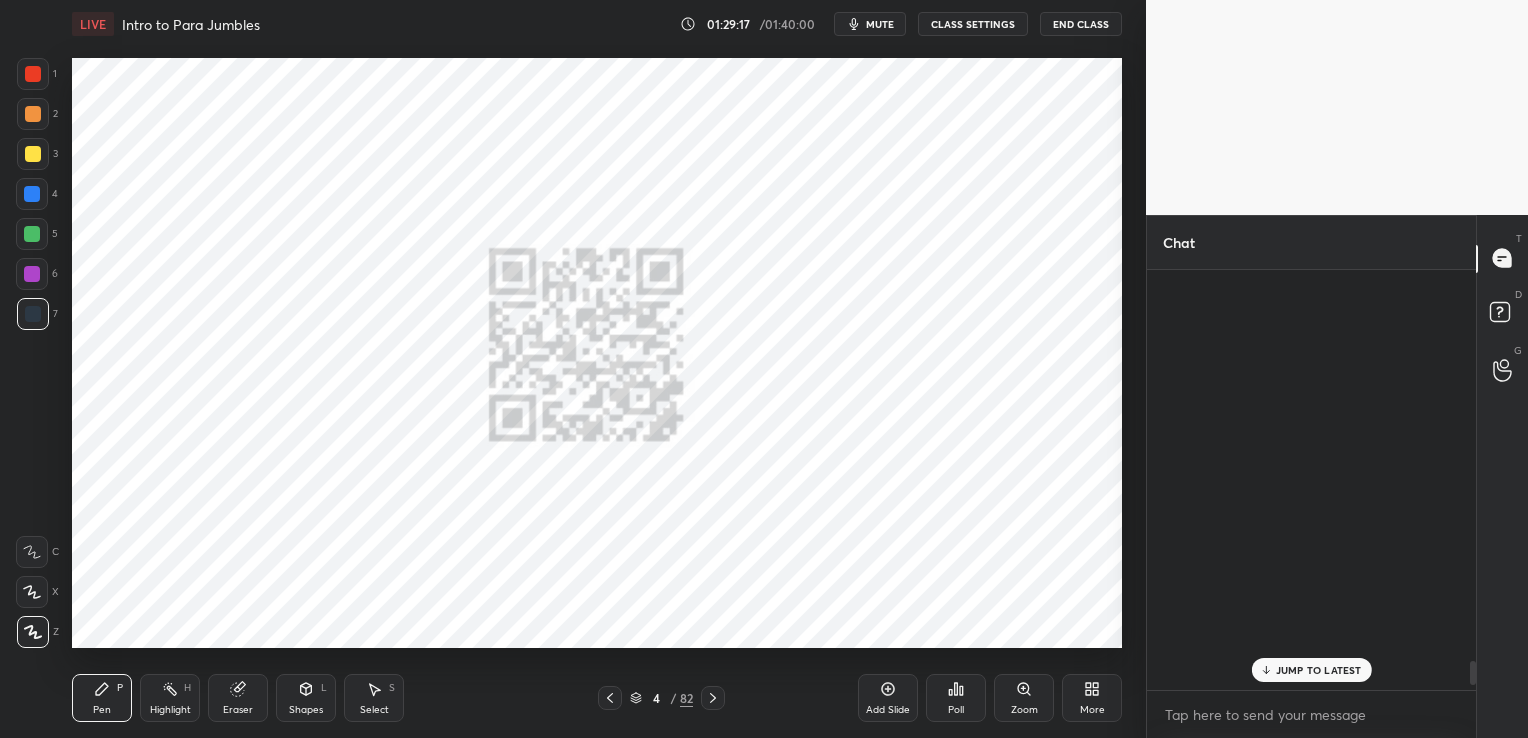 scroll, scrollTop: 6687, scrollLeft: 0, axis: vertical 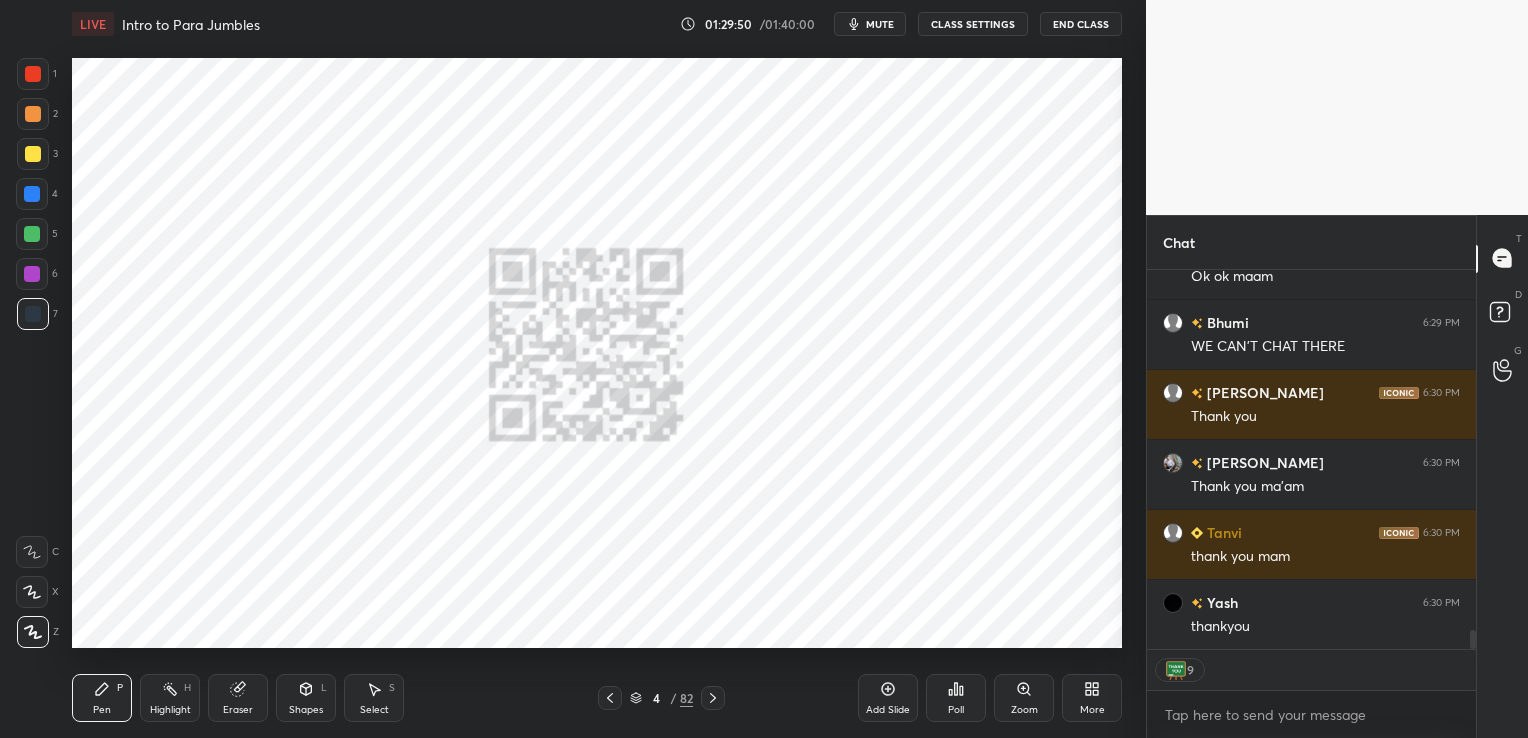 click on "End Class" at bounding box center (1081, 24) 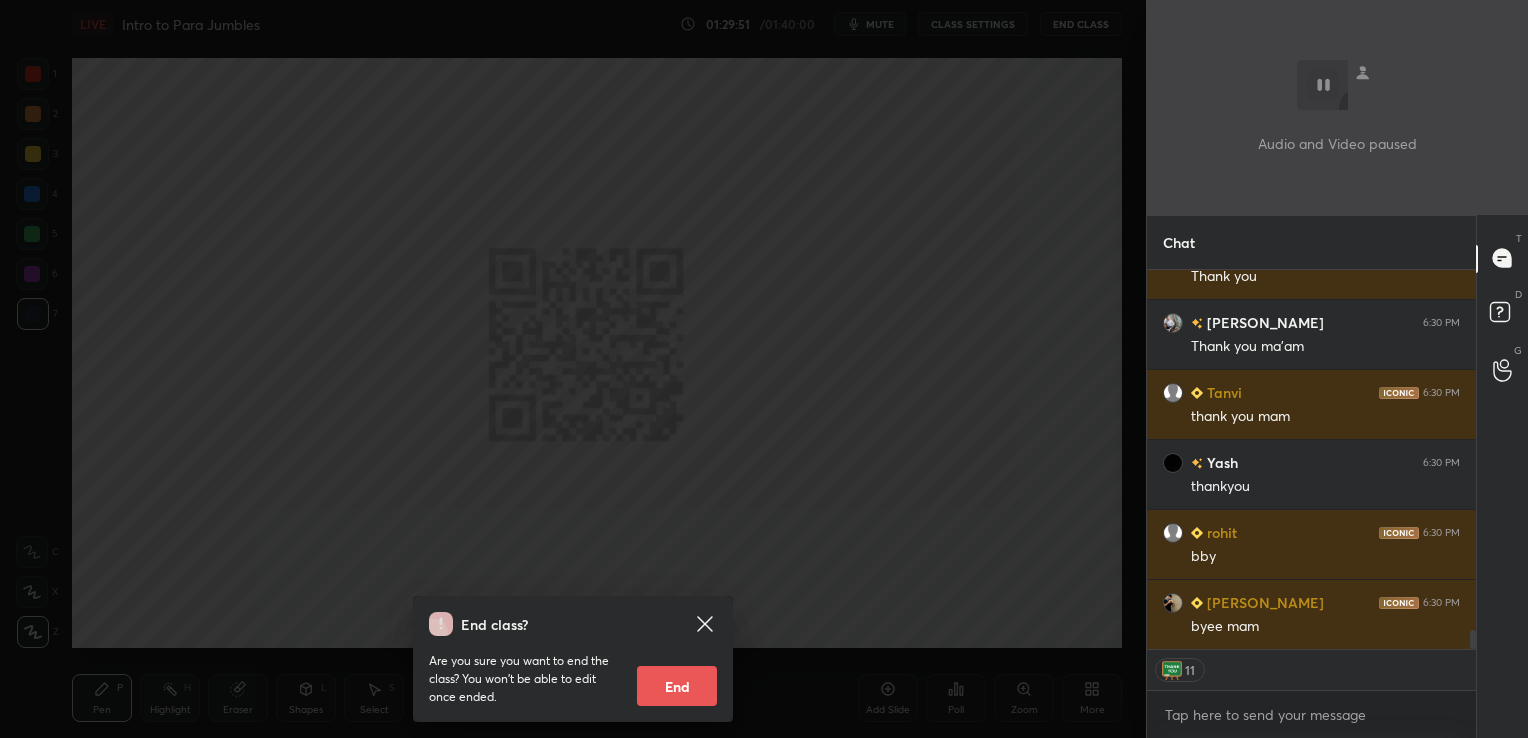 scroll, scrollTop: 7458, scrollLeft: 0, axis: vertical 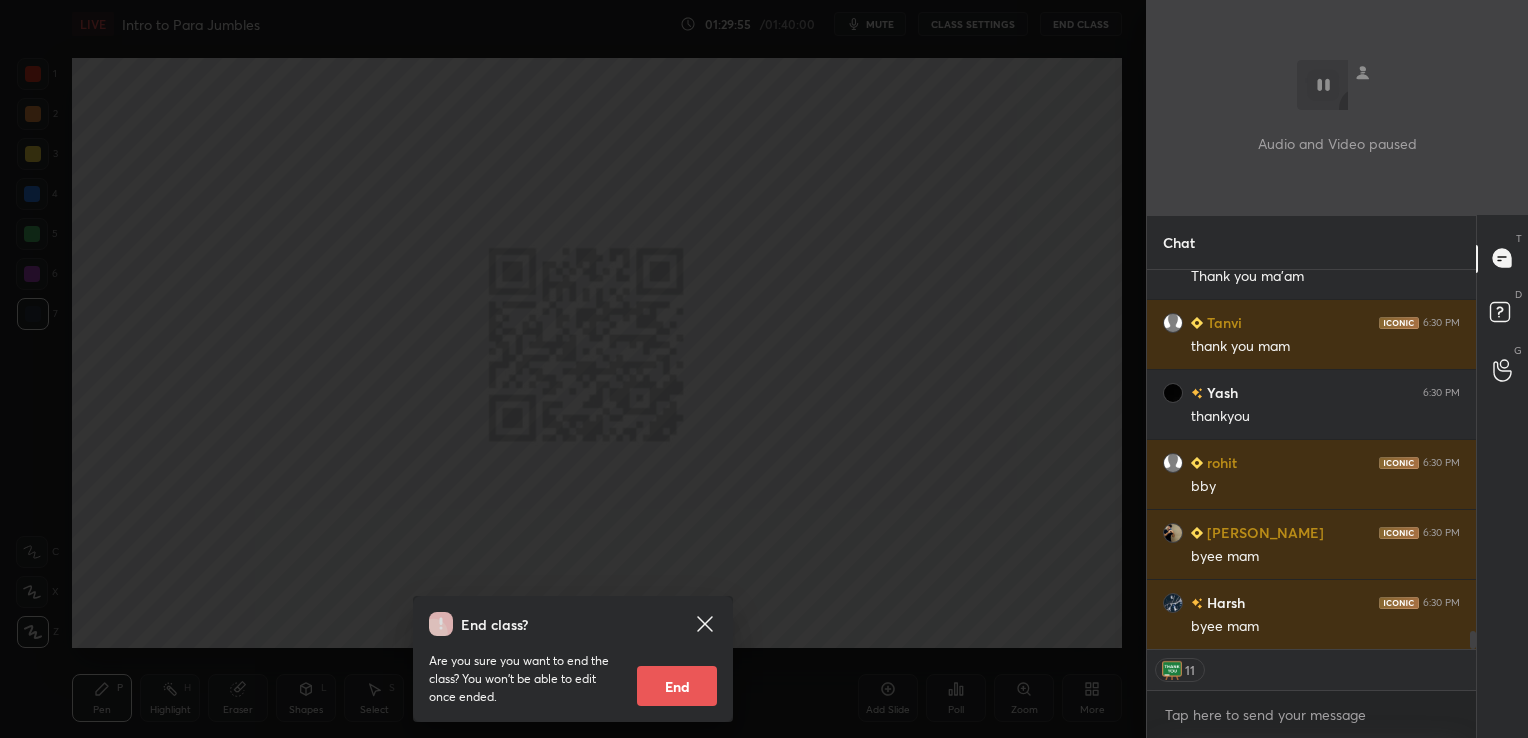 click on "End" at bounding box center (677, 686) 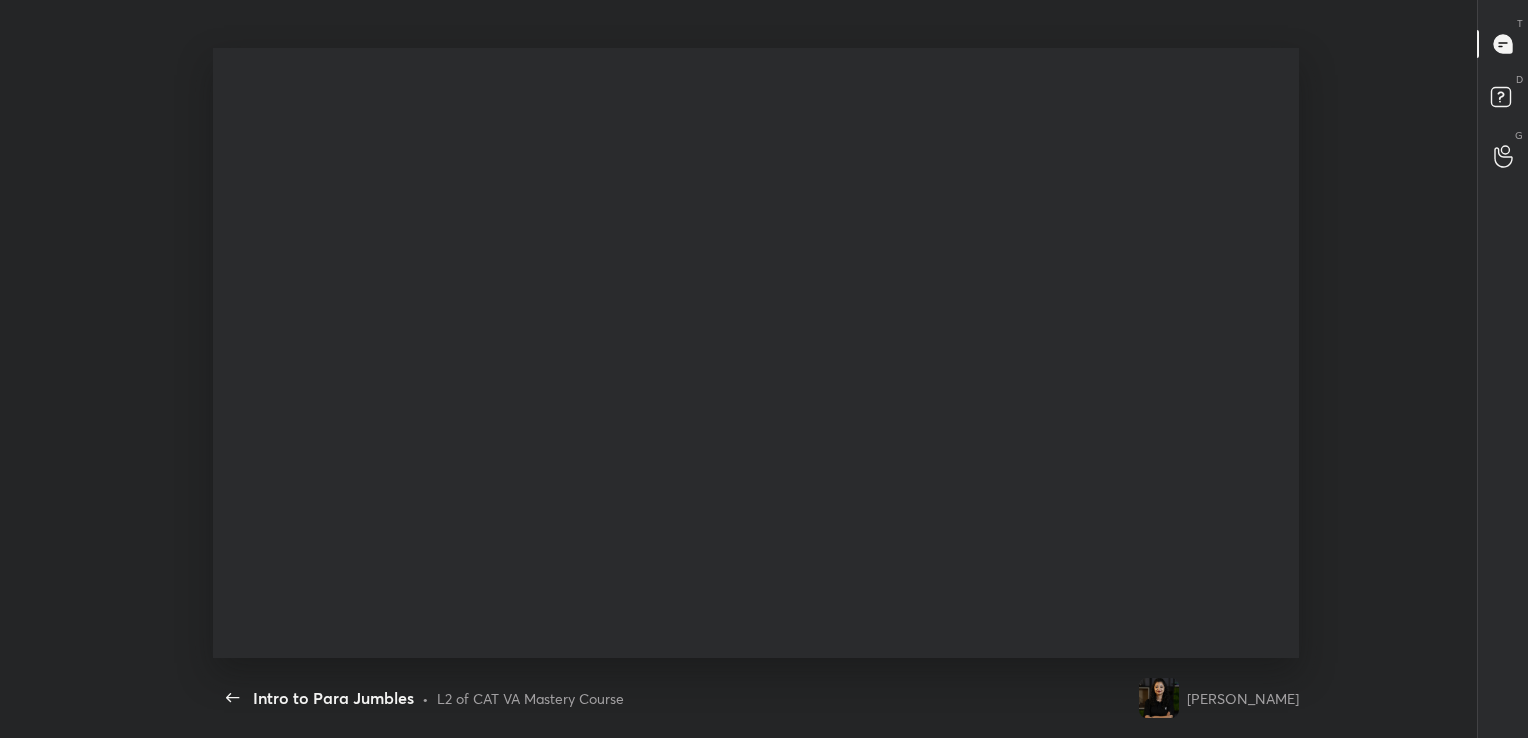 scroll, scrollTop: 99389, scrollLeft: 98781, axis: both 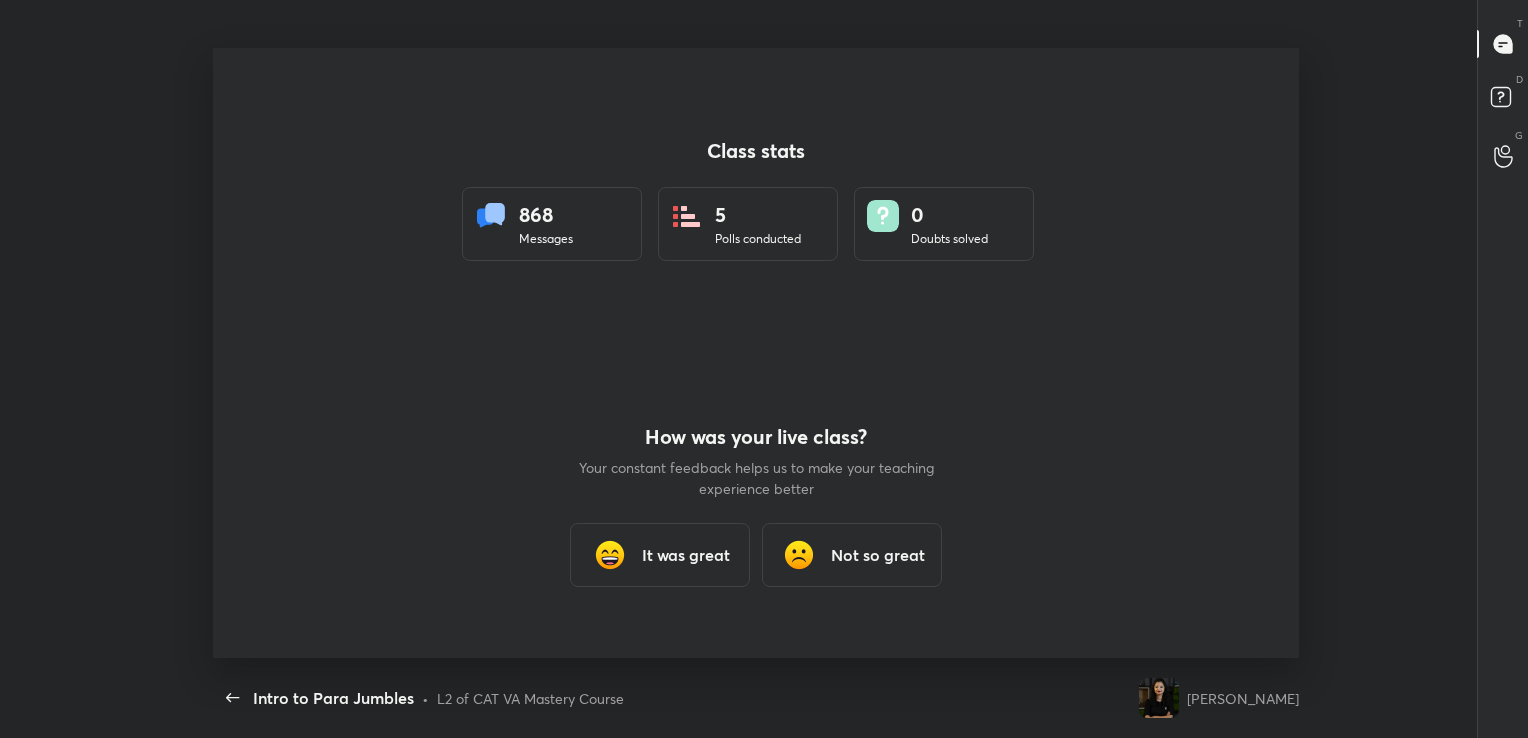 type on "x" 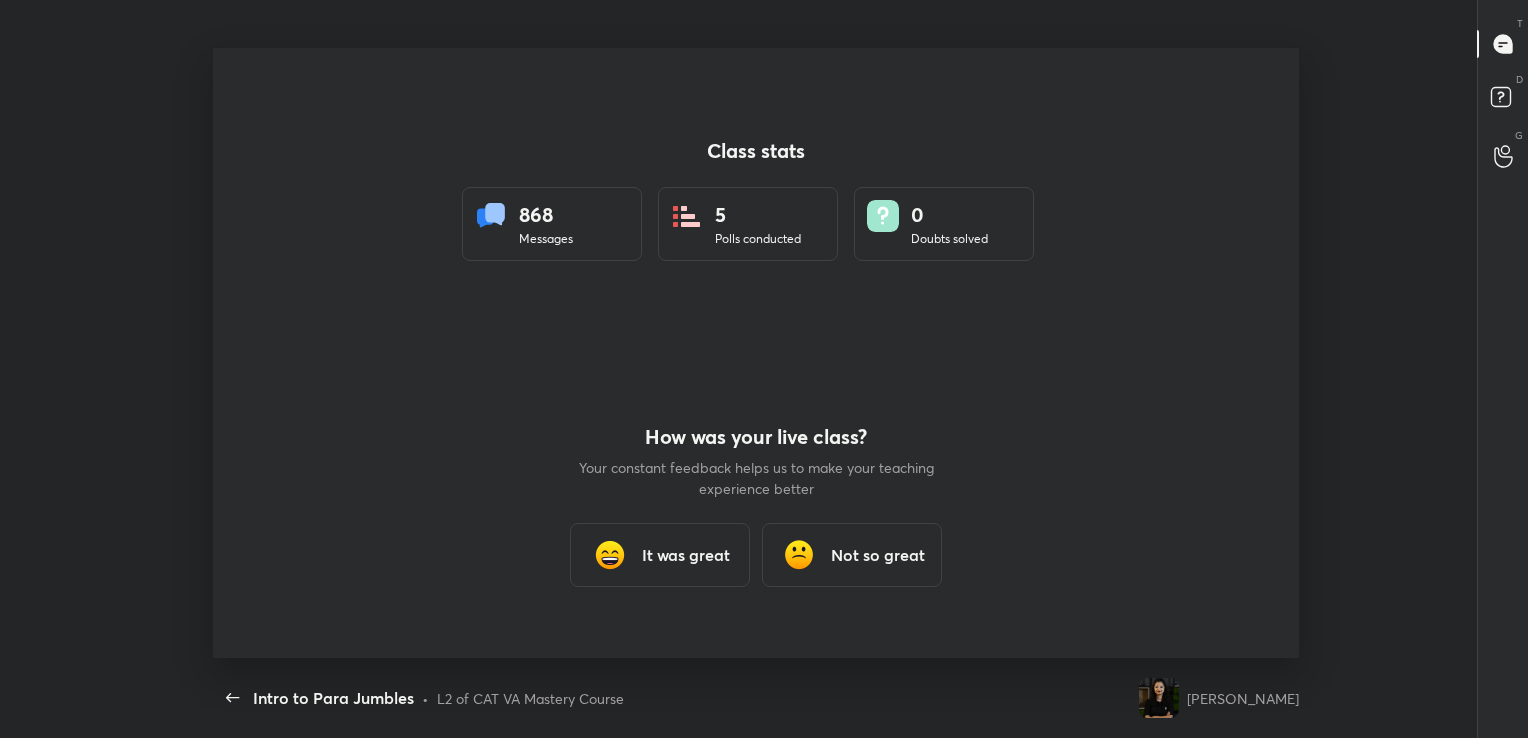 scroll, scrollTop: 6, scrollLeft: 0, axis: vertical 